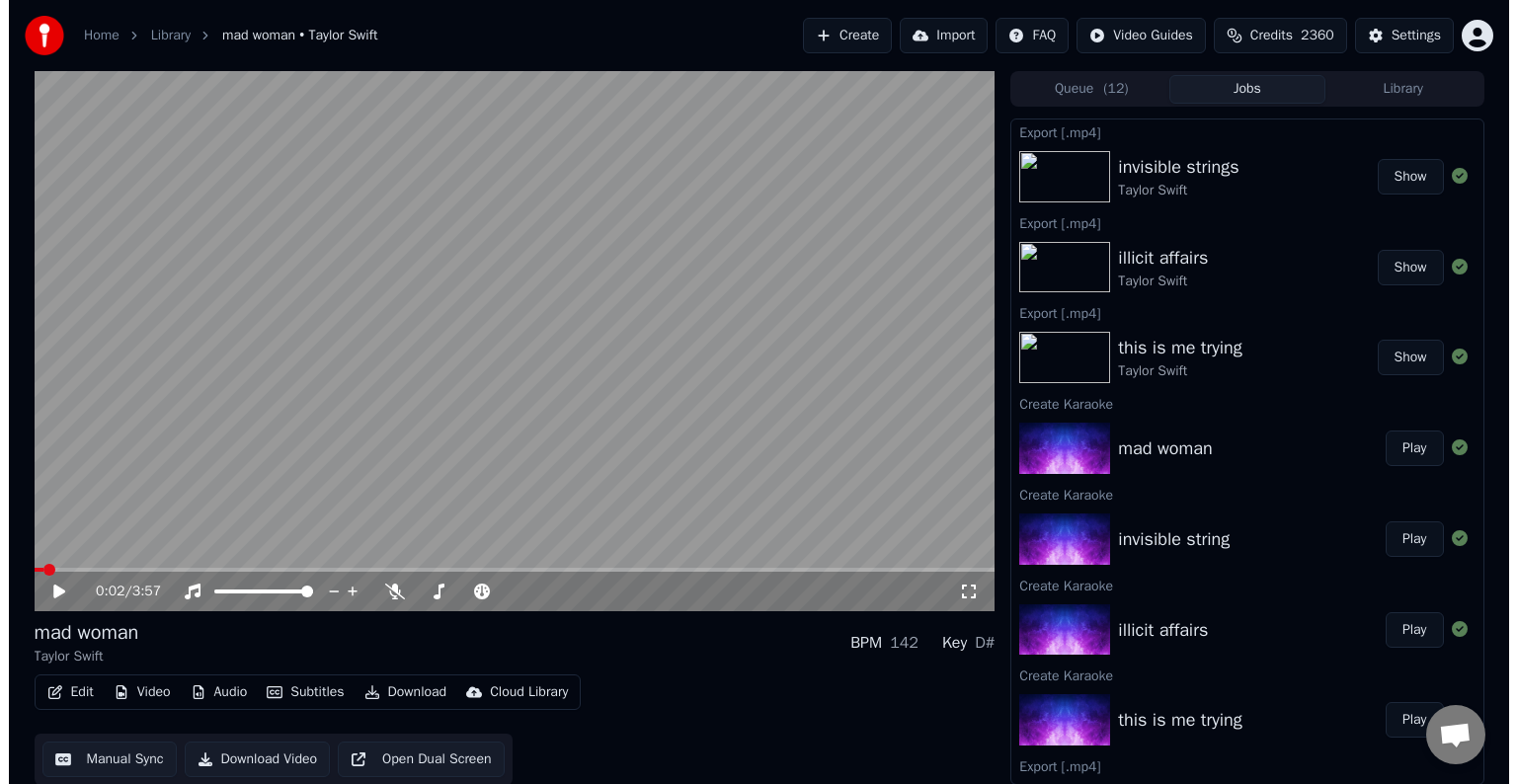 scroll, scrollTop: 0, scrollLeft: 0, axis: both 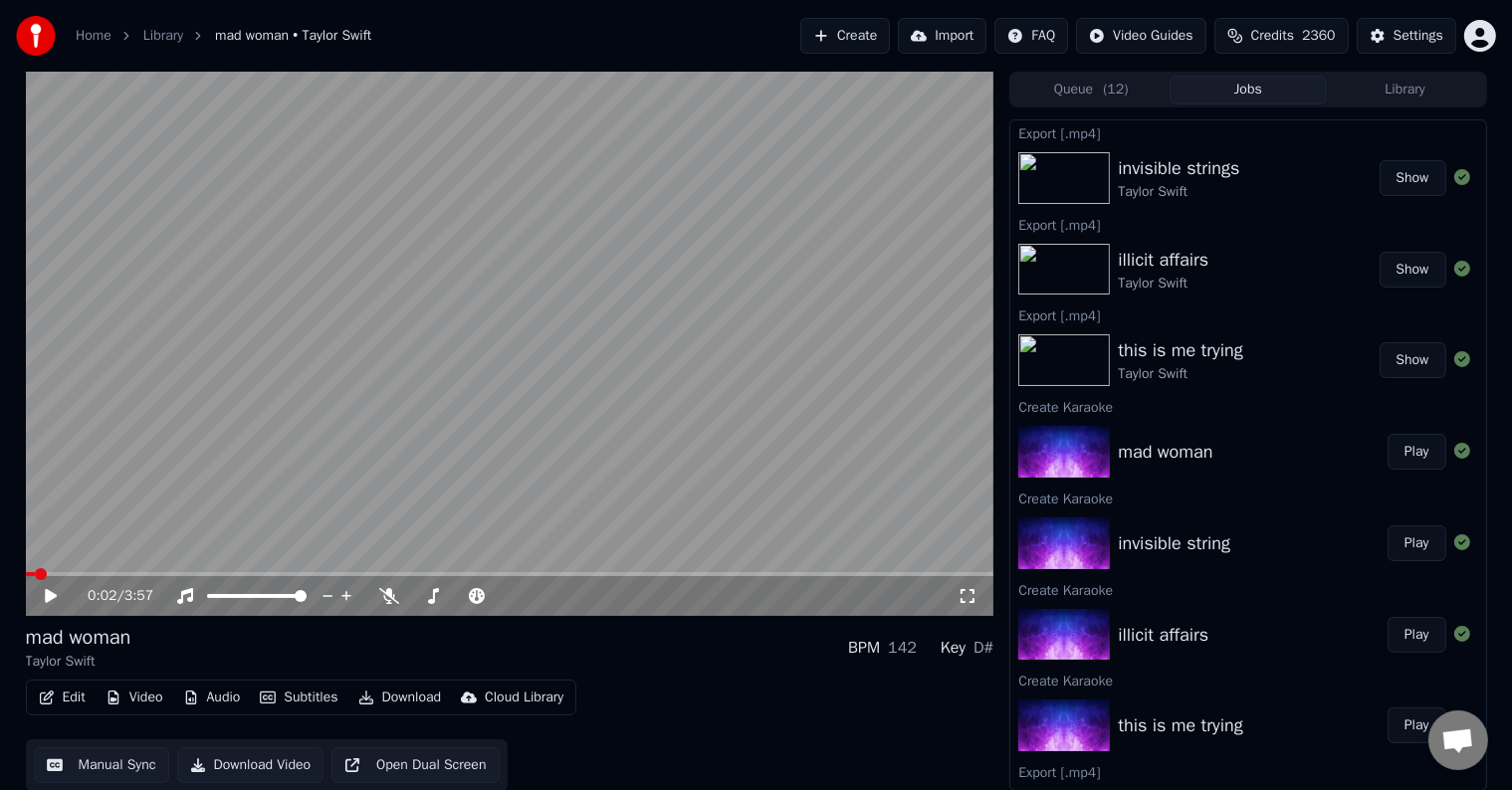 click 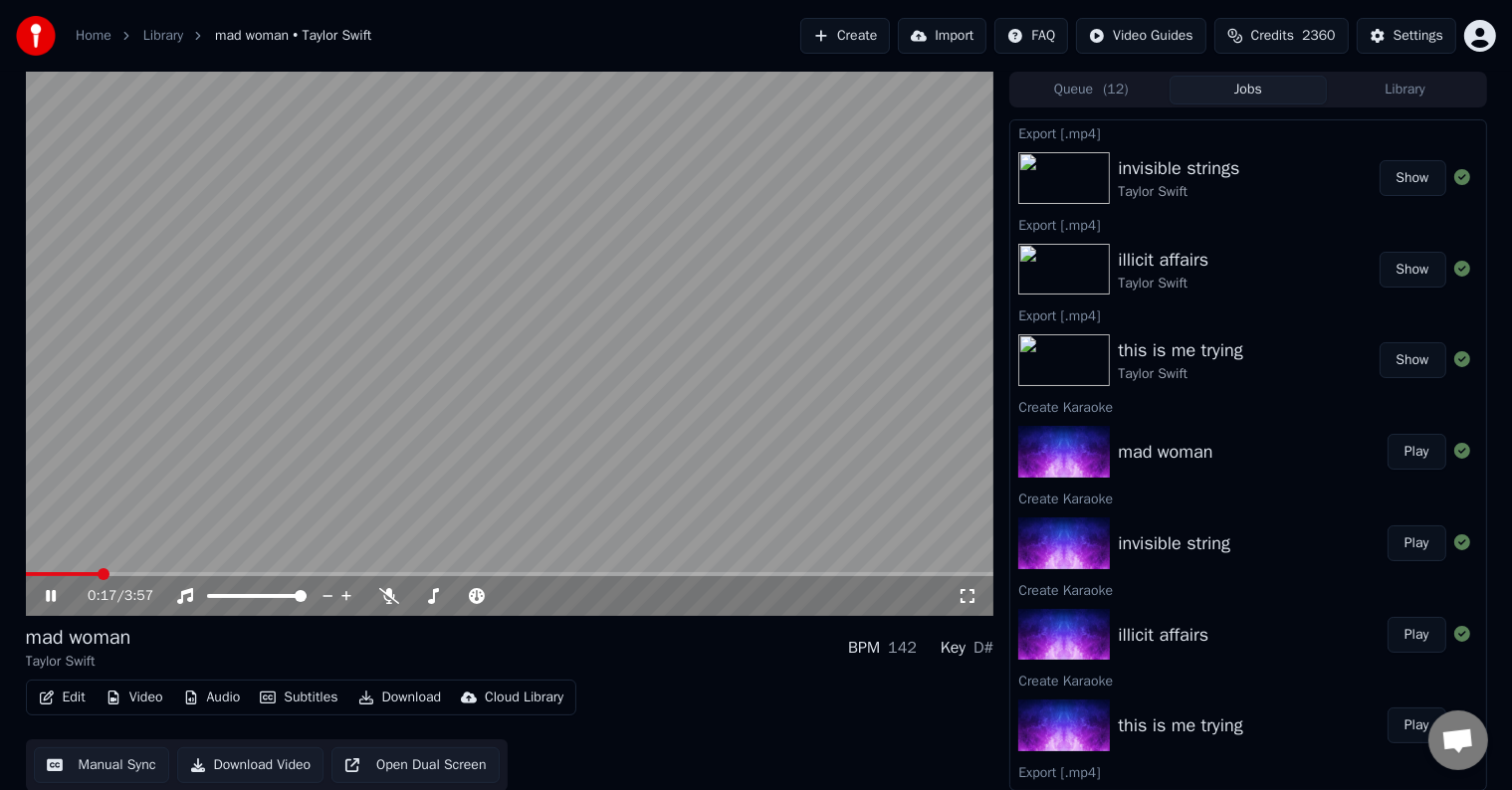 click 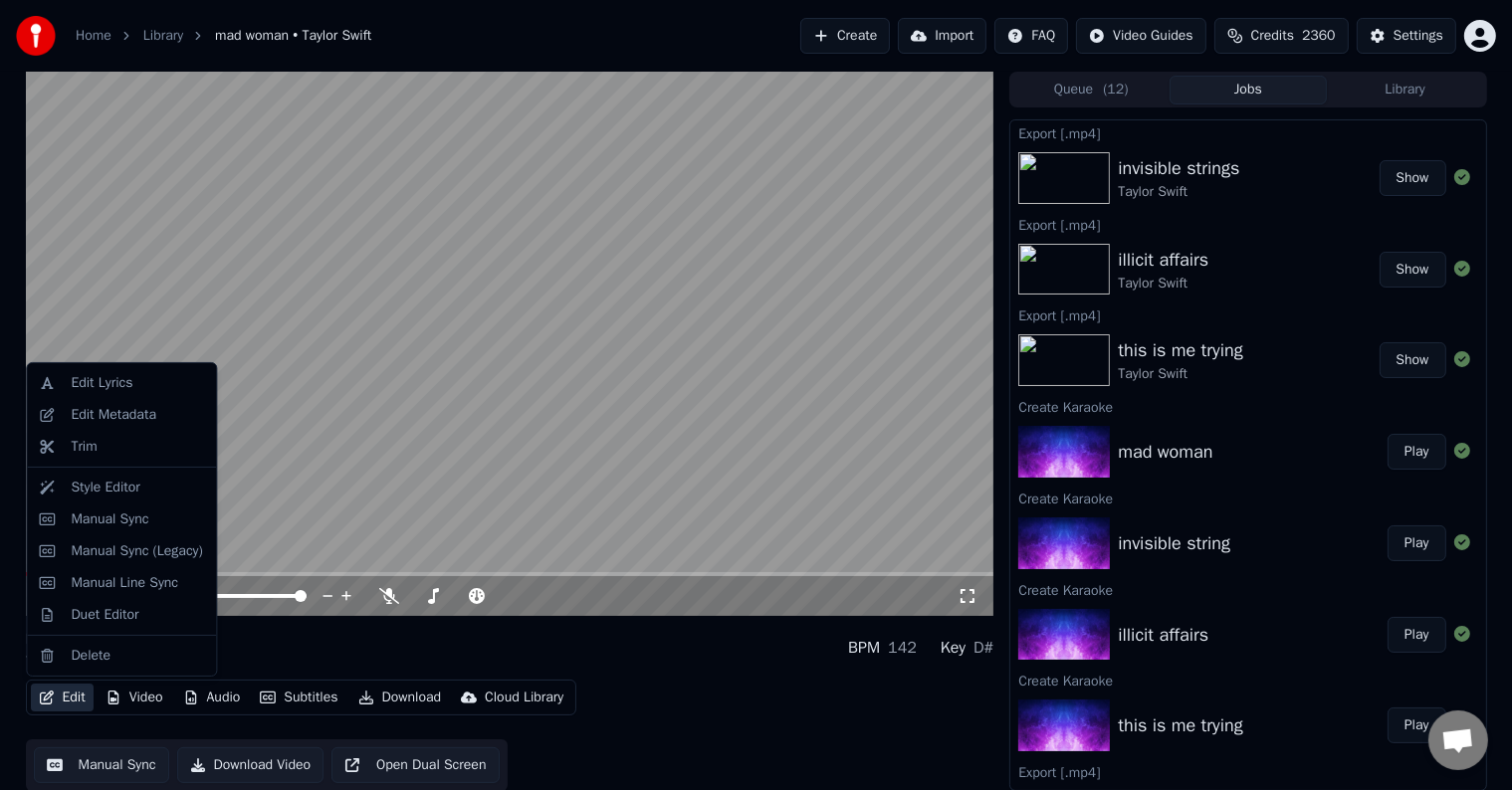 click on "Edit" at bounding box center [62, 697] 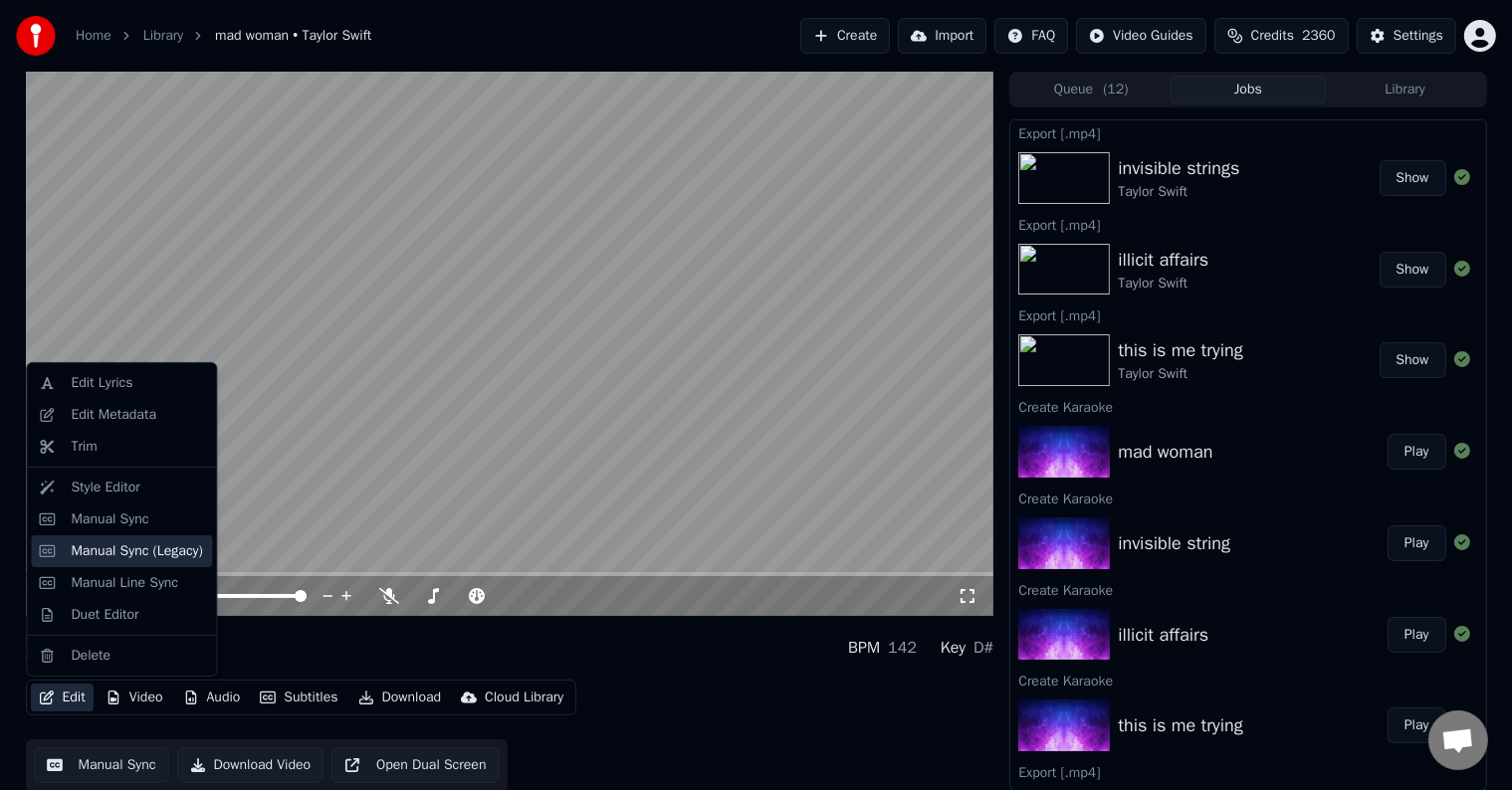 click on "Manual Sync (Legacy)" at bounding box center [121, 551] 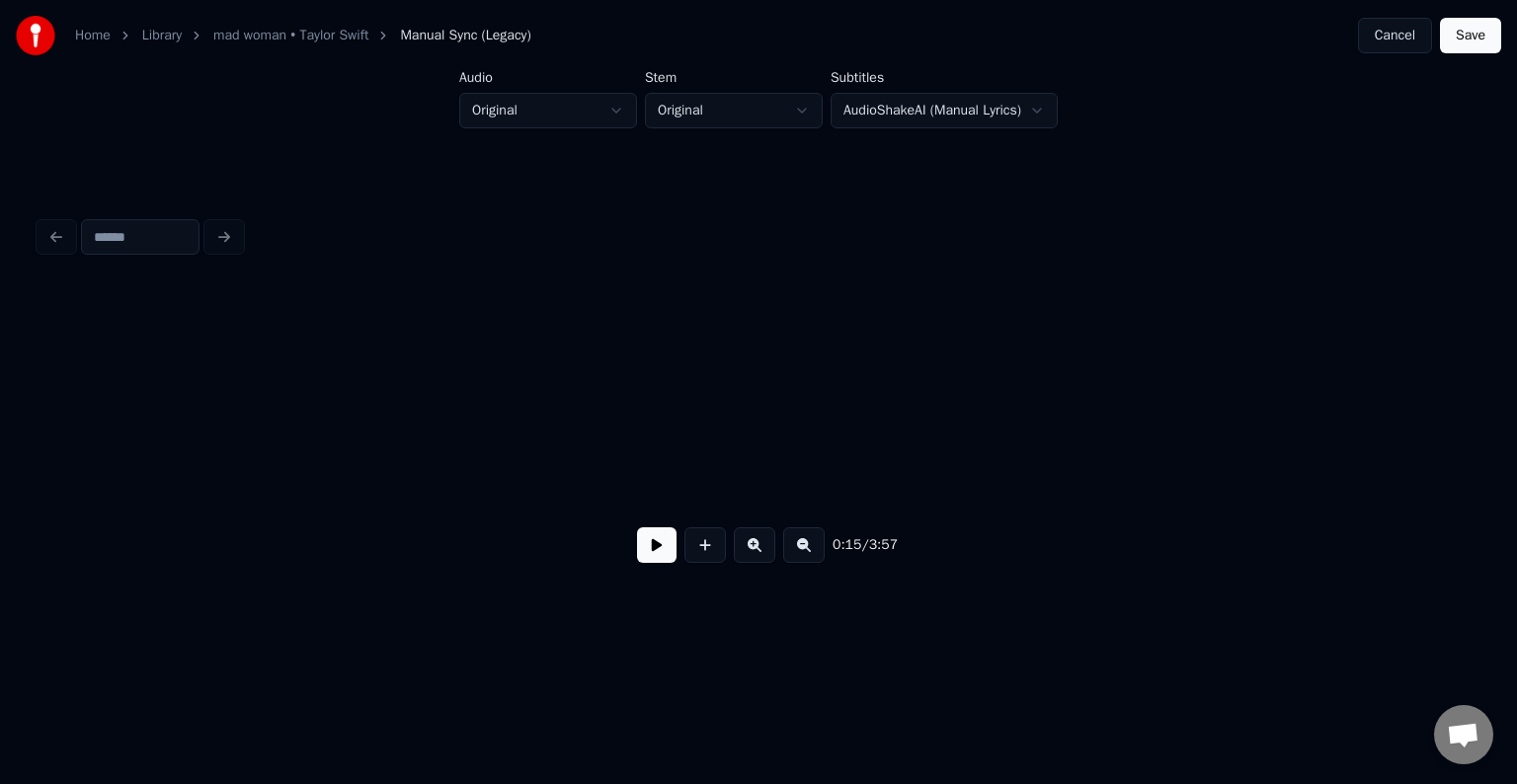 scroll, scrollTop: 0, scrollLeft: 2236, axis: horizontal 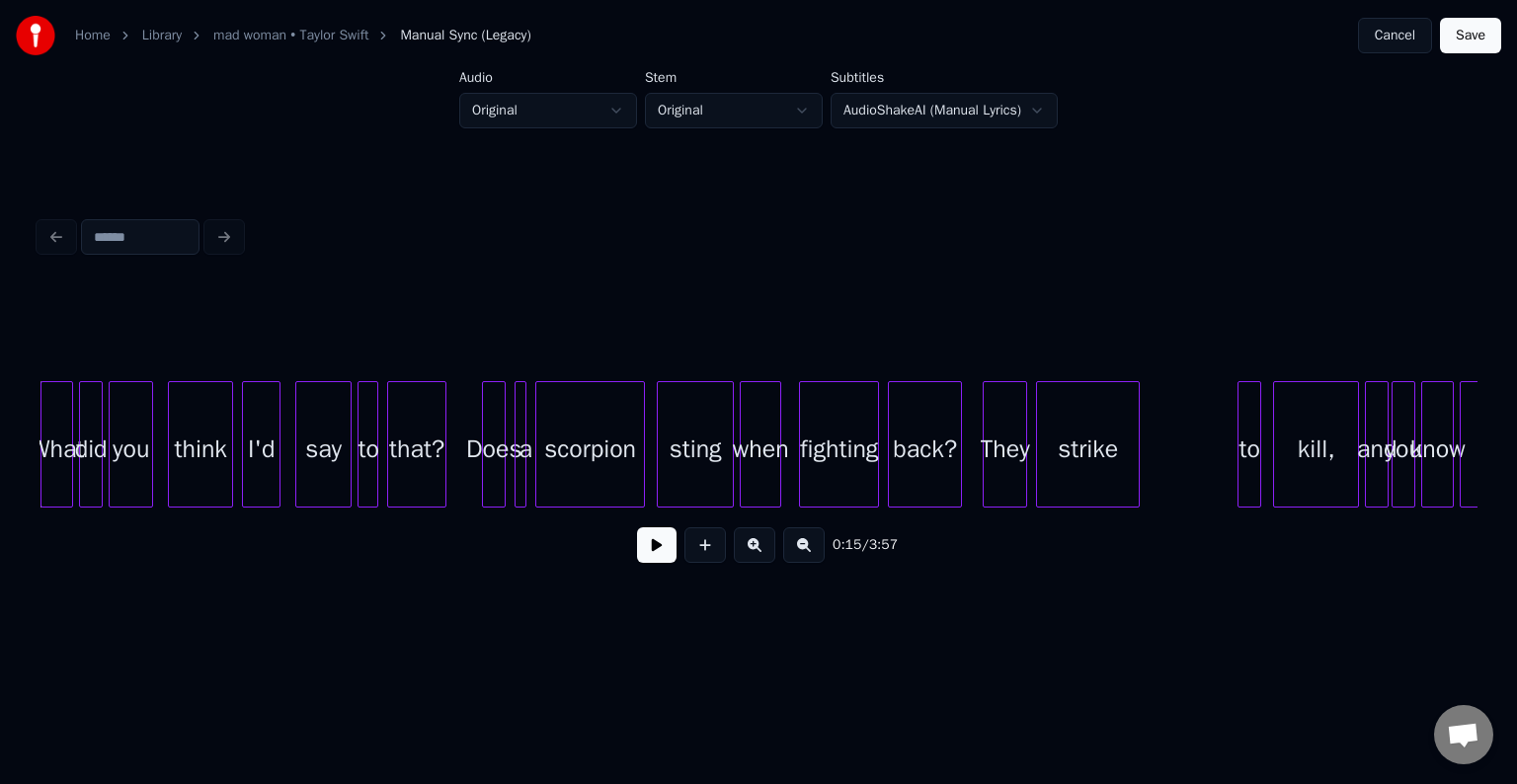 click at bounding box center (657, 545) 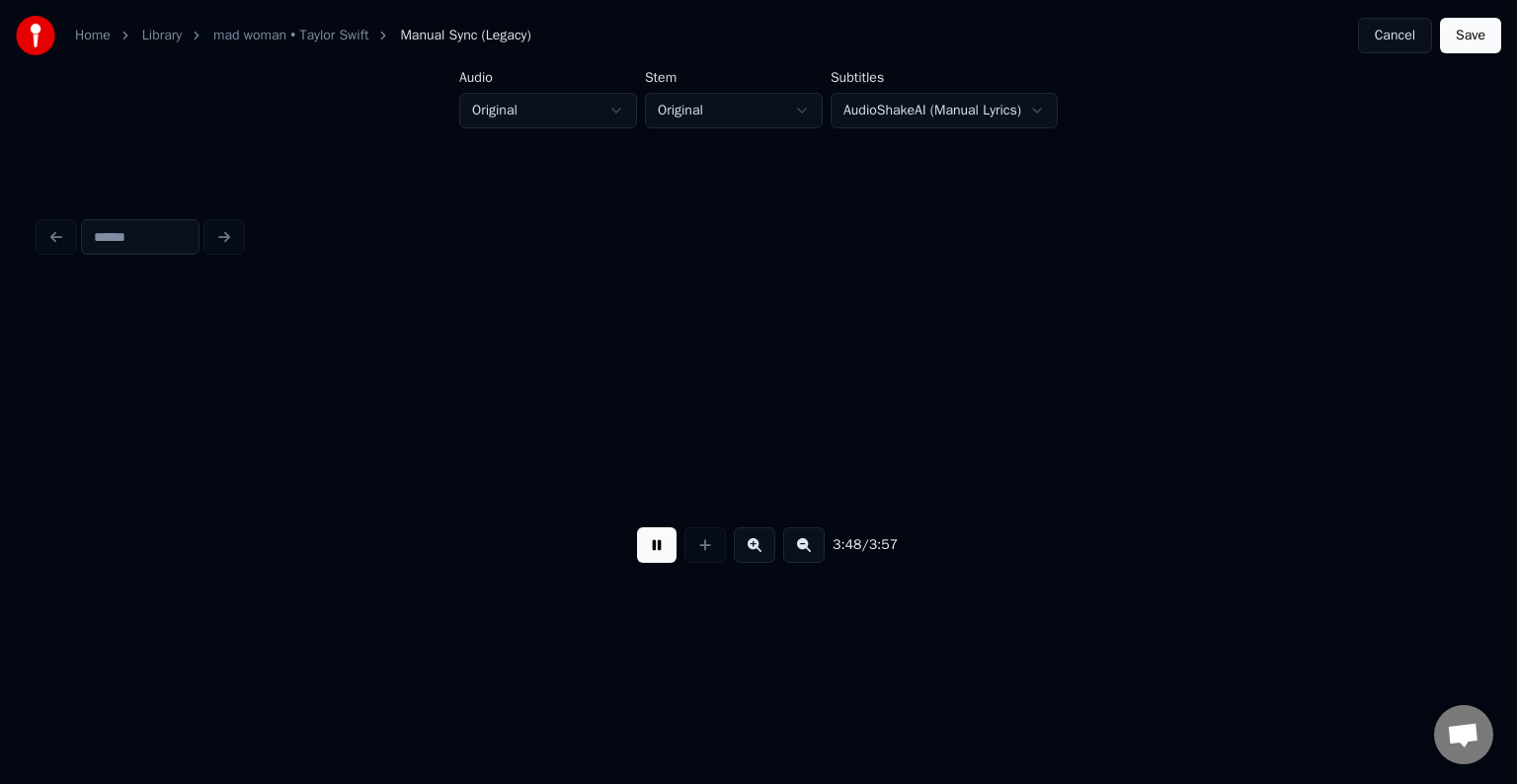 scroll, scrollTop: 0, scrollLeft: 33718, axis: horizontal 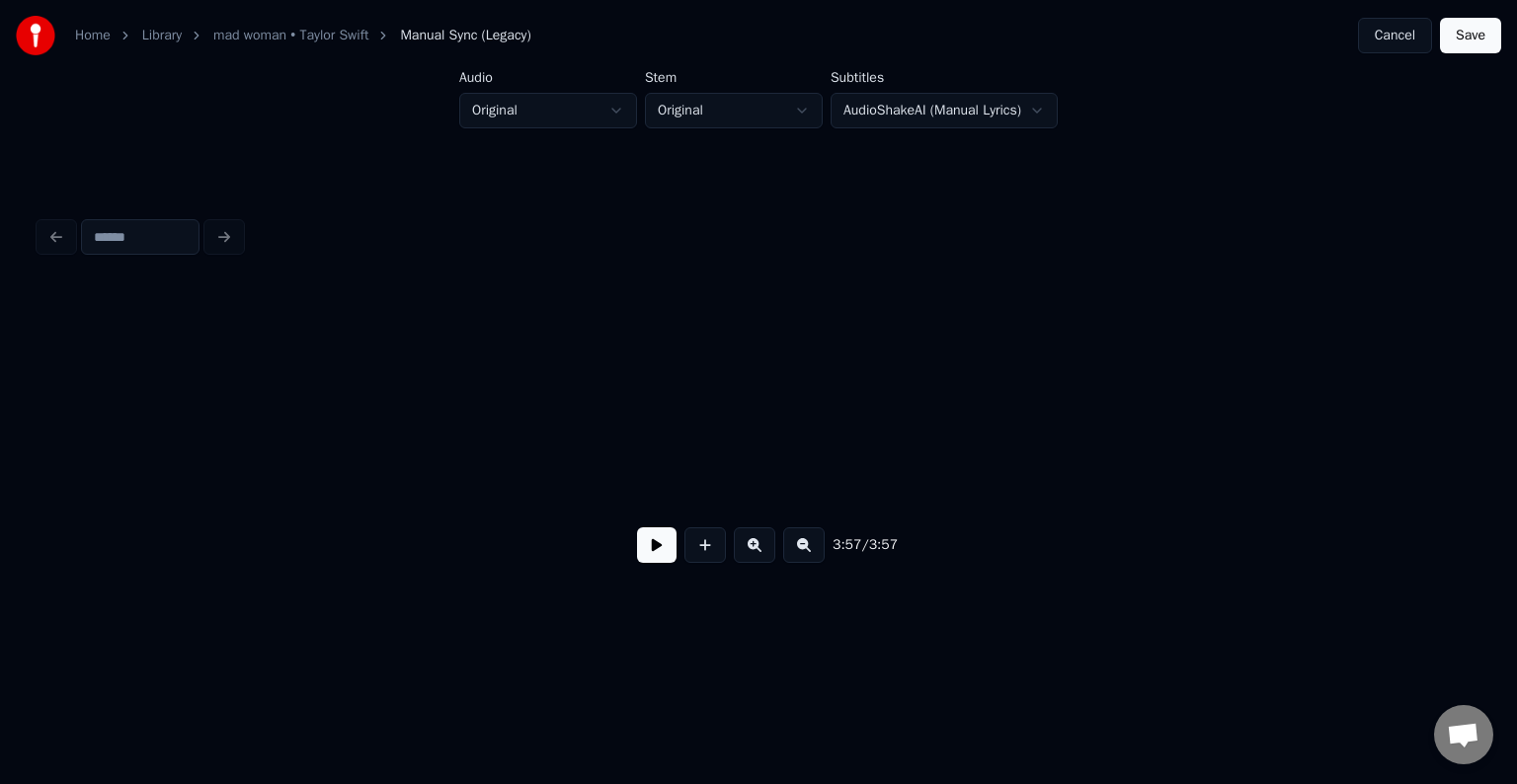 click on "Save" at bounding box center (1471, 36) 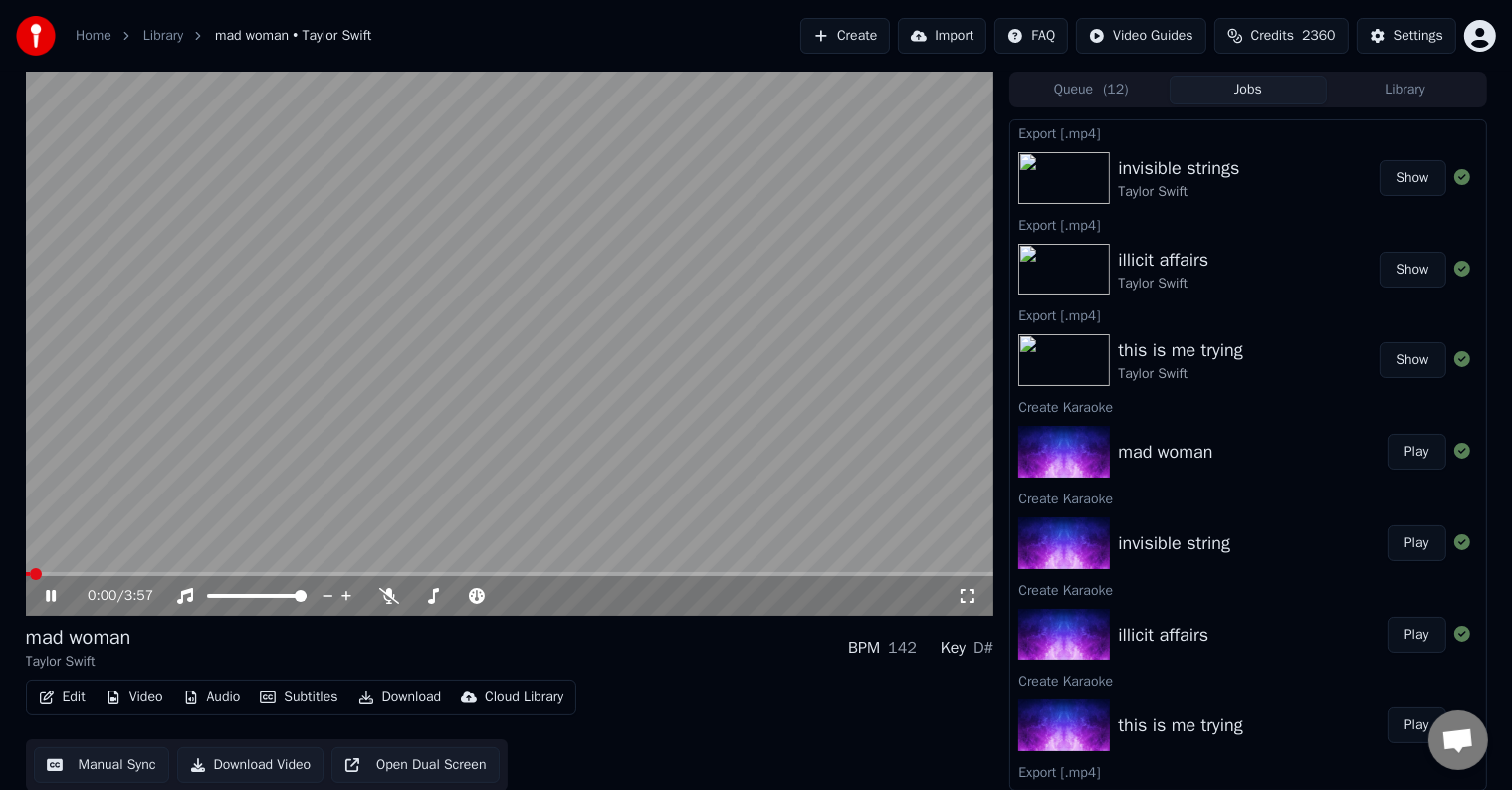 click 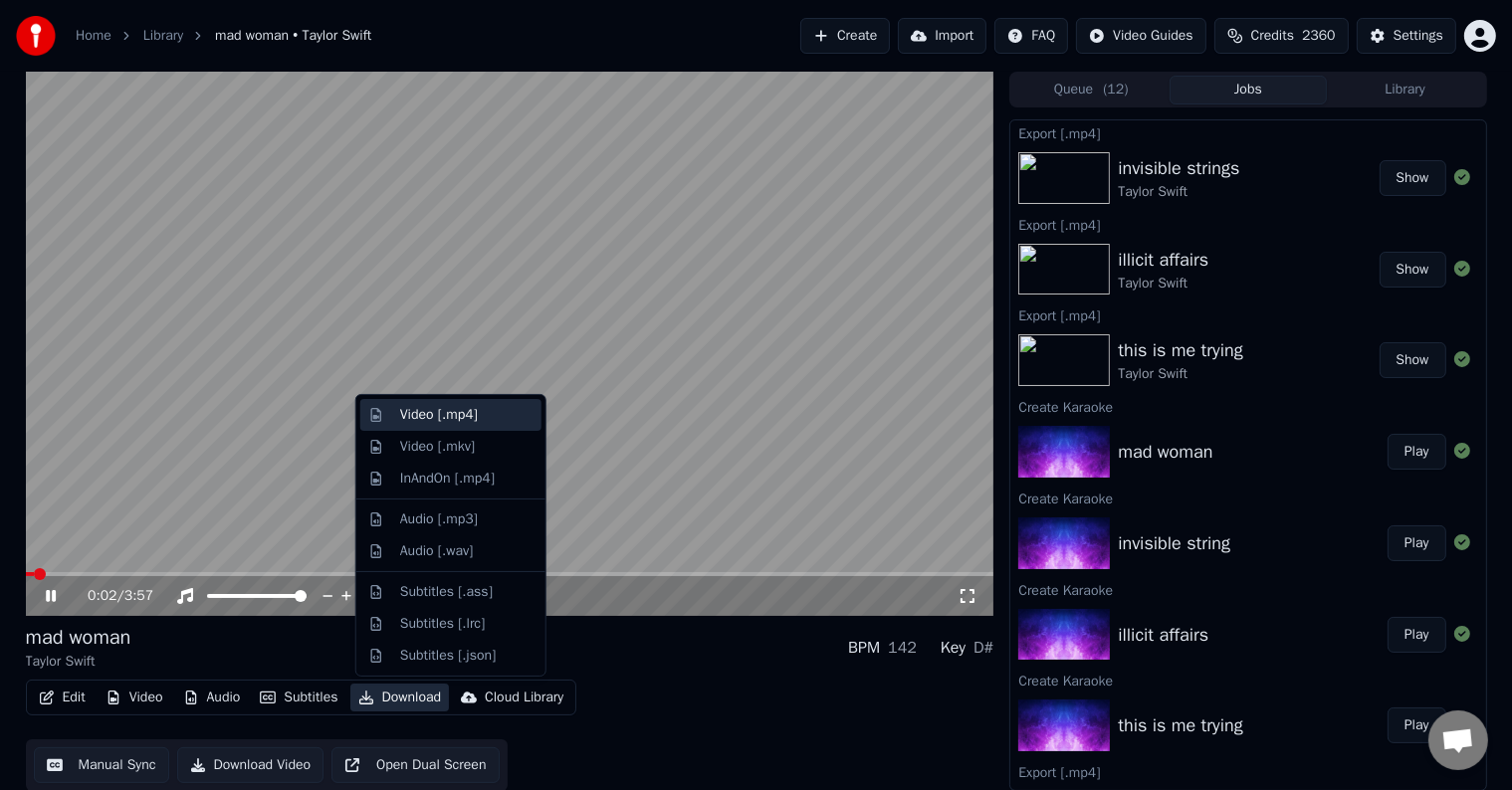 click on "Video [.mp4]" at bounding box center (439, 415) 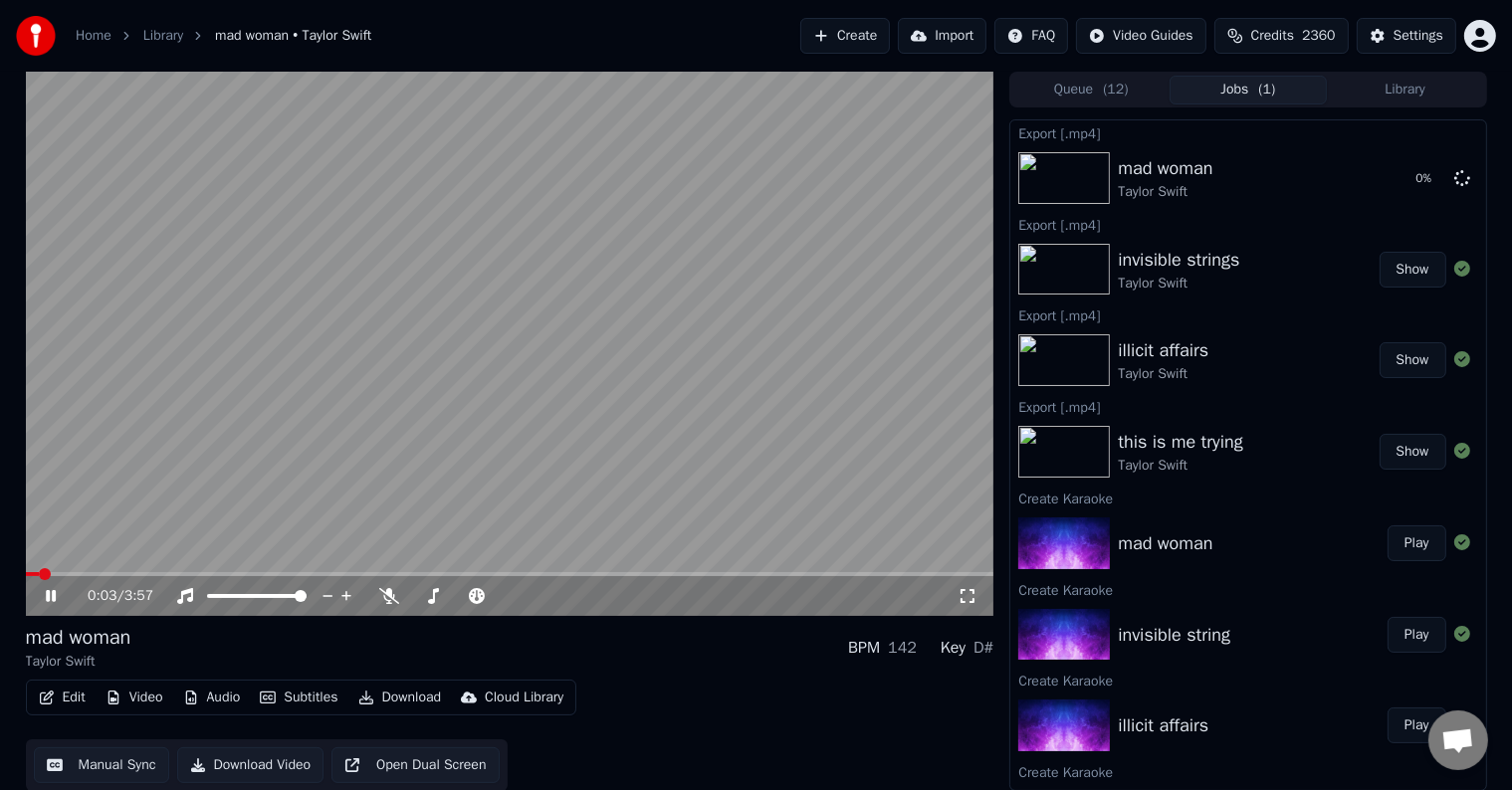 click 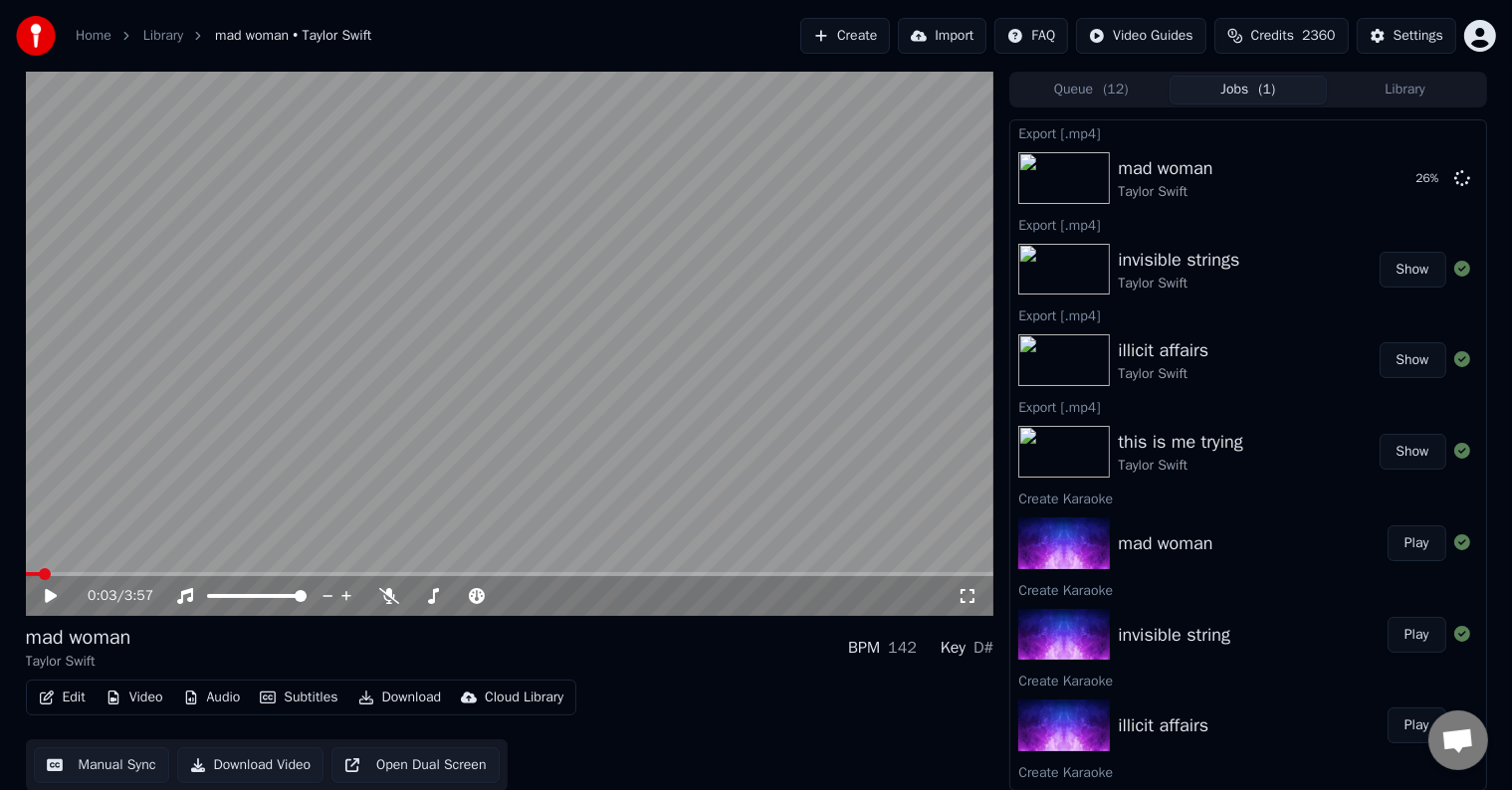 click on "Create" at bounding box center (845, 36) 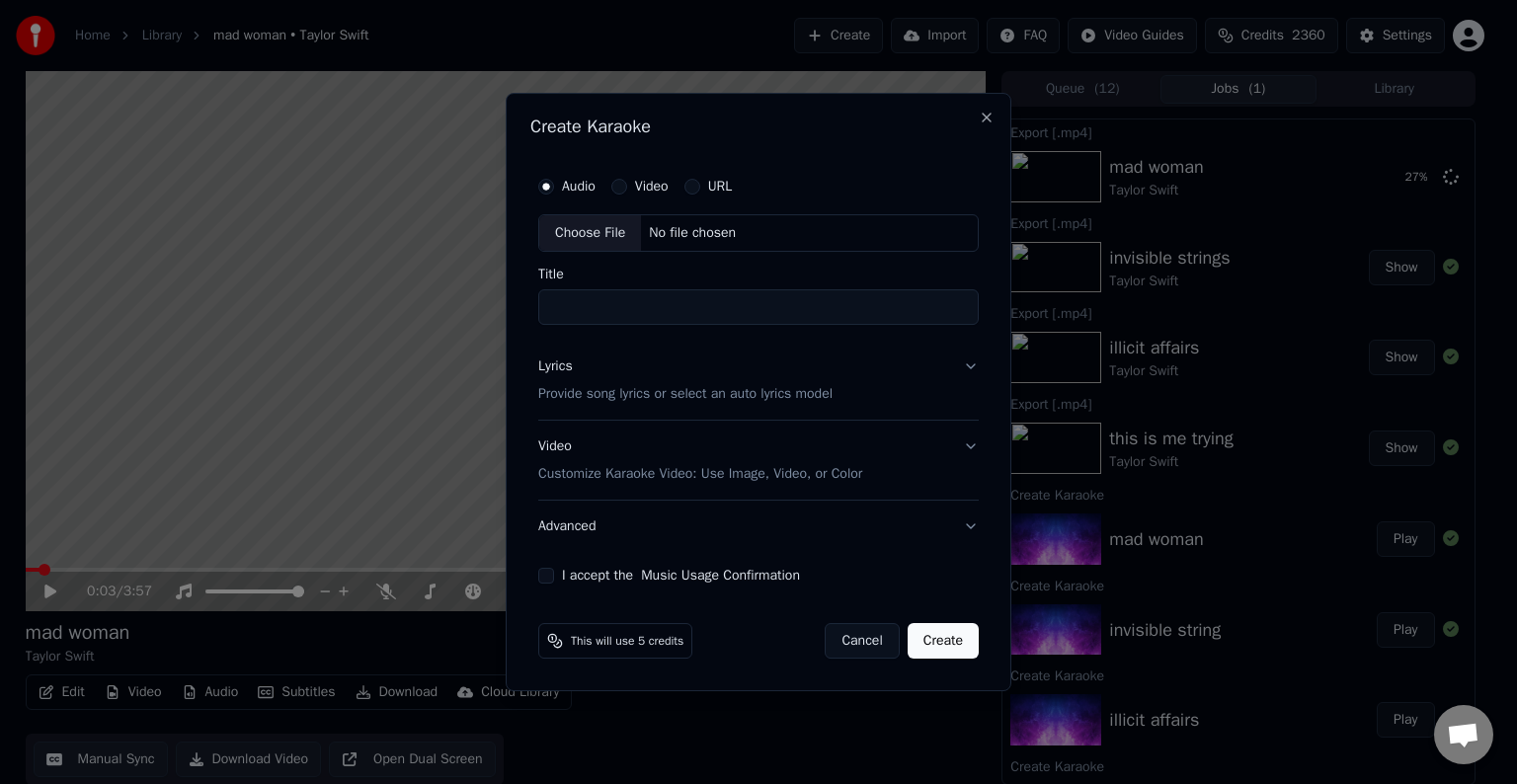 click on "Choose File" at bounding box center [590, 233] 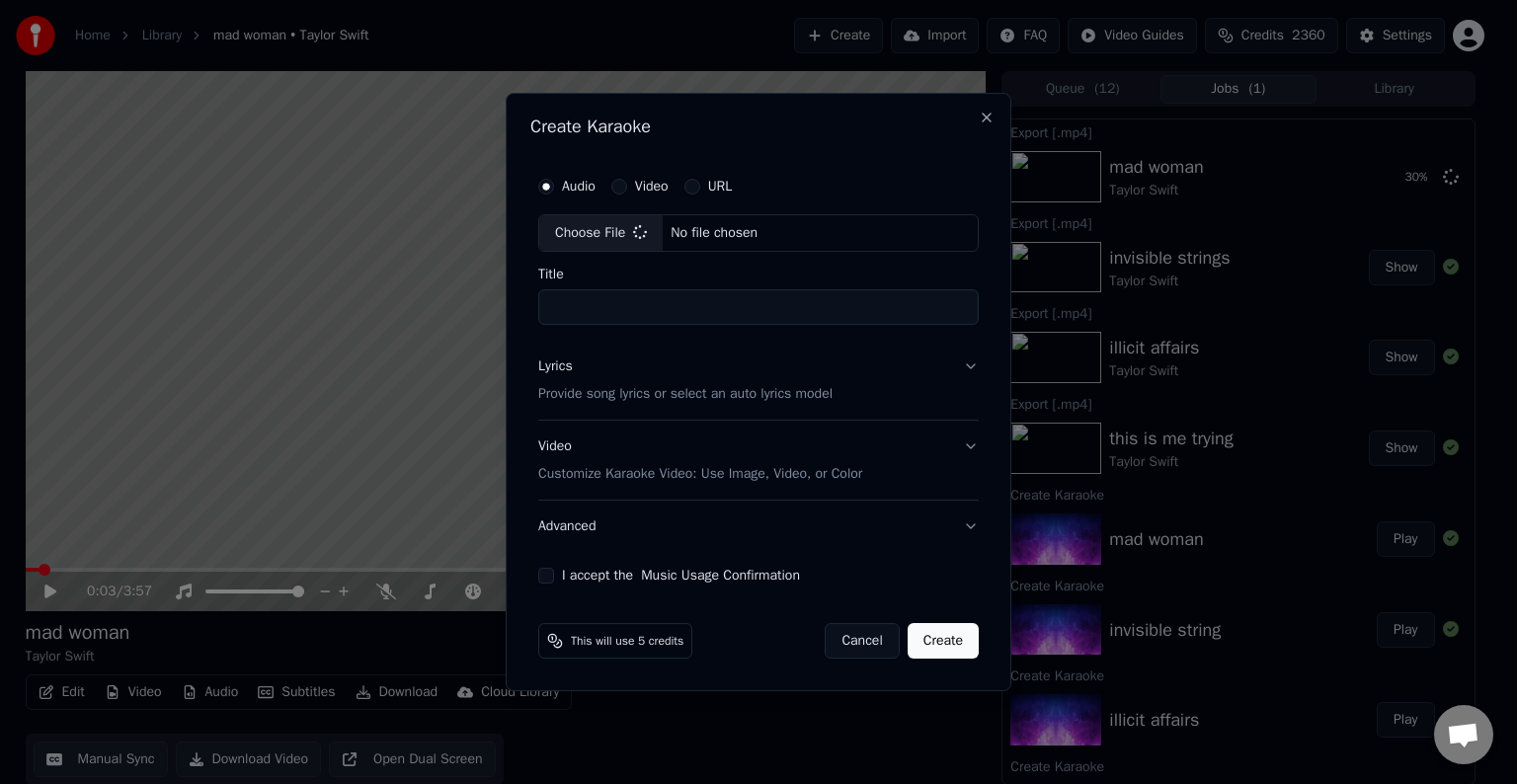 click on "Lyrics Provide song lyrics or select an auto lyrics model" at bounding box center (758, 380) 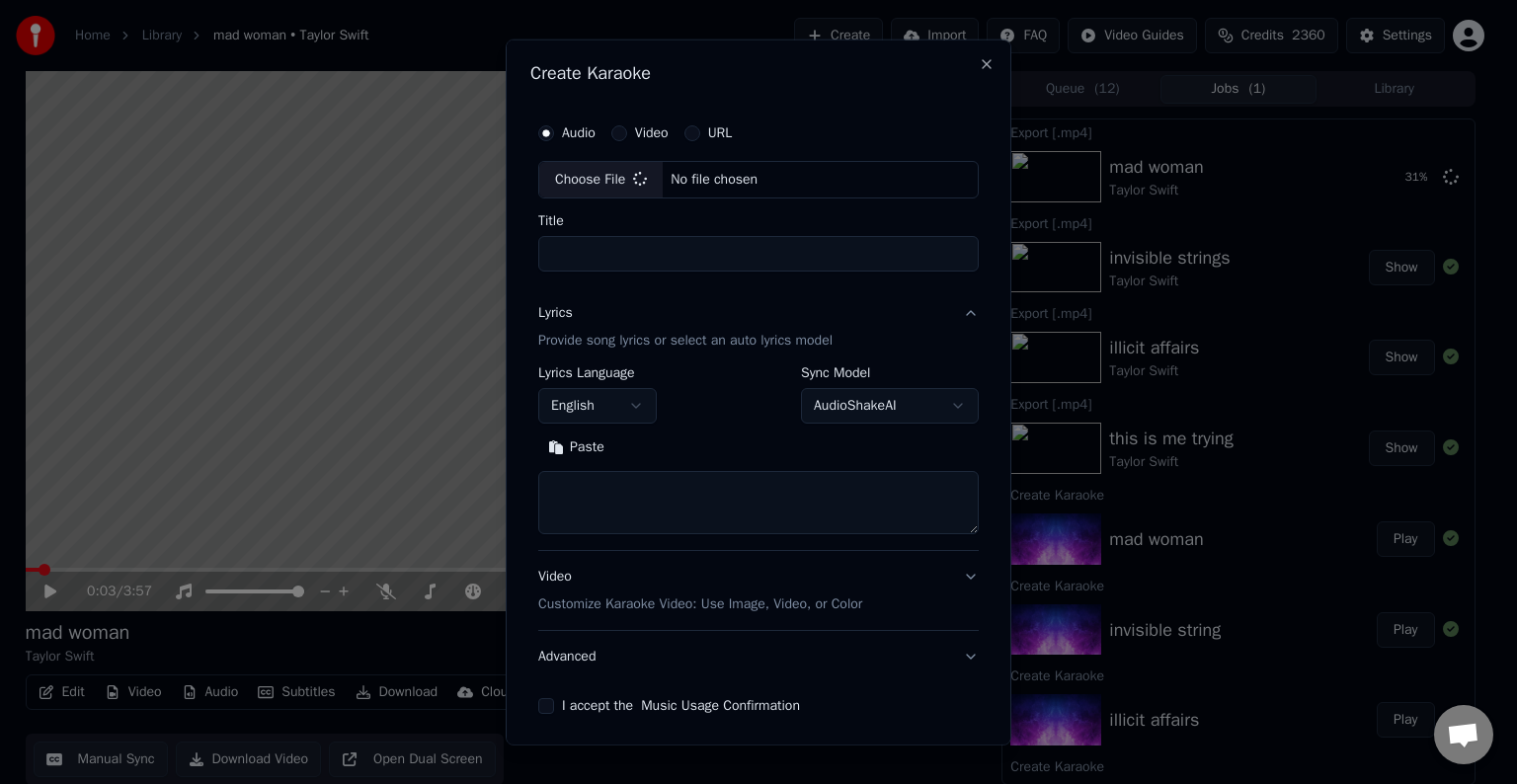 click at bounding box center [758, 503] 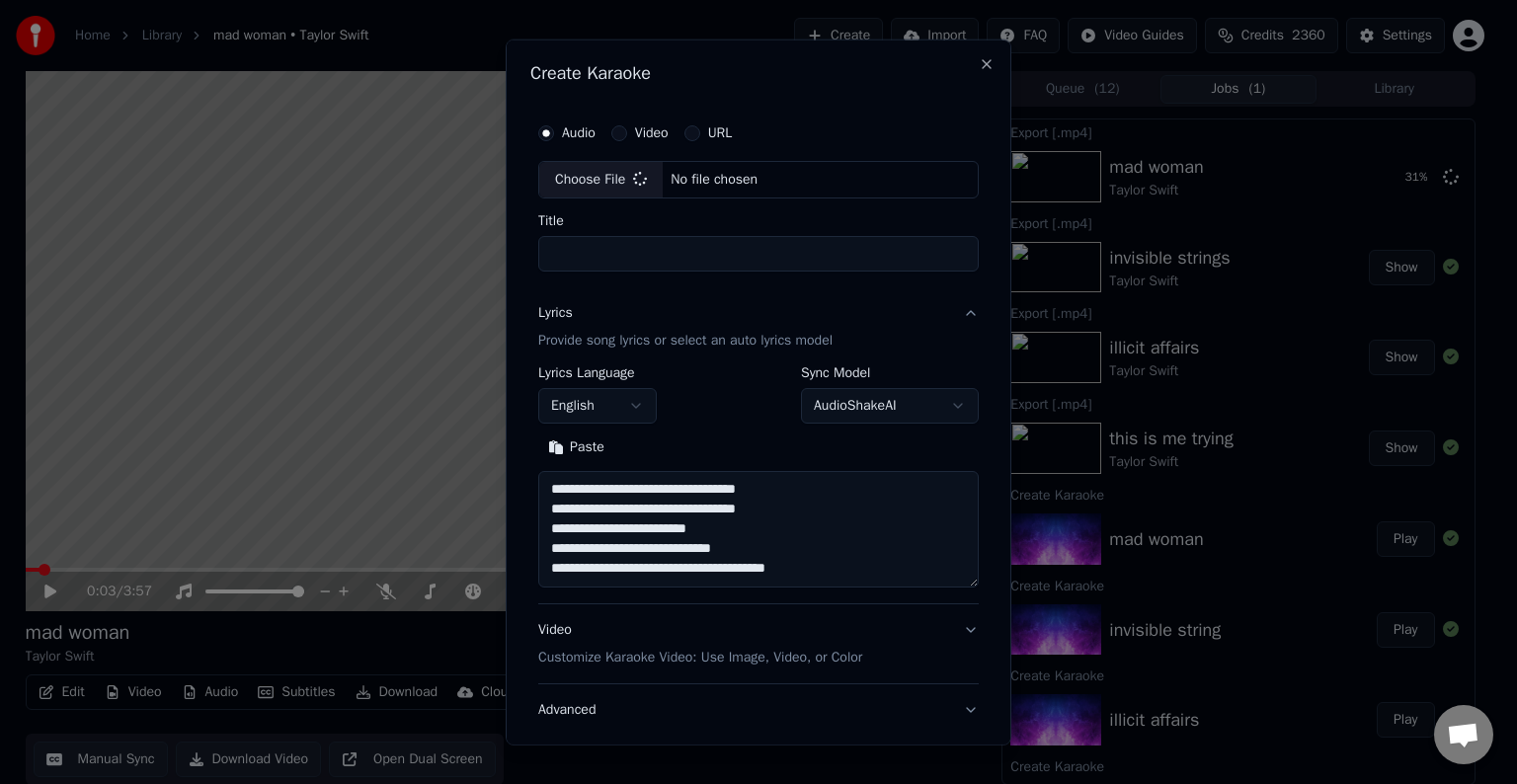 scroll, scrollTop: 63, scrollLeft: 0, axis: vertical 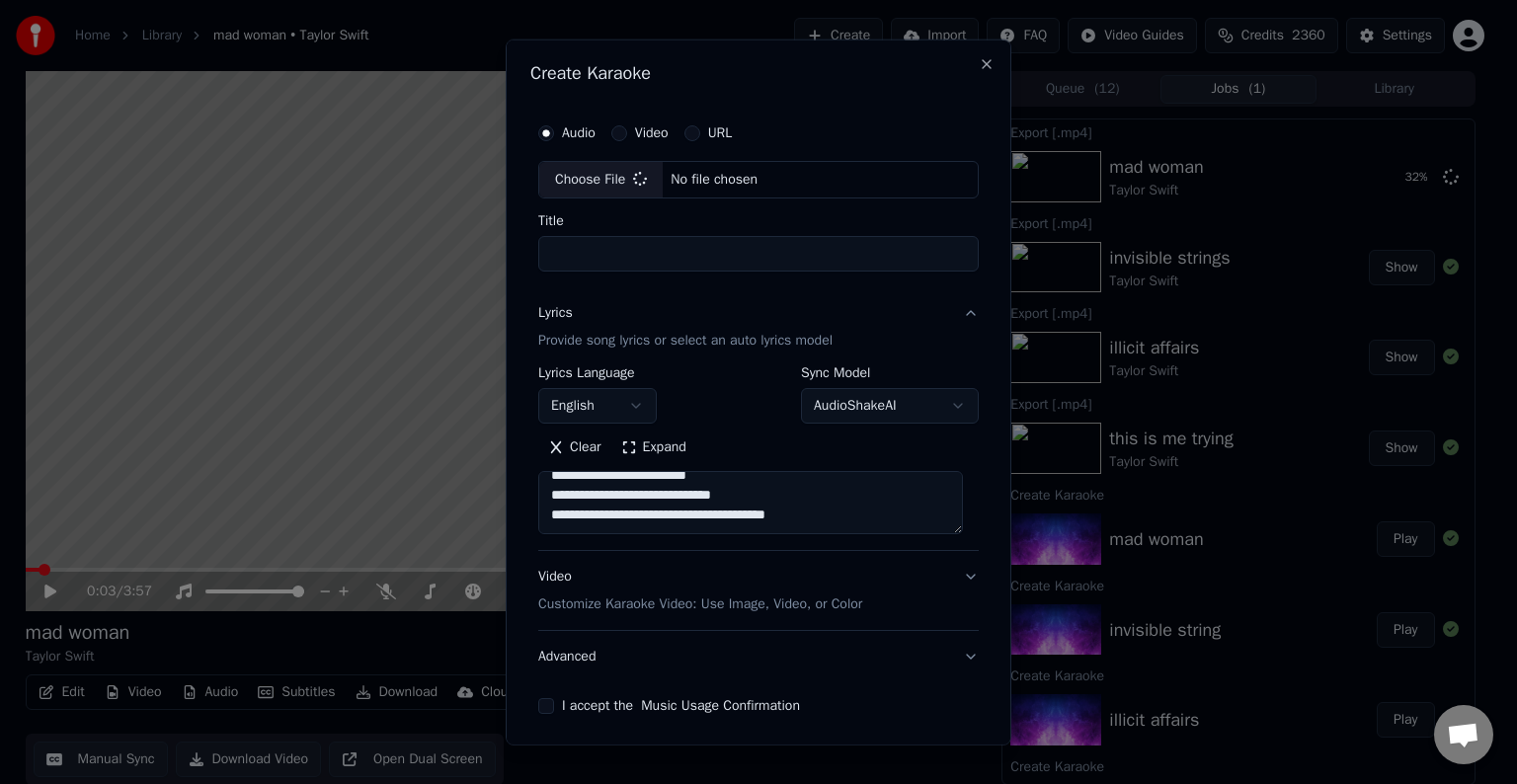 type on "********" 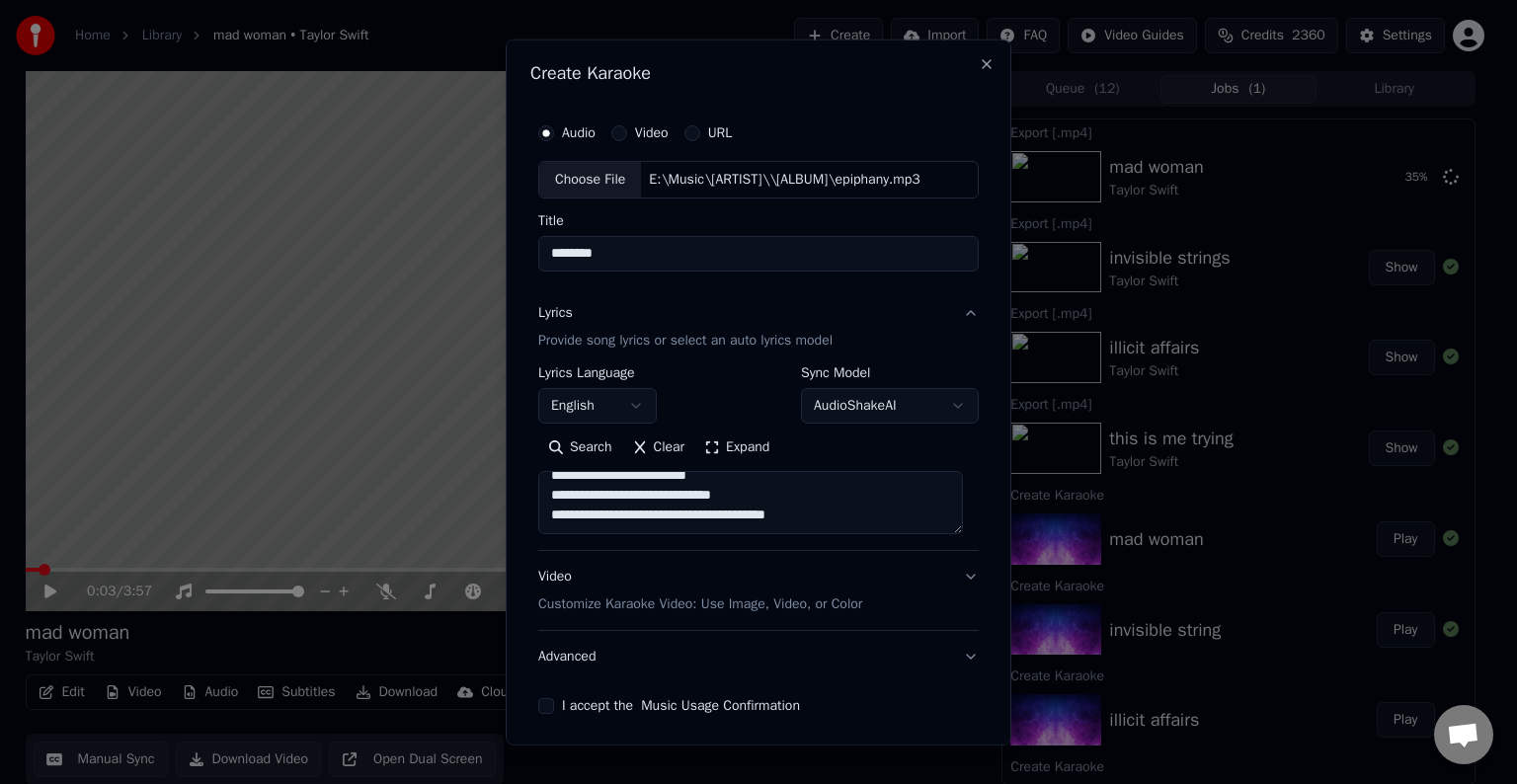 paste on "**********" 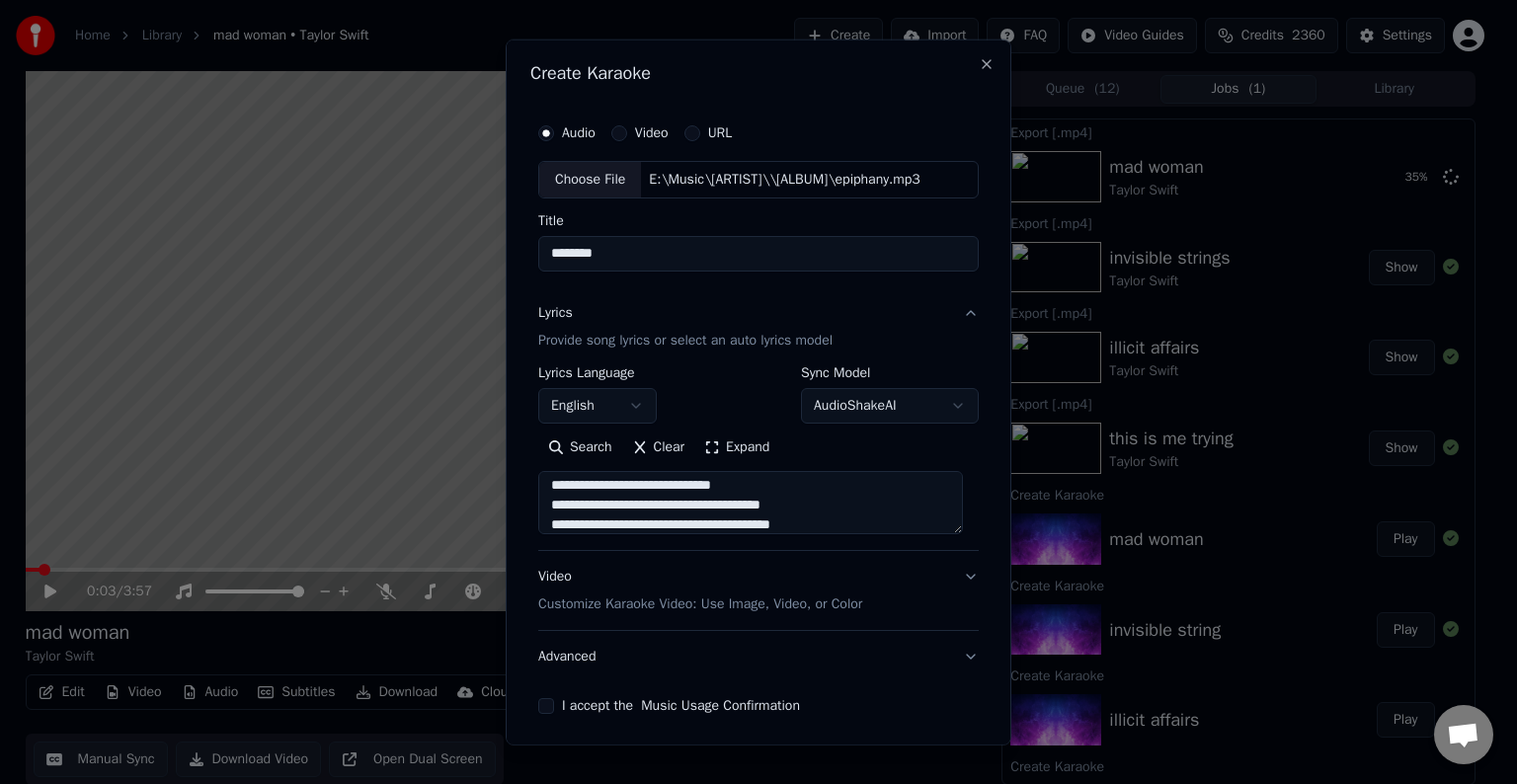scroll, scrollTop: 103, scrollLeft: 0, axis: vertical 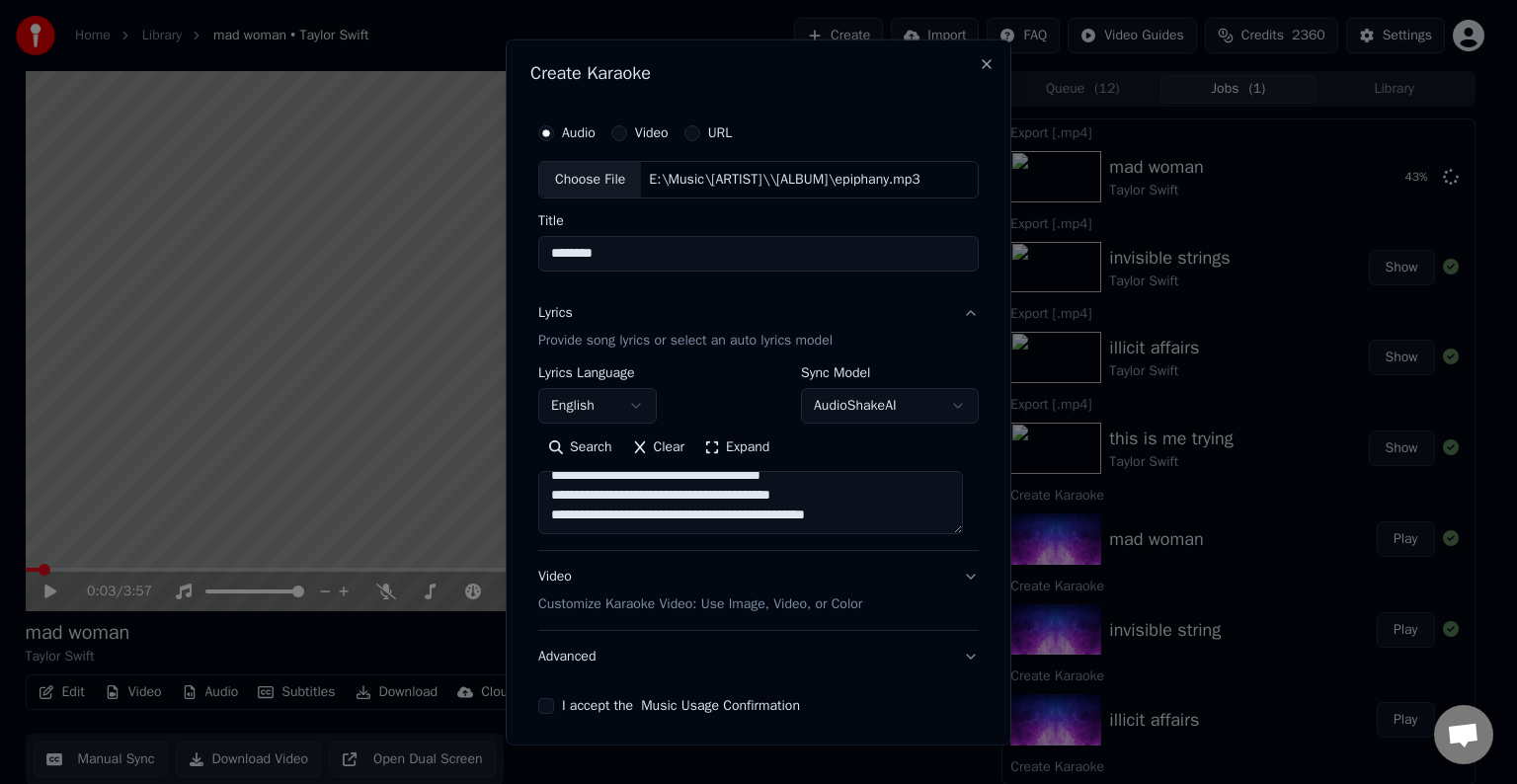 paste on "**********" 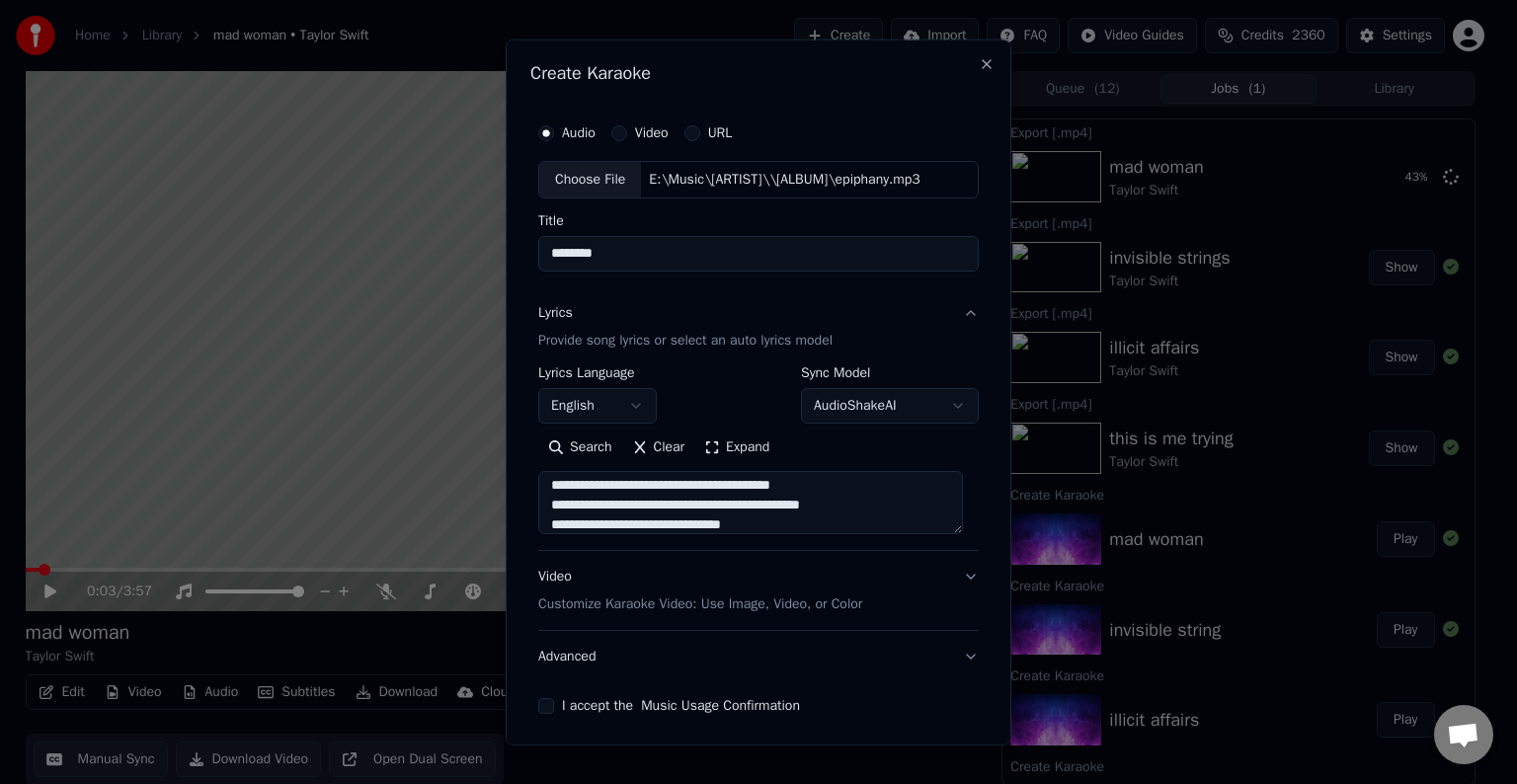 scroll, scrollTop: 201, scrollLeft: 0, axis: vertical 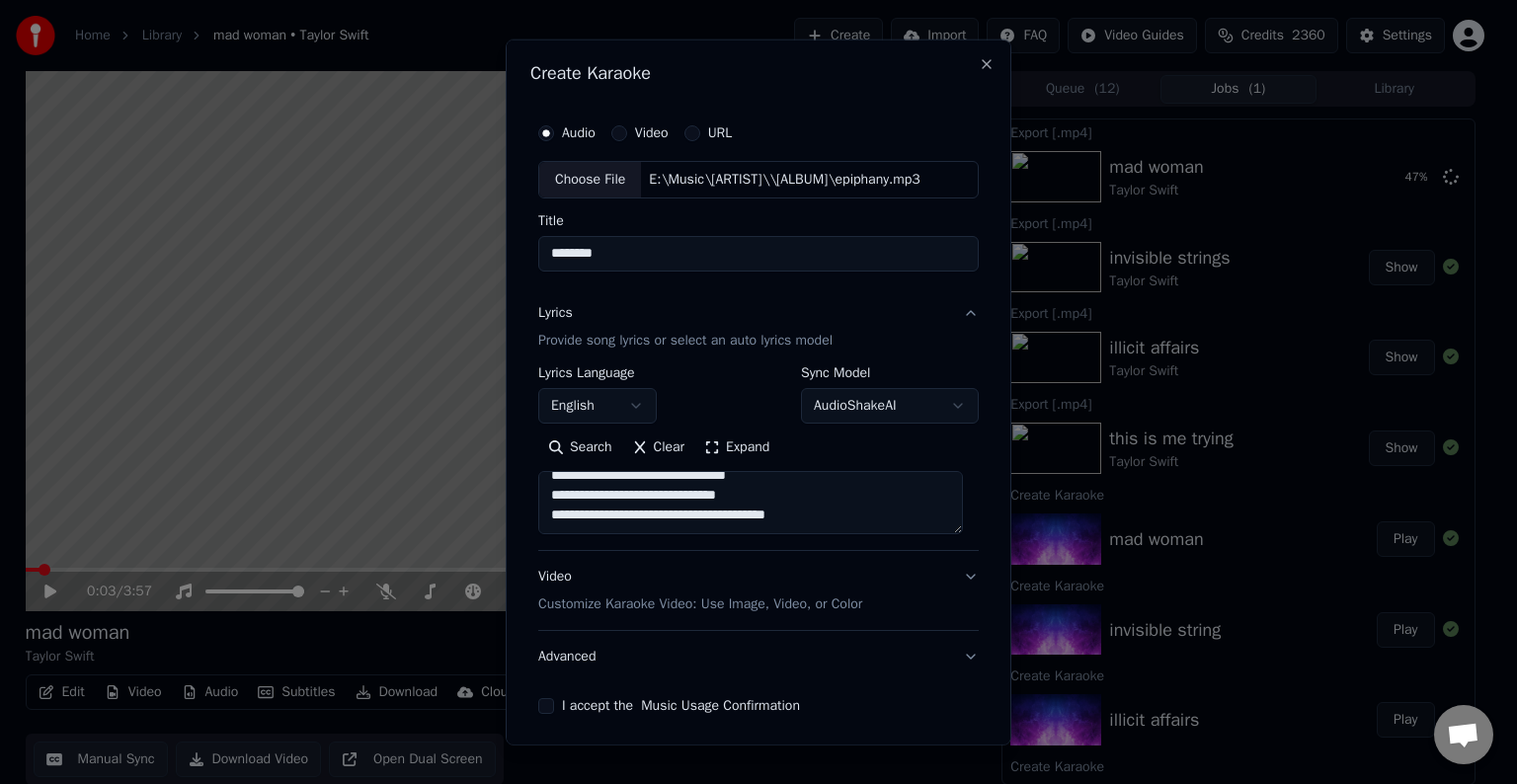 paste on "**********" 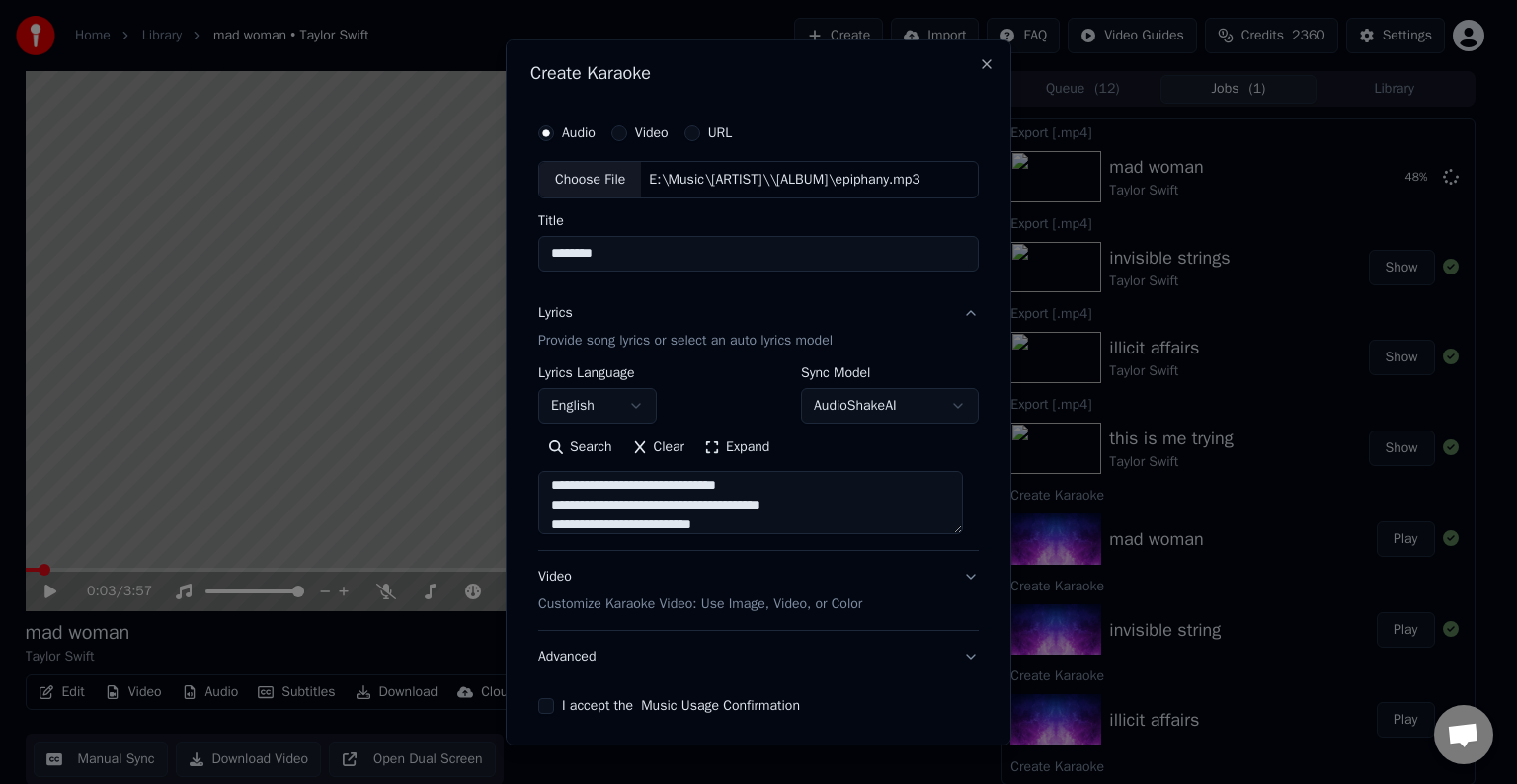 scroll, scrollTop: 280, scrollLeft: 0, axis: vertical 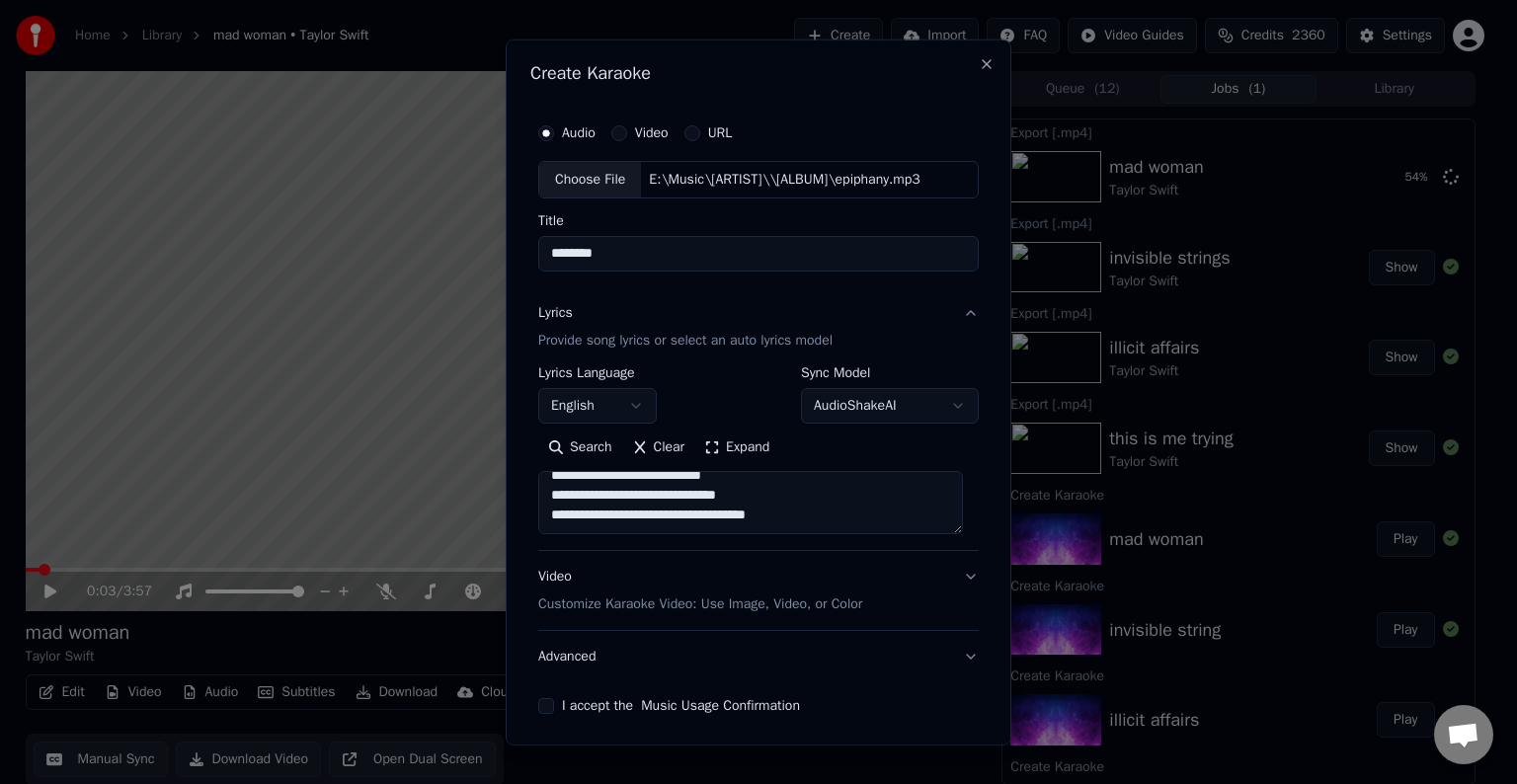 paste on "**********" 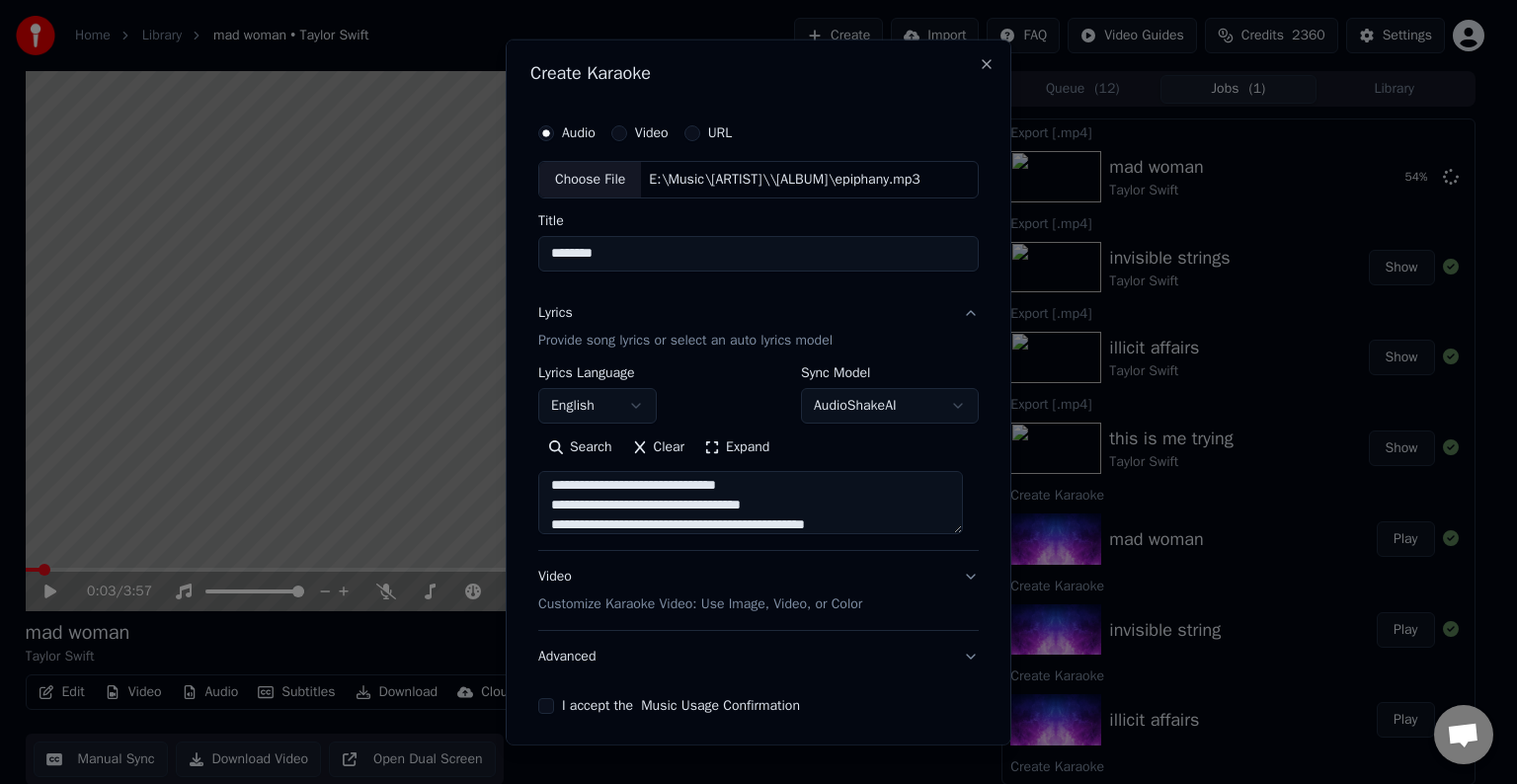 scroll, scrollTop: 379, scrollLeft: 0, axis: vertical 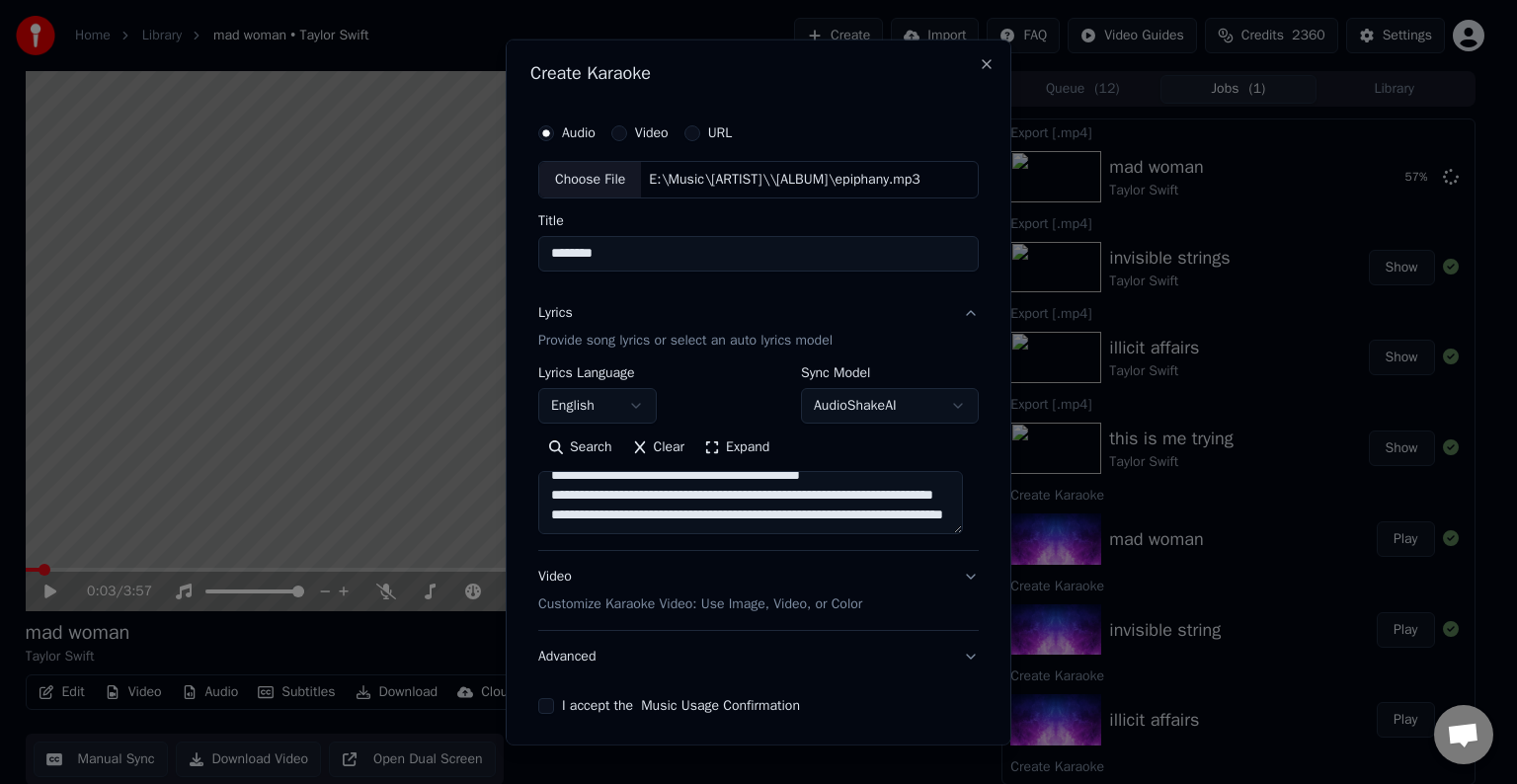 click on "**********" at bounding box center [751, 503] 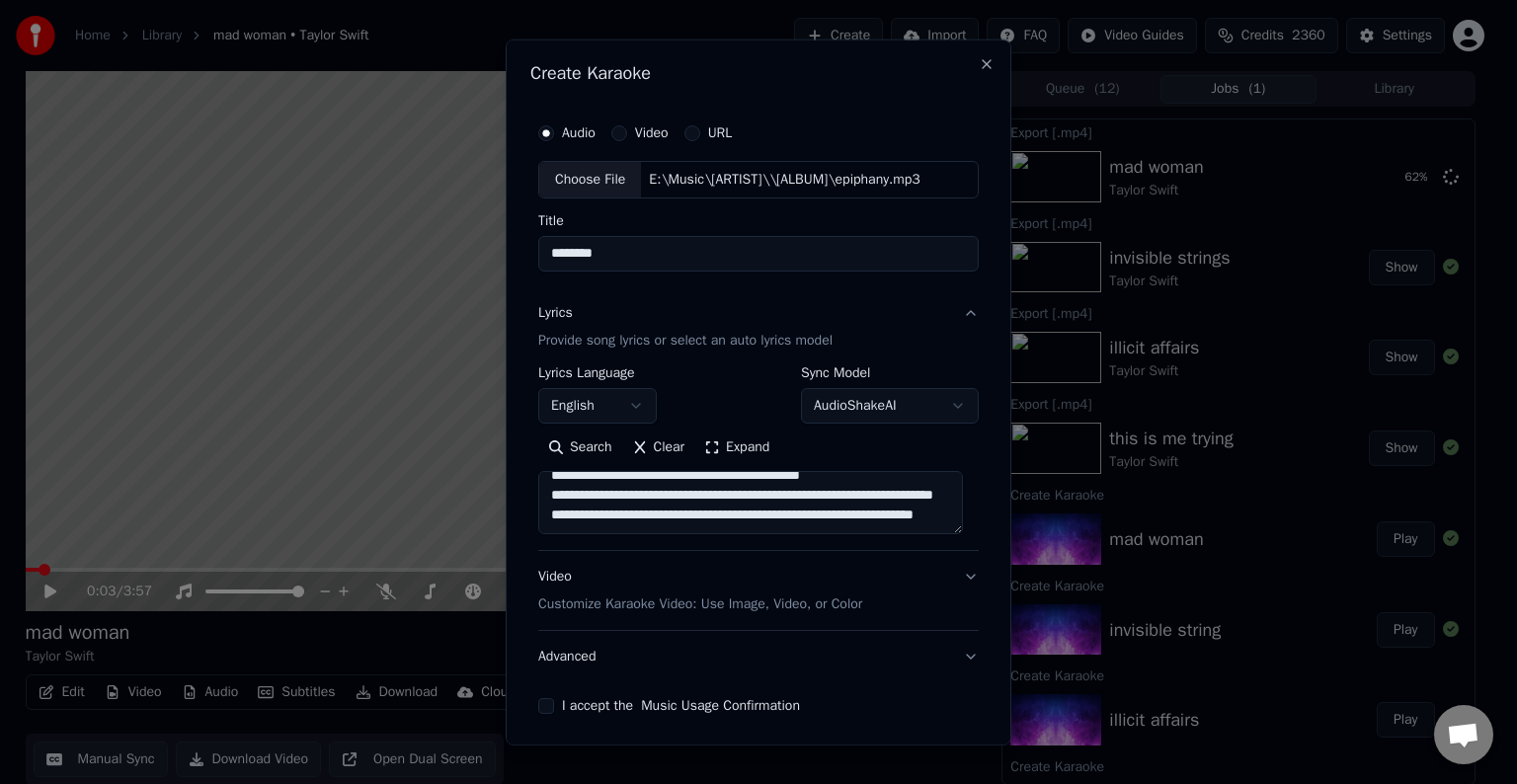click on "**********" at bounding box center (751, 503) 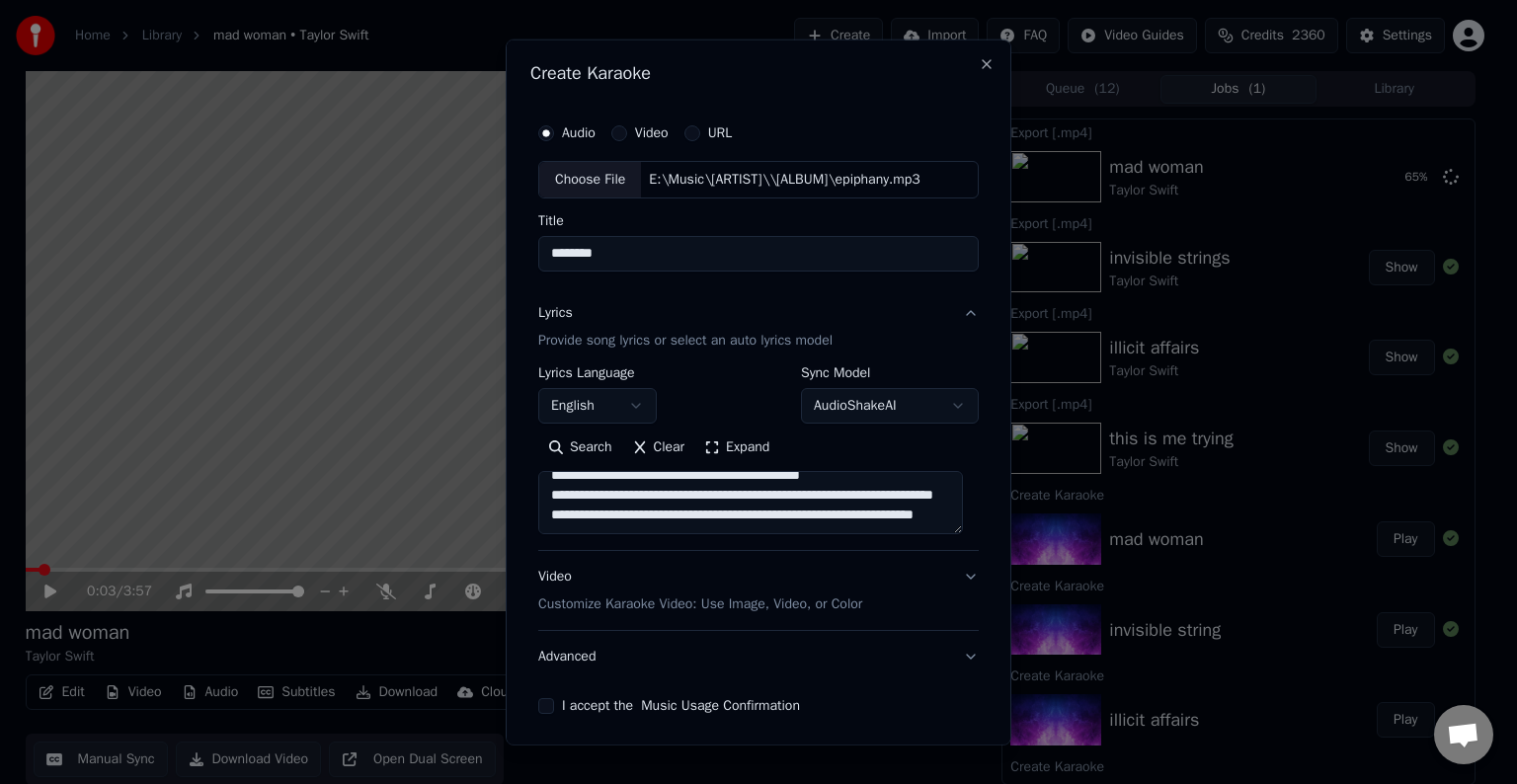 drag, startPoint x: 826, startPoint y: 505, endPoint x: 686, endPoint y: 511, distance: 140.12851 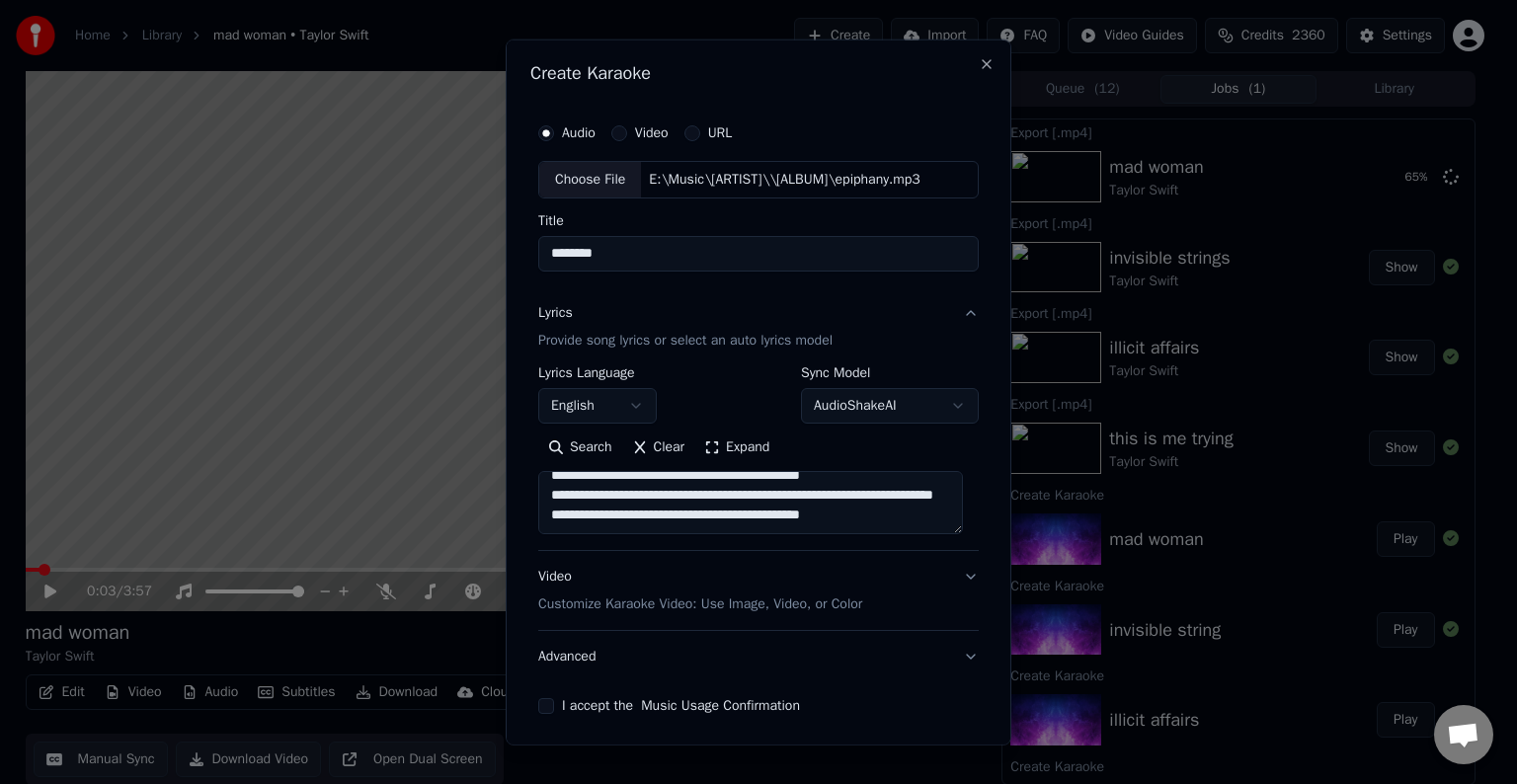 scroll, scrollTop: 368, scrollLeft: 0, axis: vertical 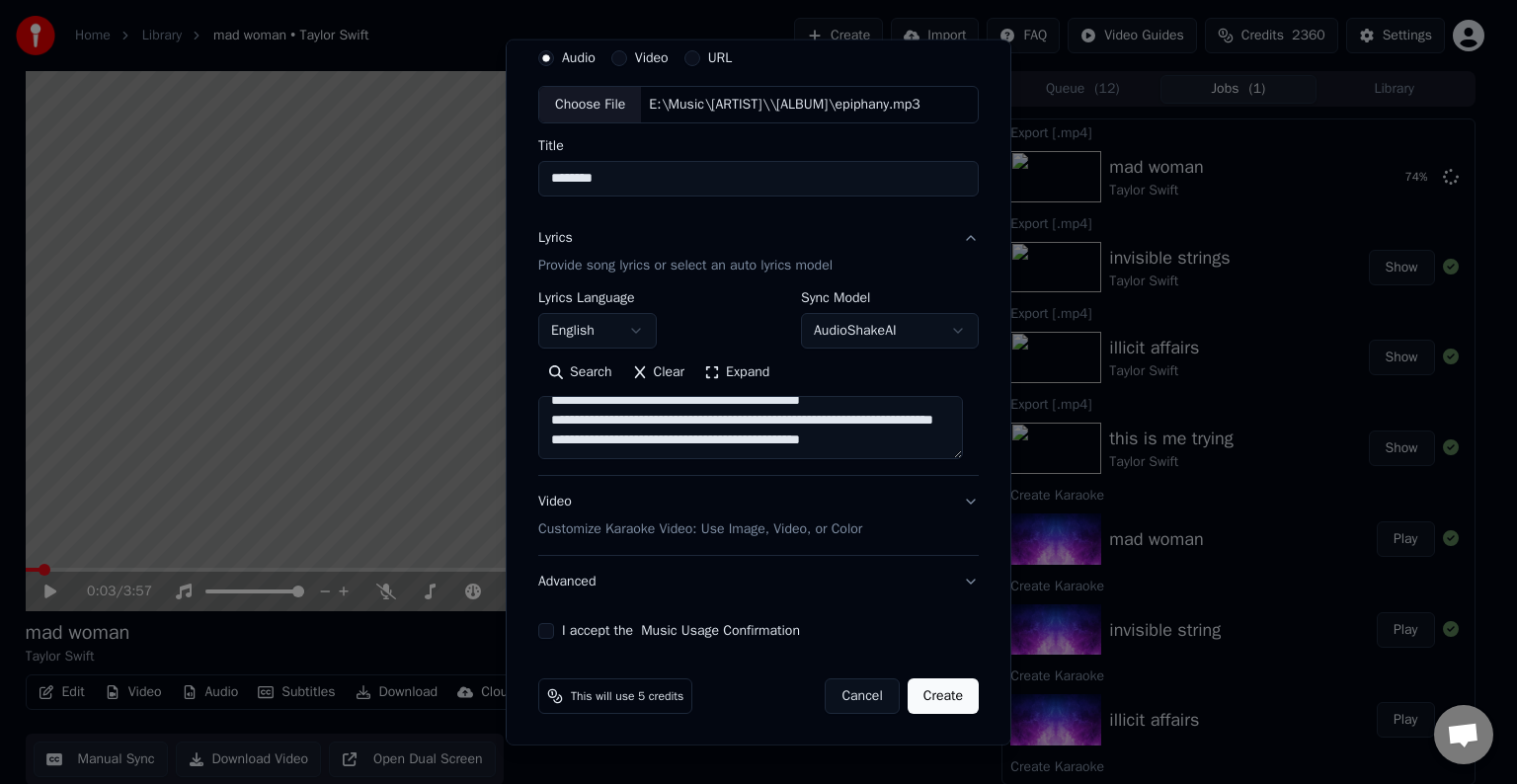 click on "**********" at bounding box center (751, 428) 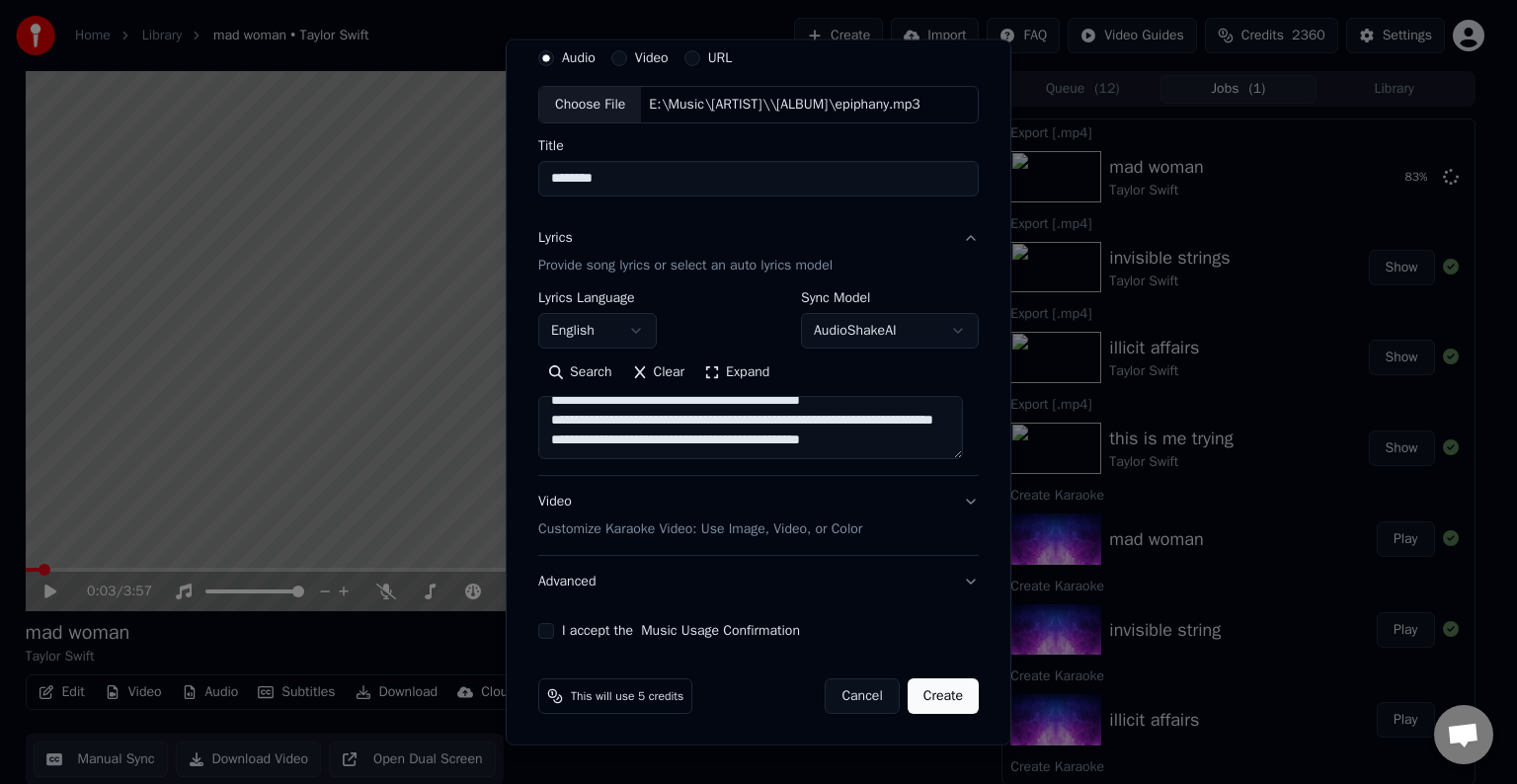 click on "**********" at bounding box center (751, 428) 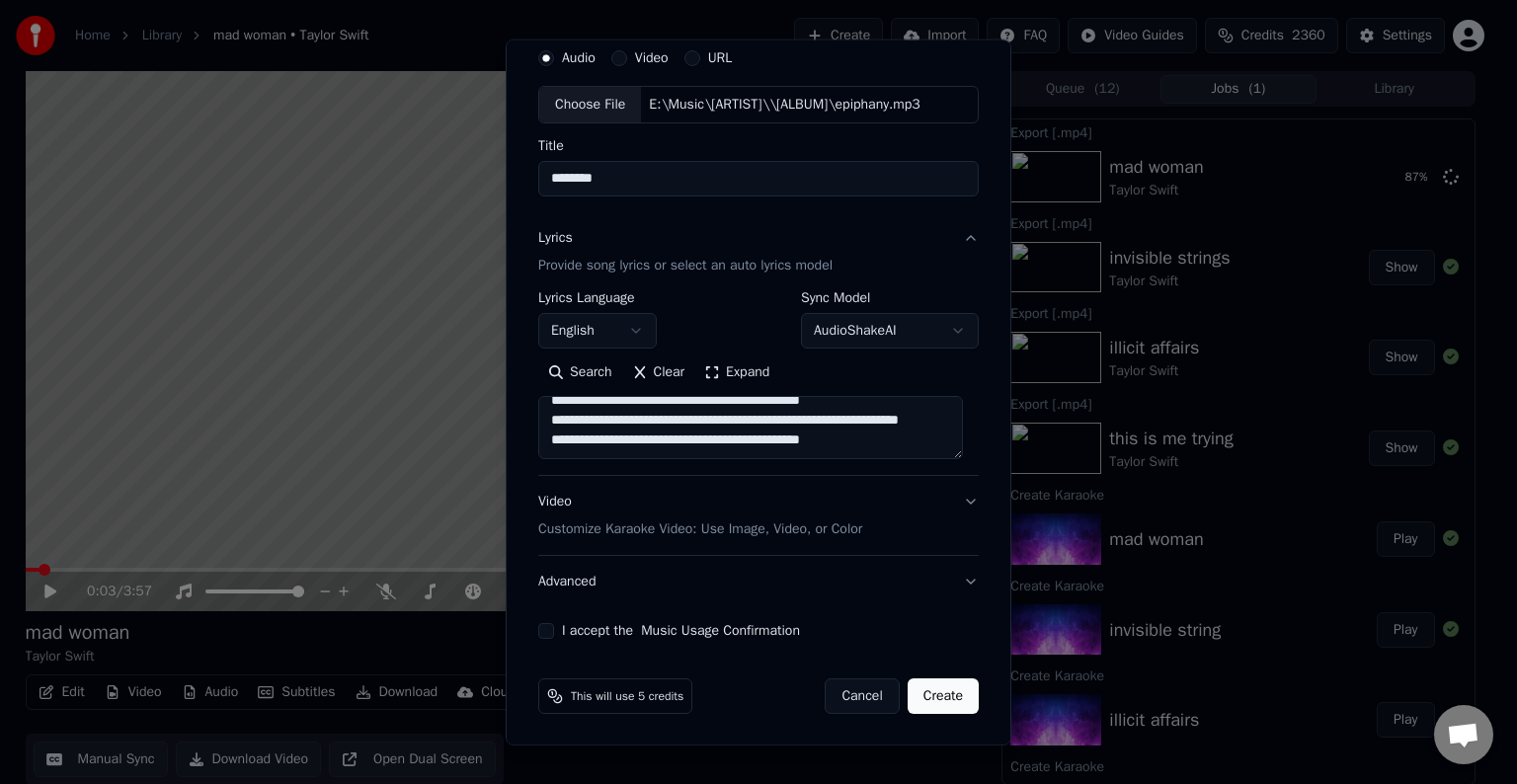 click on "**********" at bounding box center (751, 428) 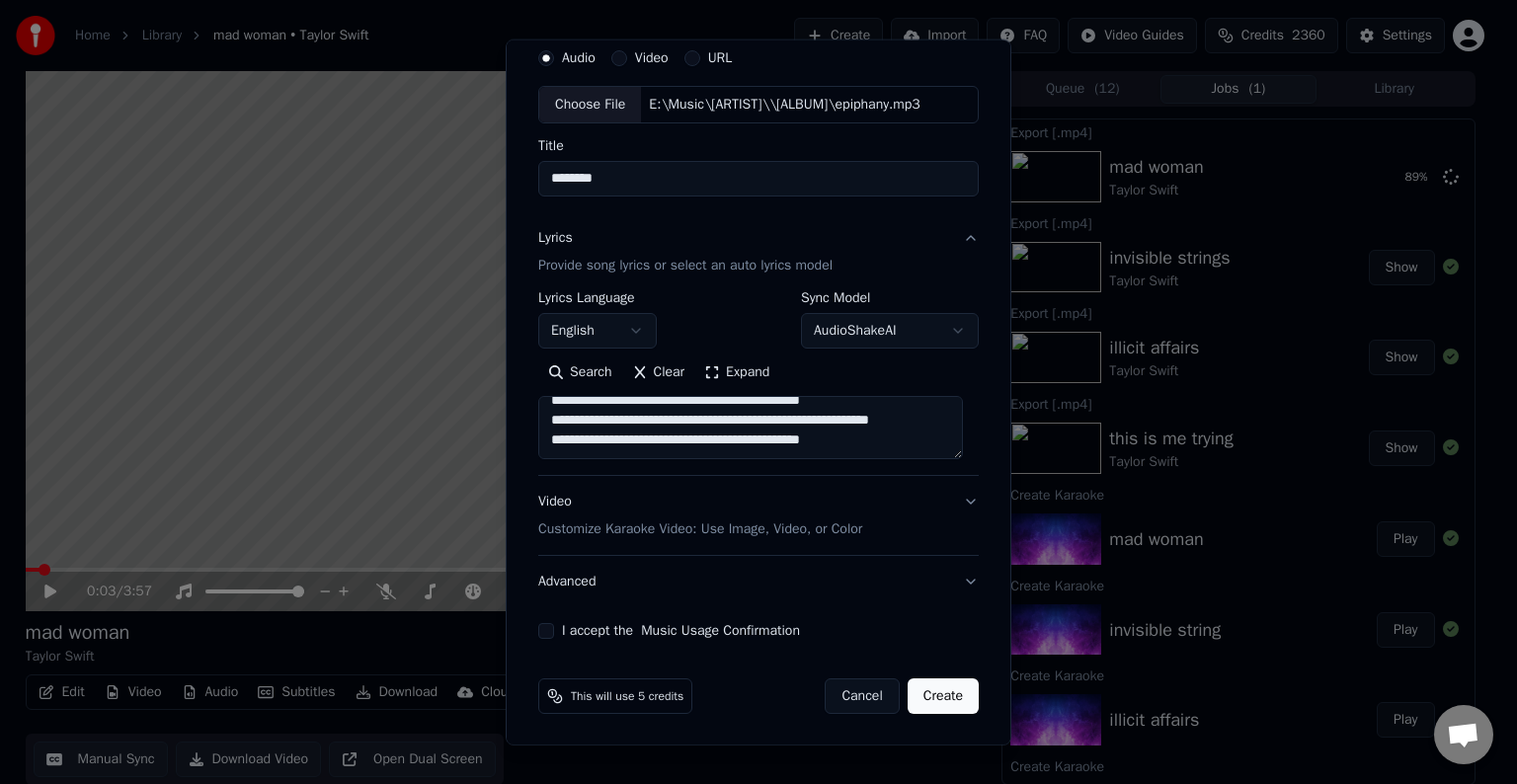 scroll, scrollTop: 349, scrollLeft: 0, axis: vertical 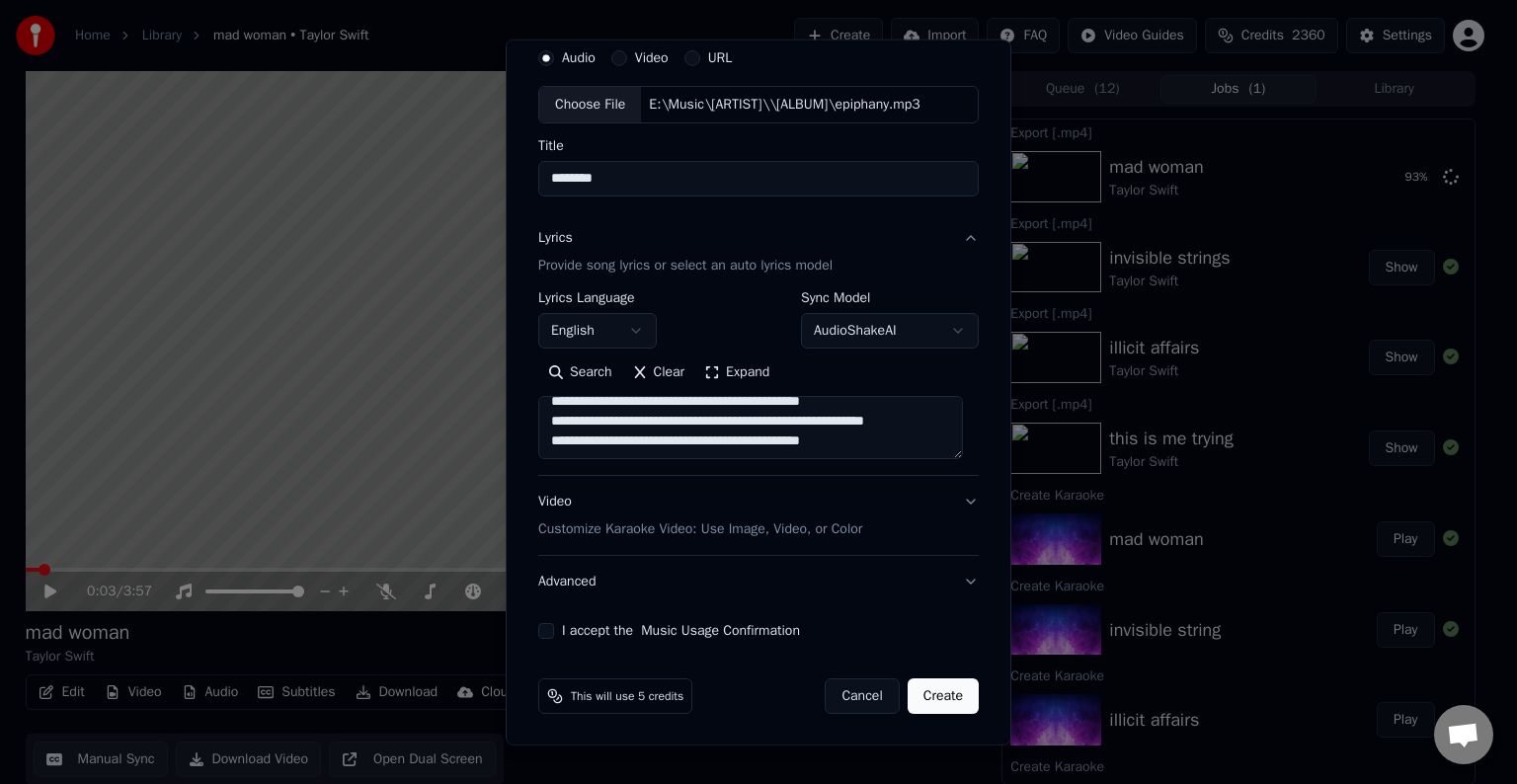click on "**********" at bounding box center [751, 428] 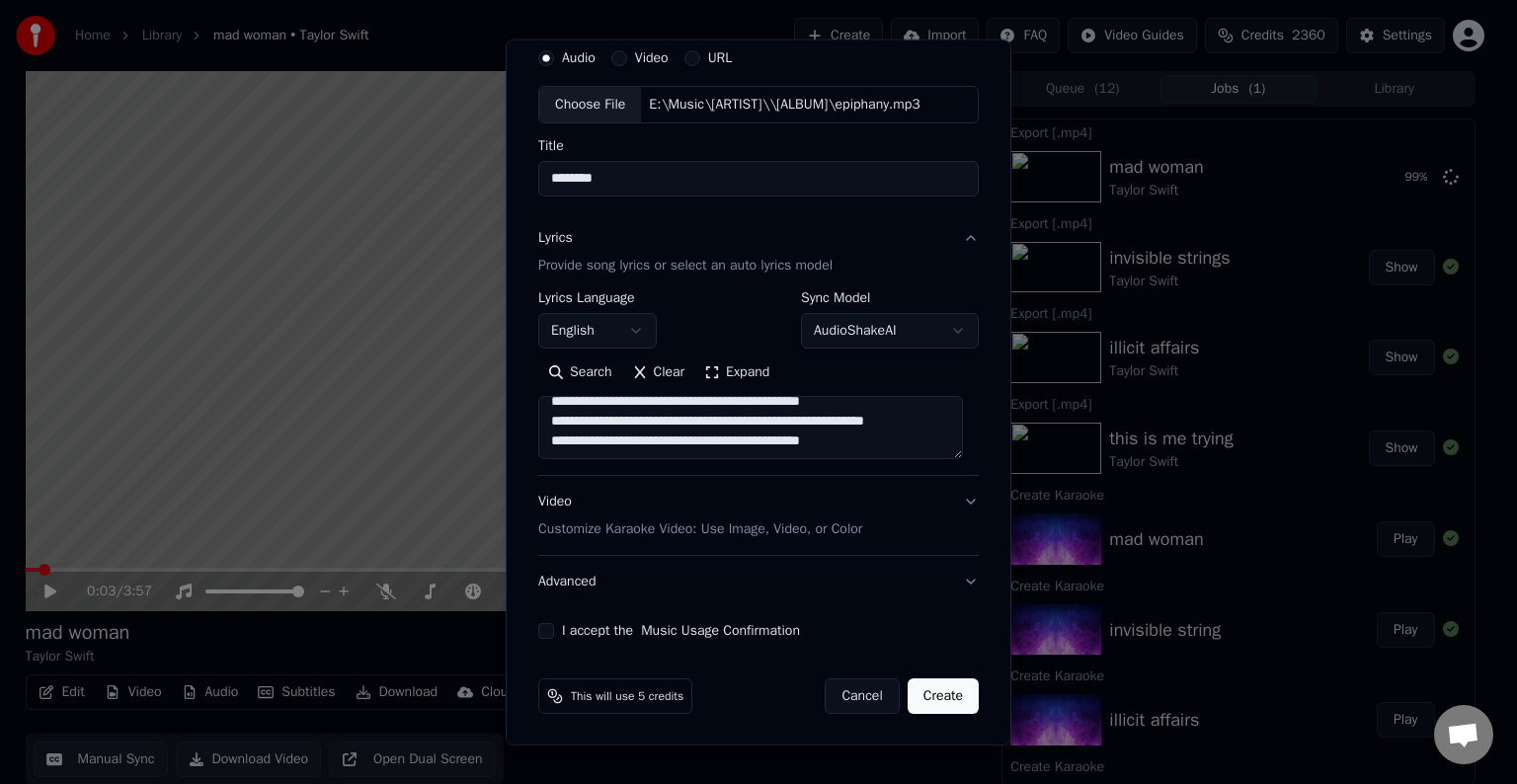 drag, startPoint x: 758, startPoint y: 425, endPoint x: 655, endPoint y: 423, distance: 103.01942 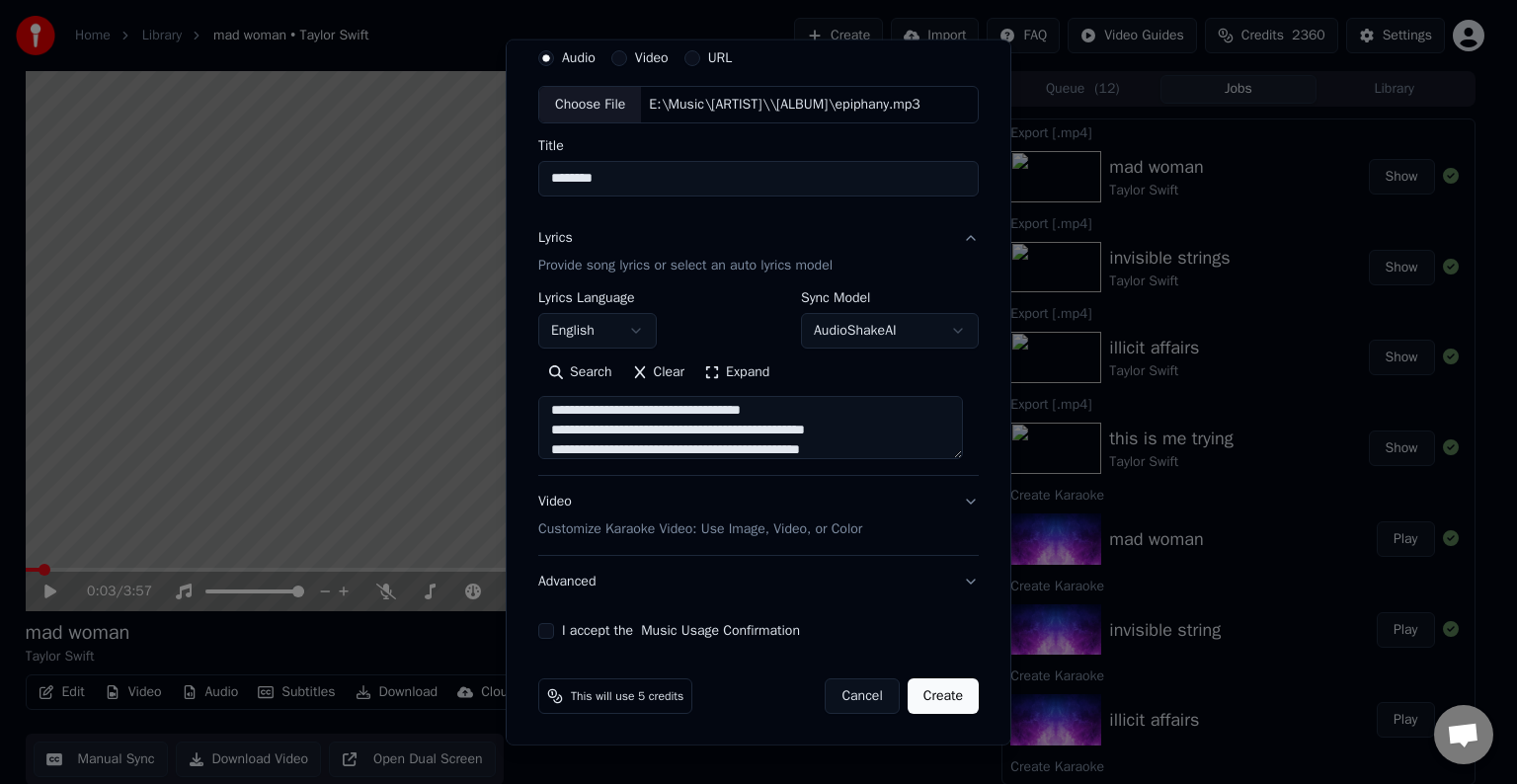 scroll, scrollTop: 297, scrollLeft: 0, axis: vertical 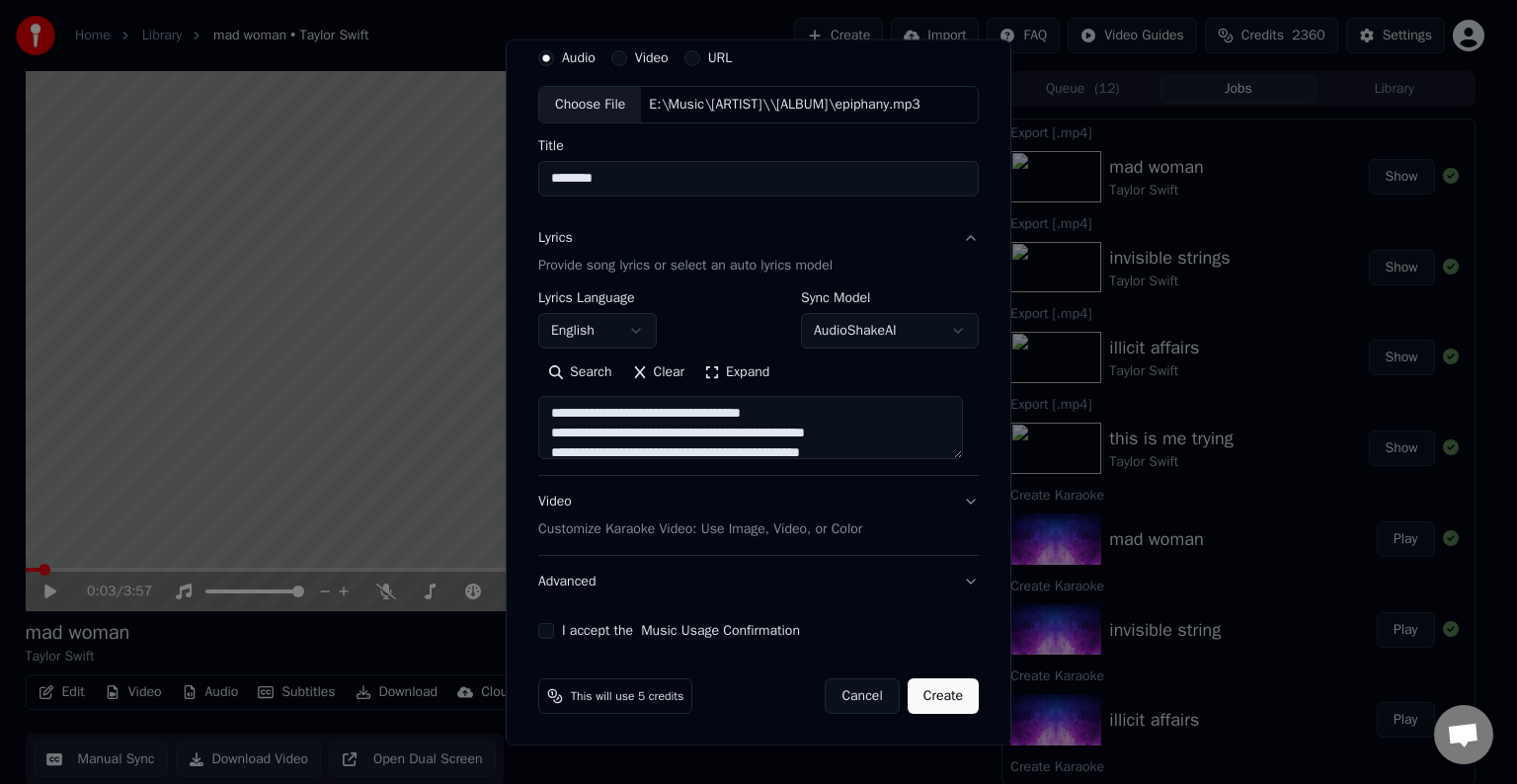click on "**********" at bounding box center (751, 428) 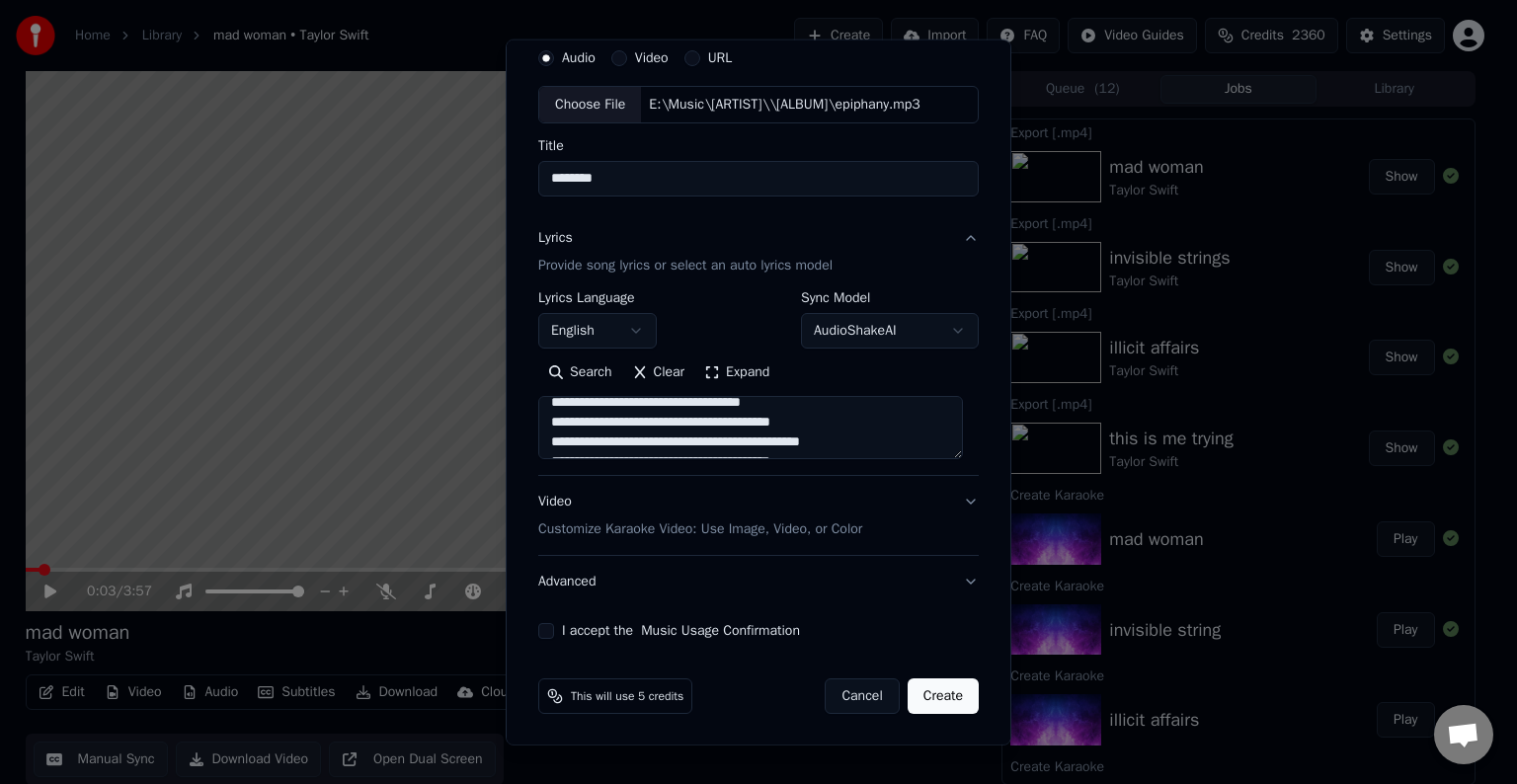 scroll, scrollTop: 349, scrollLeft: 0, axis: vertical 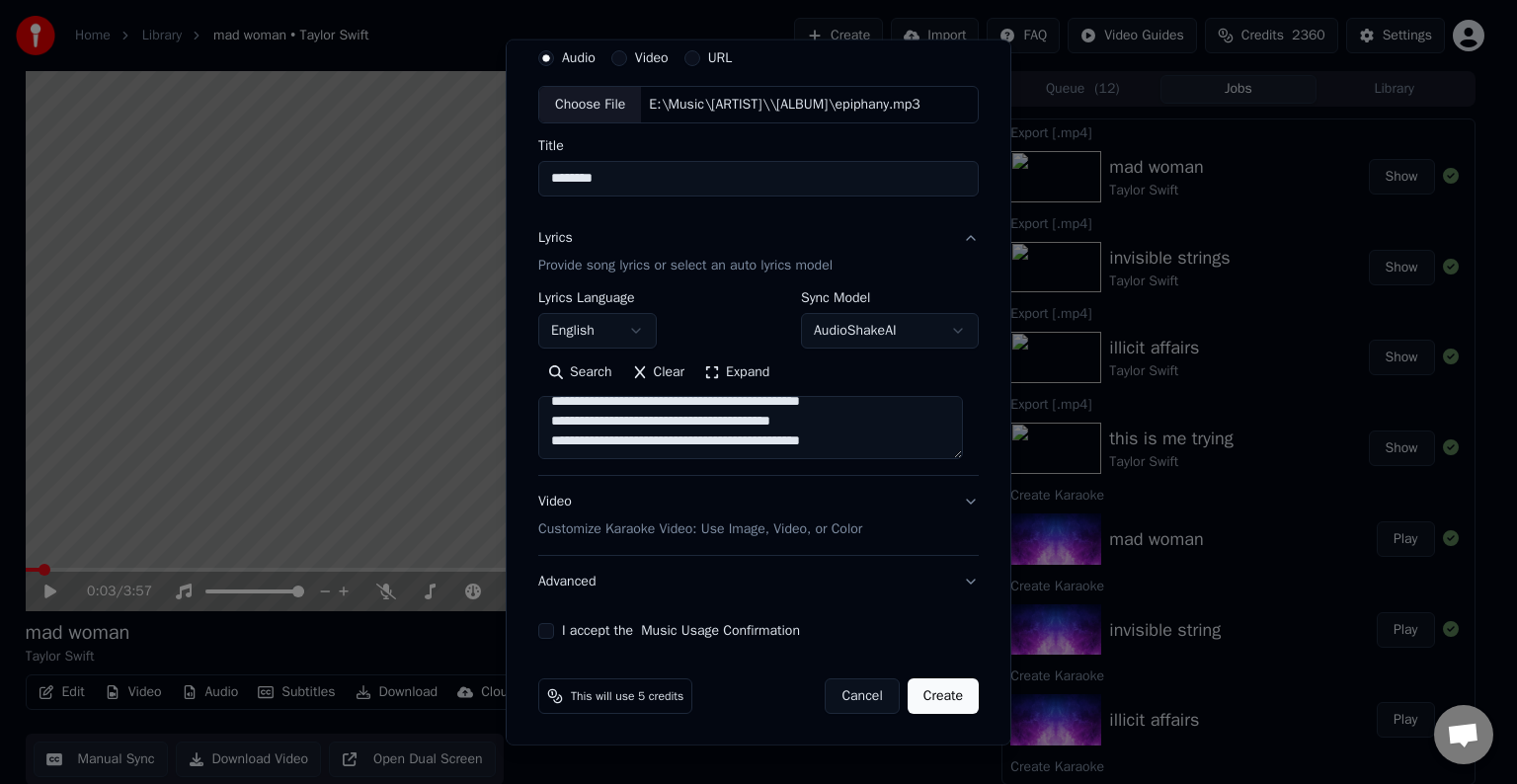 click on "**********" at bounding box center [751, 428] 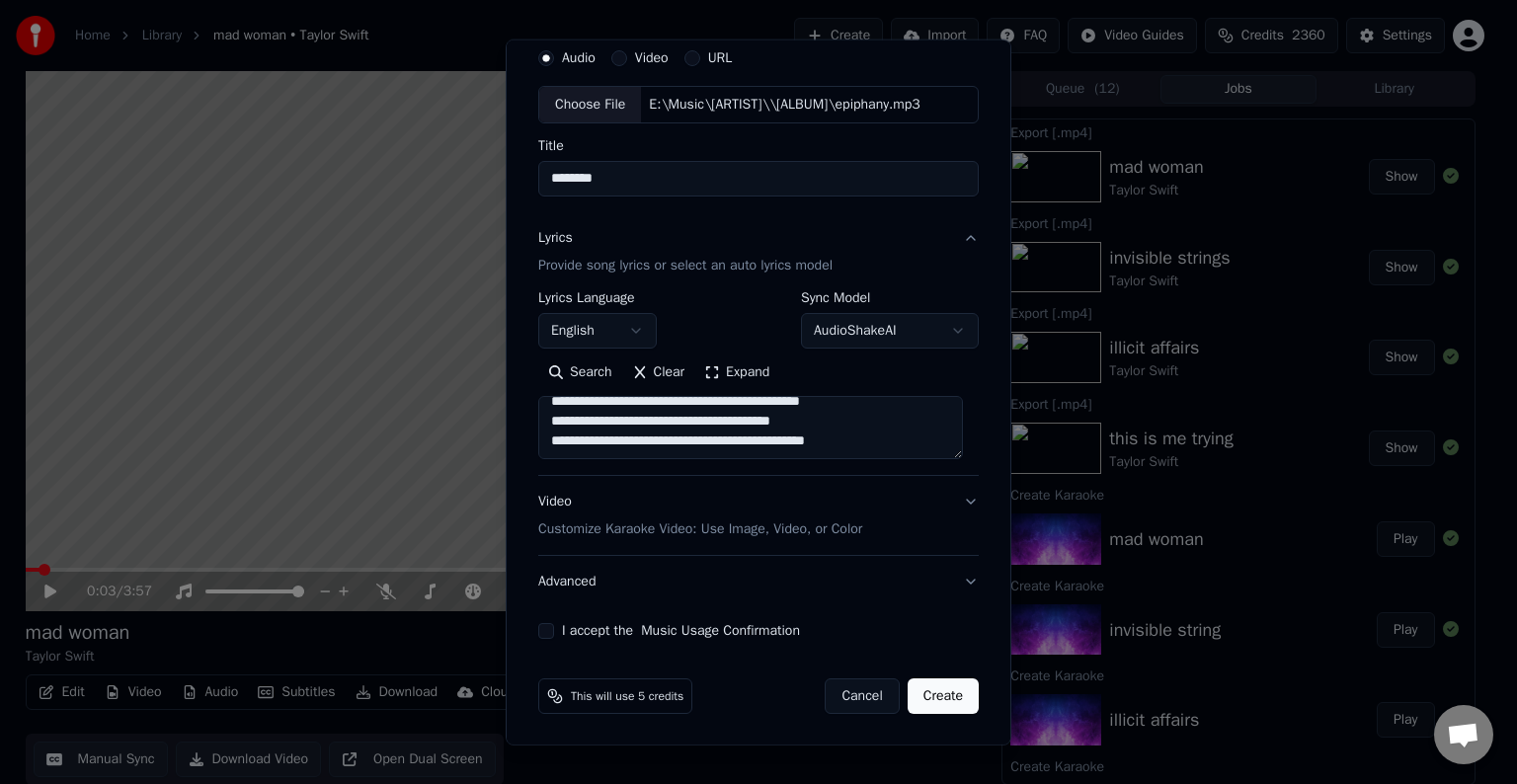scroll, scrollTop: 359, scrollLeft: 0, axis: vertical 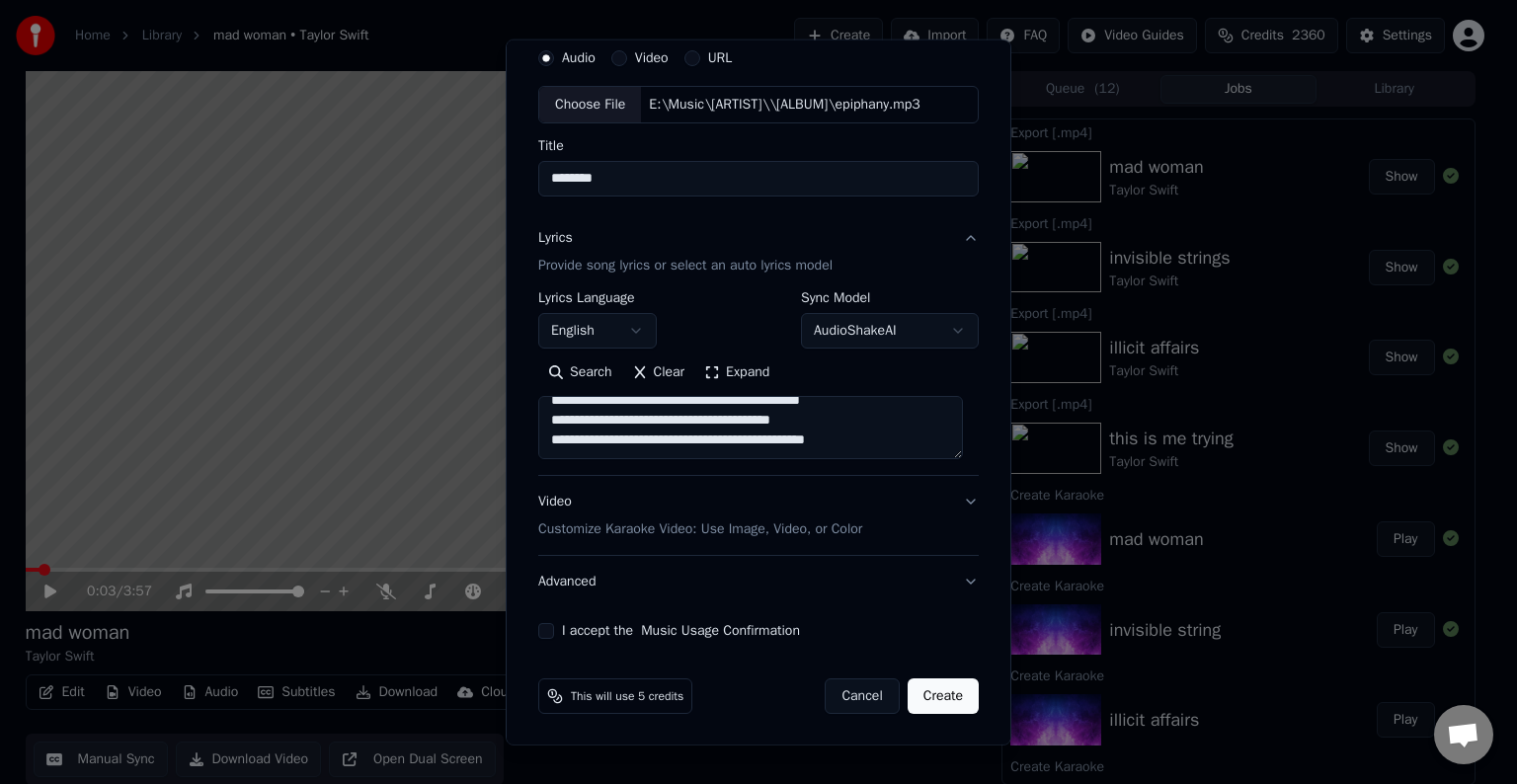 paste on "**********" 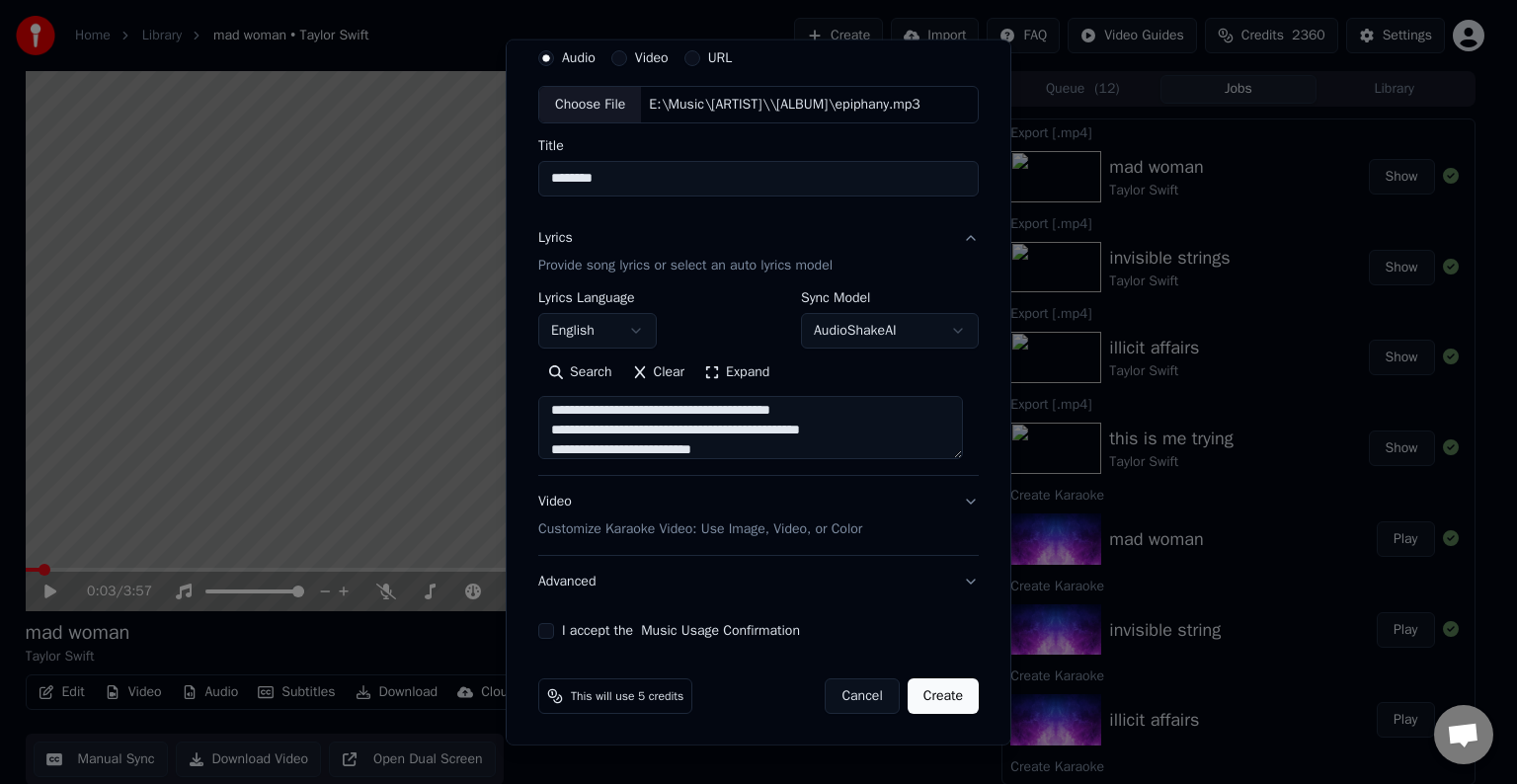 scroll, scrollTop: 419, scrollLeft: 0, axis: vertical 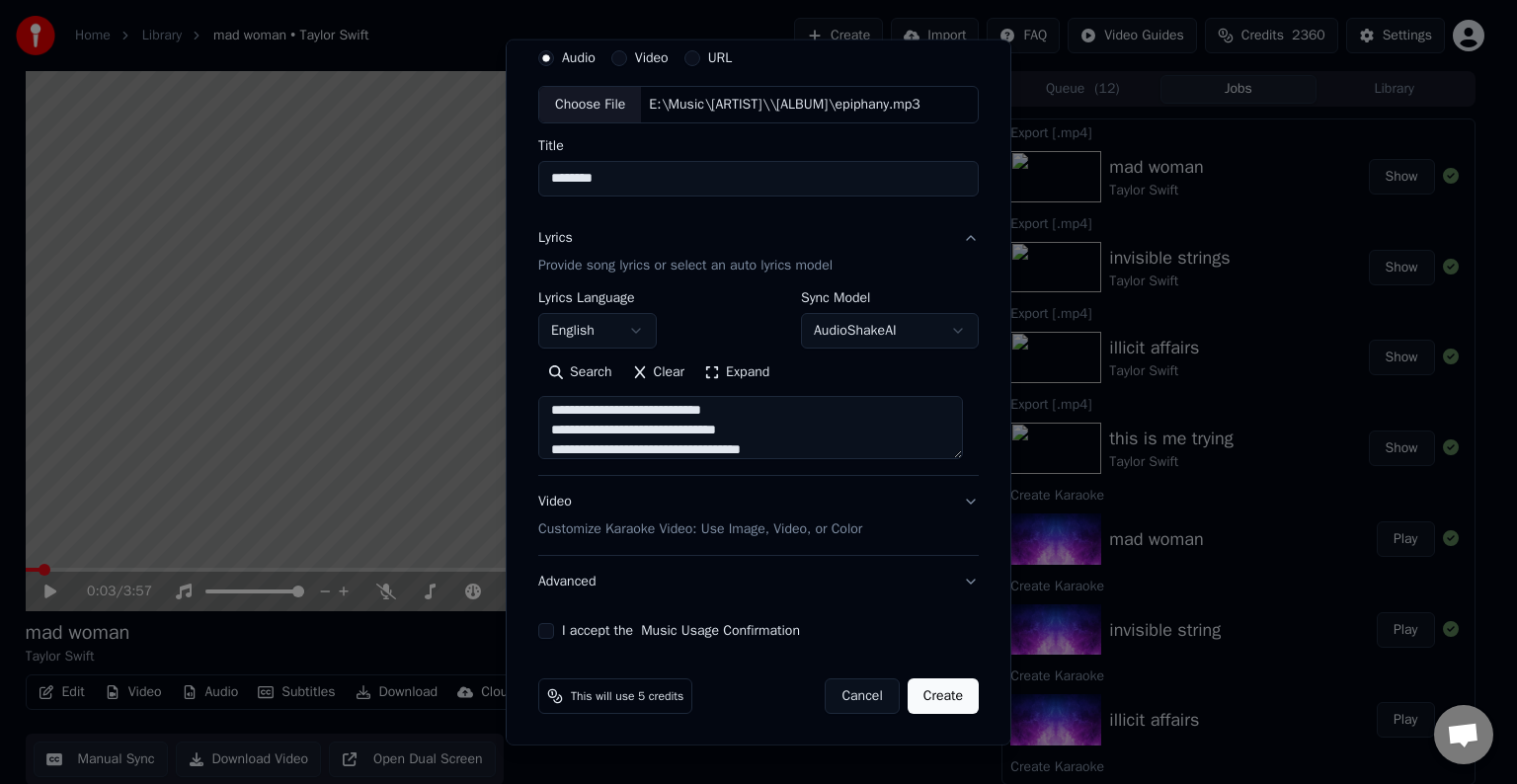type on "**********" 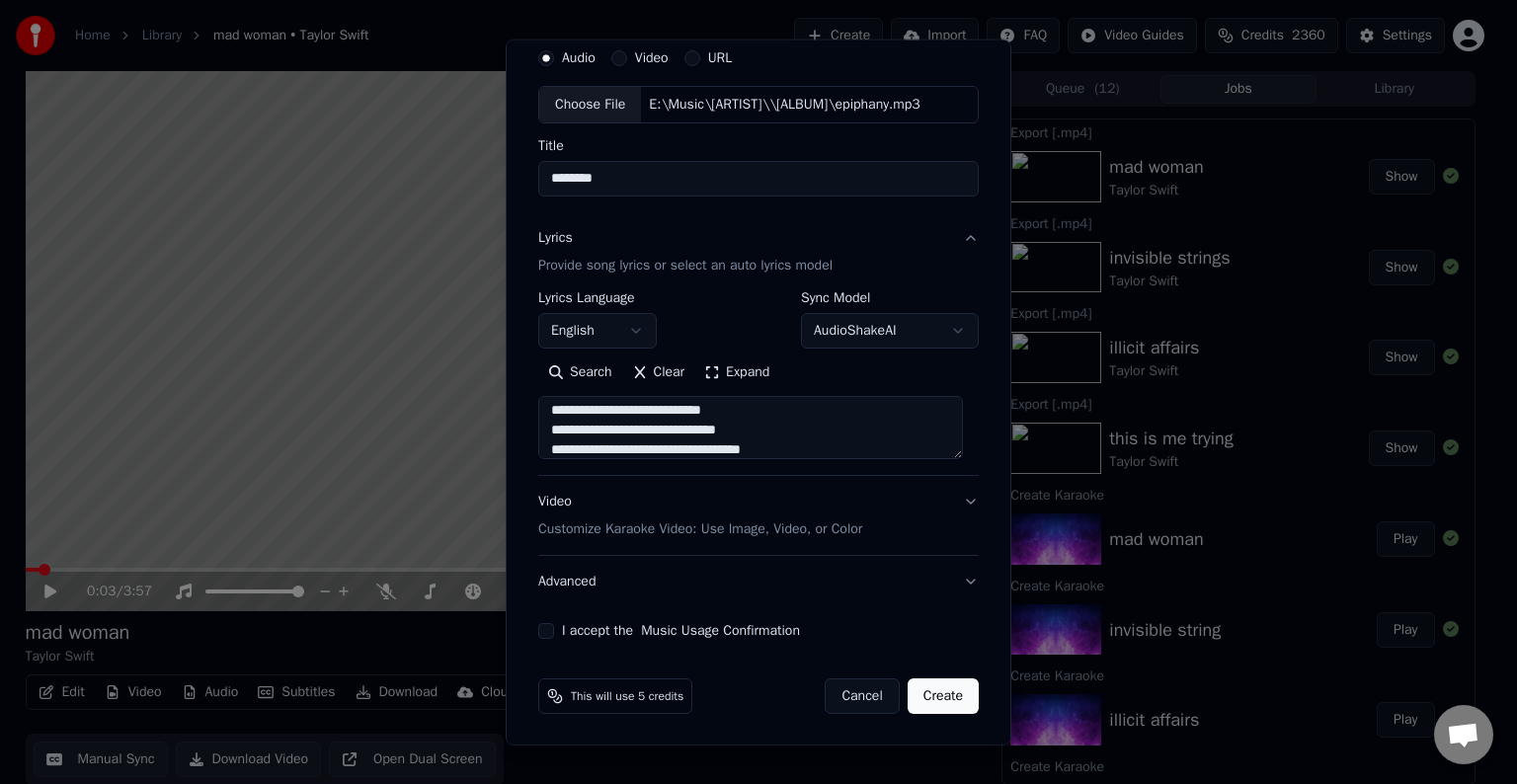 click on "I accept the   Music Usage Confirmation" at bounding box center (546, 631) 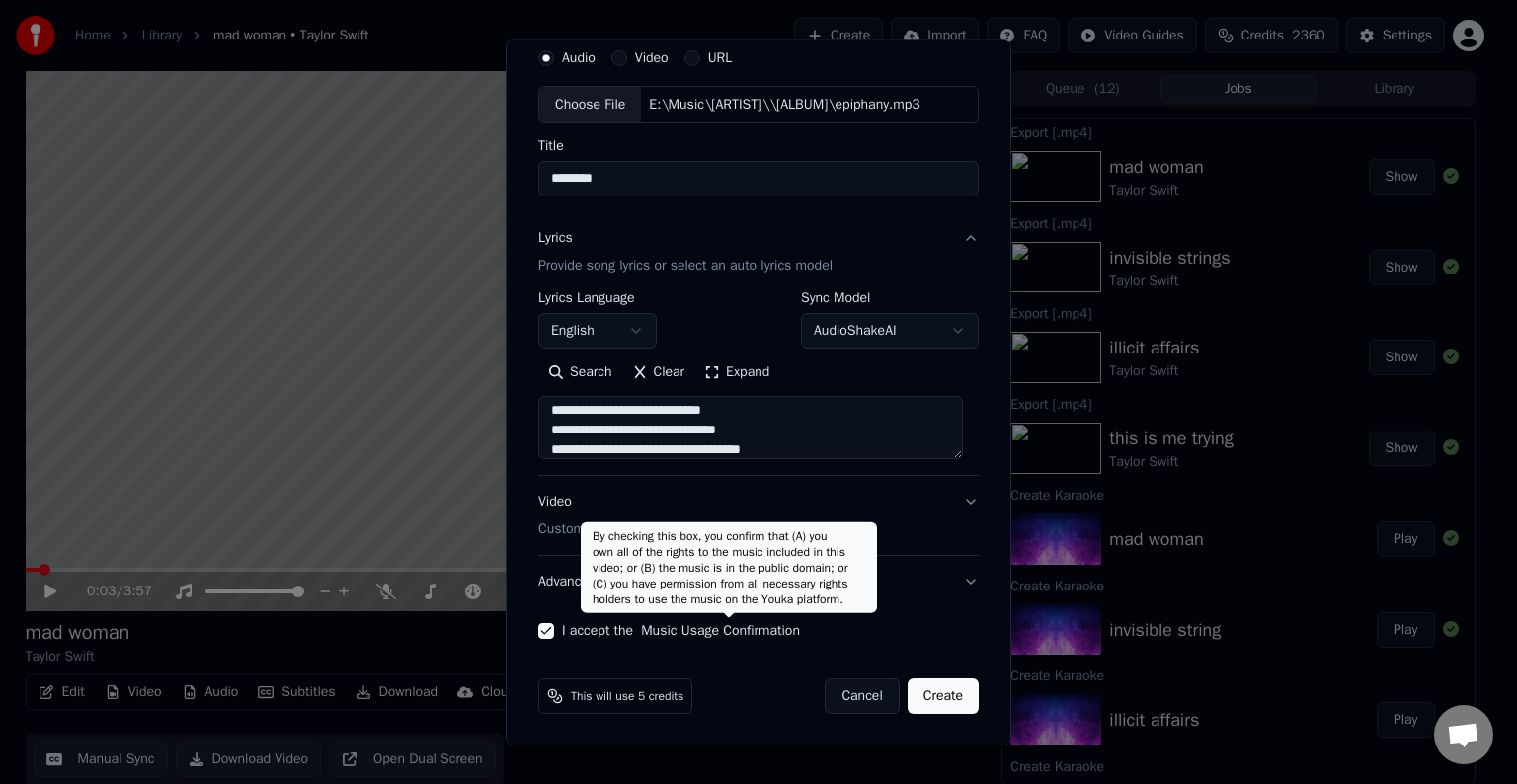 click on "Video Customize Karaoke Video: Use Image, Video, or Color" at bounding box center (758, 515) 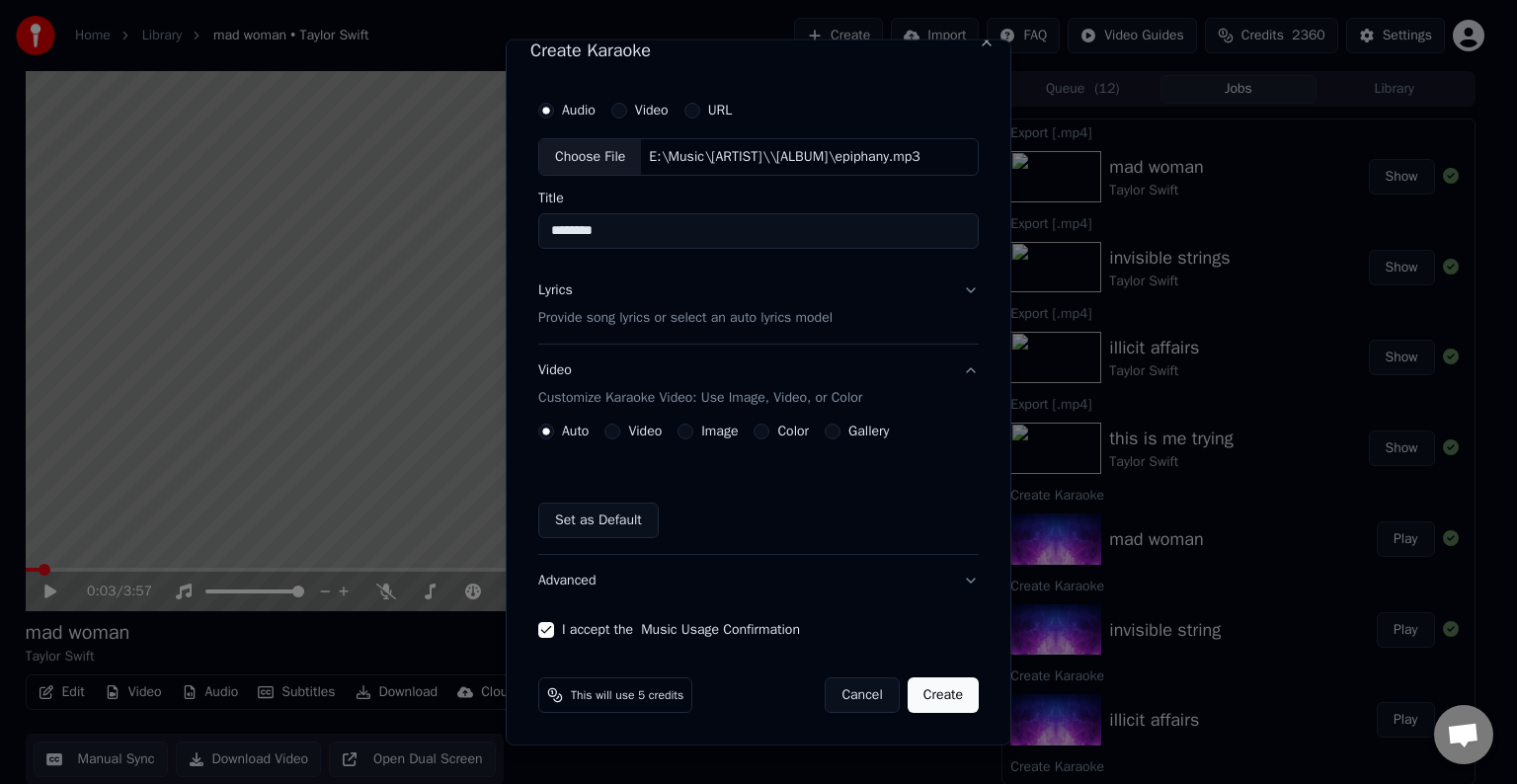 scroll, scrollTop: 22, scrollLeft: 0, axis: vertical 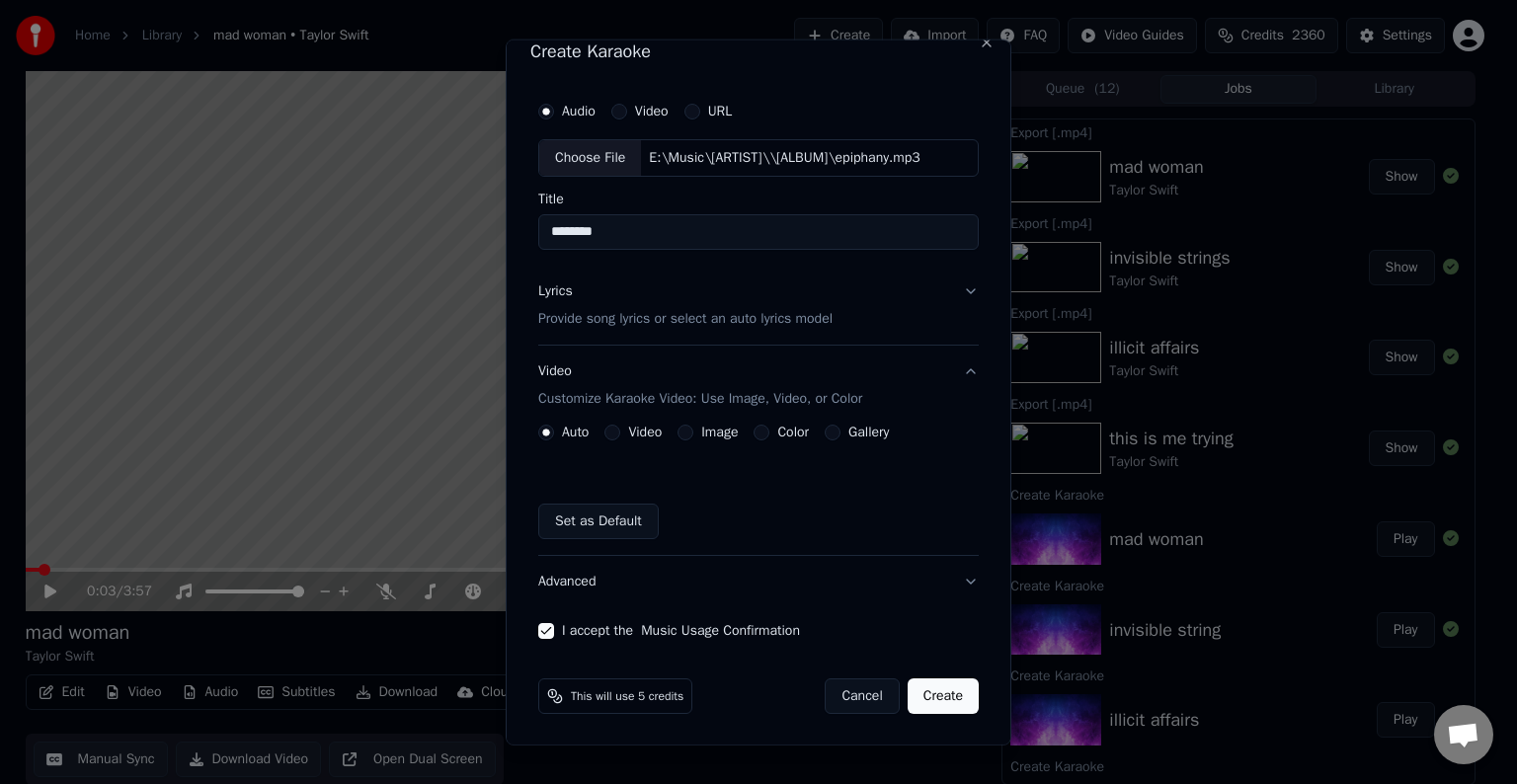 click on "Advanced" at bounding box center (758, 582) 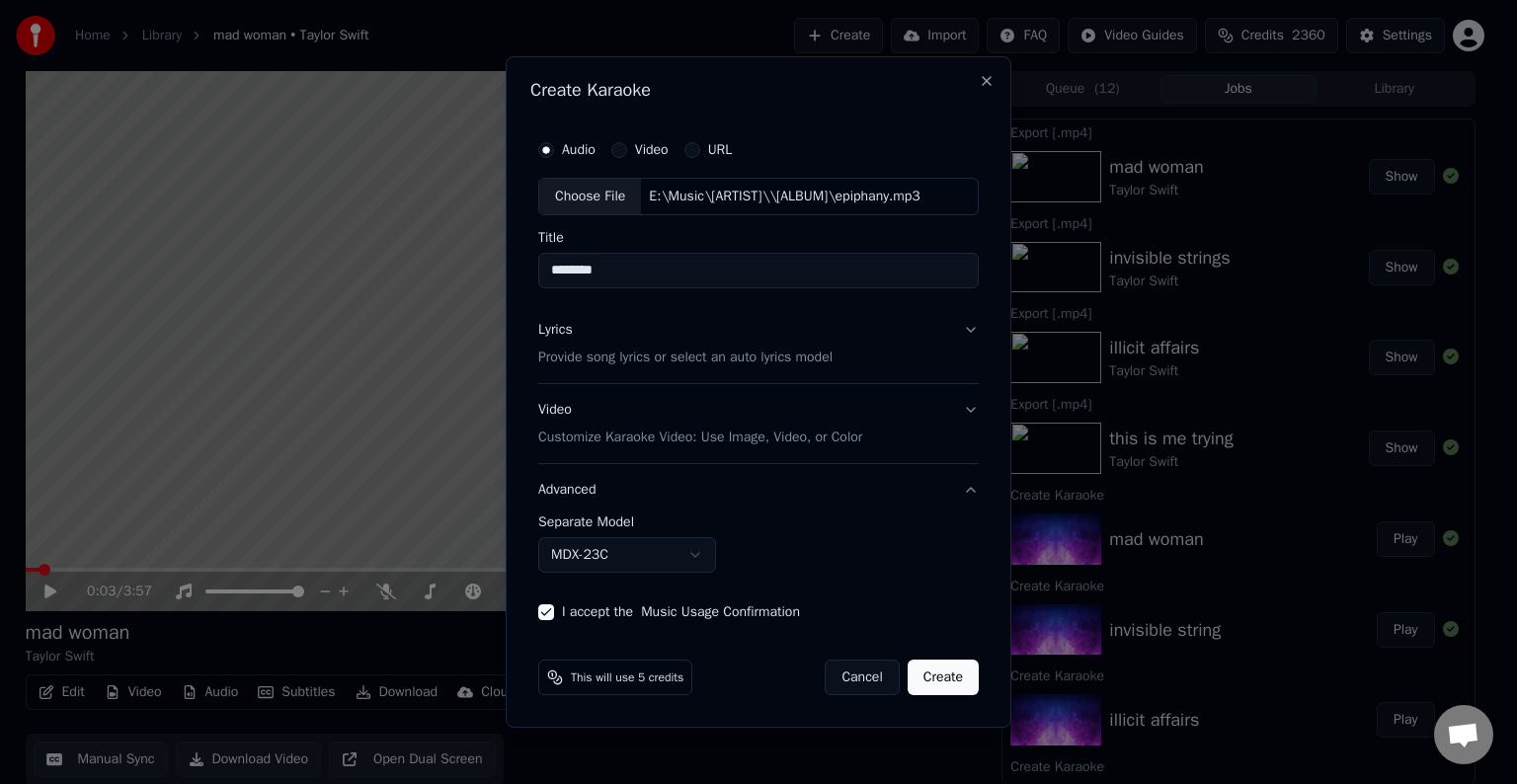 click on "Home Library mad woman • Taylor Swift Create Import FAQ Video Guides Credits 2360 Settings 0:03  /  3:57 mad woman Taylor Swift BPM 142 Key D# Edit Video Audio Subtitles Download Cloud Library Manual Sync Download Video Open Dual Screen Queue ( 12 ) Jobs Library Export [.mp4] mad woman Taylor Swift Show Export [.mp4] invisible strings Taylor Swift Show Export [.mp4] illicit affairs Taylor Swift Show Export [.mp4] this is me trying Taylor Swift Show Create Karaoke mad woman Play Create Karaoke invisible string Play Create Karaoke illicit affairs Play Create Karaoke this is me trying Play Export [.mp4] august Taylor Swift Show Export [.mp4] seven Taylor Swift Show Export [.mp4] mirrorball Taylor Swift Show Export [.mp4] my tears ricochet Taylor Swift Show Create Karaoke august Play Create Karaoke seven Play Create Karaoke mirrorball Play Create Karaoke my tears ricochet Play Export [.mp4] the last great american dynasty Taylor Swift Show Export [.mp4] cardigan Taylor Swift Show Create Karaoke exile Play Play" at bounding box center (750, 392) 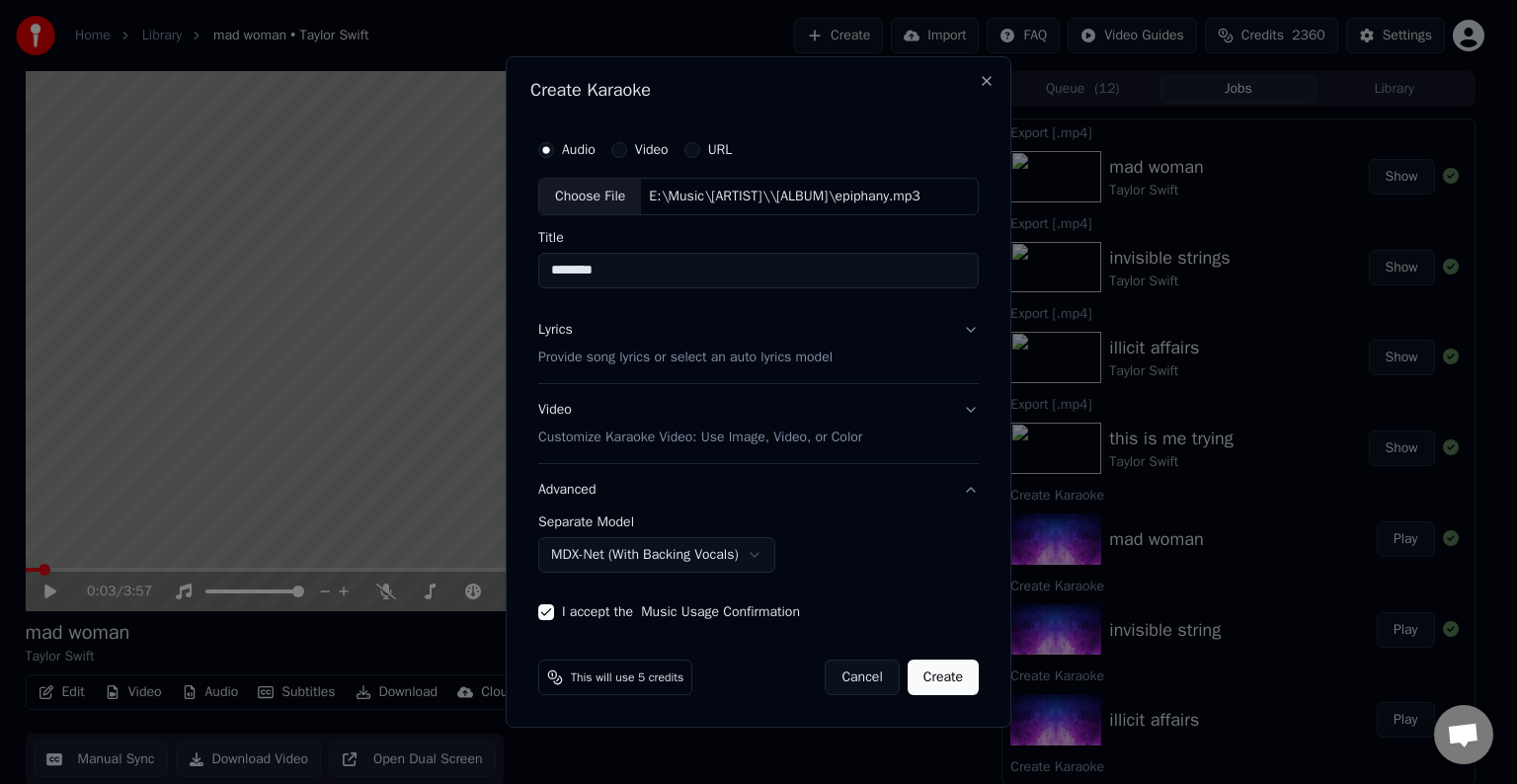 click on "Create" at bounding box center [943, 677] 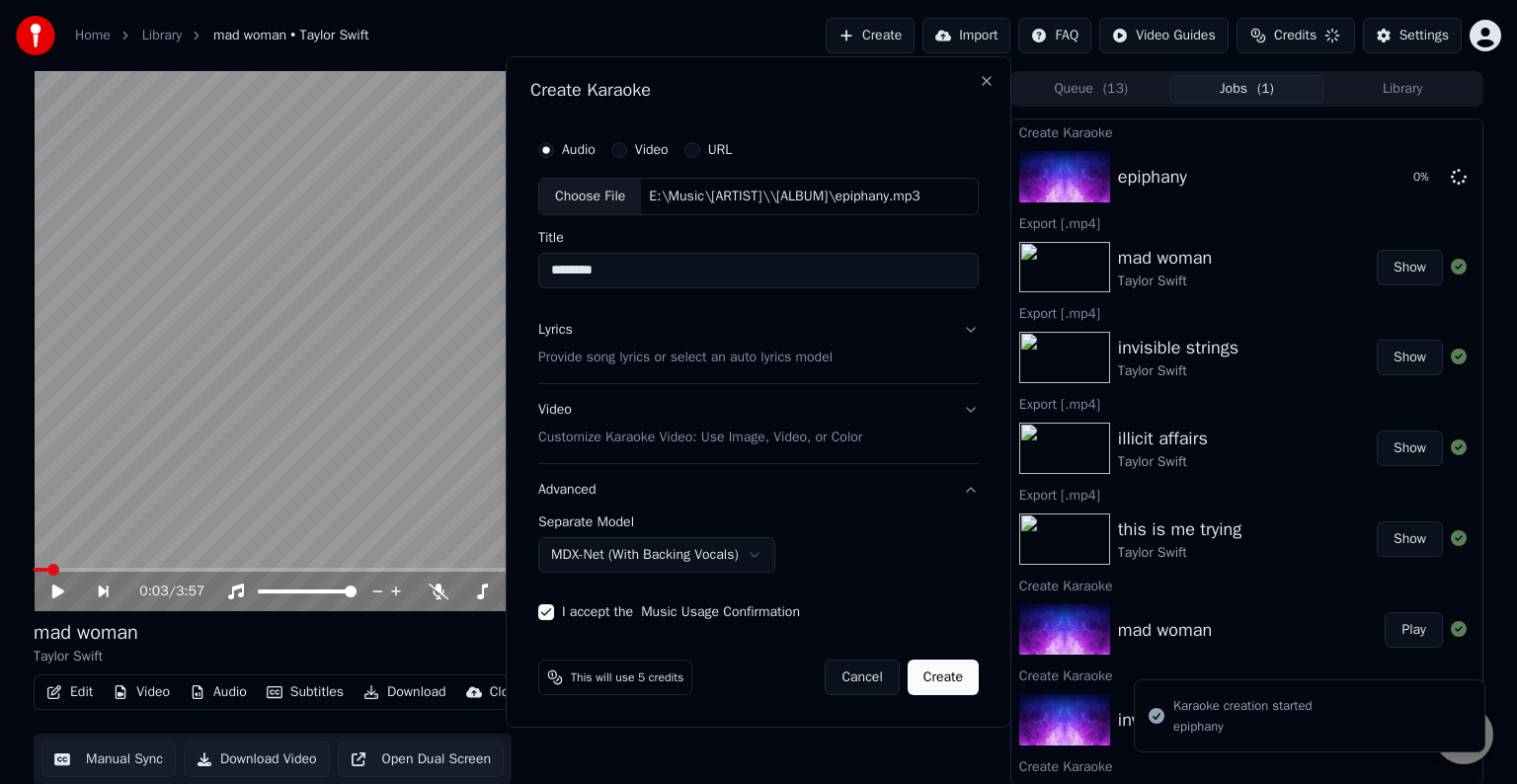select on "******" 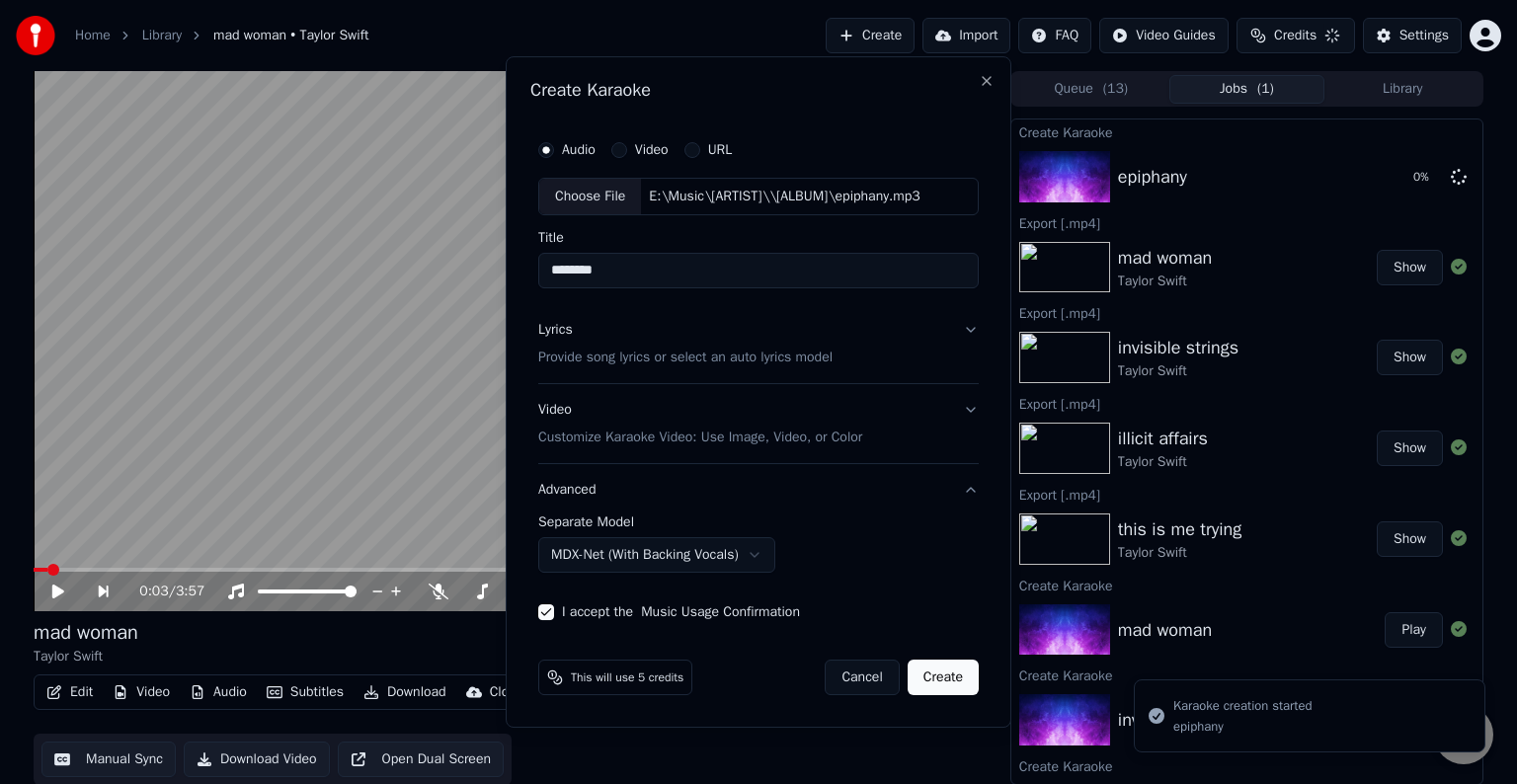 type 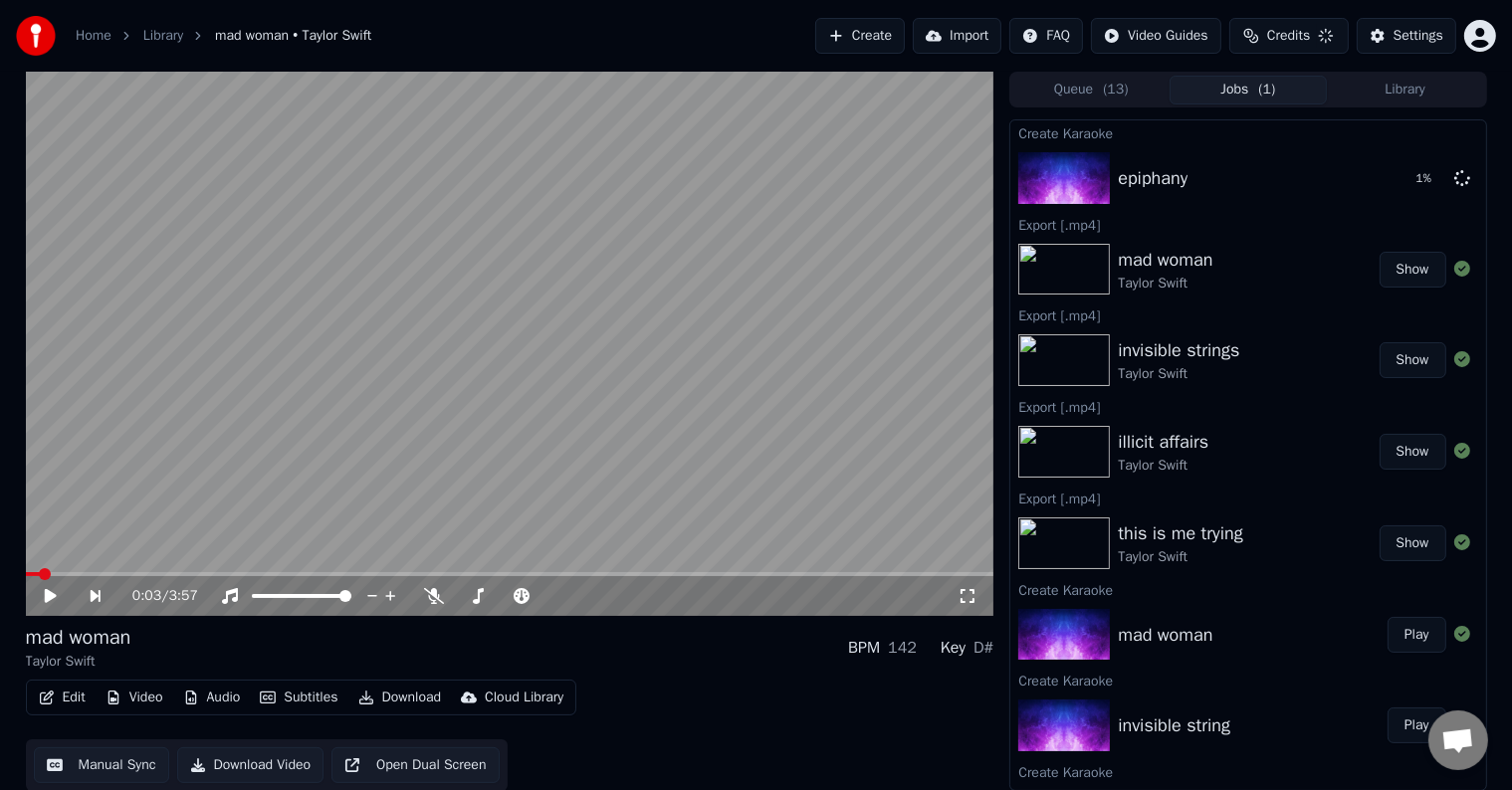 click on "Create" at bounding box center (860, 36) 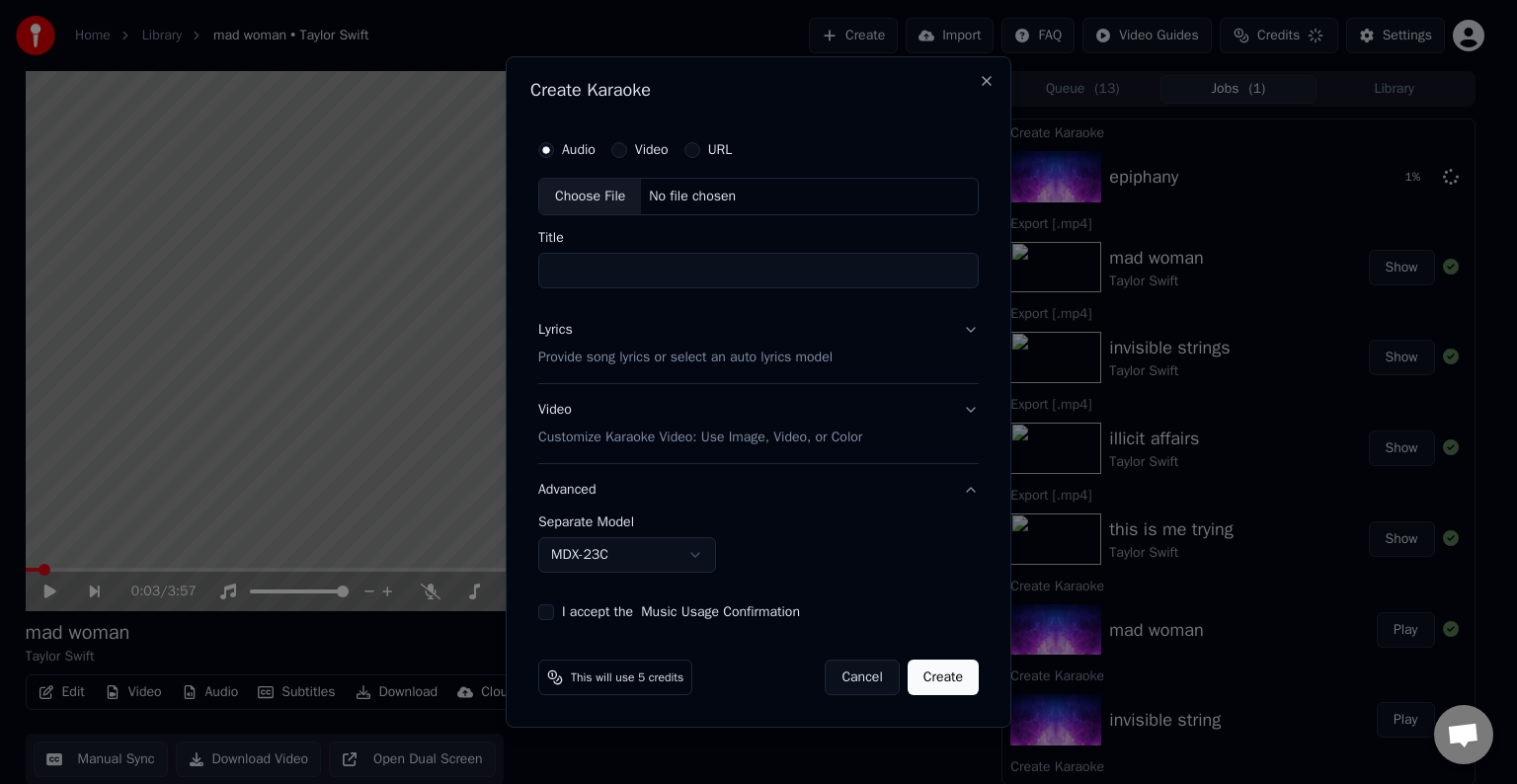 click on "Choose File" at bounding box center (590, 196) 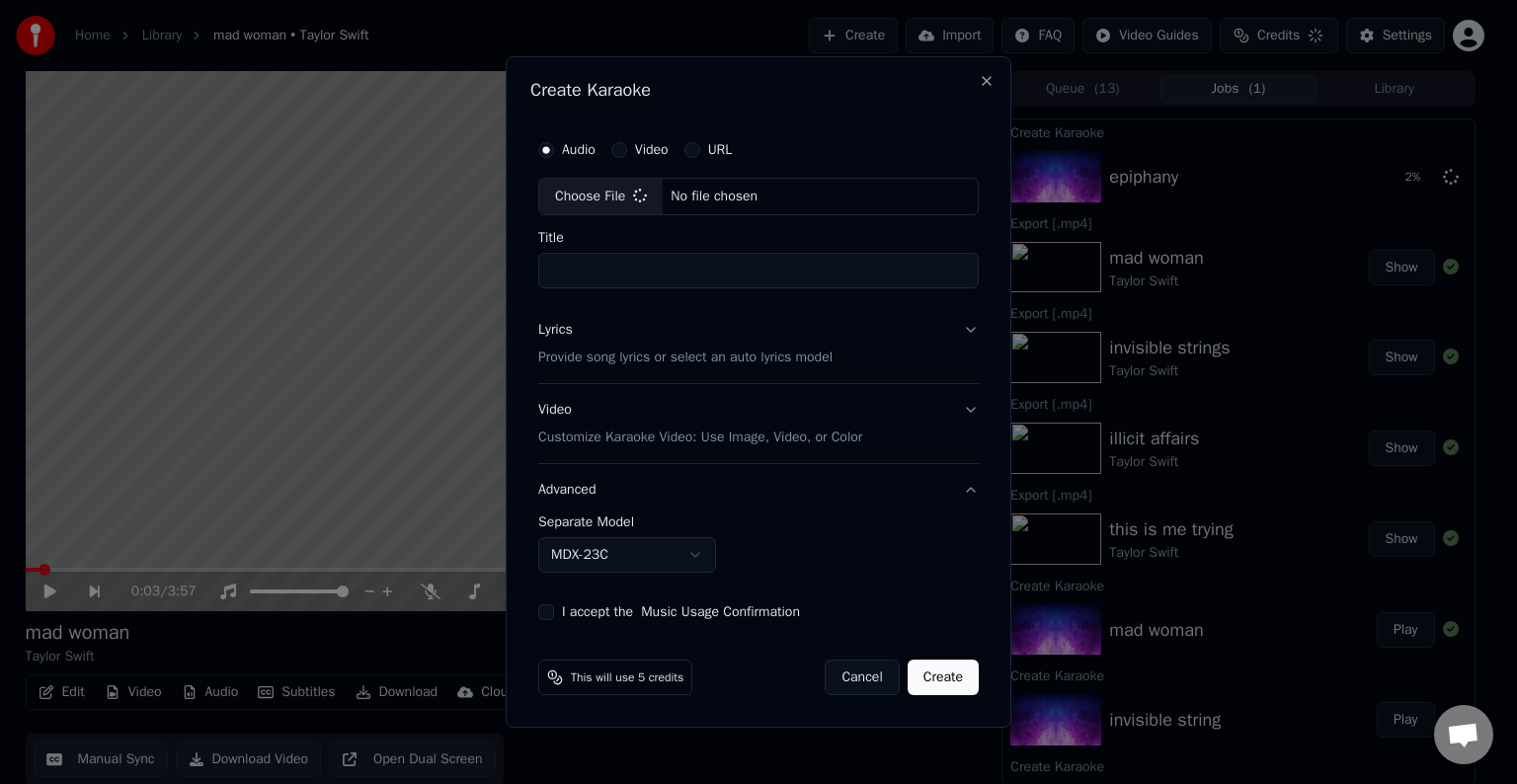 click on "Lyrics Provide song lyrics or select an auto lyrics model" at bounding box center [758, 344] 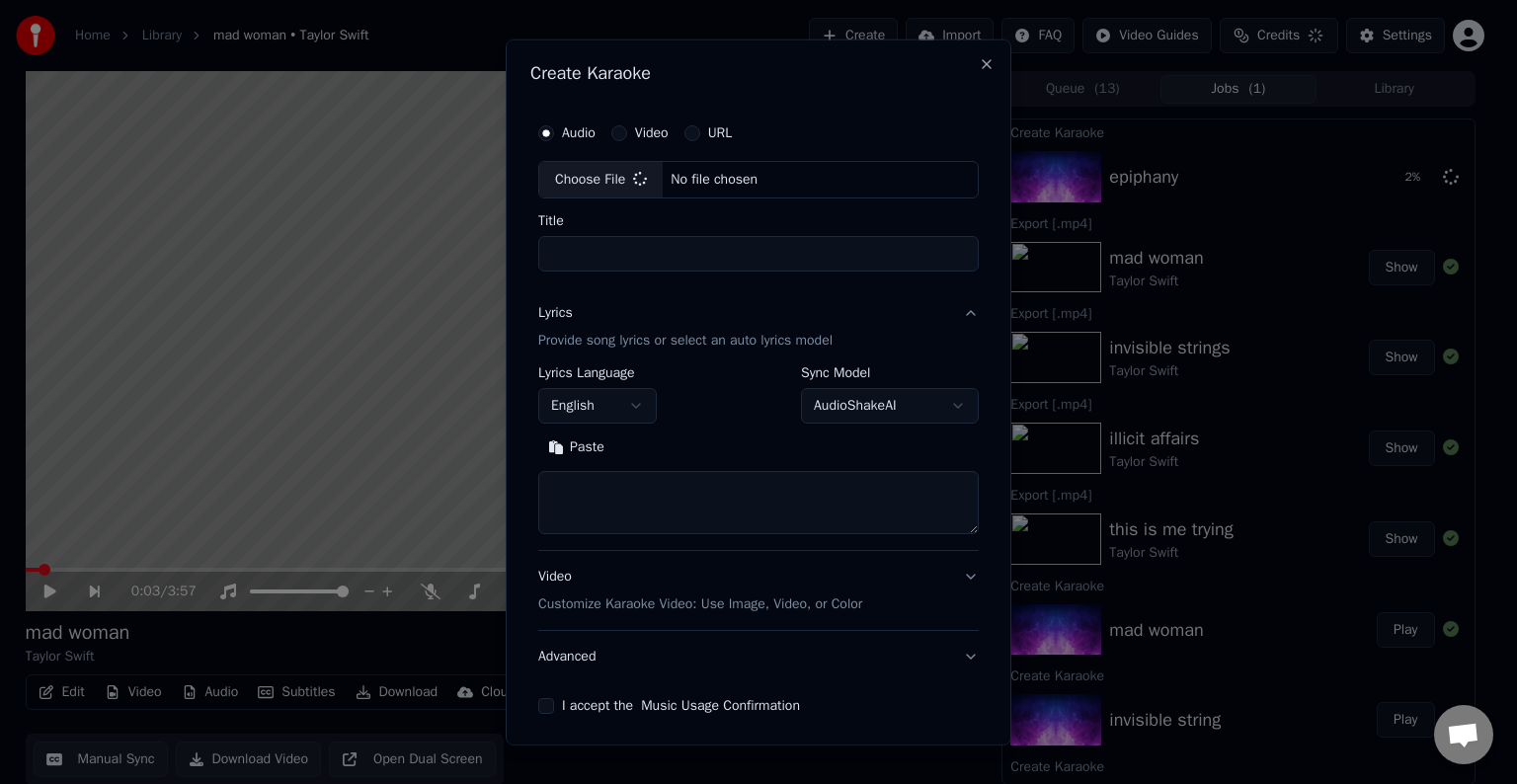 click at bounding box center [758, 503] 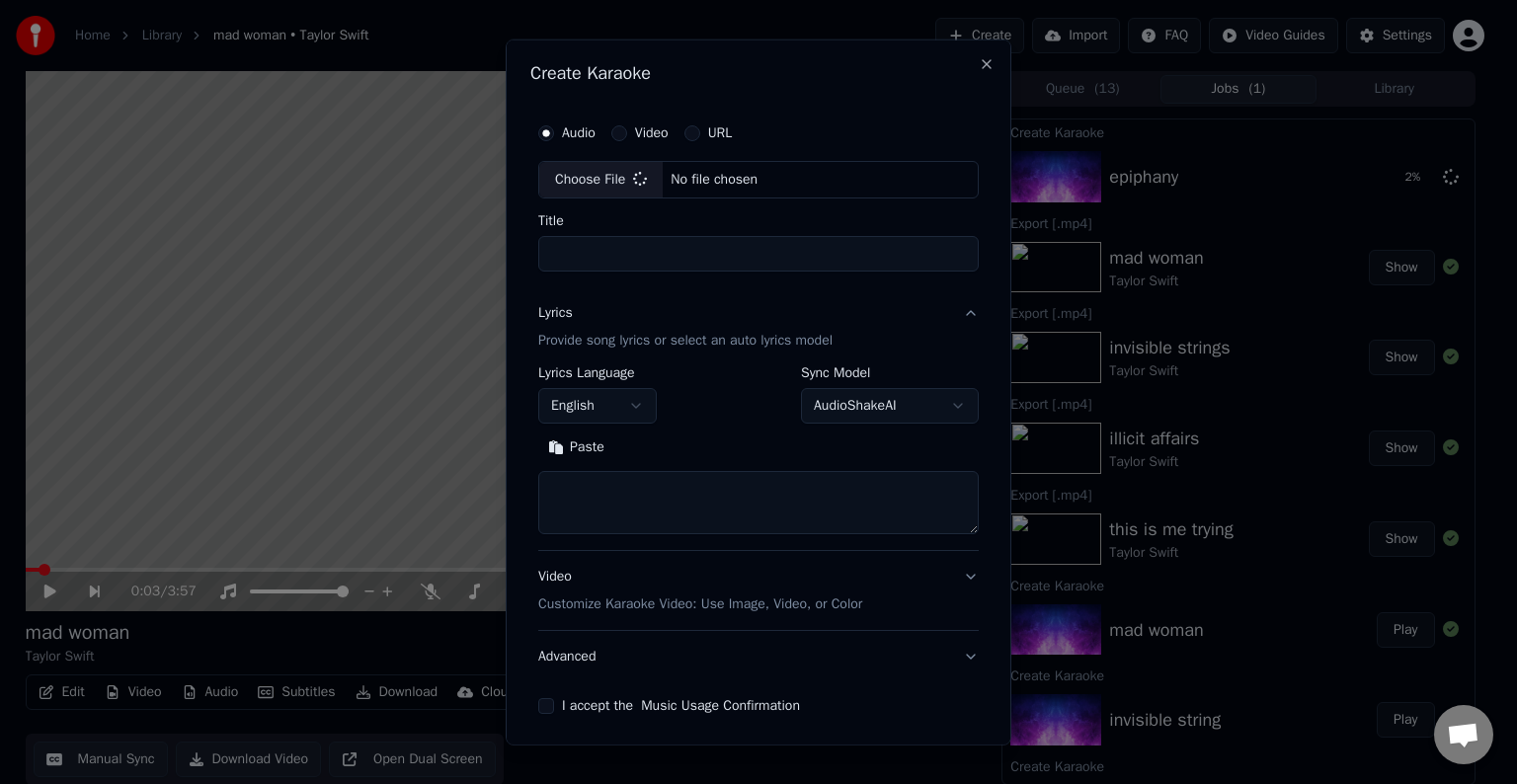 paste on "**********" 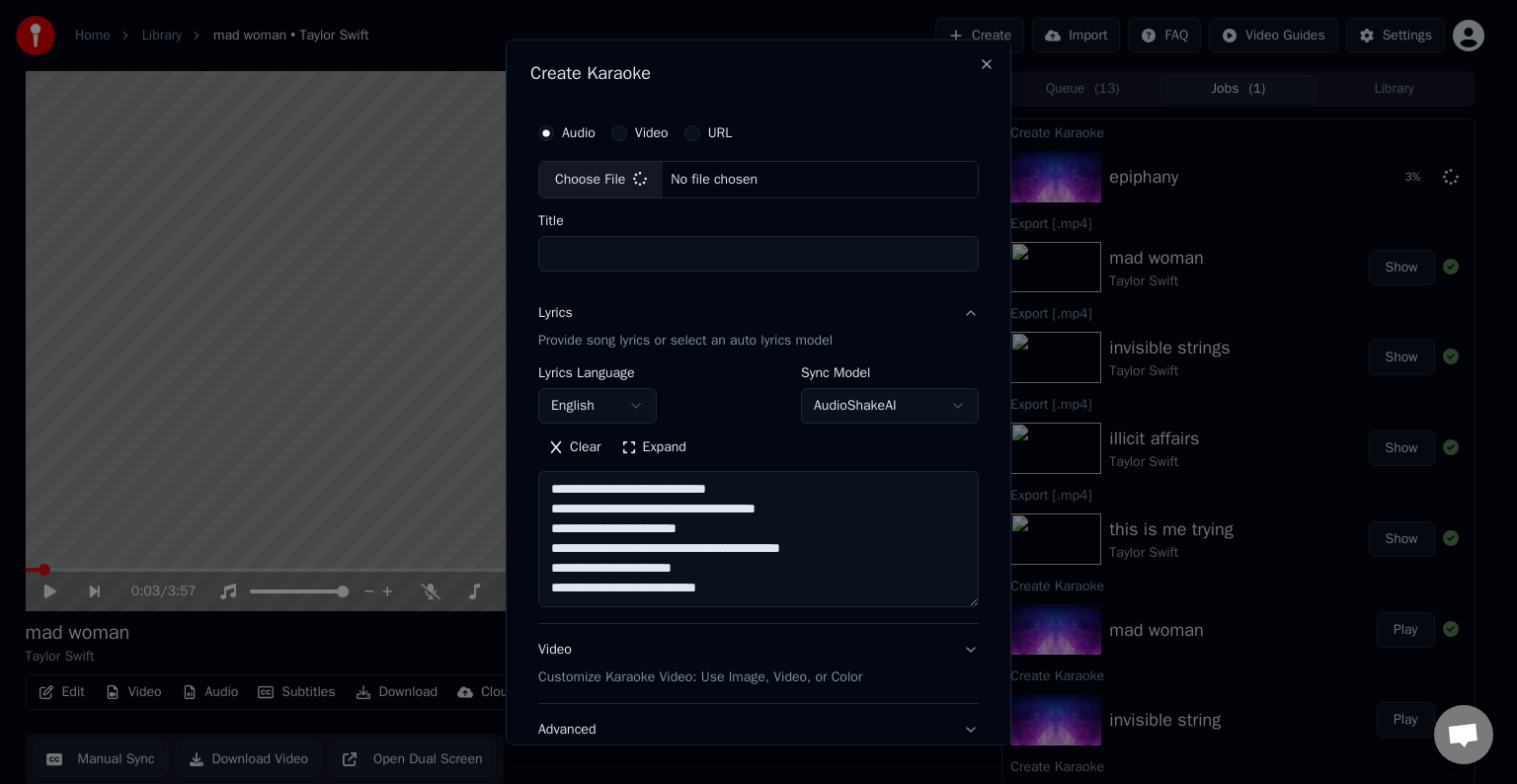 scroll, scrollTop: 83, scrollLeft: 0, axis: vertical 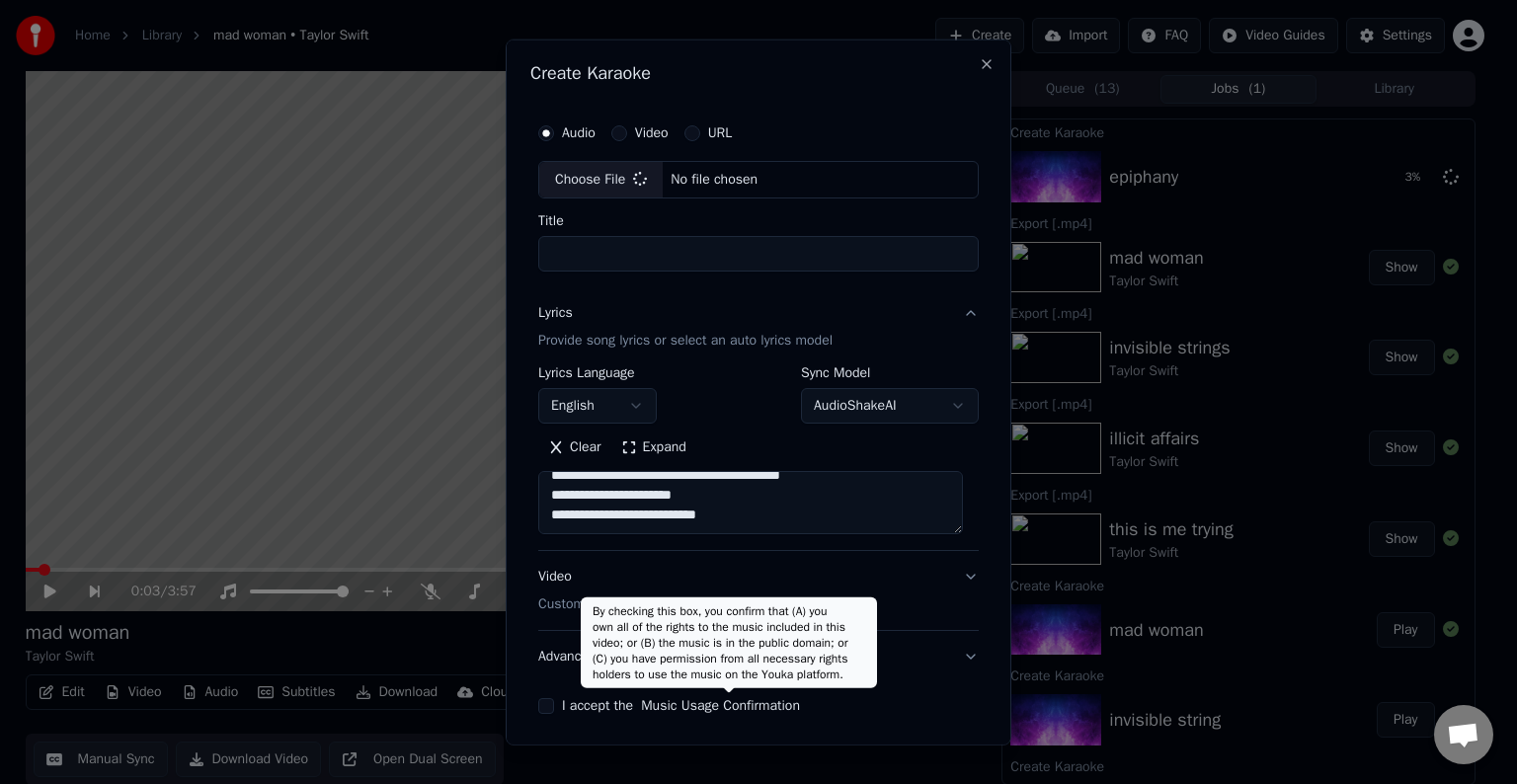 type on "*****" 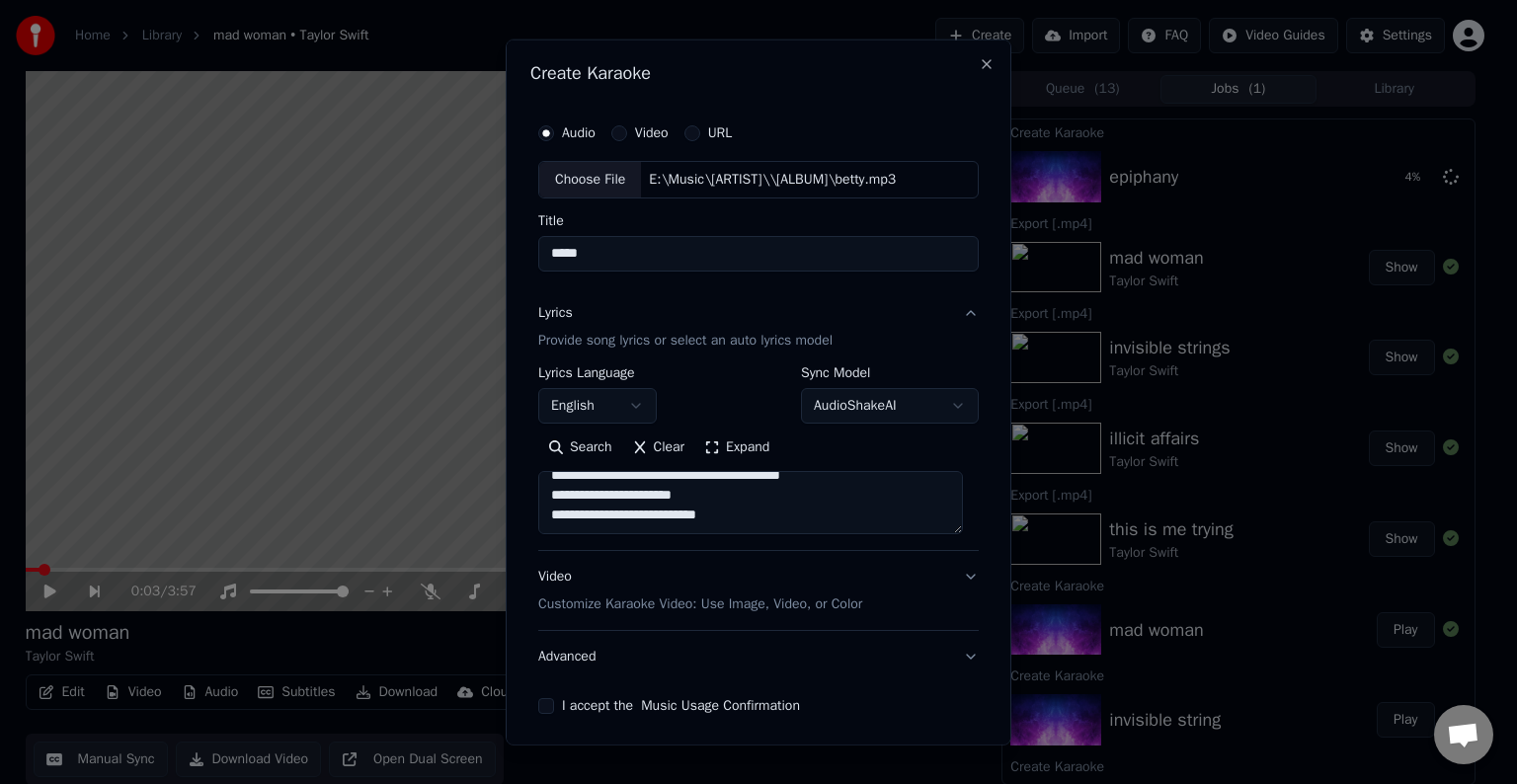 paste on "**********" 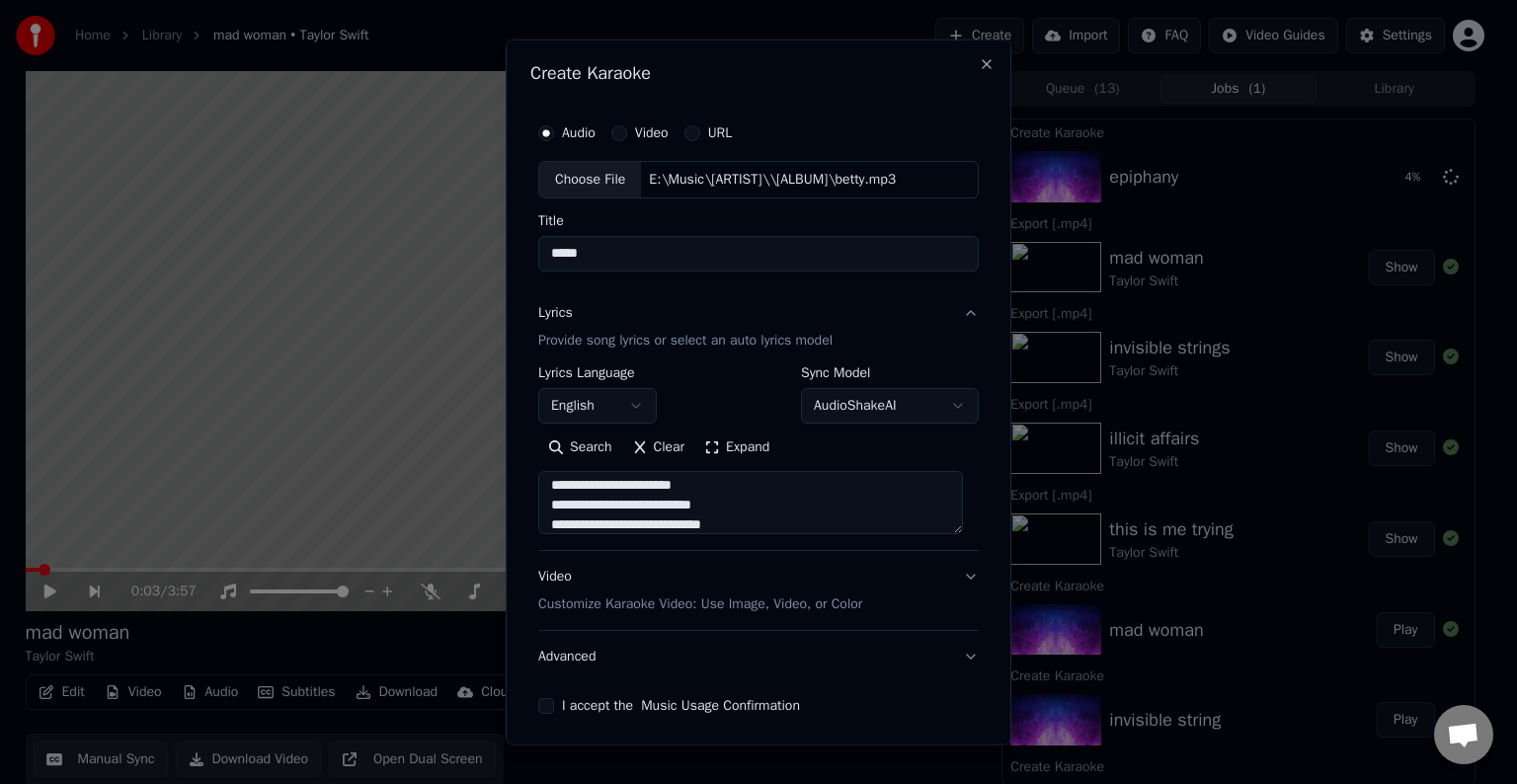 scroll, scrollTop: 182, scrollLeft: 0, axis: vertical 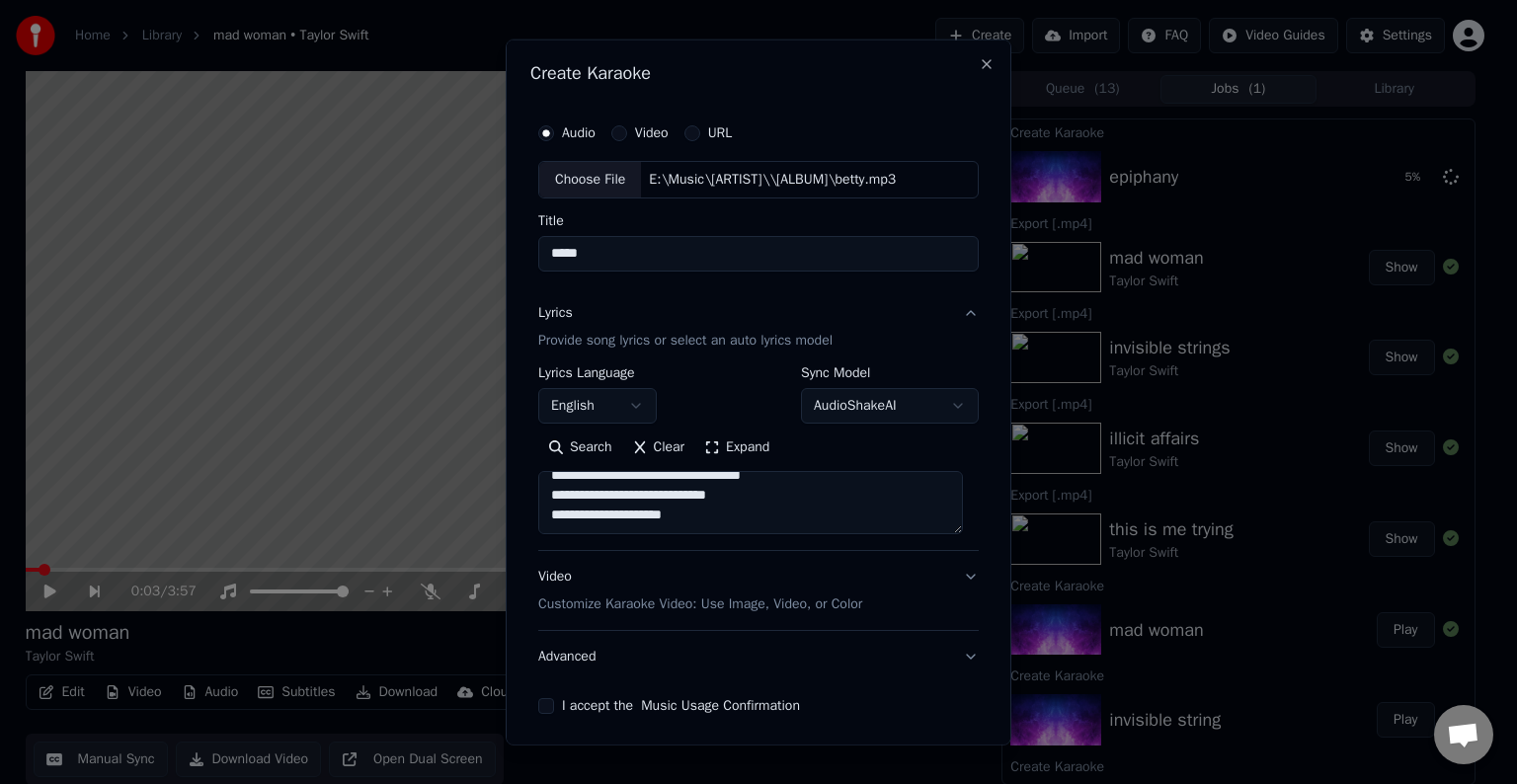 paste on "**********" 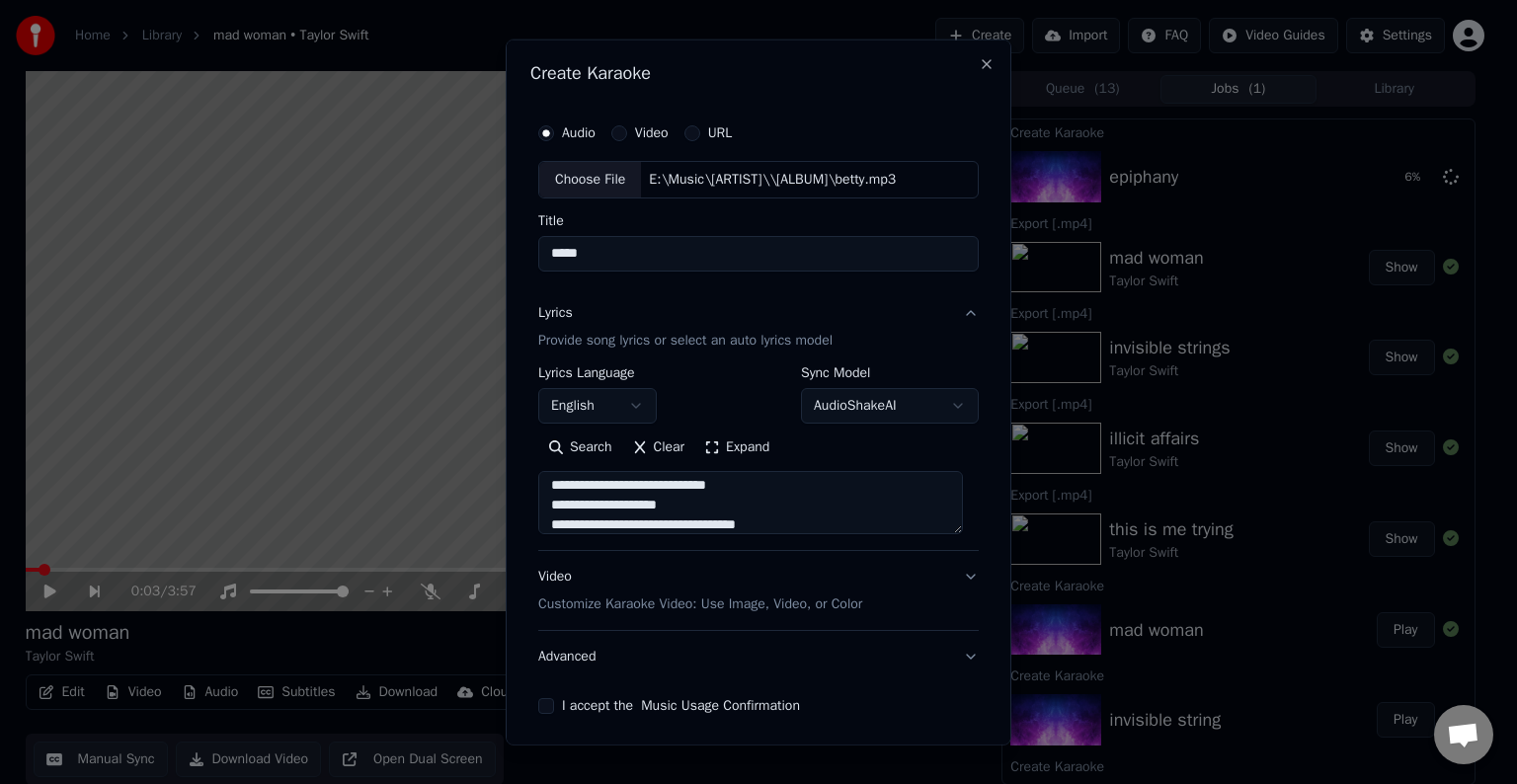 scroll, scrollTop: 340, scrollLeft: 0, axis: vertical 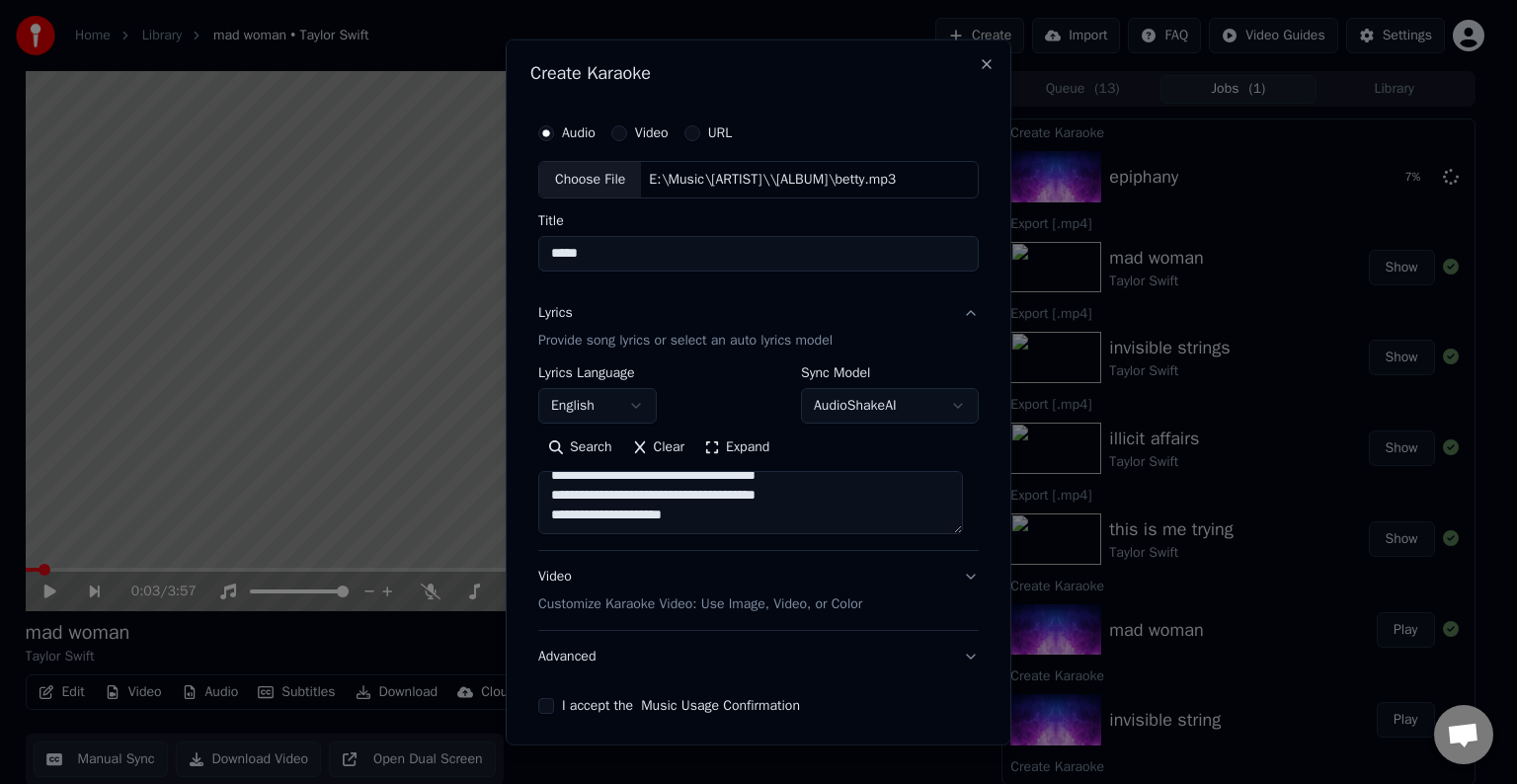 paste on "**********" 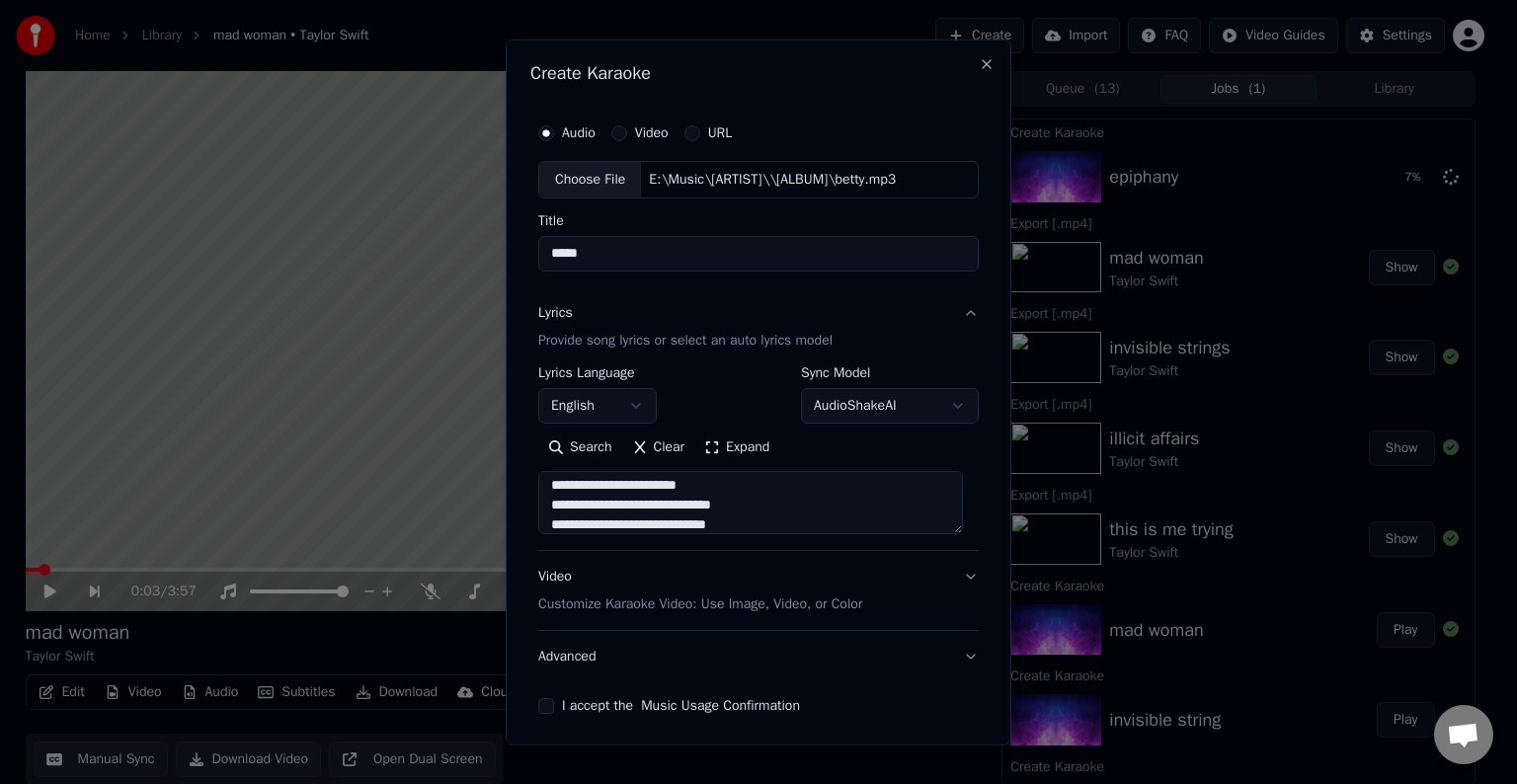 scroll, scrollTop: 458, scrollLeft: 0, axis: vertical 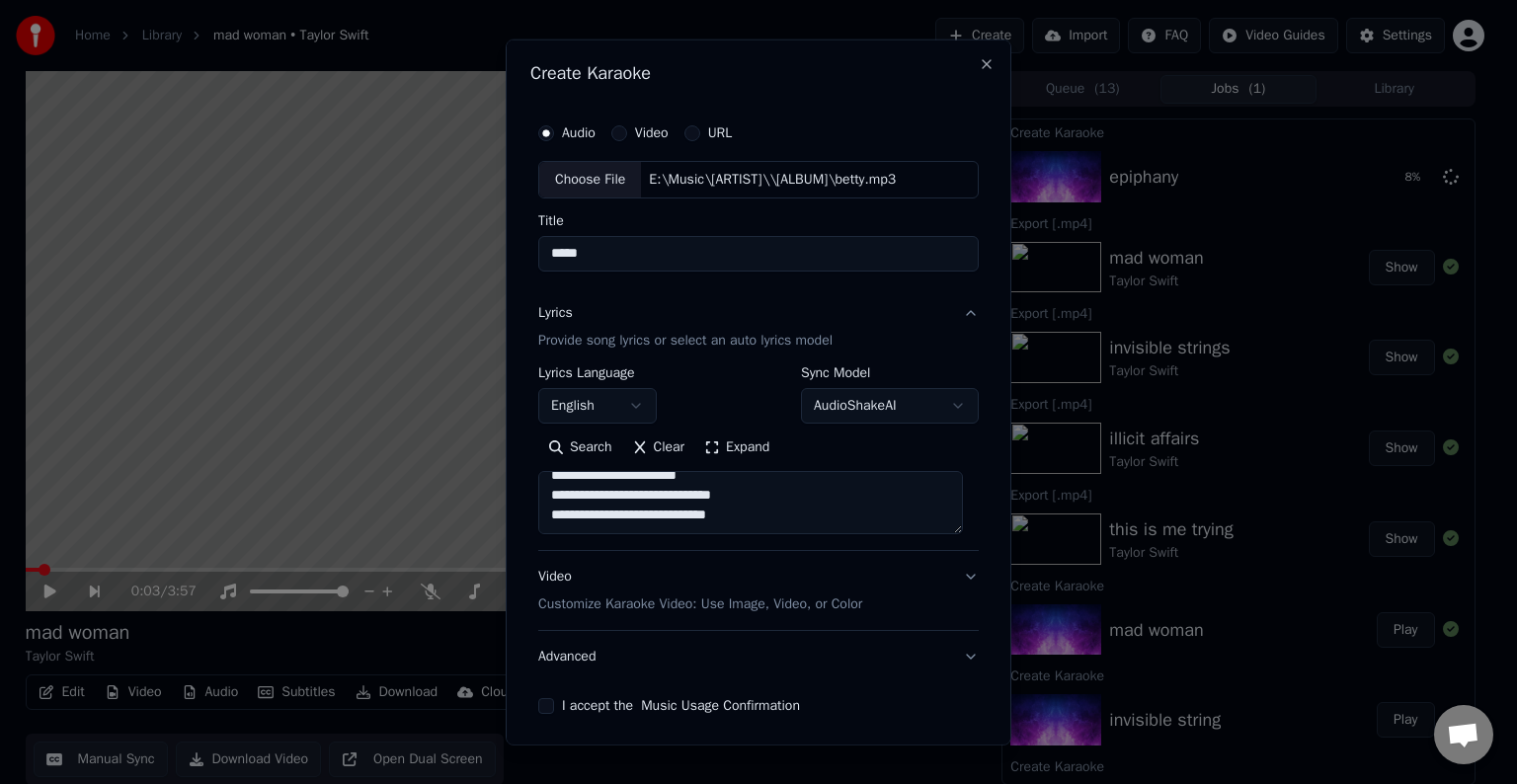 paste on "**********" 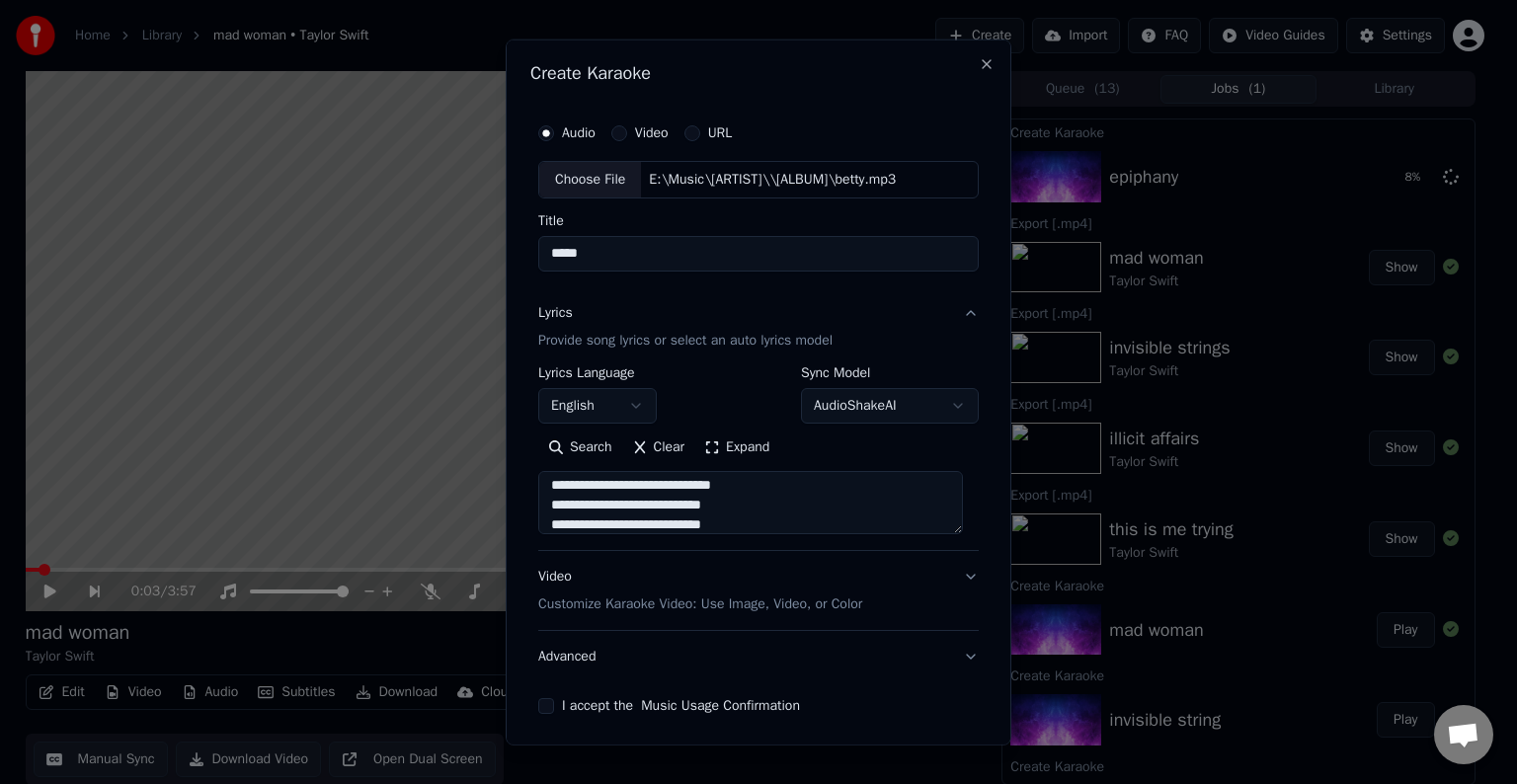 scroll, scrollTop: 557, scrollLeft: 0, axis: vertical 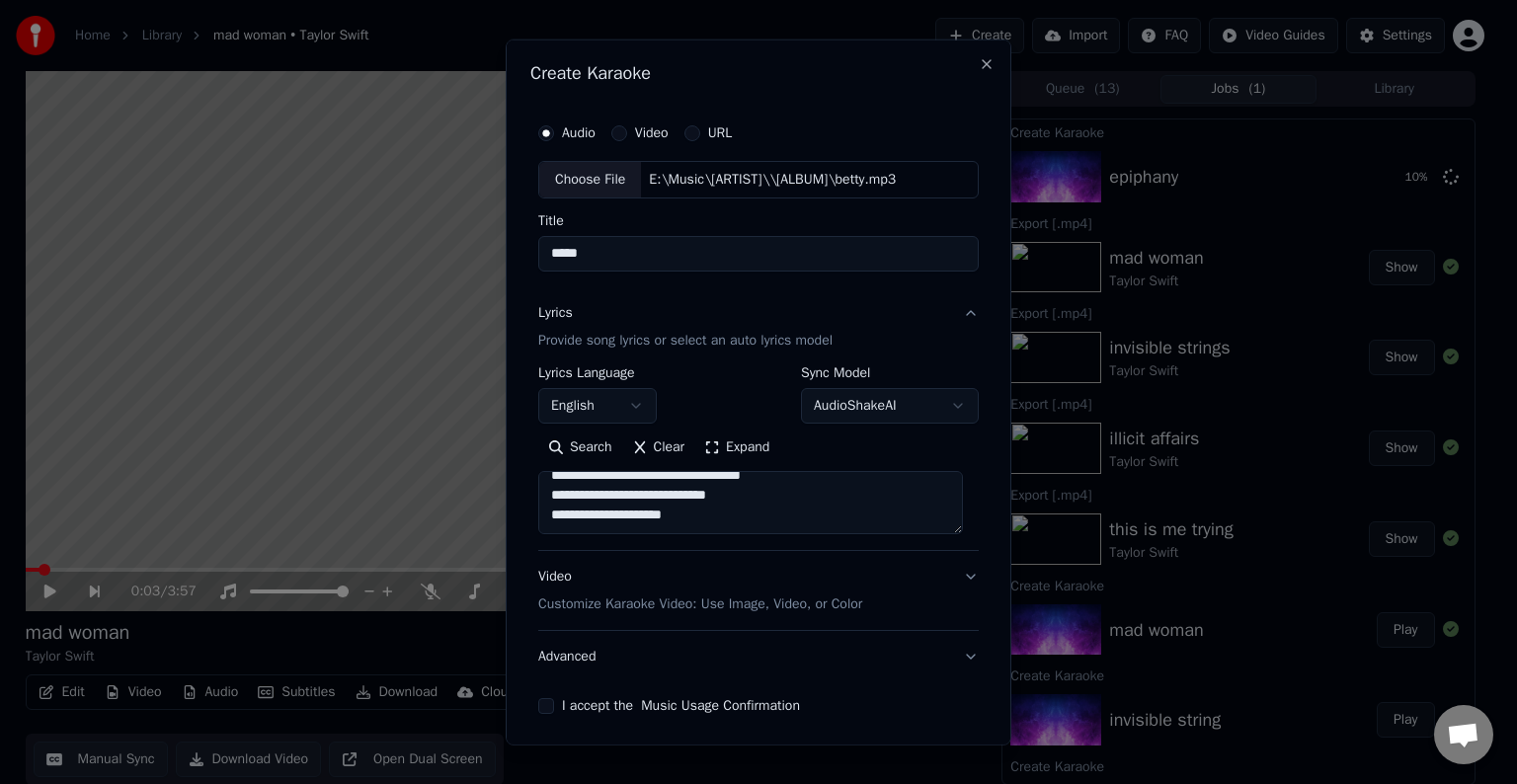 paste on "**********" 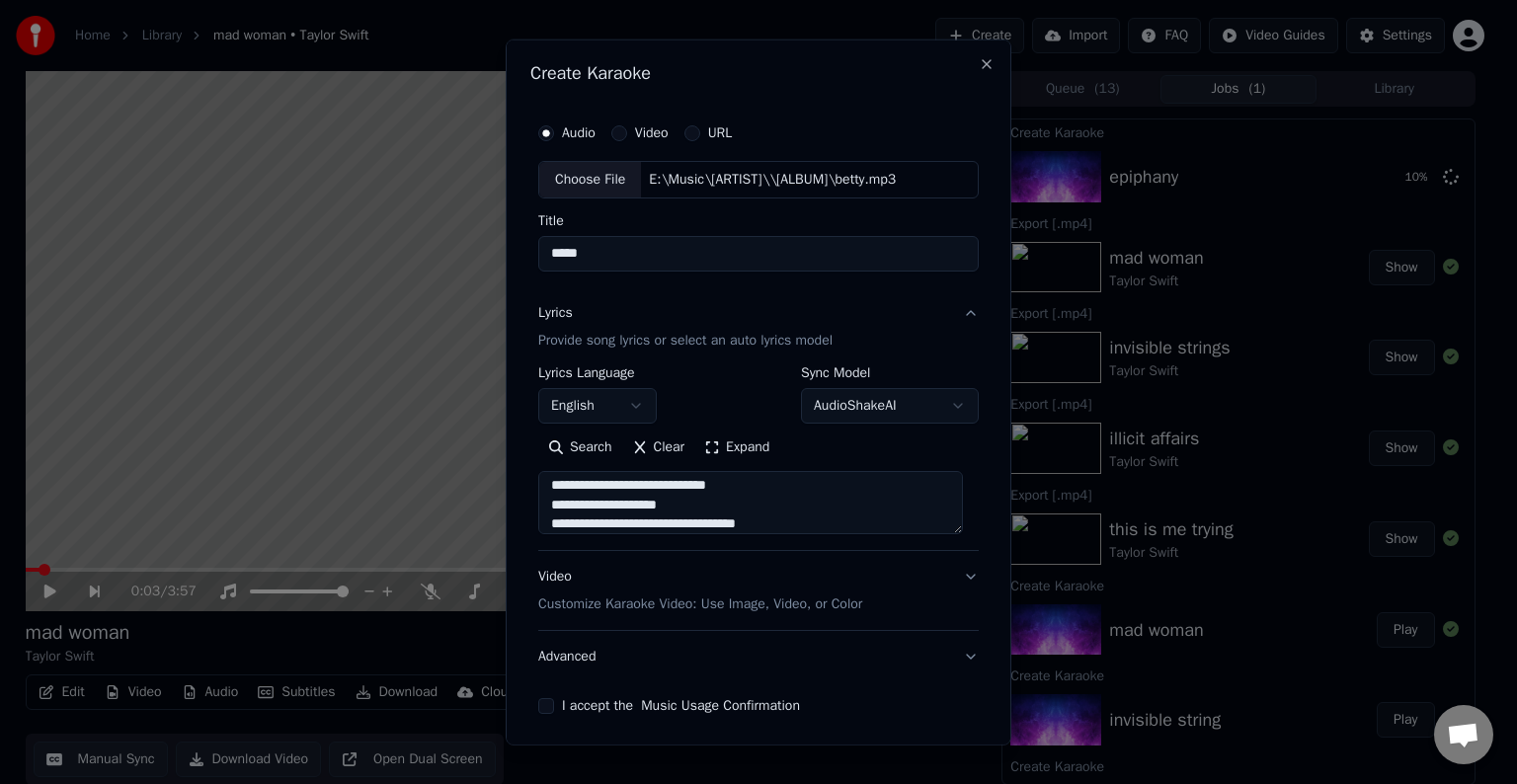 scroll, scrollTop: 715, scrollLeft: 0, axis: vertical 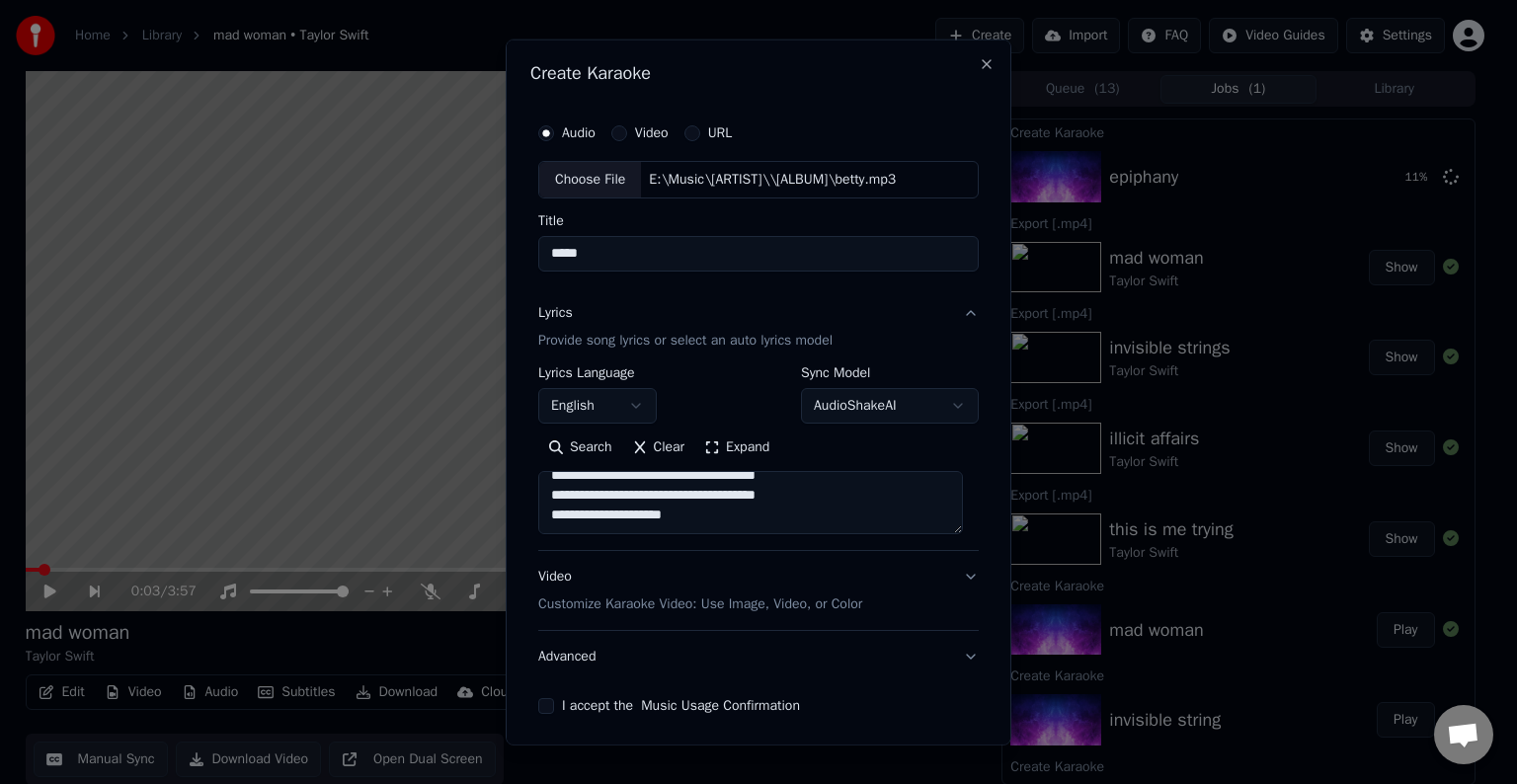 paste on "**********" 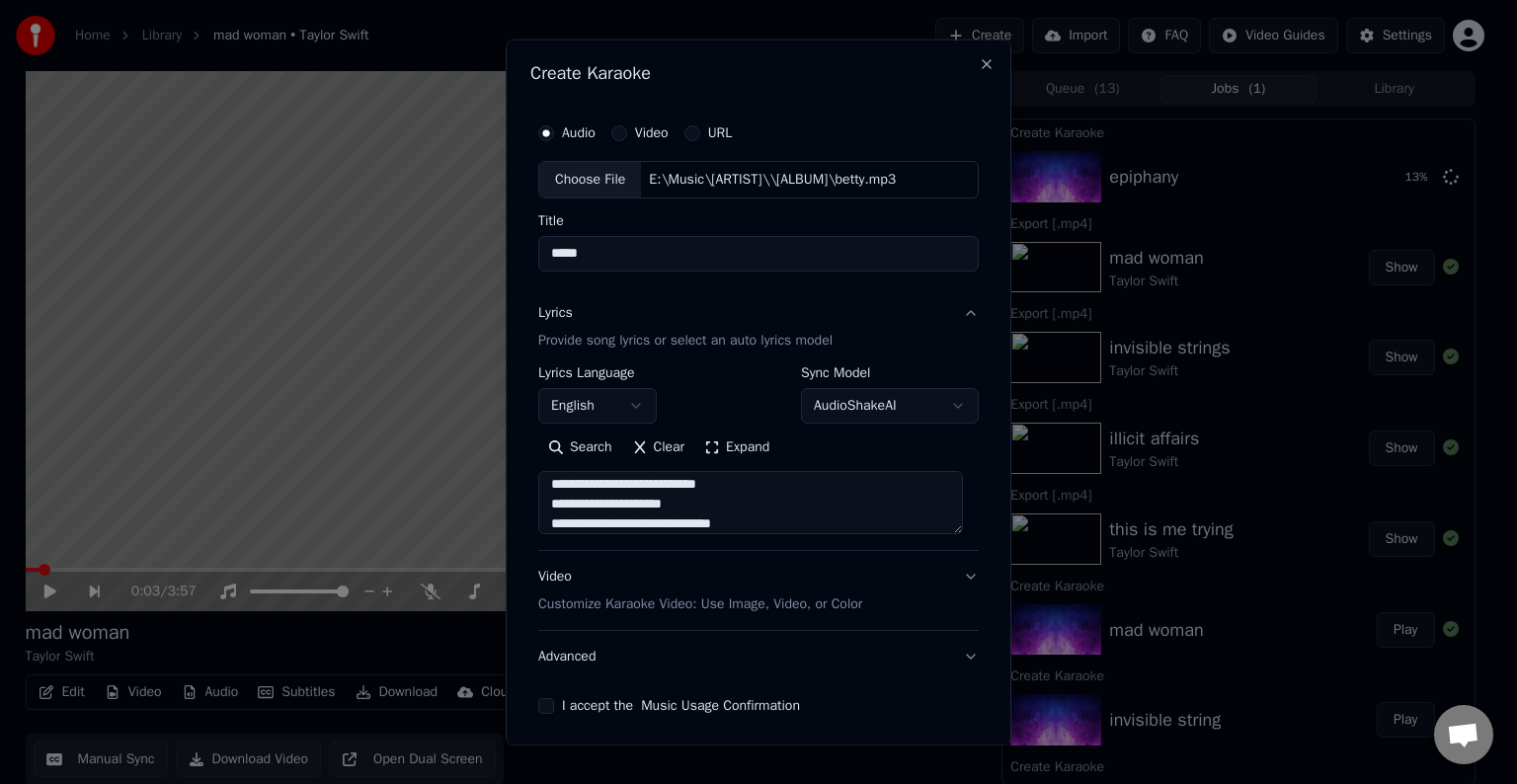 scroll, scrollTop: 853, scrollLeft: 0, axis: vertical 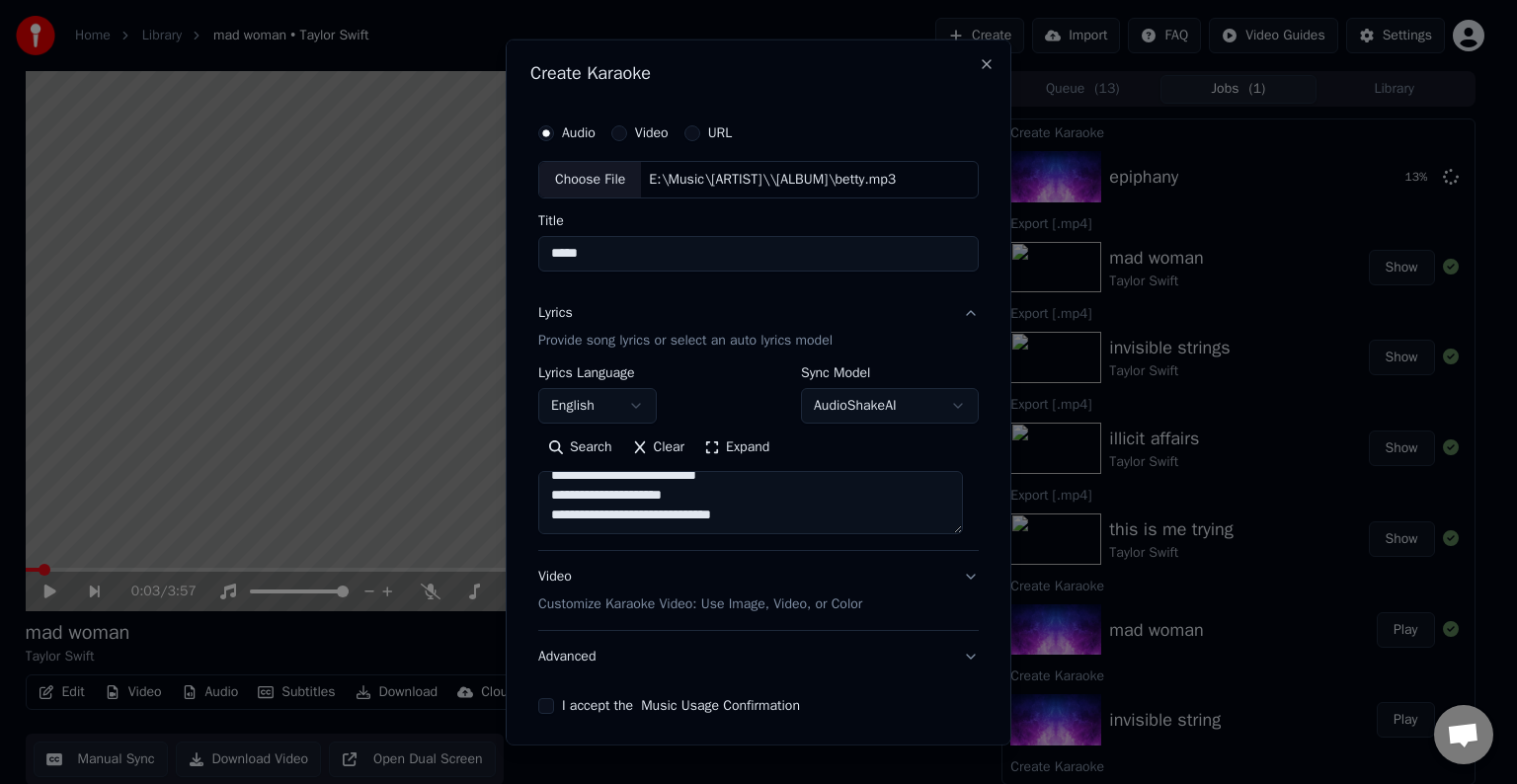 paste on "**********" 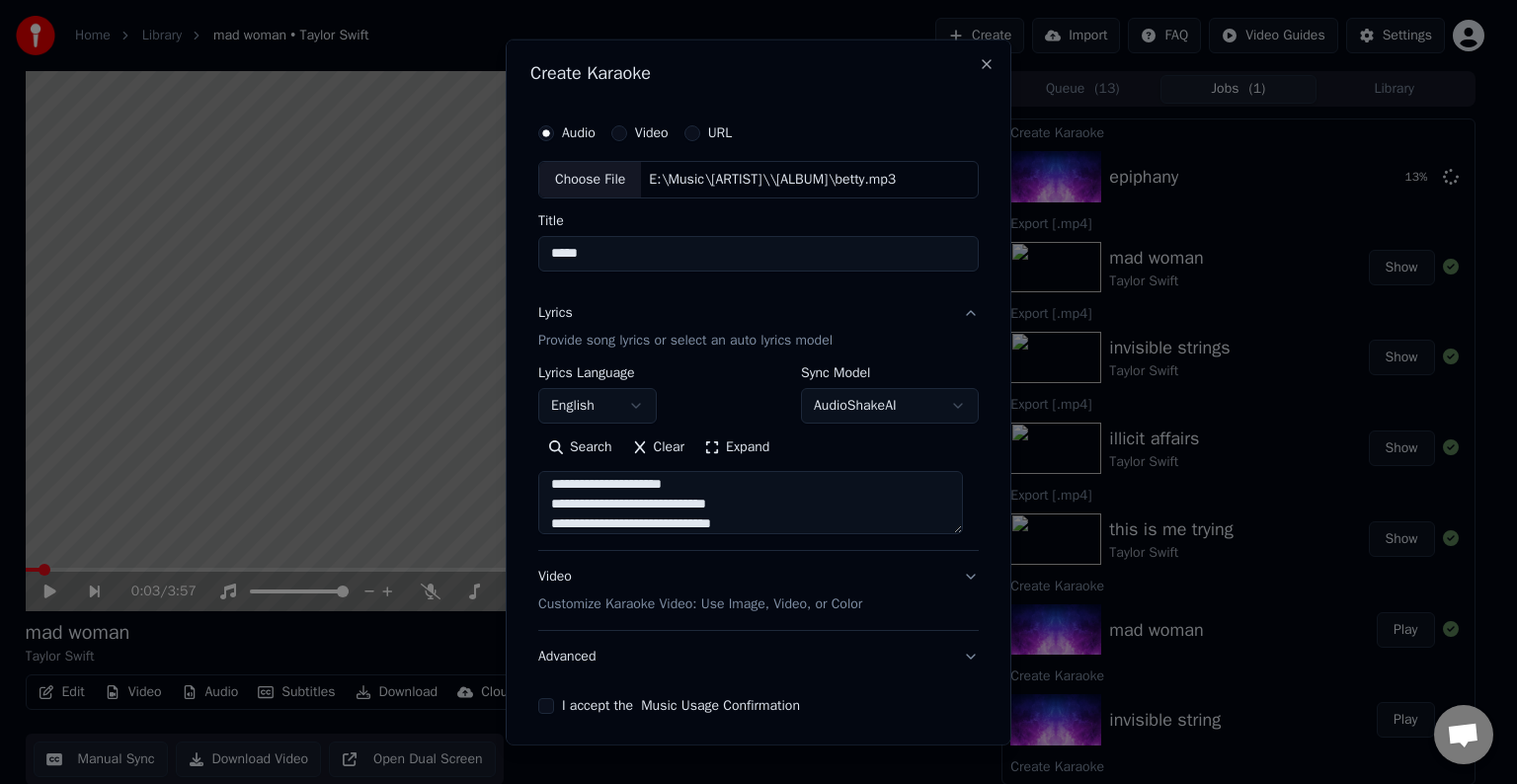scroll, scrollTop: 972, scrollLeft: 0, axis: vertical 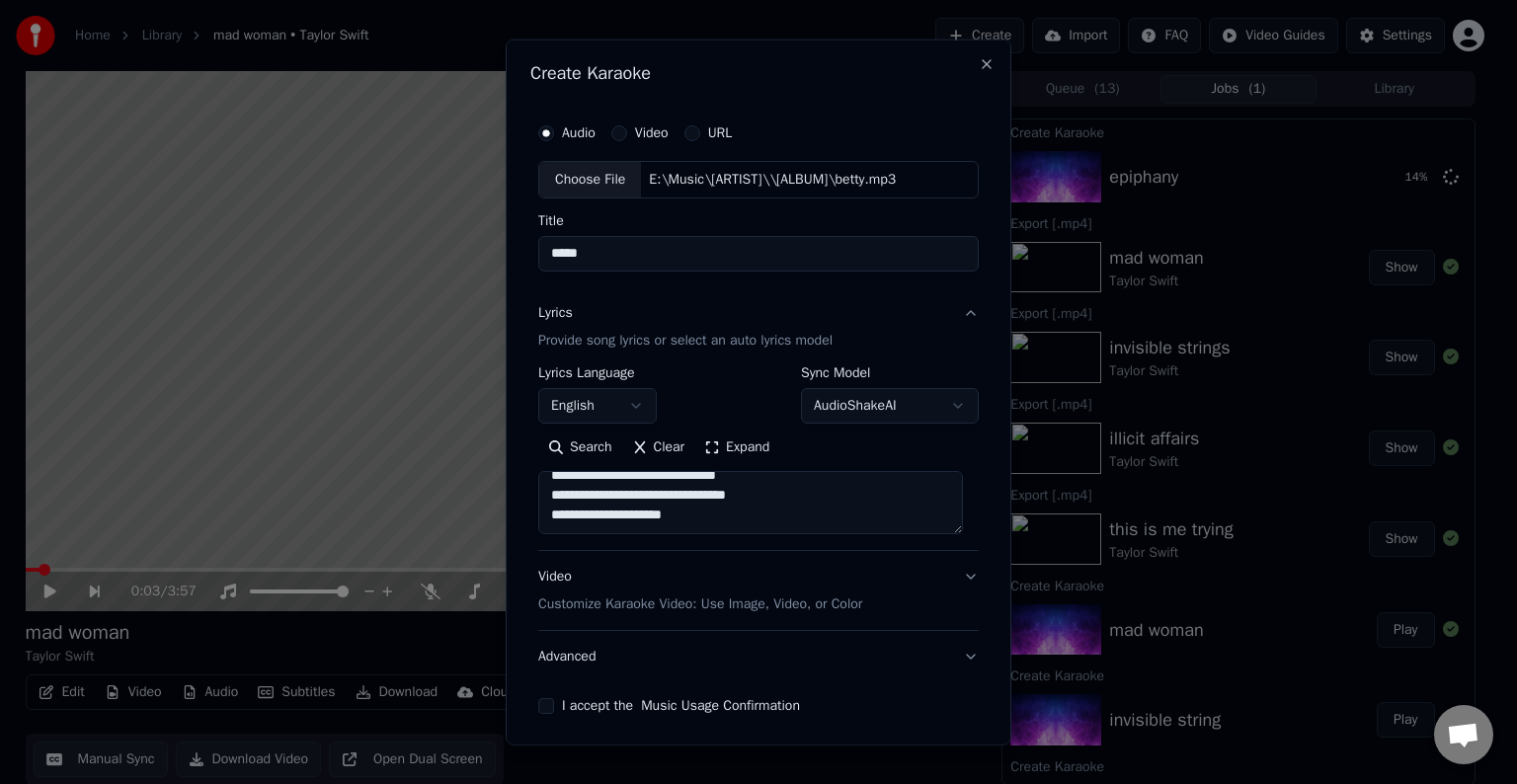 paste on "**********" 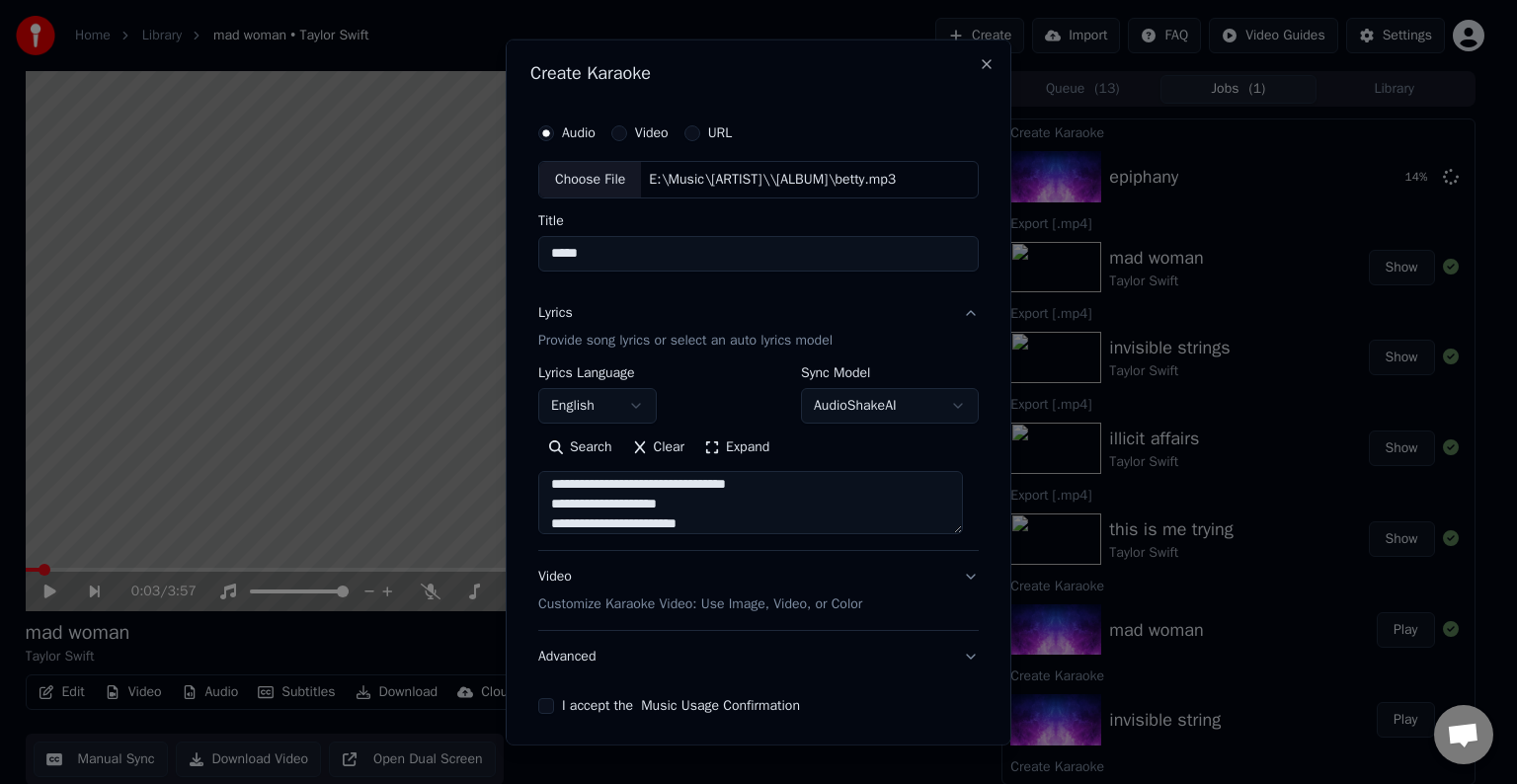 scroll, scrollTop: 1051, scrollLeft: 0, axis: vertical 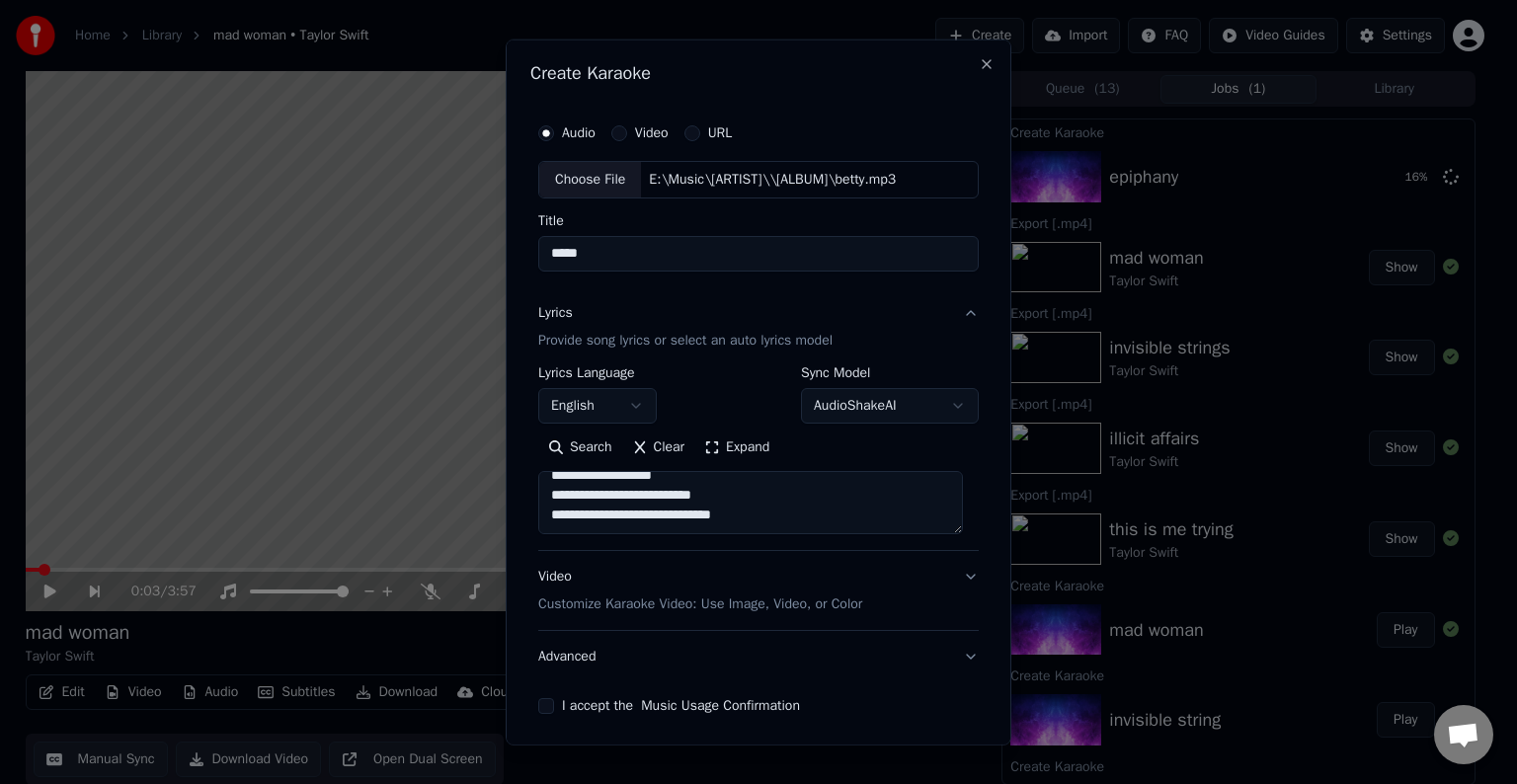 paste on "**********" 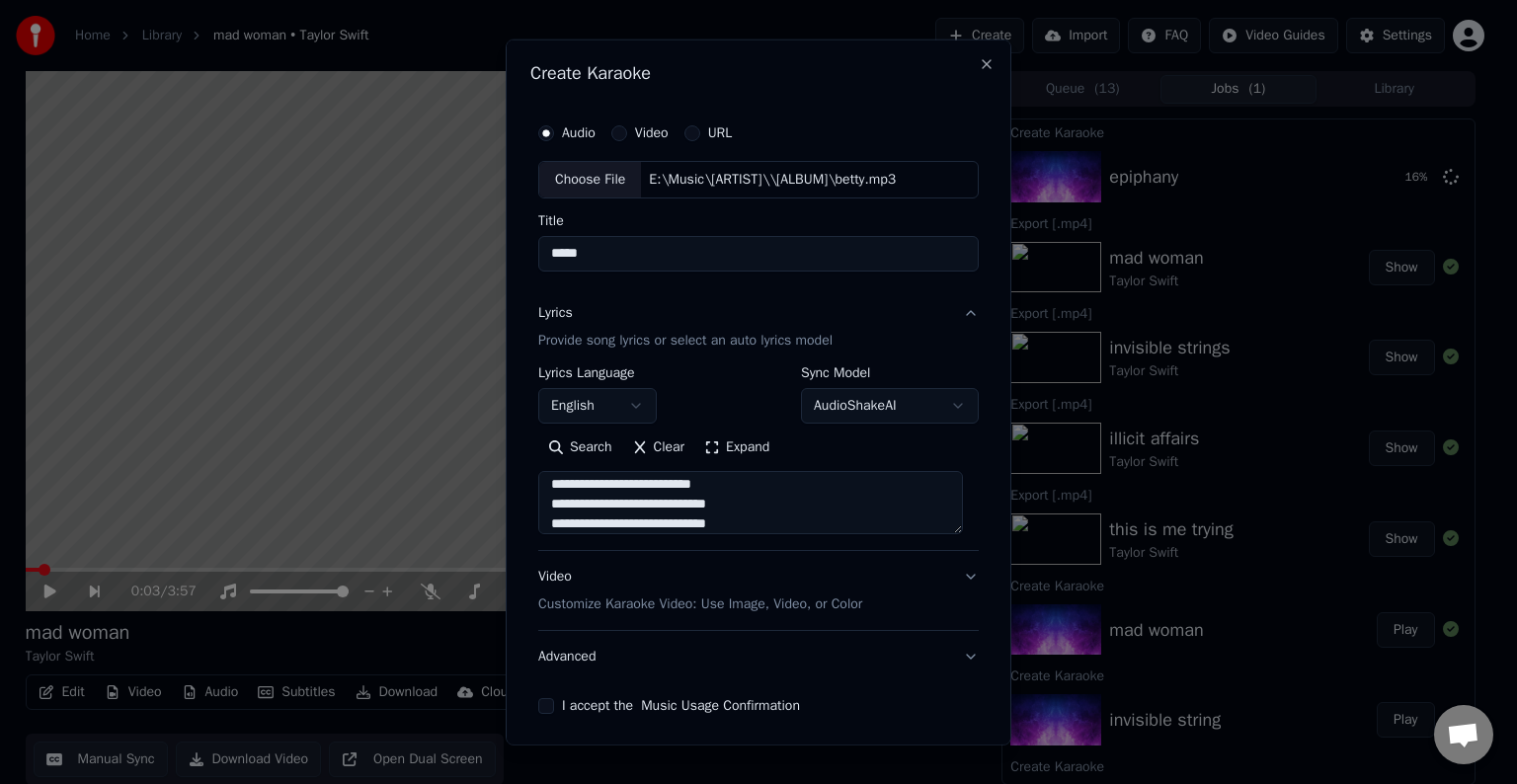 scroll, scrollTop: 1209, scrollLeft: 0, axis: vertical 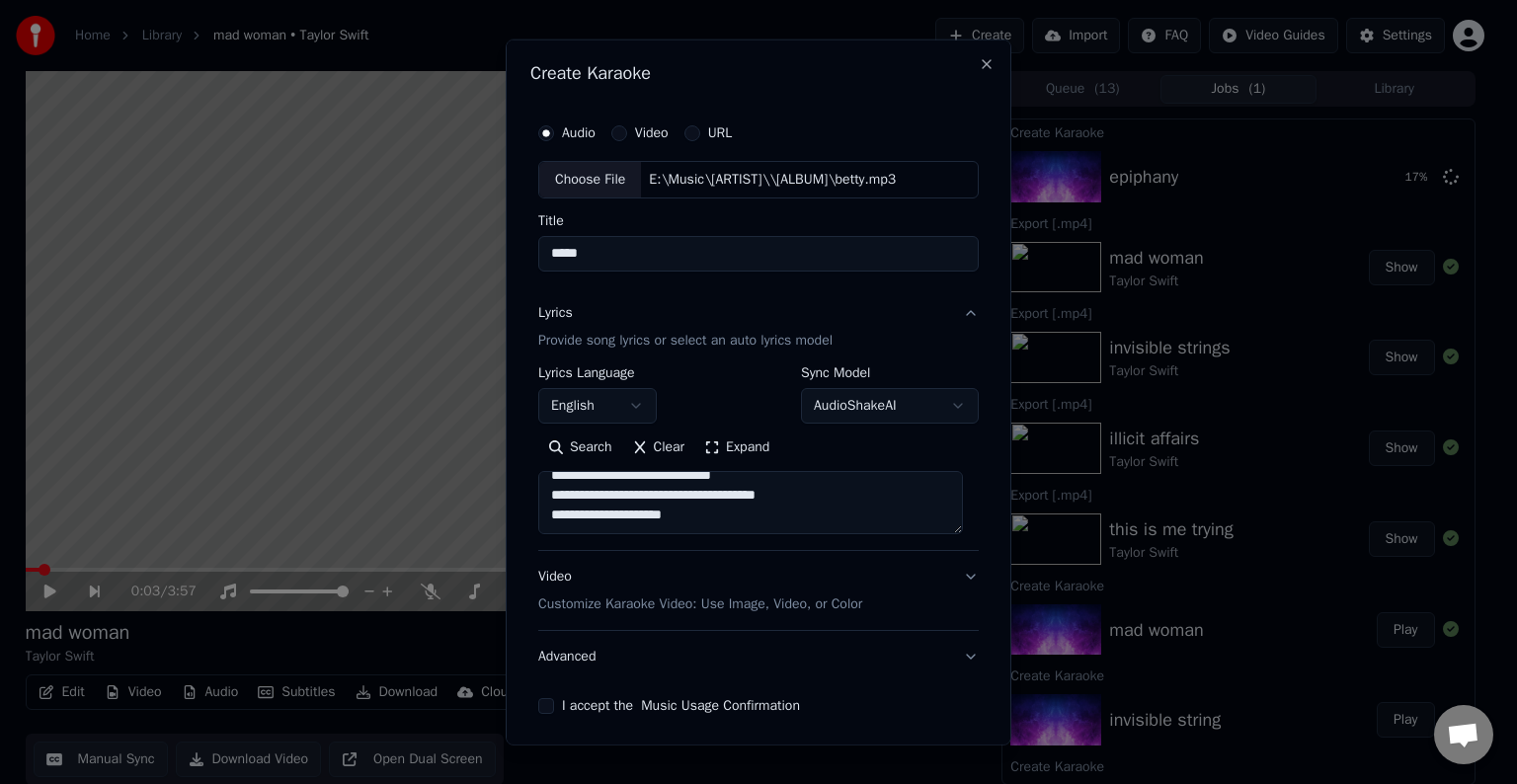 paste on "**********" 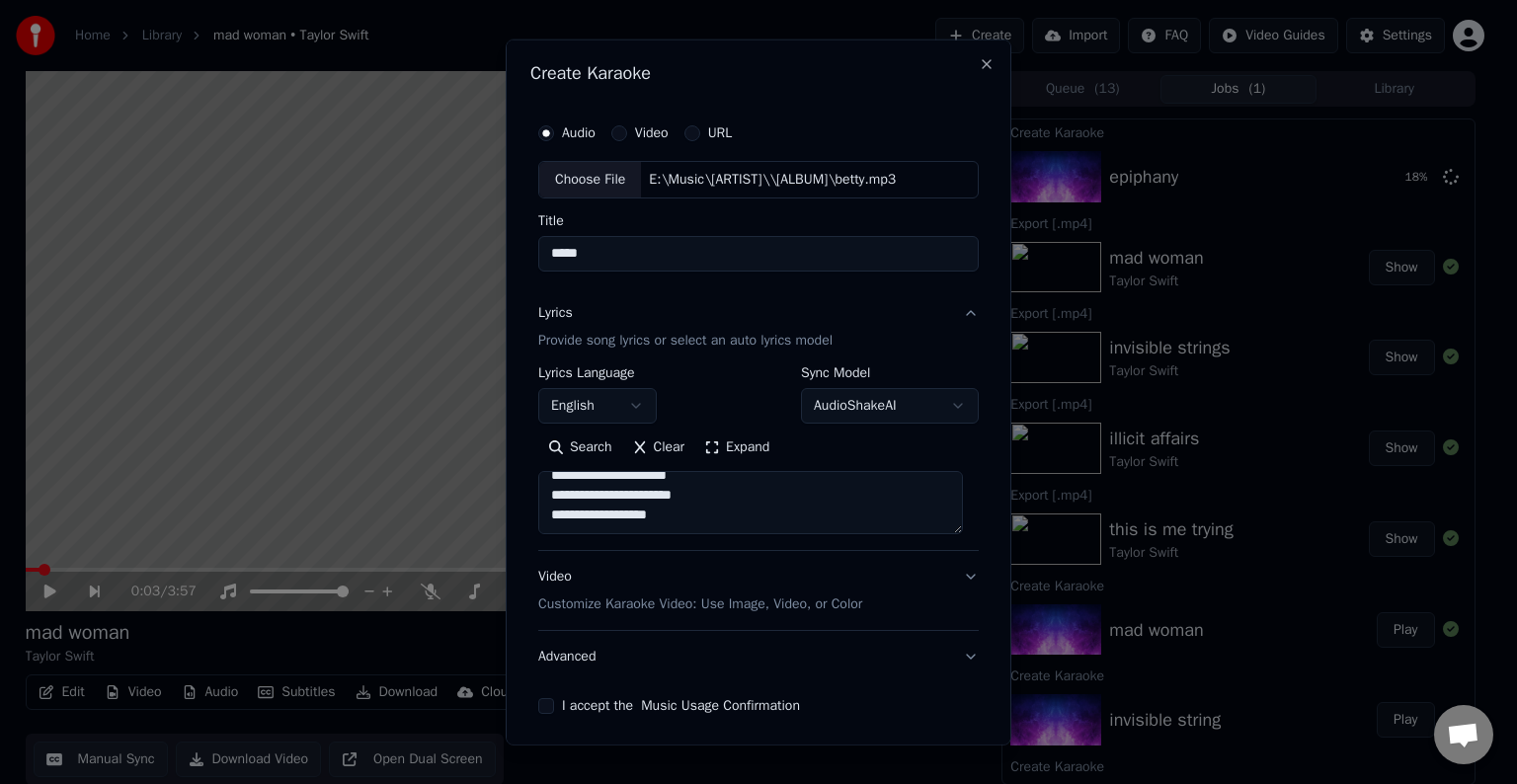scroll, scrollTop: 1276, scrollLeft: 0, axis: vertical 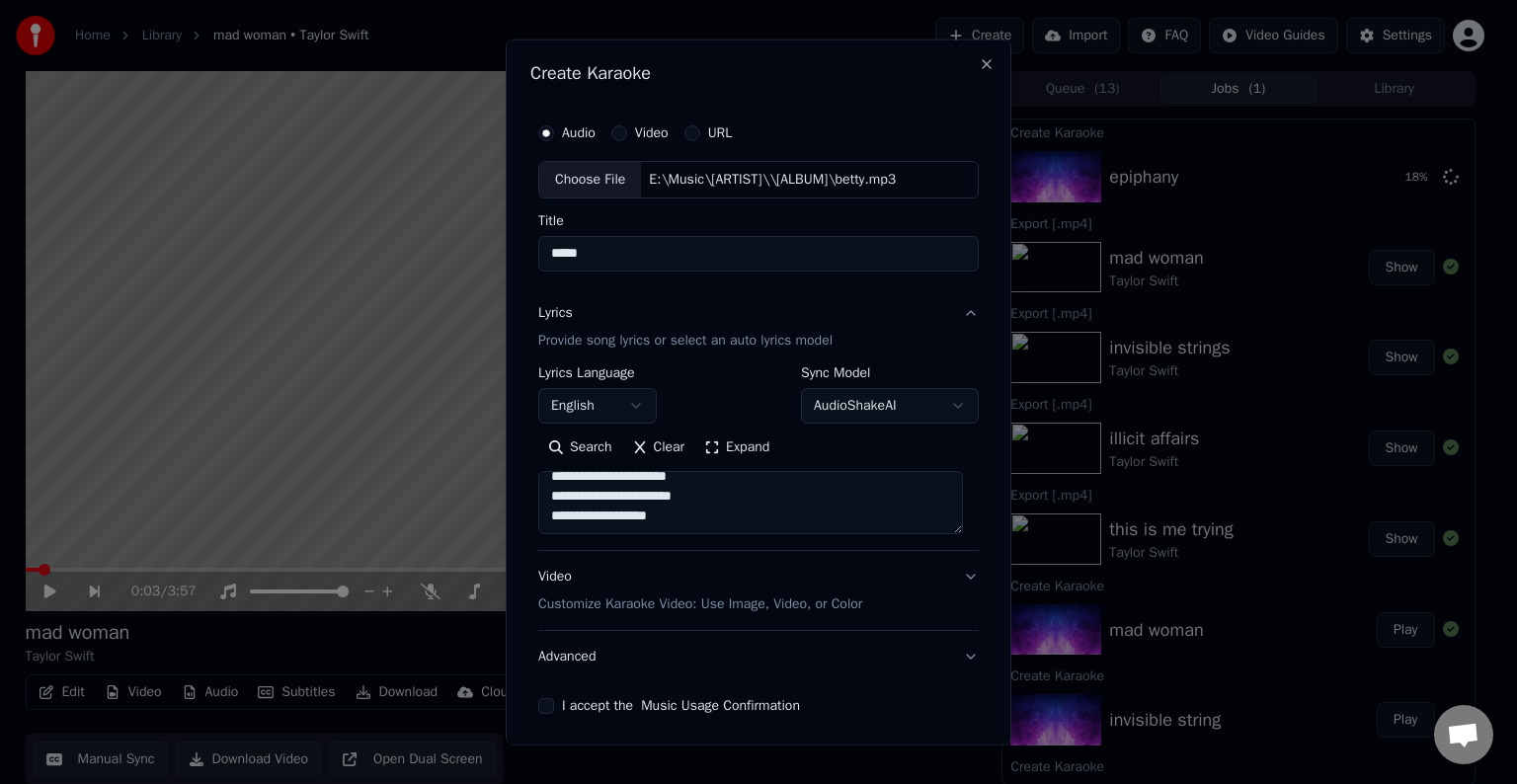 type on "**********" 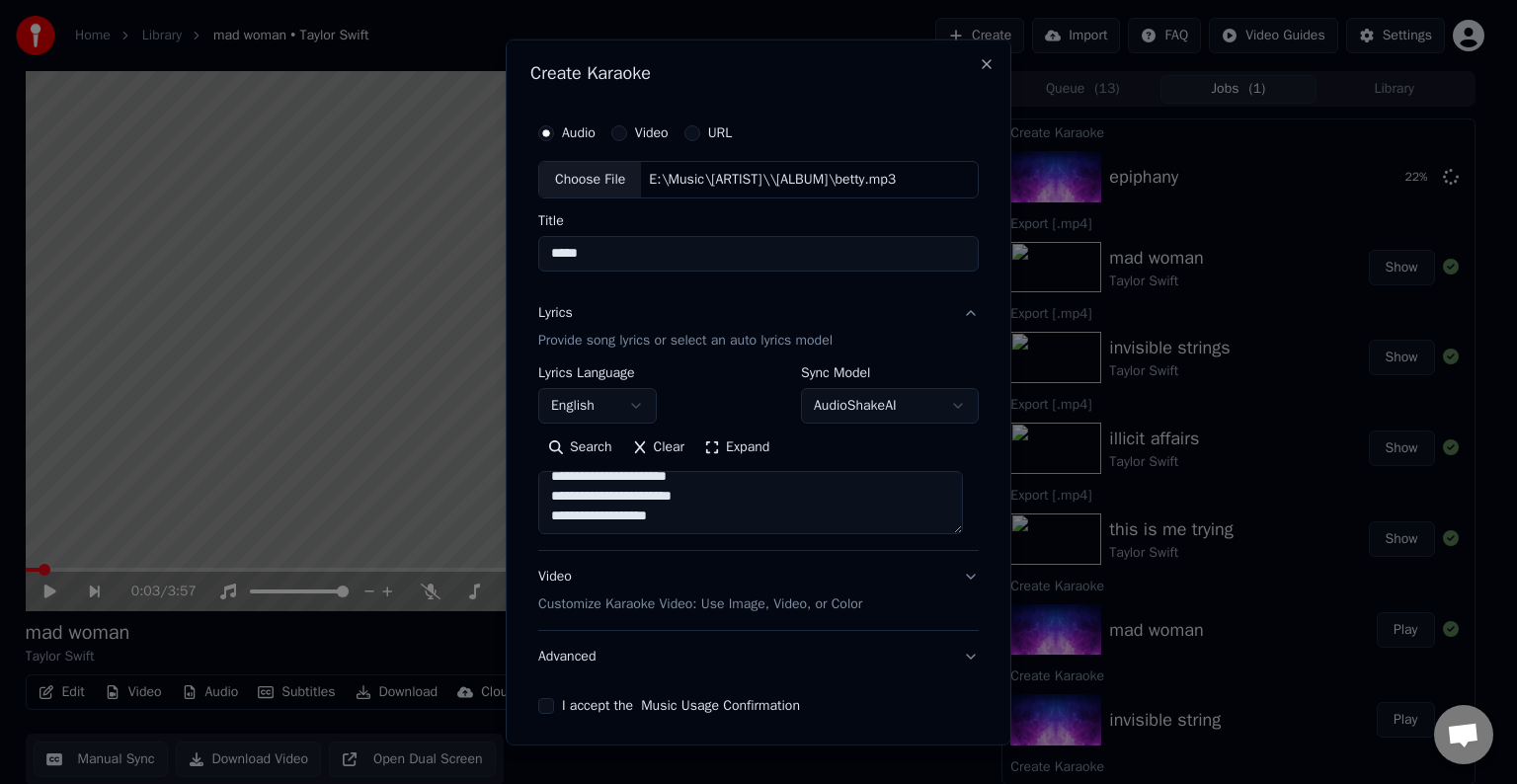 click on "Advanced" at bounding box center (758, 657) 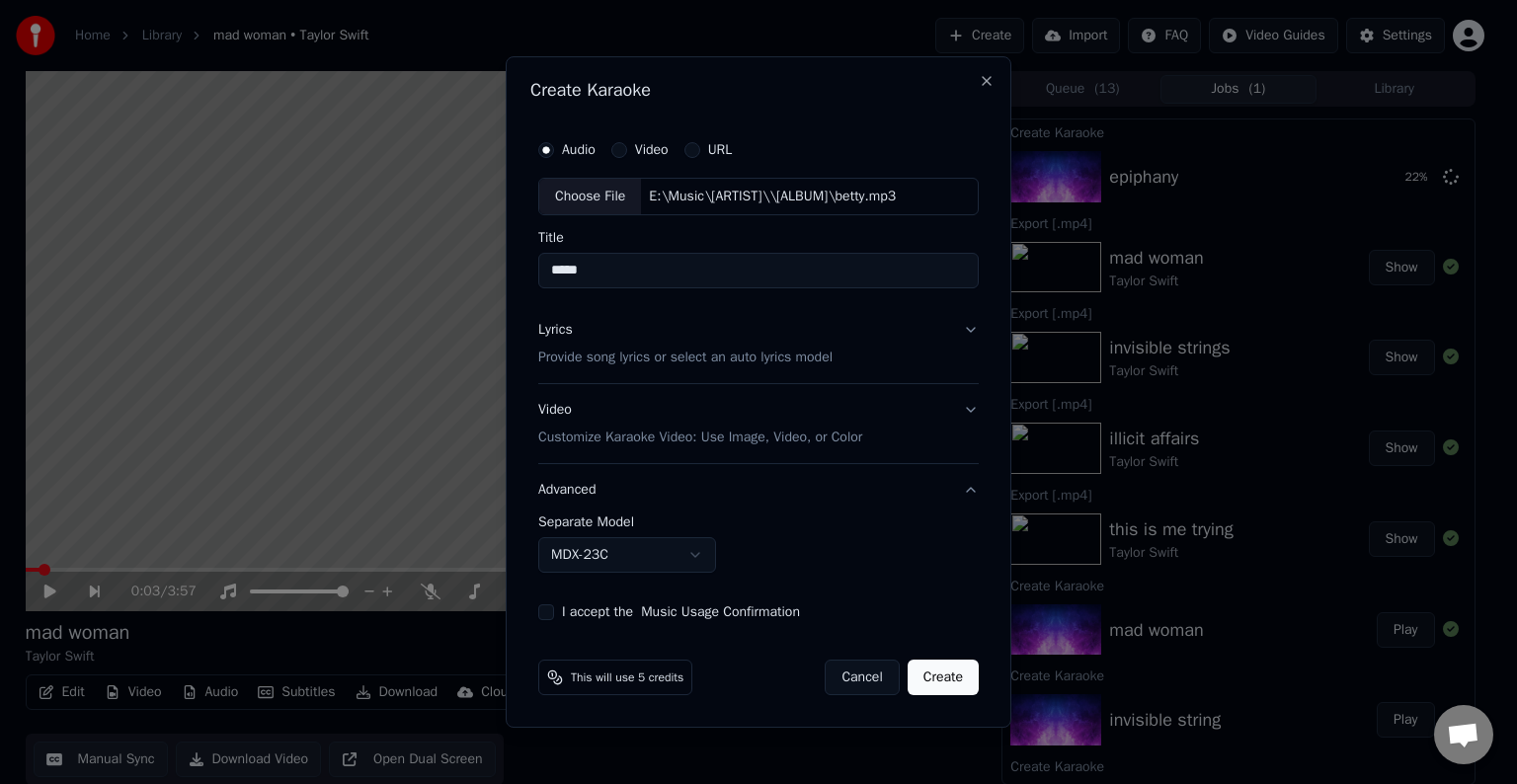 click on "Home Library mad woman • Taylor Swift Create Import FAQ Video Guides Settings 0:03  /  3:57 mad woman Taylor Swift BPM 142 Key D# Edit Video Audio Subtitles Download Cloud Library Manual Sync Download Video Open Dual Screen Queue ( 13 ) Jobs ( 1 ) Library Create Karaoke epiphany 22 % Export [.mp4] mad woman Taylor Swift Show Export [.mp4] invisible strings Taylor Swift Show Export [.mp4] illicit affairs Taylor Swift Show Export [.mp4] this is me trying Taylor Swift Show Create Karaoke mad woman Play Create Karaoke invisible string Play Create Karaoke illicit affairs Play Create Karaoke this is me trying Play Export [.mp4] august Taylor Swift Show Export [.mp4] seven Taylor Swift Show Export [.mp4] mirrorball Taylor Swift Show Export [.mp4] my tears ricochet Taylor Swift Show Create Karaoke august Play Create Karaoke seven Play Create Karaoke mirrorball Play Create Karaoke my tears ricochet Play Export [.mp4] the last great american dynasty Taylor Swift Show Export [.mp4] cardigan Taylor Swift Show exile URL" at bounding box center (750, 392) 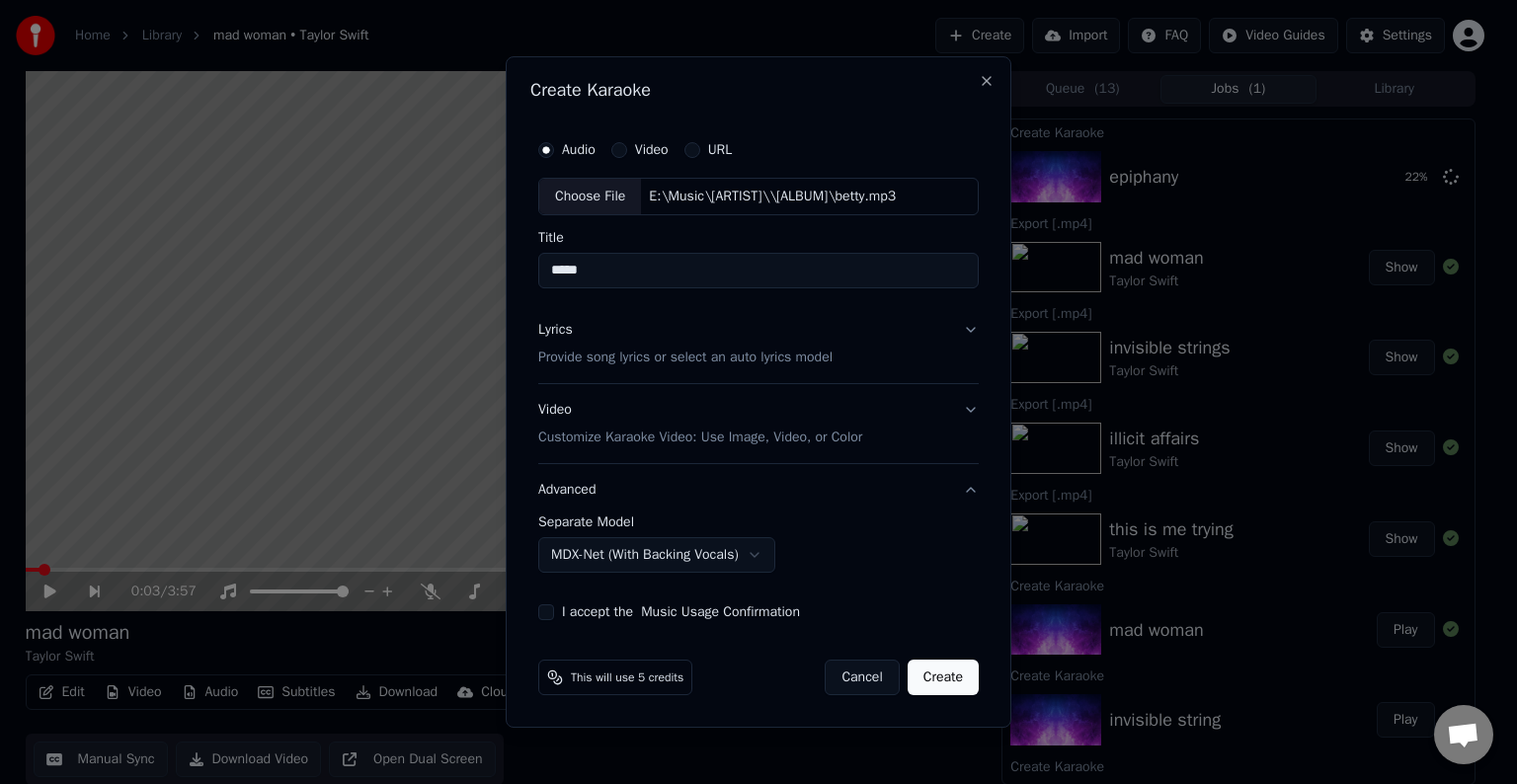 click on "I accept the   Music Usage Confirmation" at bounding box center [546, 612] 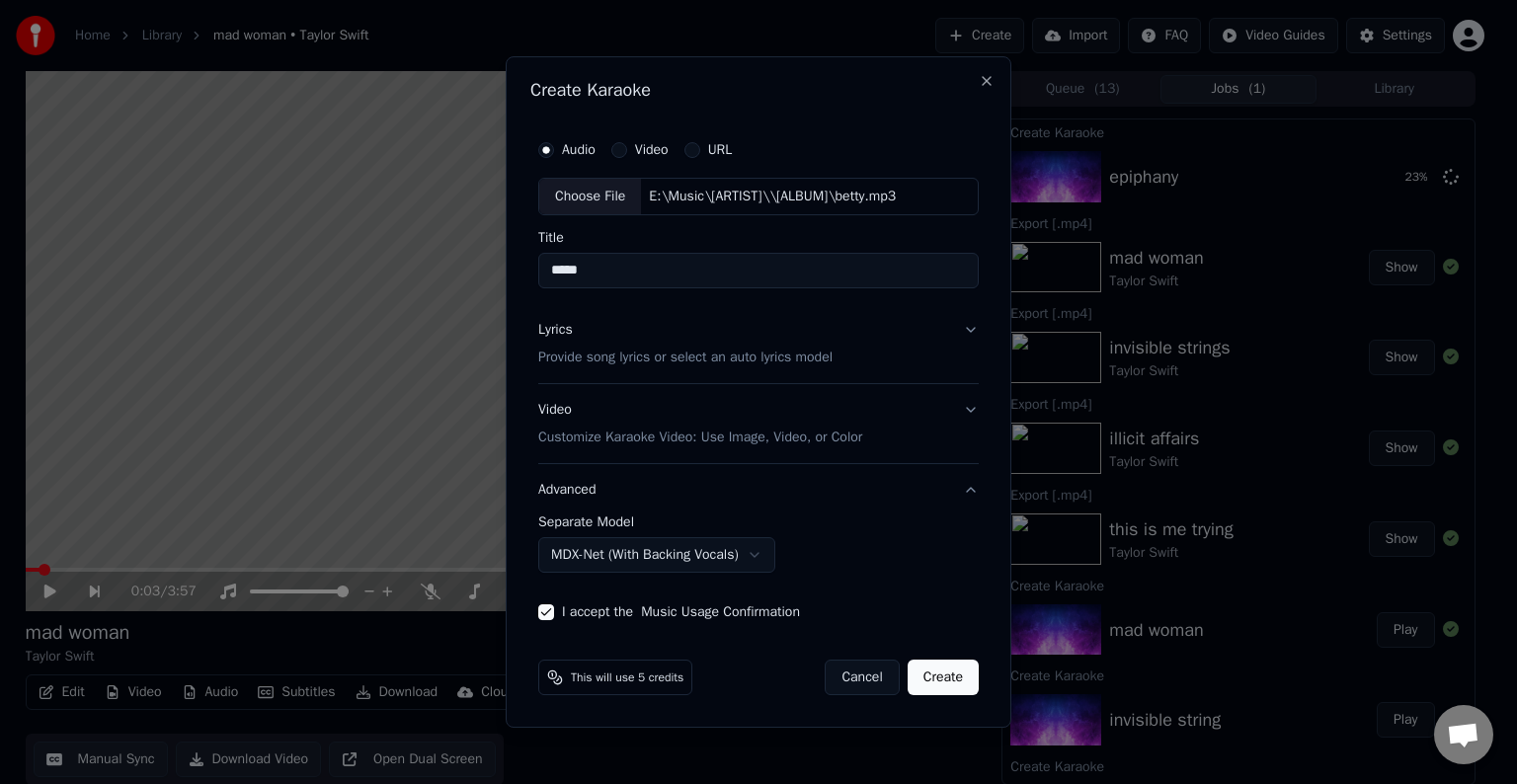 click on "Create" at bounding box center [943, 677] 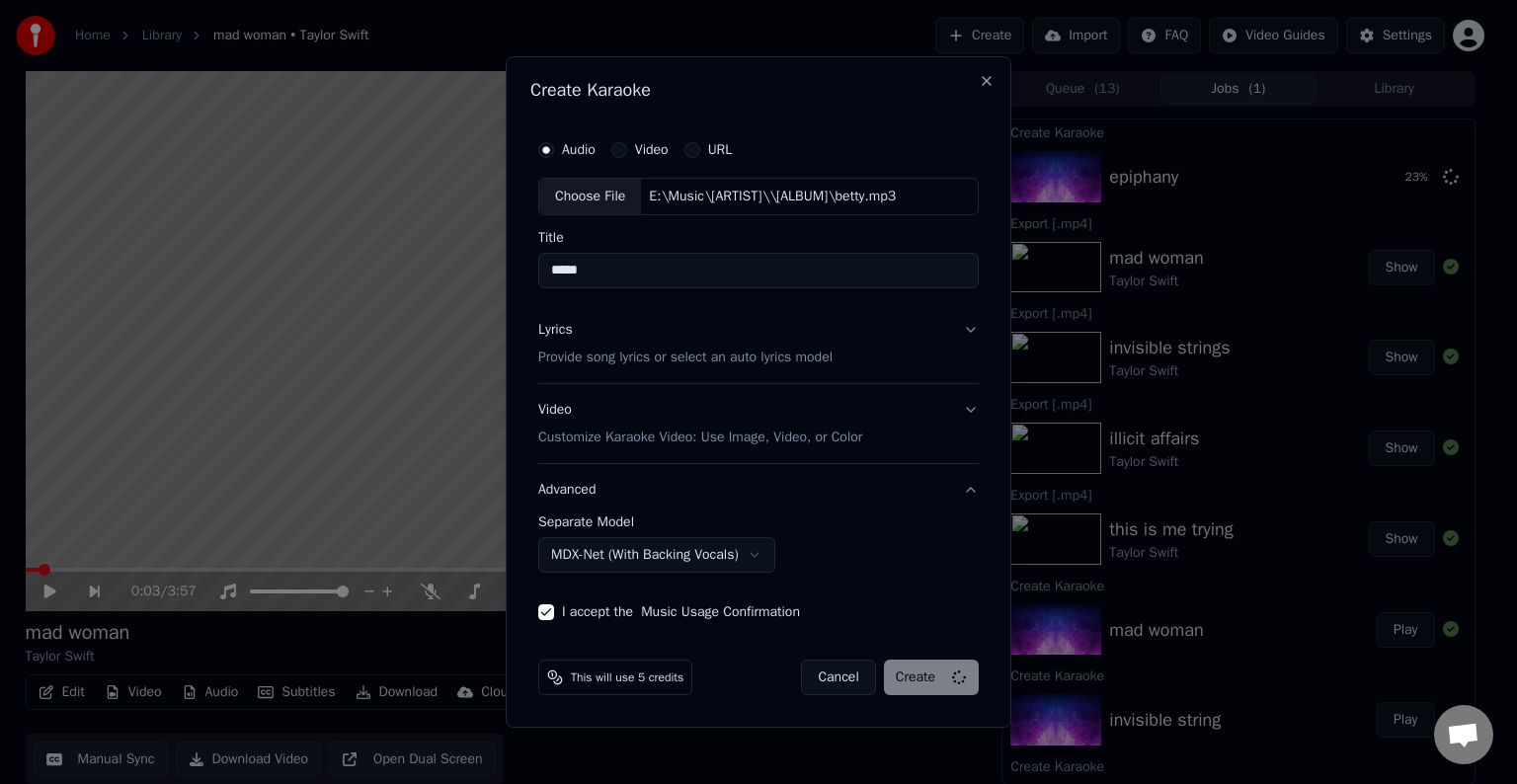 select on "******" 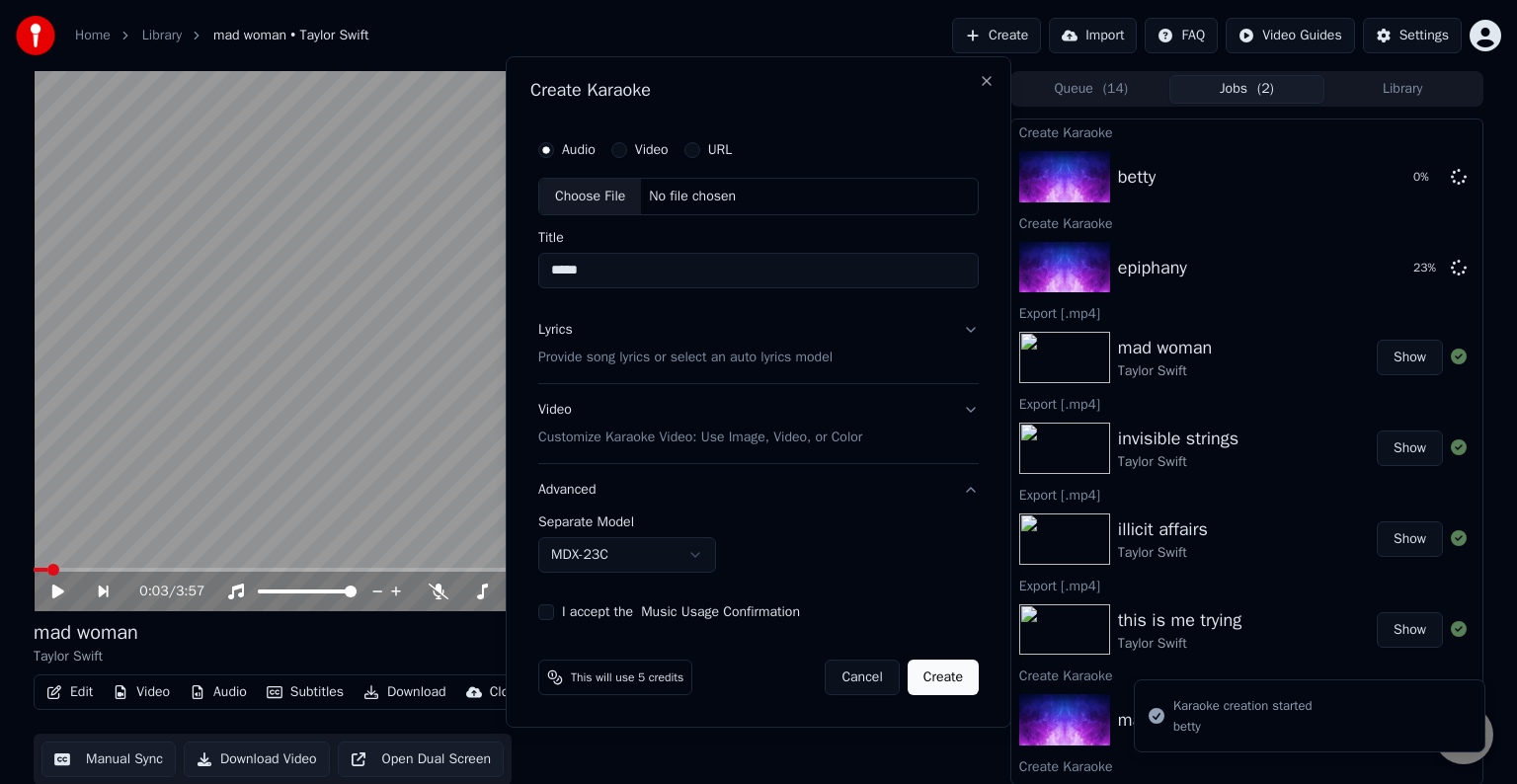 type 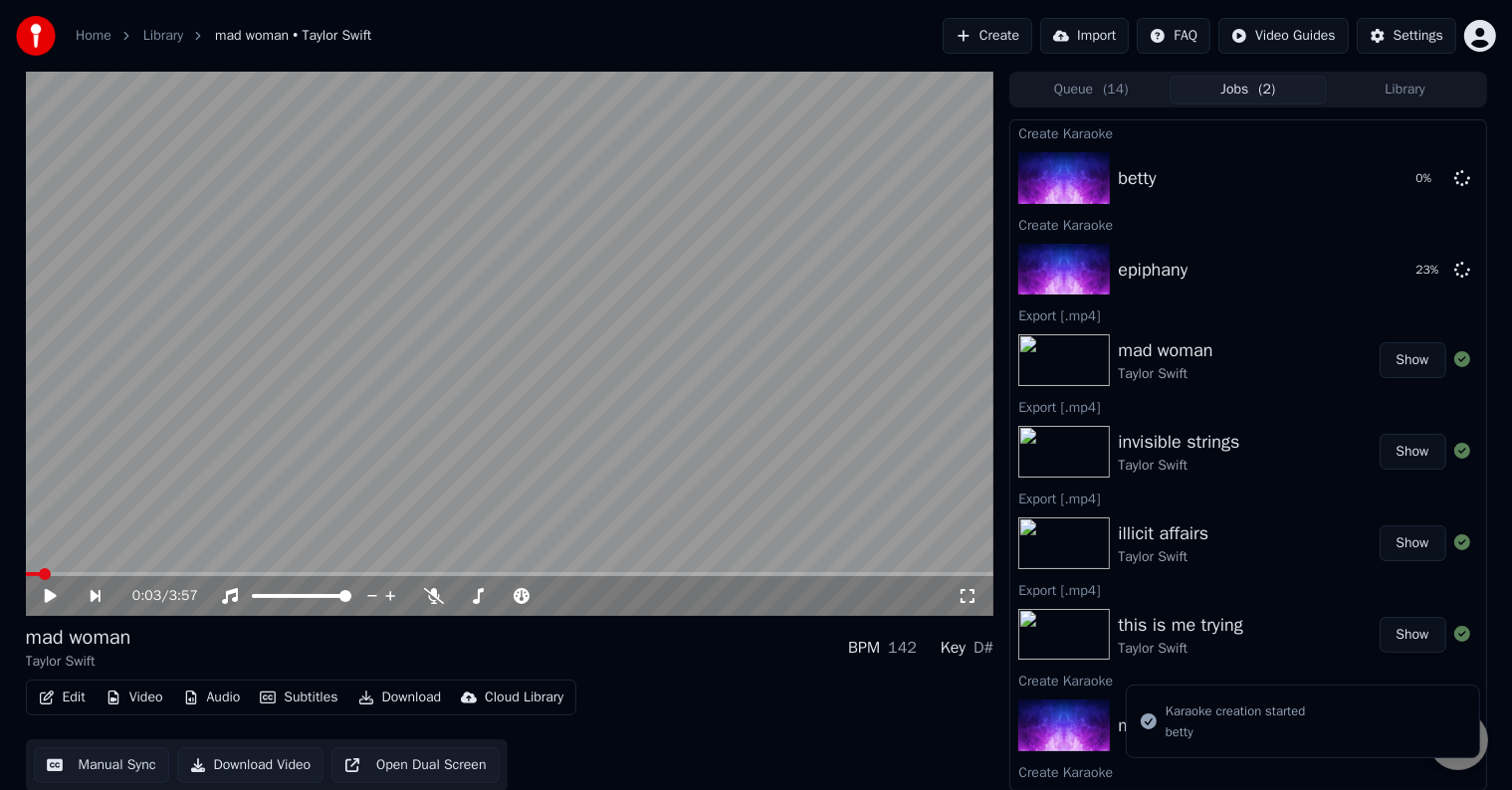 click on "Create" at bounding box center [987, 36] 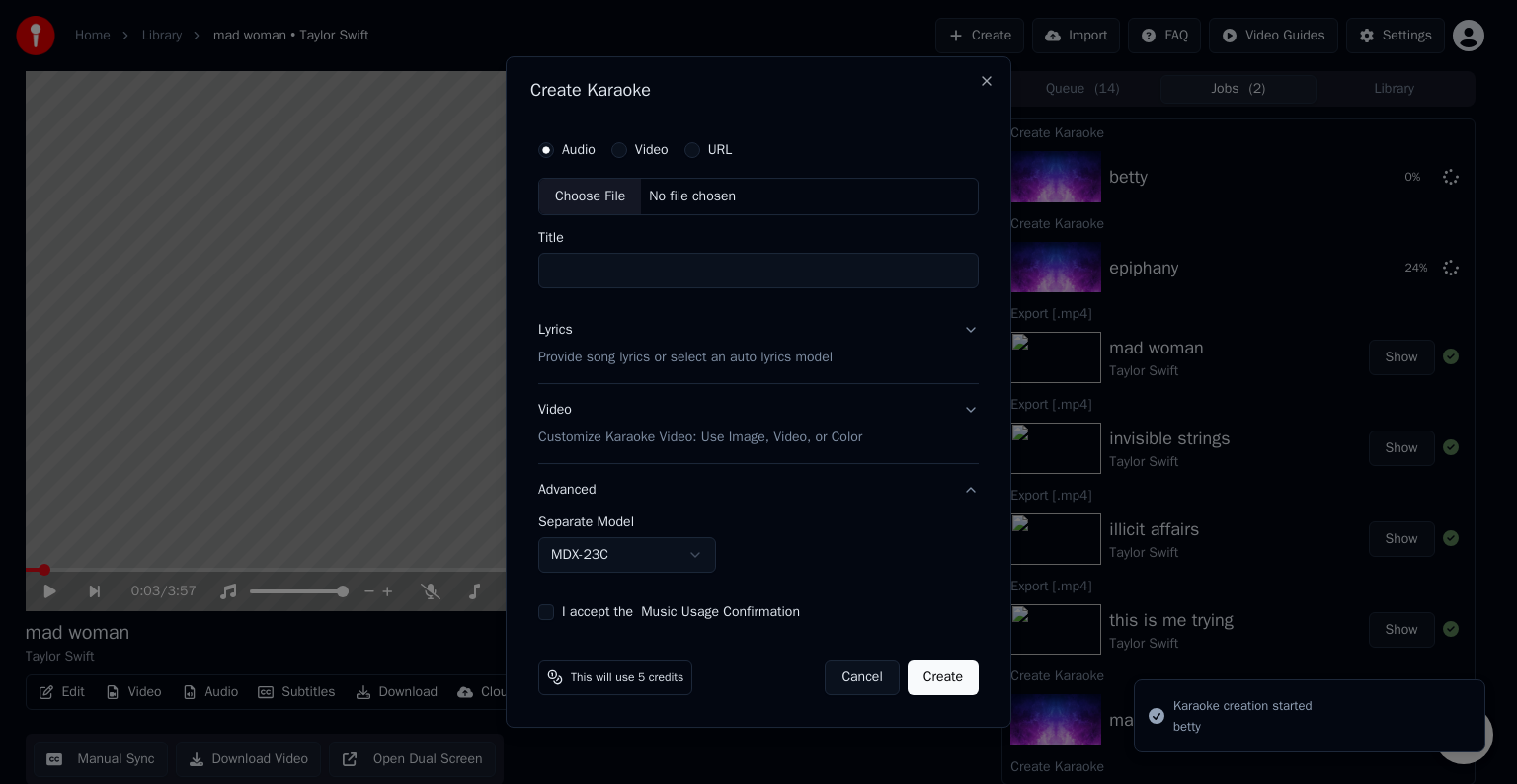 click on "Choose File" at bounding box center (590, 196) 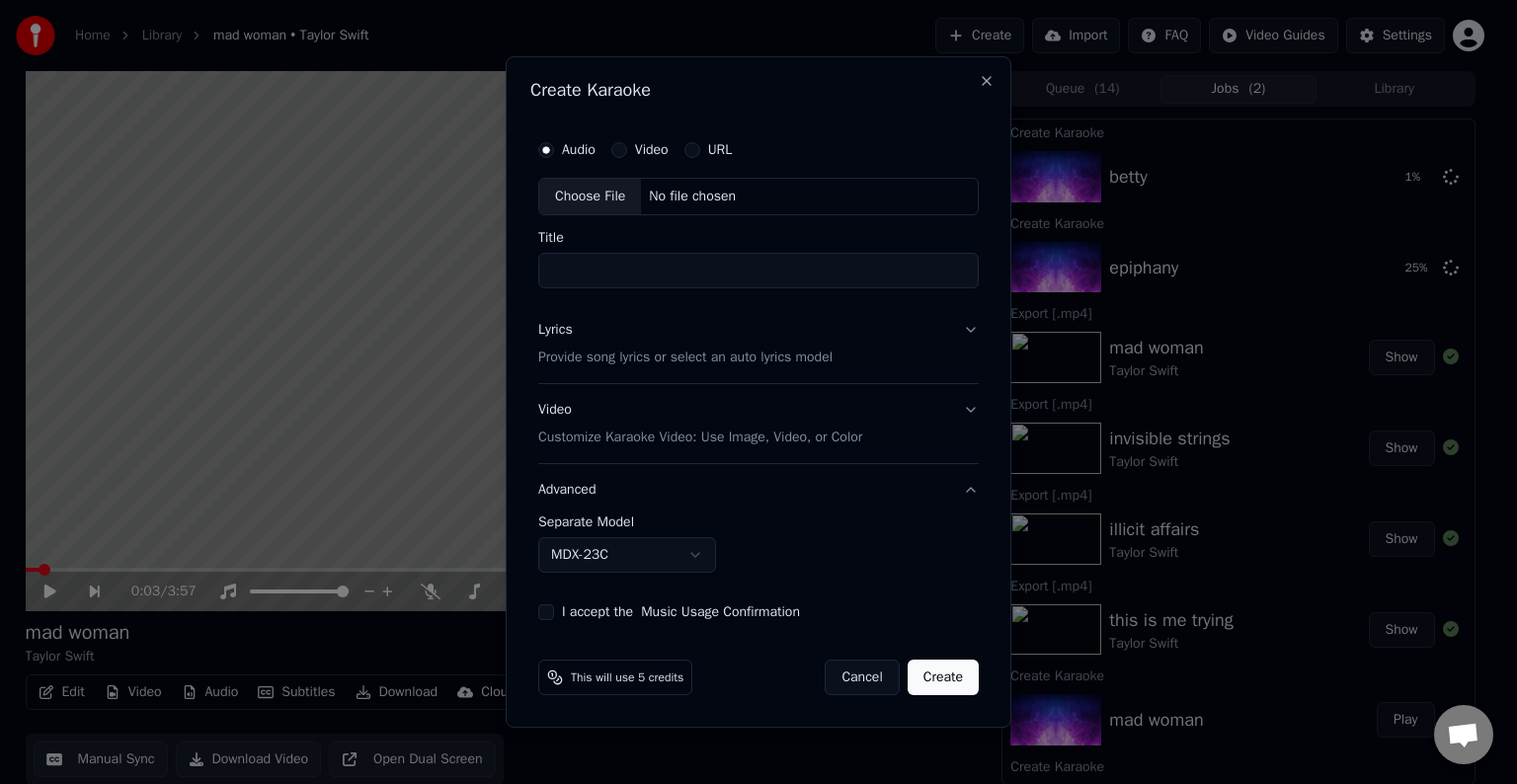 click on "Lyrics Provide song lyrics or select an auto lyrics model" at bounding box center (758, 344) 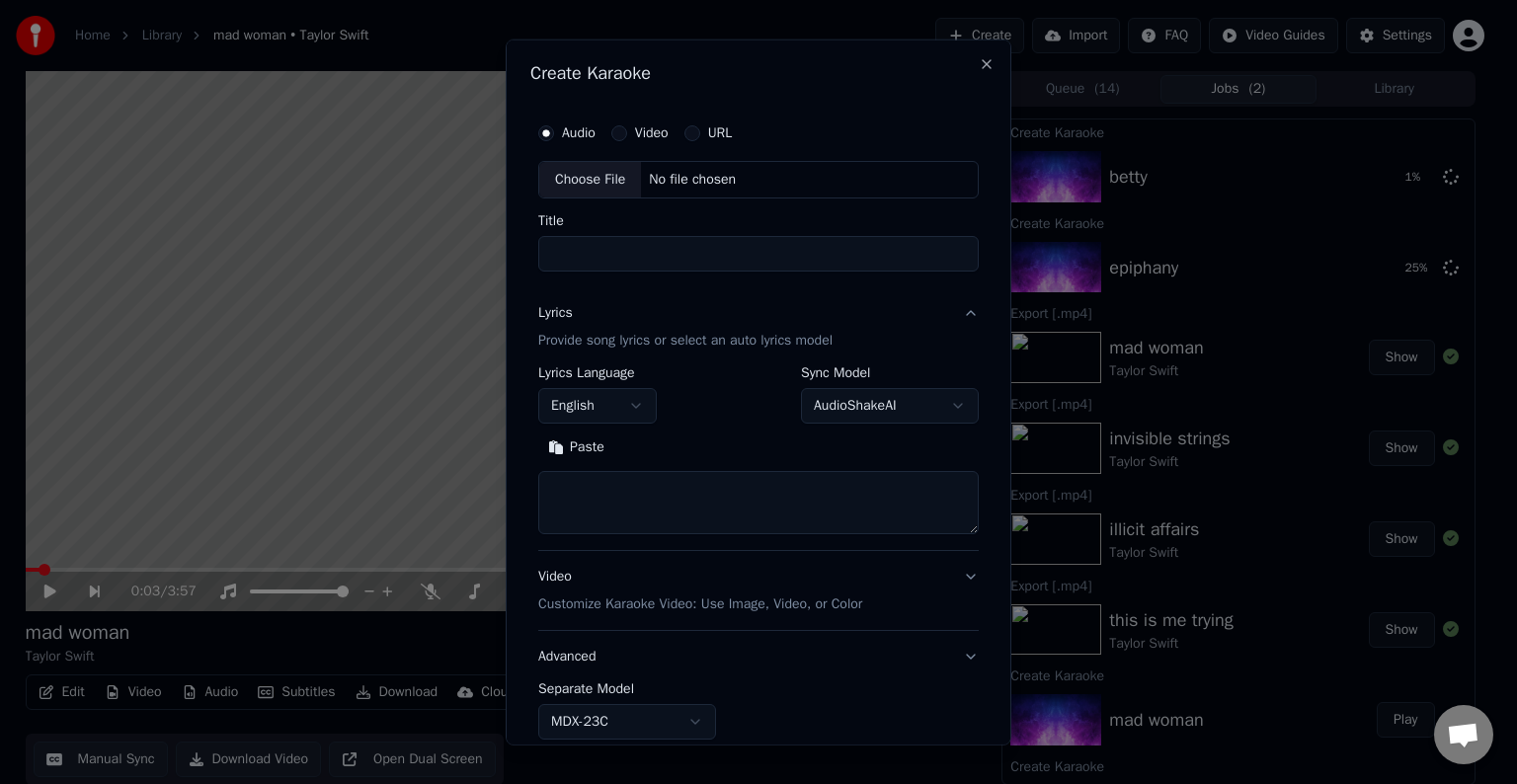 type 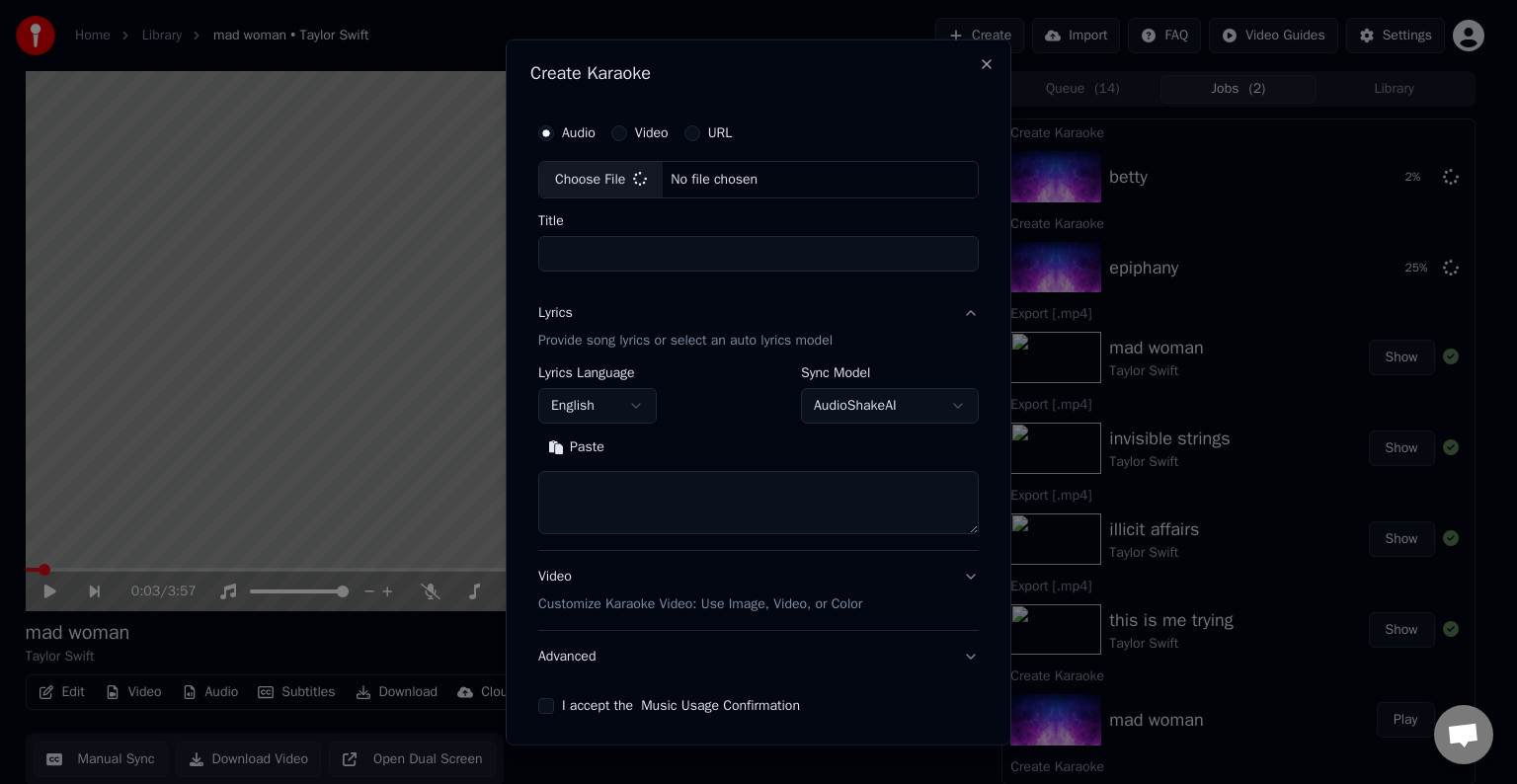click at bounding box center (758, 503) 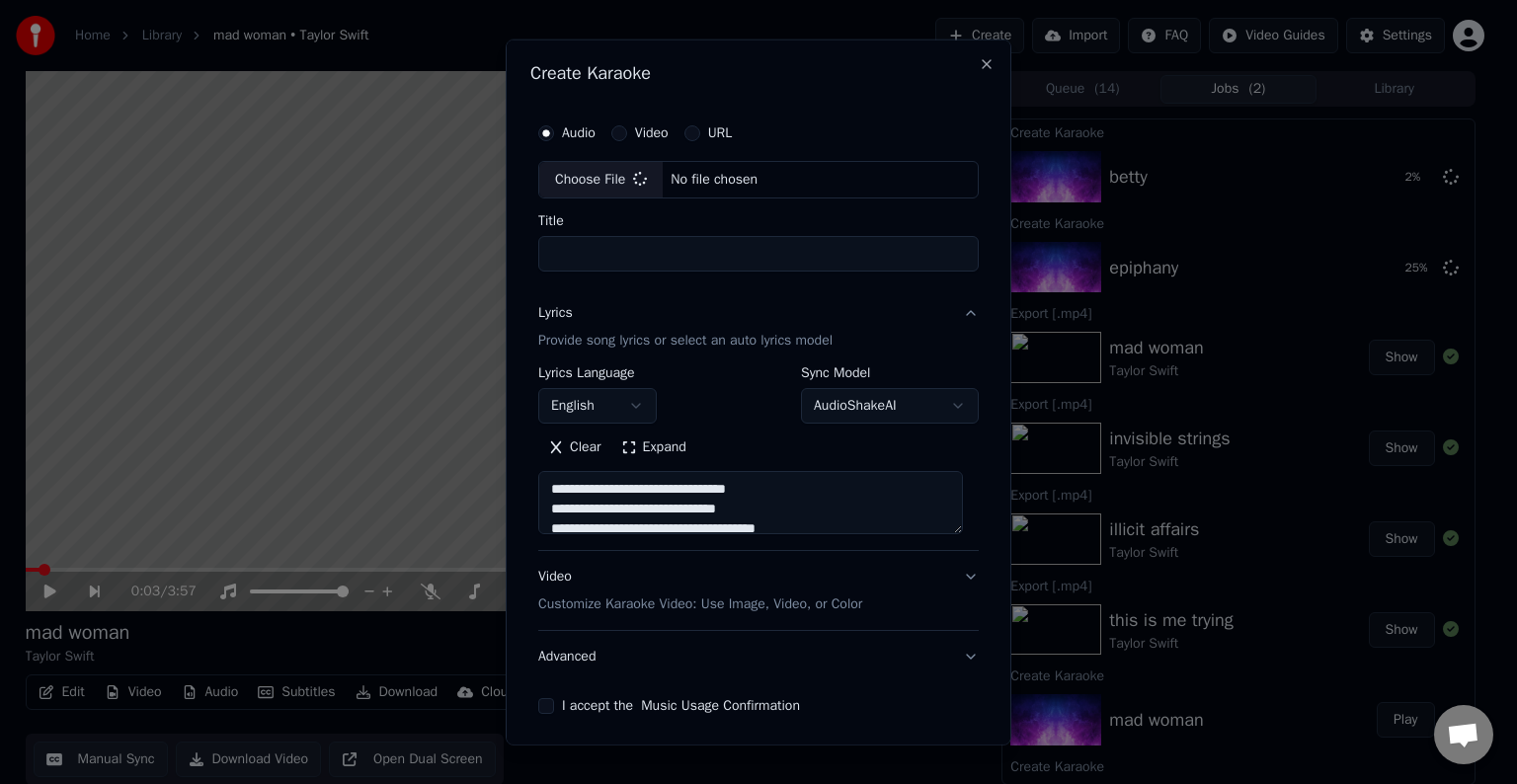scroll, scrollTop: 103, scrollLeft: 0, axis: vertical 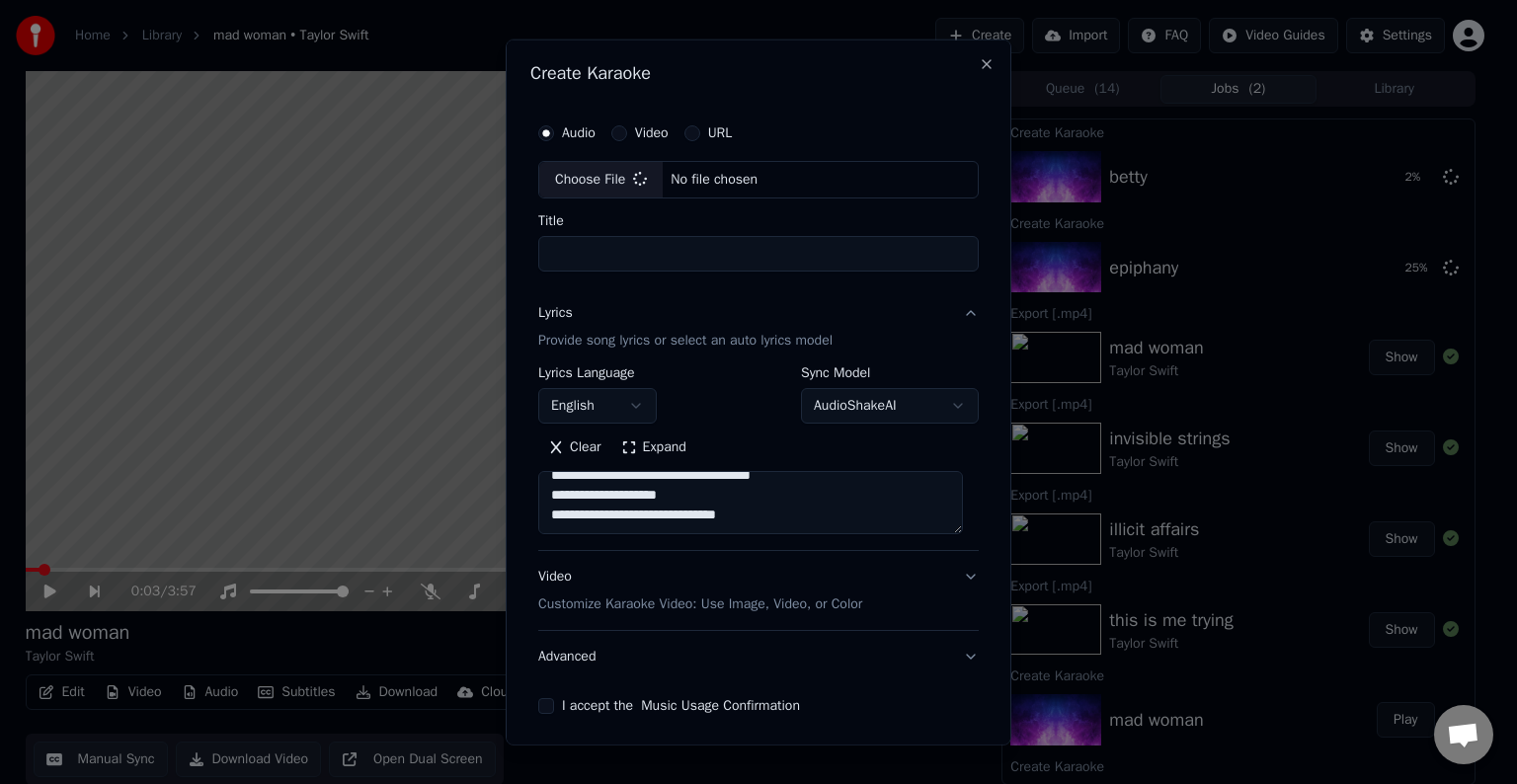 type on "*****" 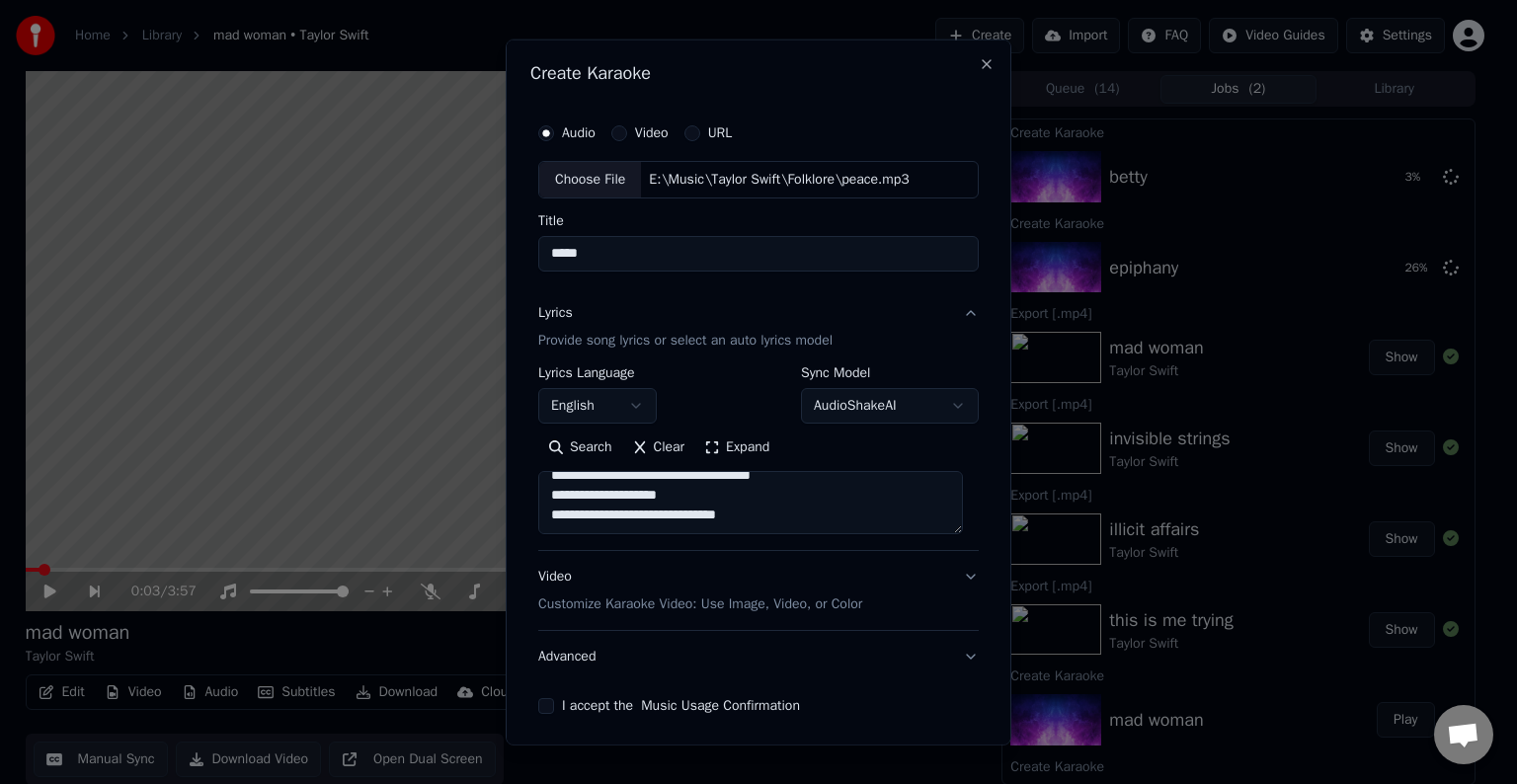 paste on "**********" 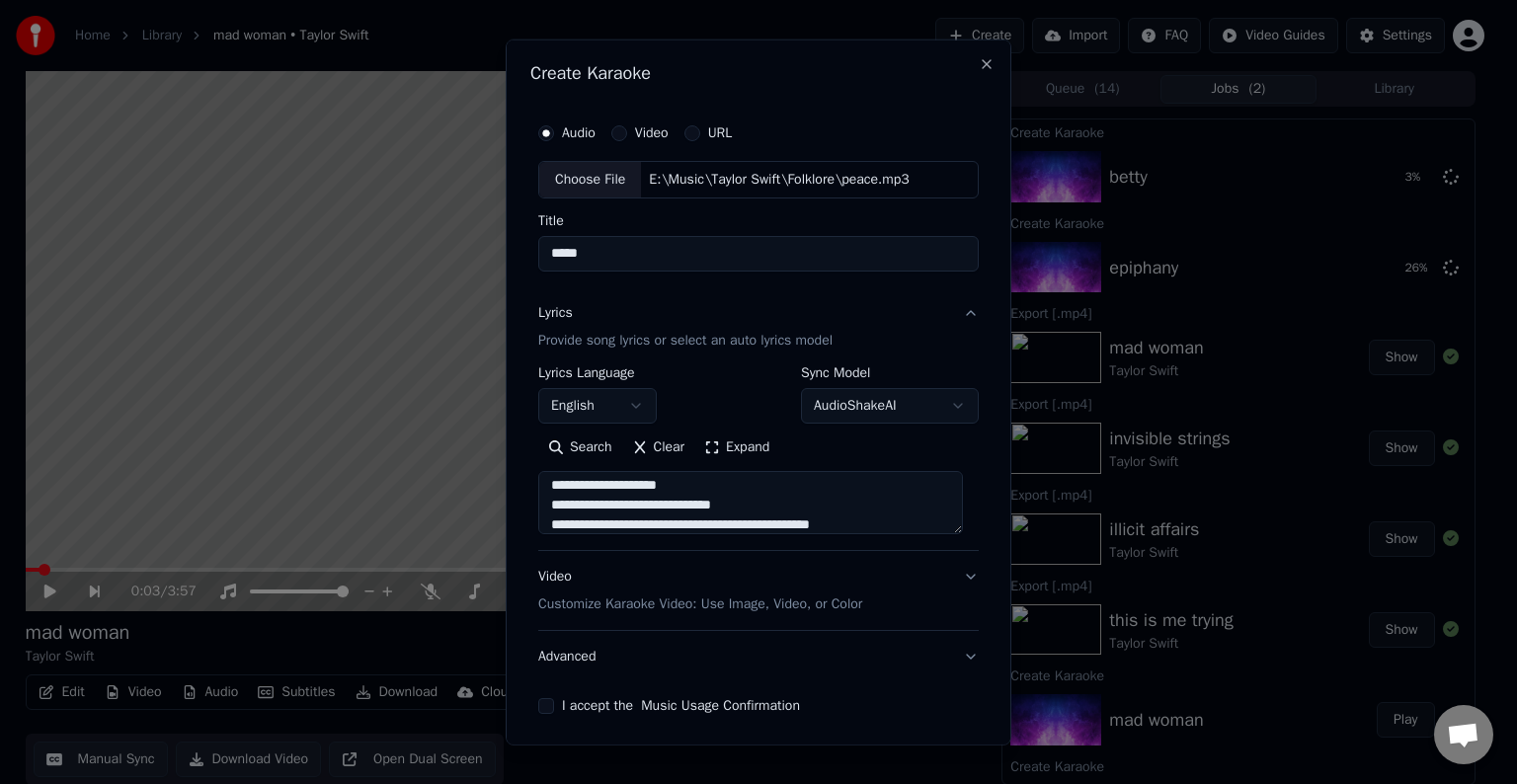 scroll, scrollTop: 221, scrollLeft: 0, axis: vertical 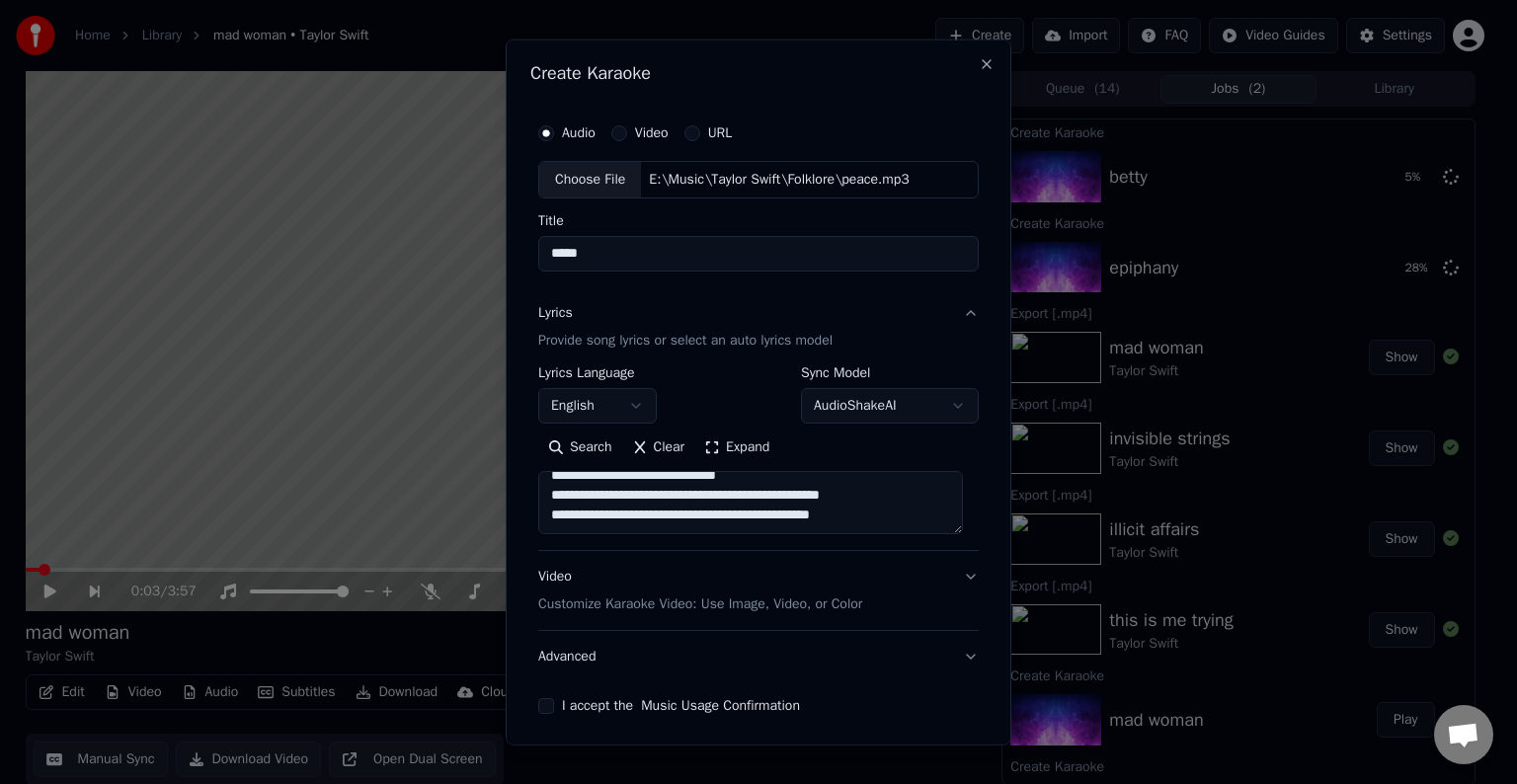 paste on "**********" 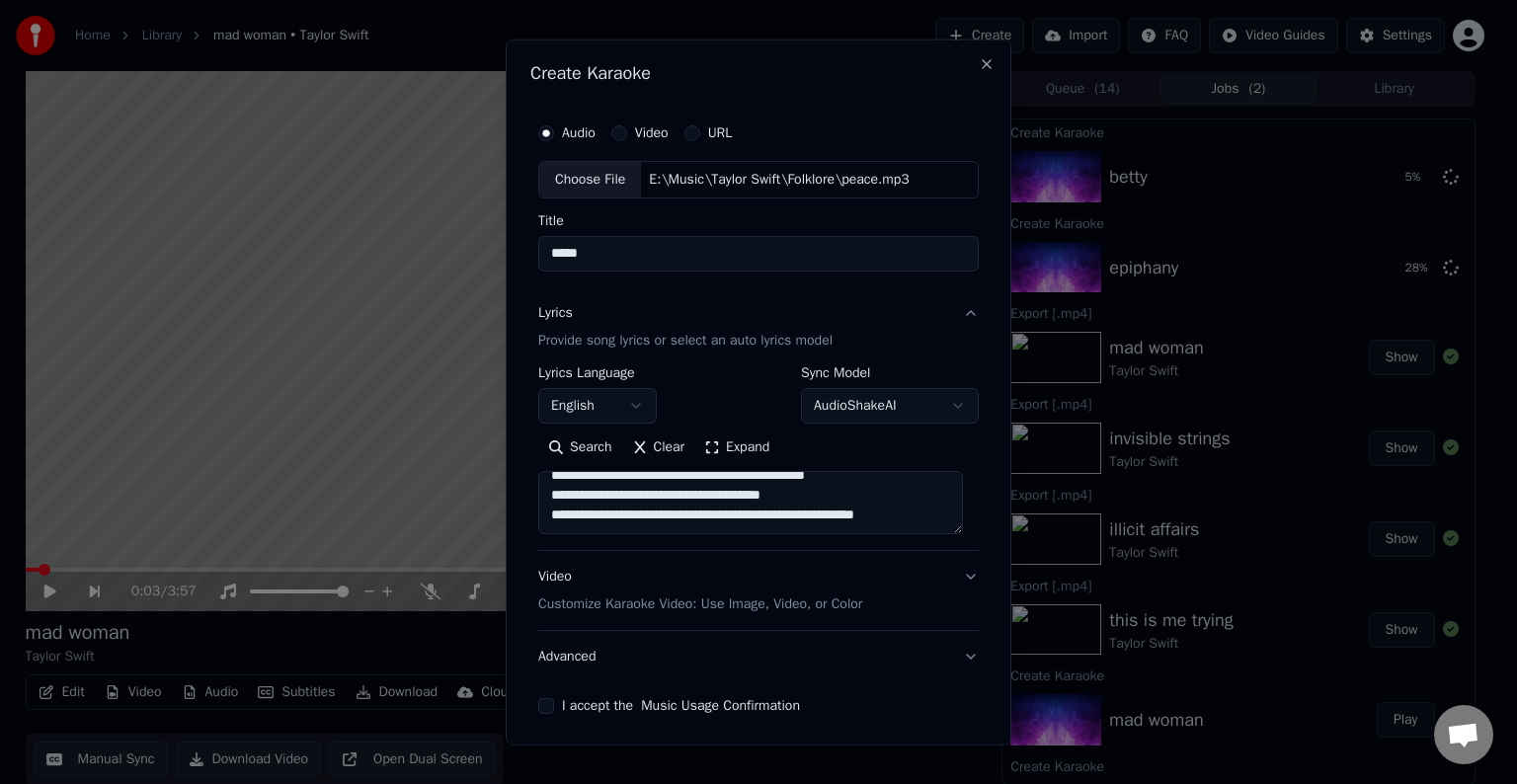 scroll, scrollTop: 478, scrollLeft: 0, axis: vertical 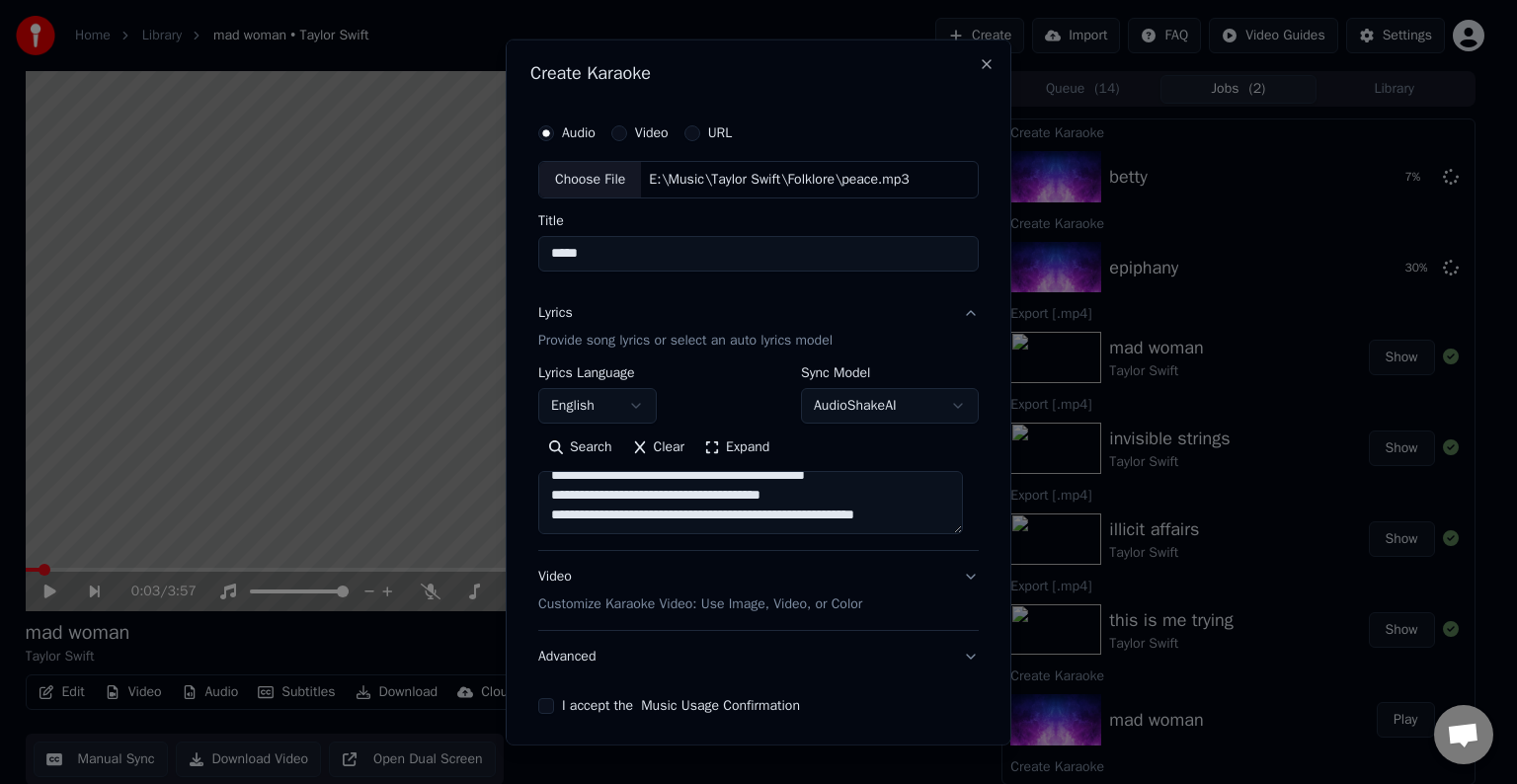 paste on "**********" 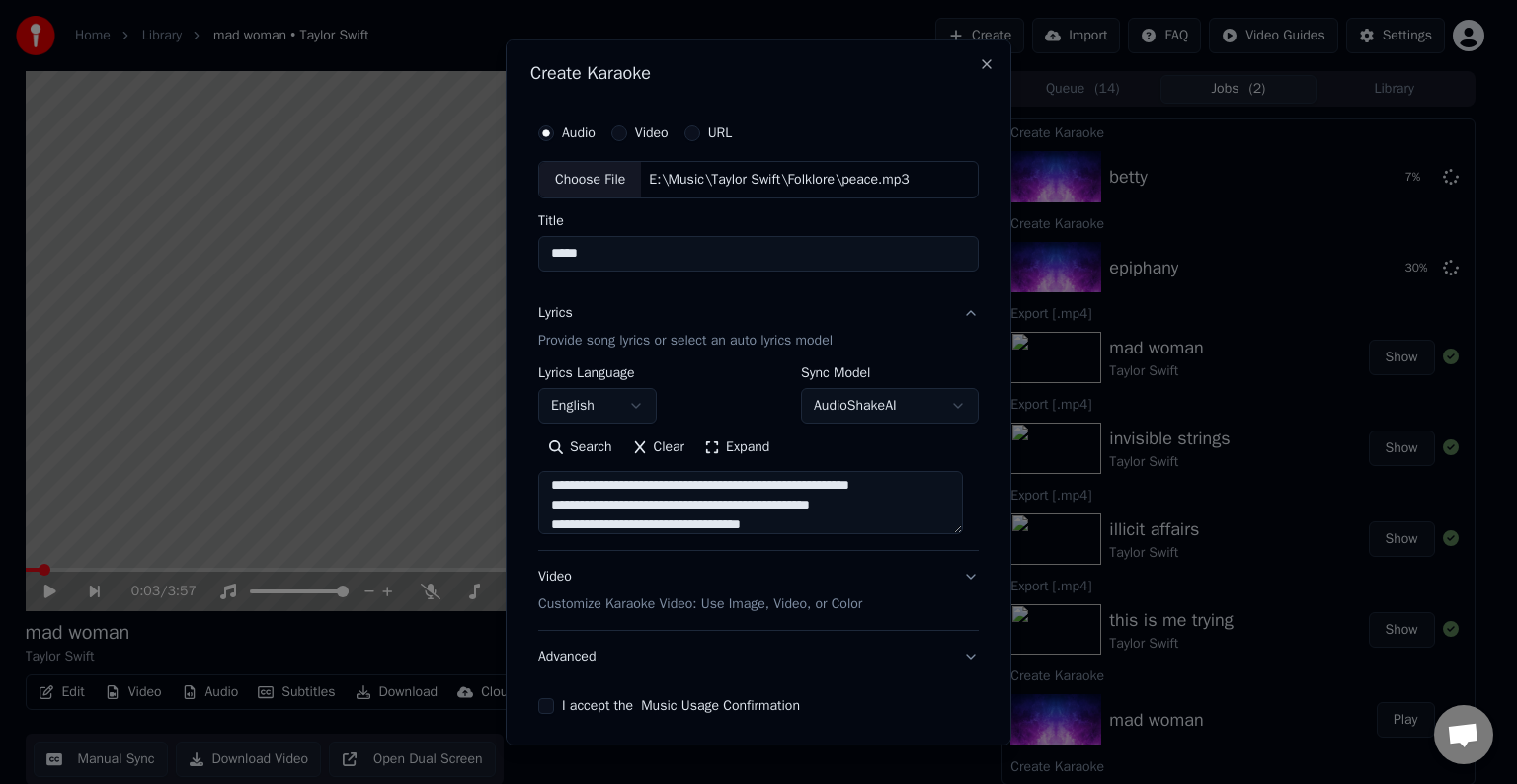 scroll, scrollTop: 616, scrollLeft: 0, axis: vertical 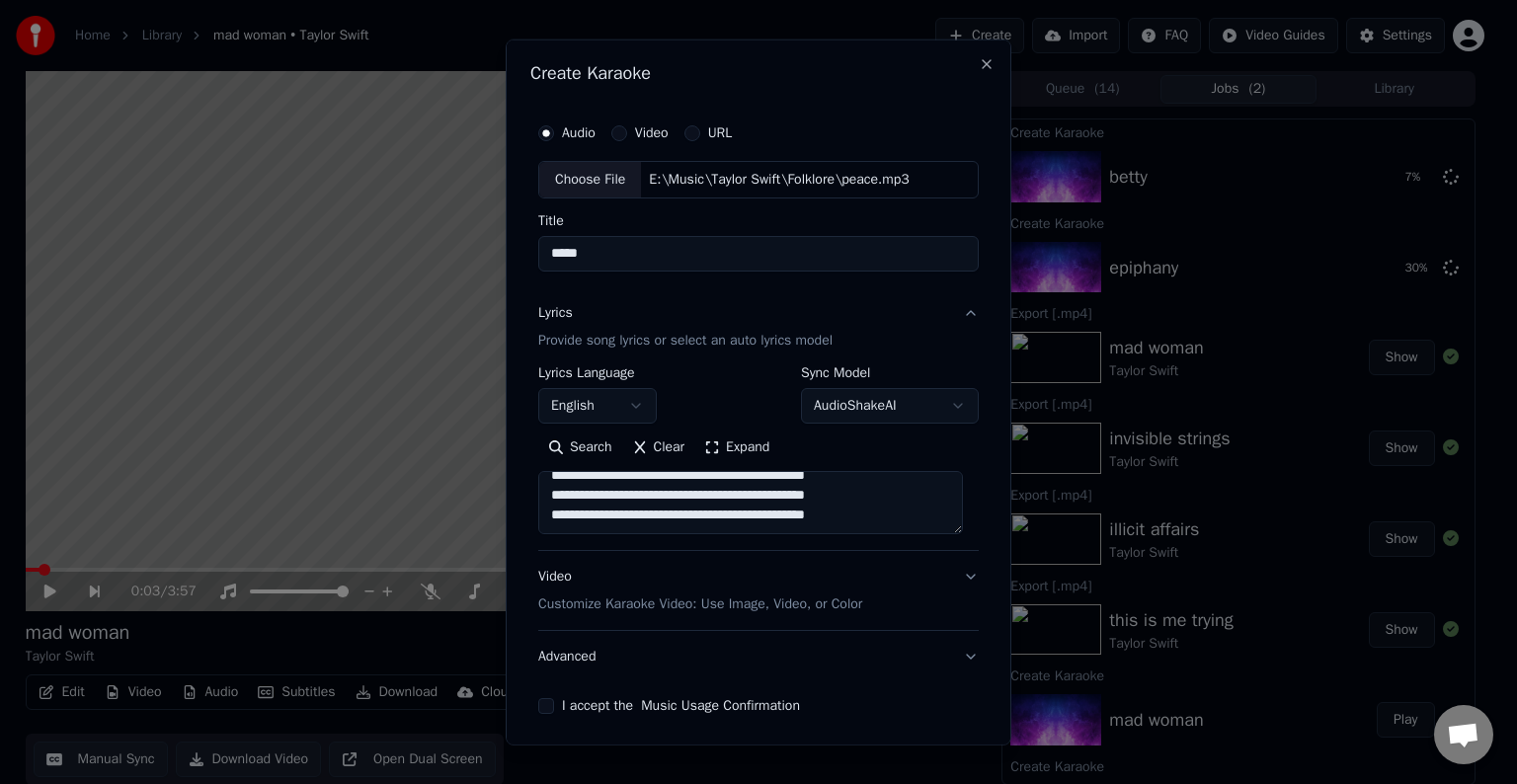 type on "**********" 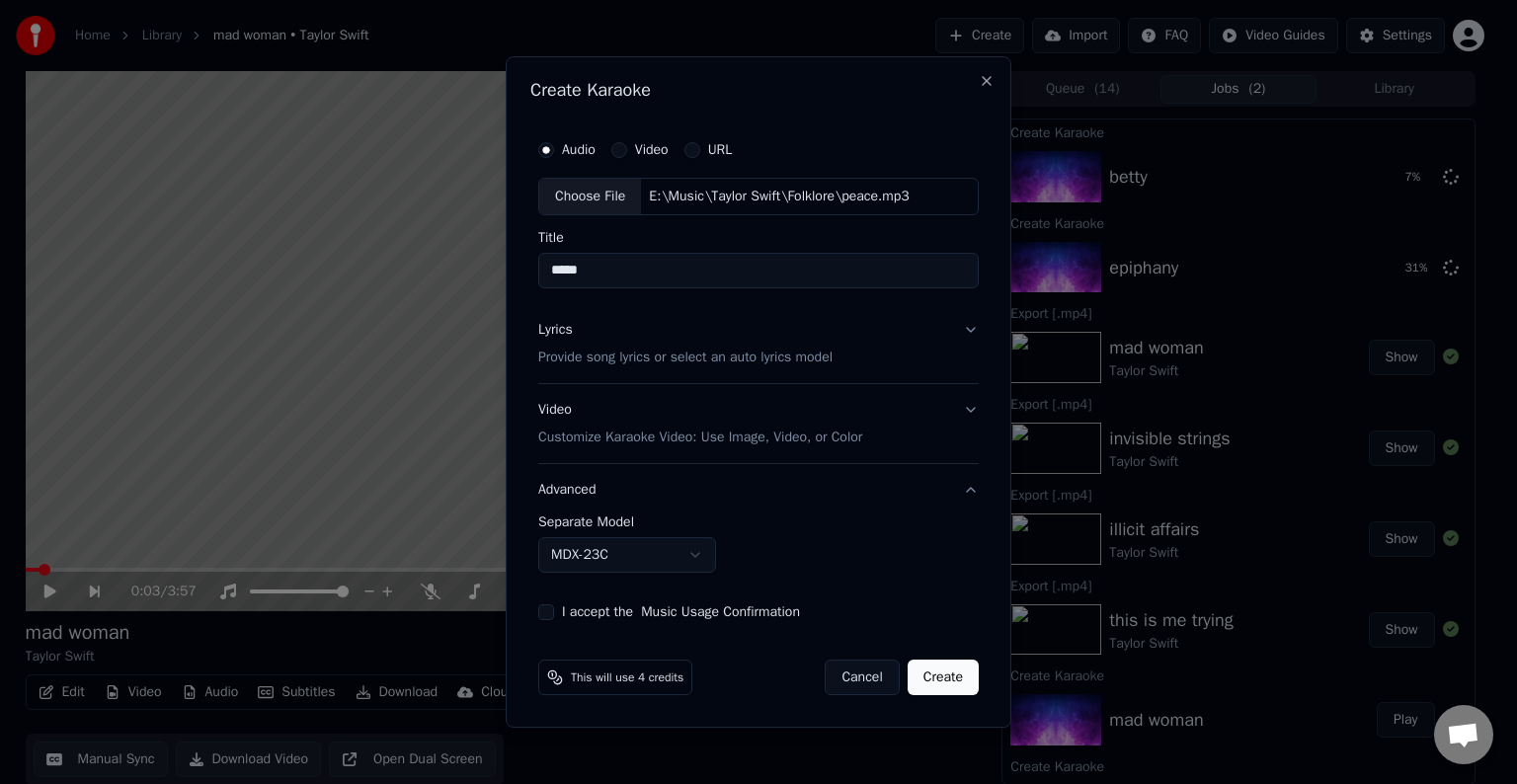click on "Home Library mad woman • [ARTIST] Create Import FAQ Video Guides Settings 0:03  /  3:57 mad woman [ARTIST] BPM 142 Key D# Edit Video Audio Subtitles Download Cloud Library Manual Sync Download Video Open Dual Screen Queue ( 14 ) Jobs ( 2 ) Library Create Karaoke betty 7 % Create Karaoke epiphany 31 % Export [.mp4] mad woman Play Create Karaoke invisible string Play Create Karaoke illicit affairs Play Create Karaoke this is me trying Play Export [.mp4] august Play Create Karaoke seven Play Create Karaoke mirrorball Play Create Karaoke my tears ricochet Play Export [.mp4] the last great american dynasty Show Export [.mp4] cardigan" at bounding box center [750, 392] 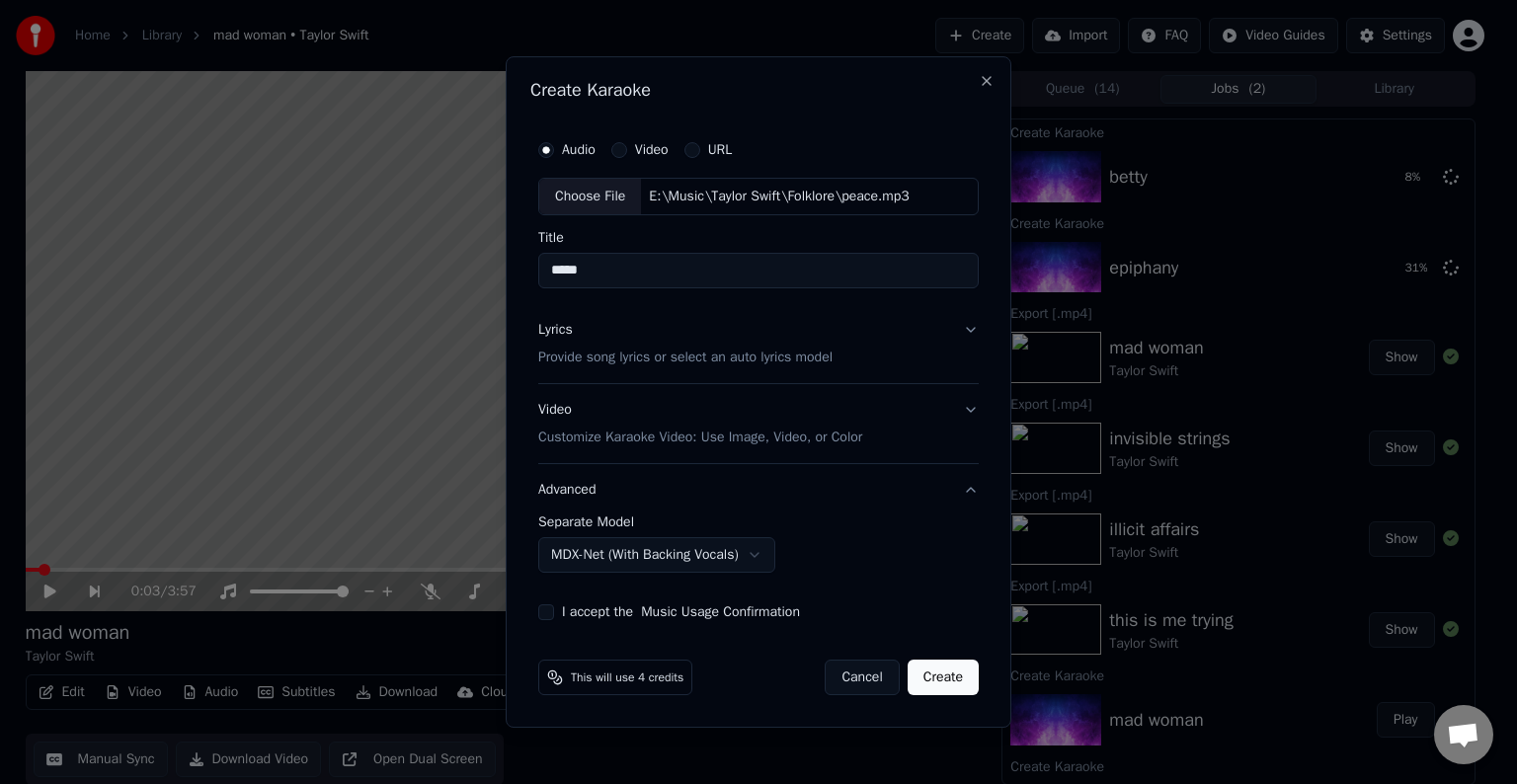 click on "I accept the   Music Usage Confirmation" at bounding box center (546, 612) 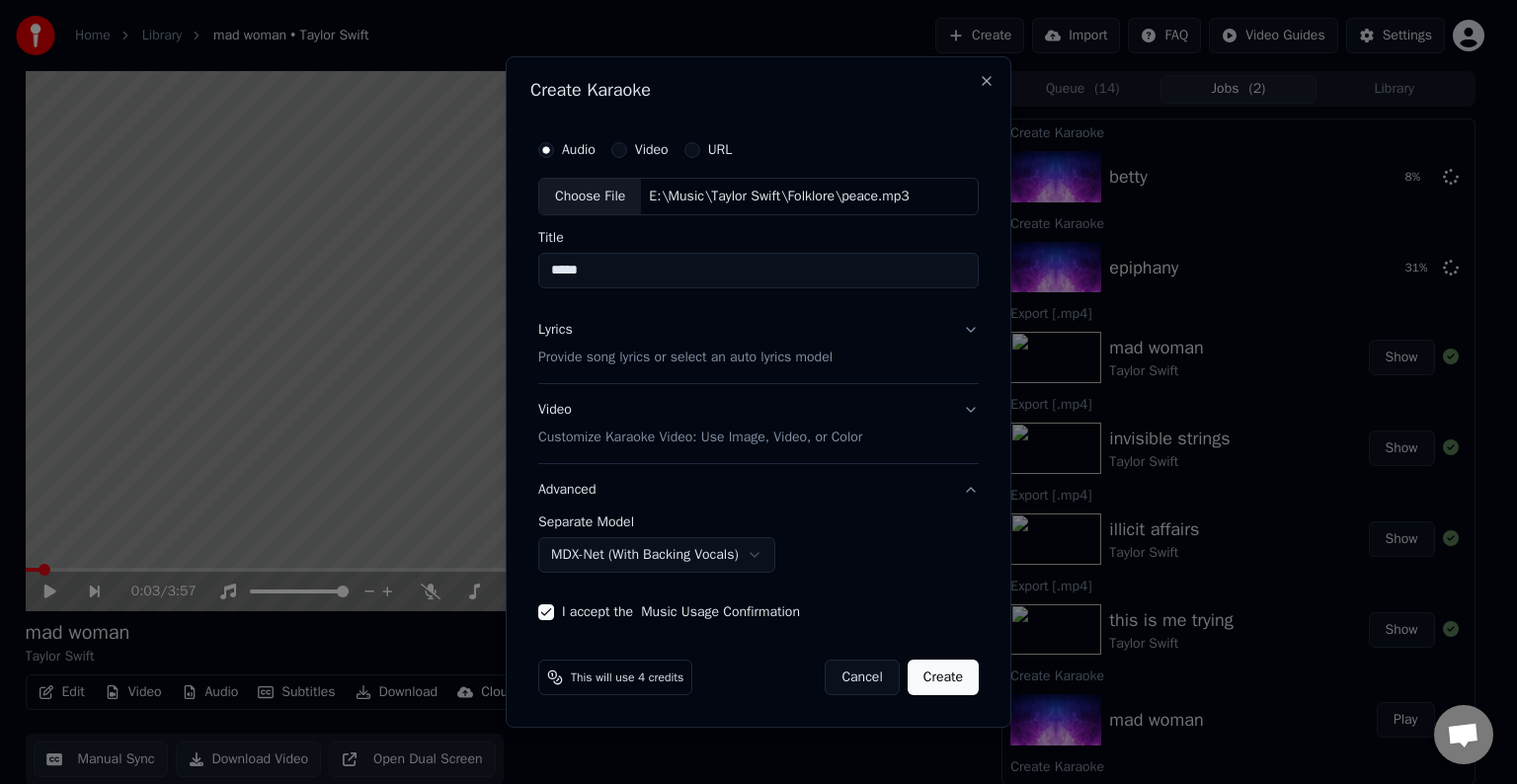 click on "Create" at bounding box center (943, 677) 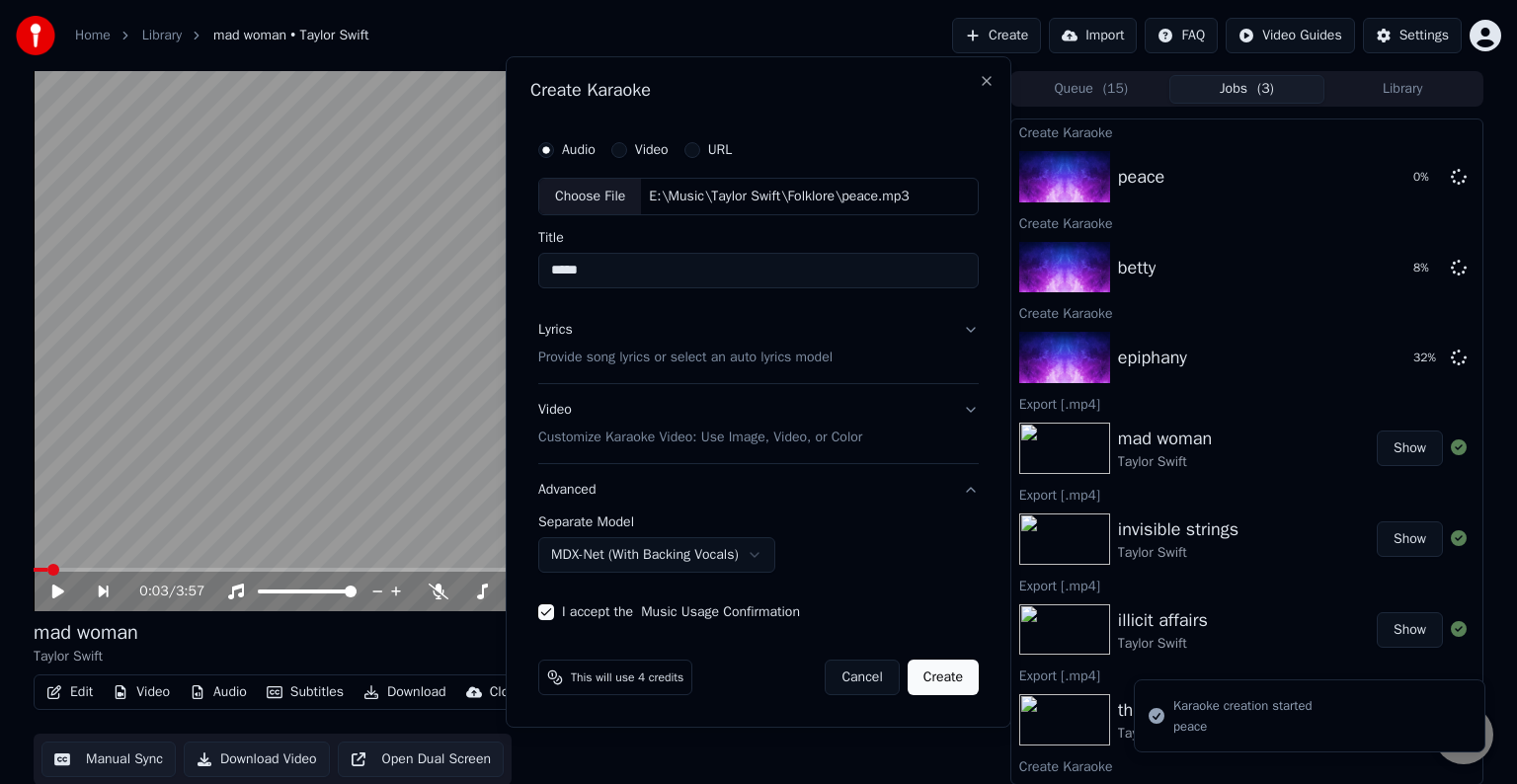 select on "******" 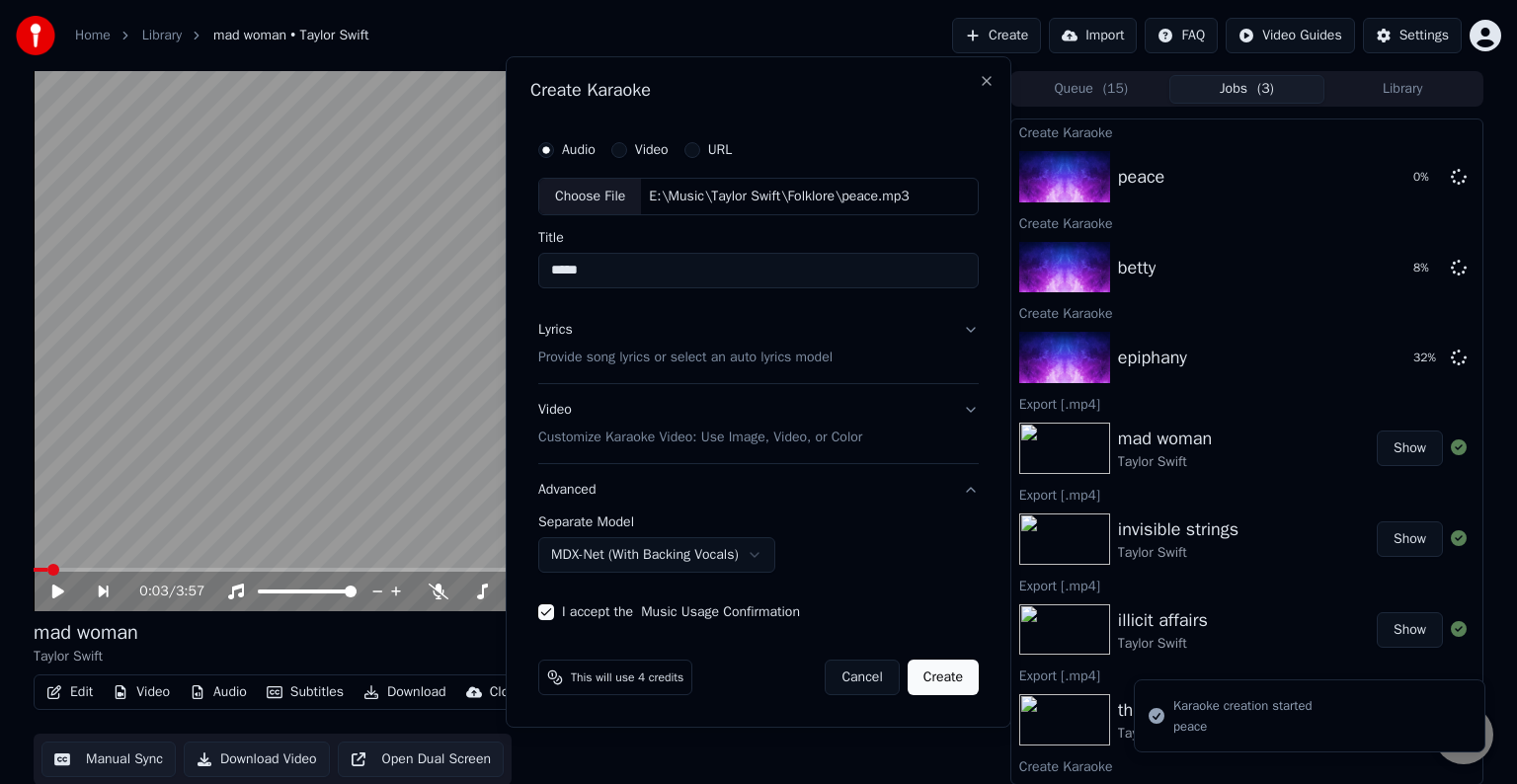 type 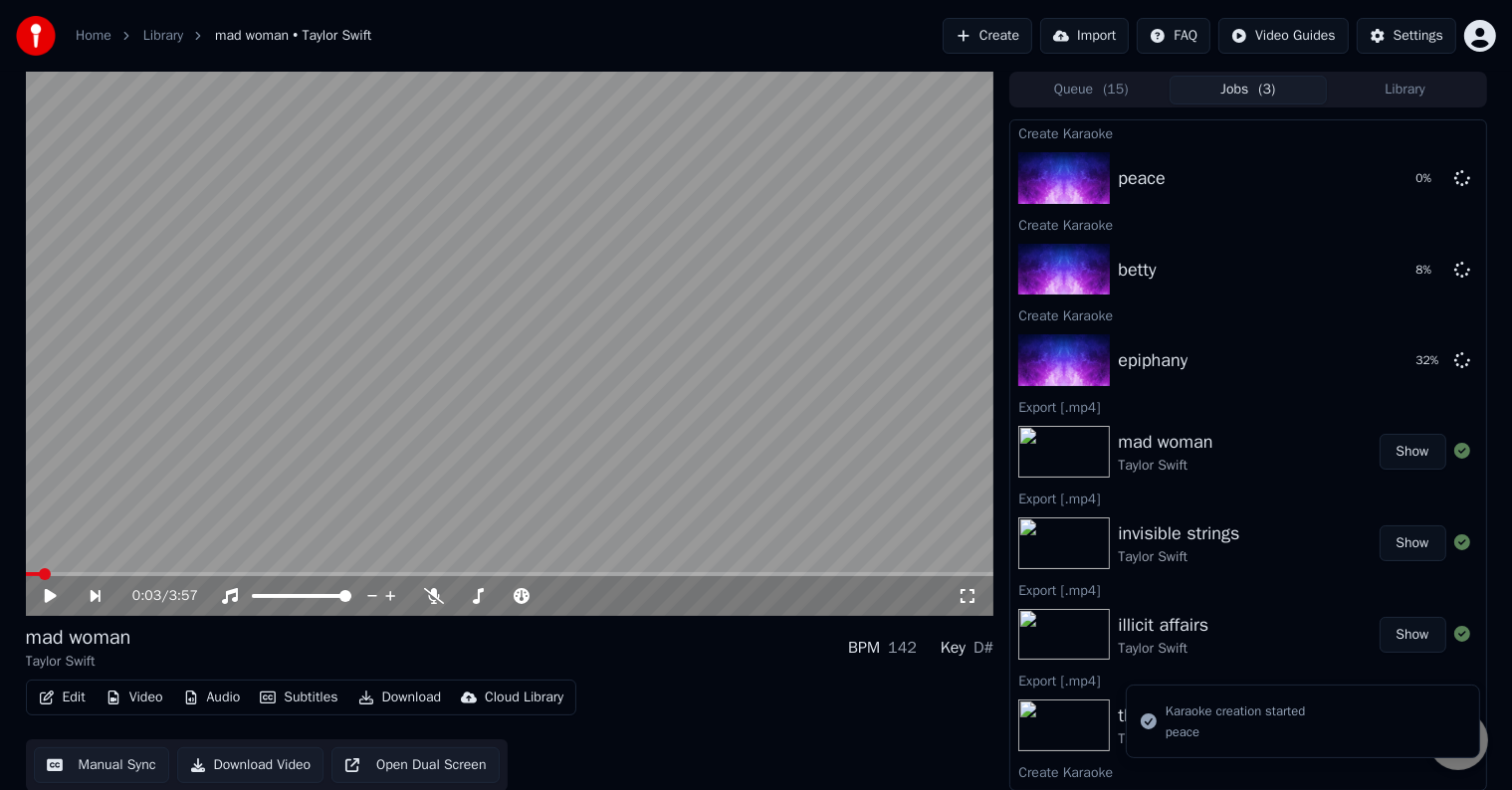 click on "Create" at bounding box center (987, 36) 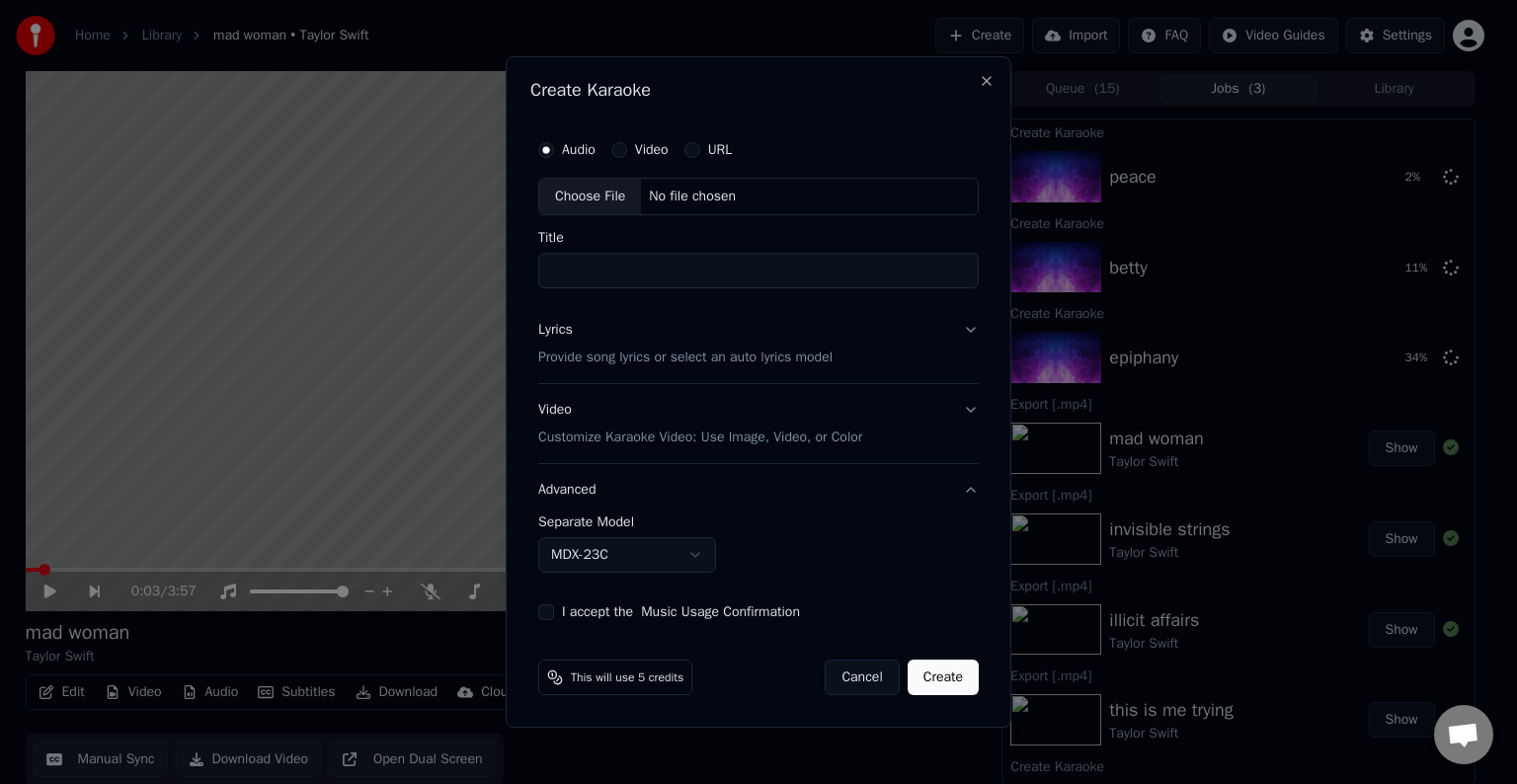 click on "Choose File" at bounding box center [590, 196] 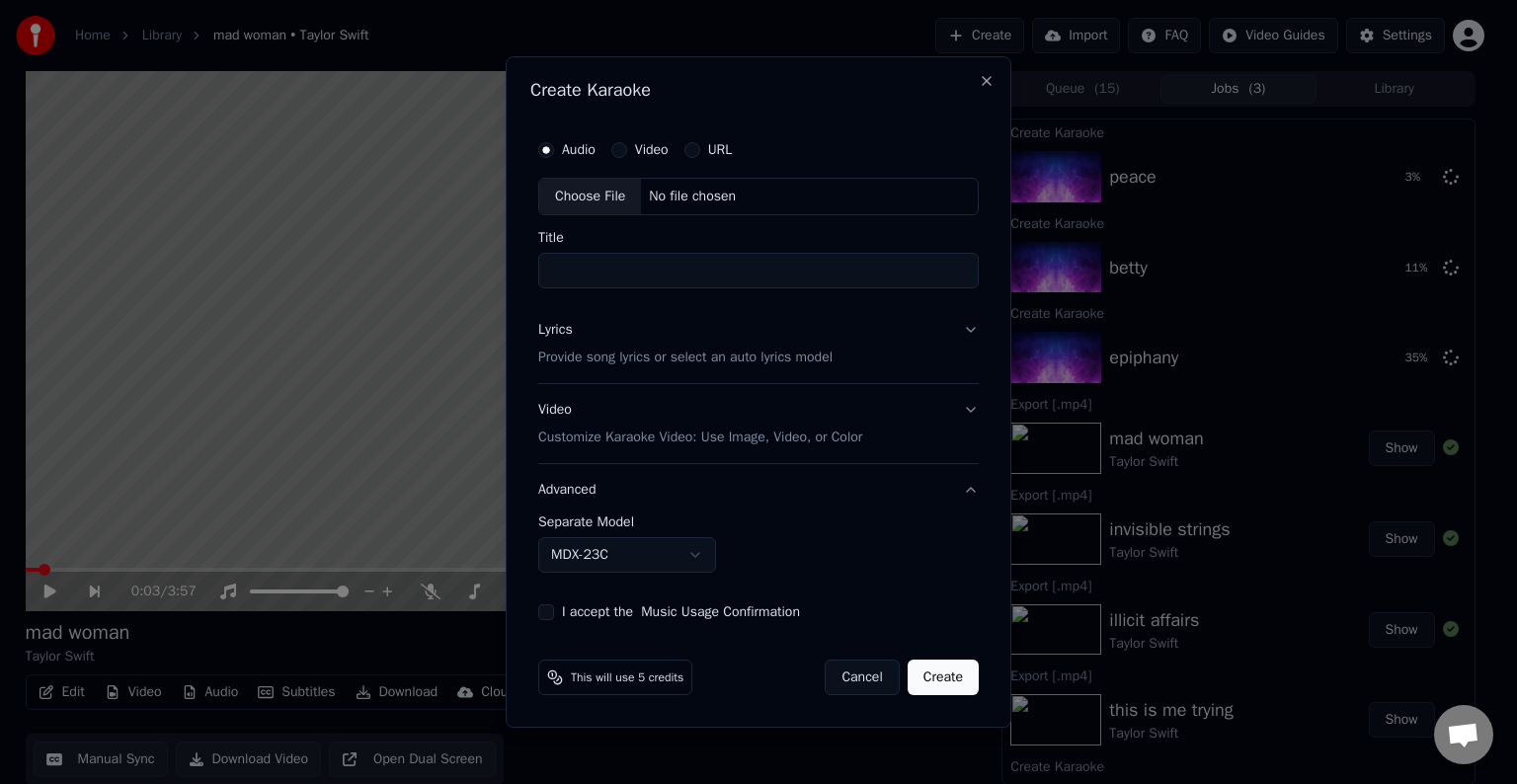 click on "Lyrics Provide song lyrics or select an auto lyrics model" at bounding box center [758, 344] 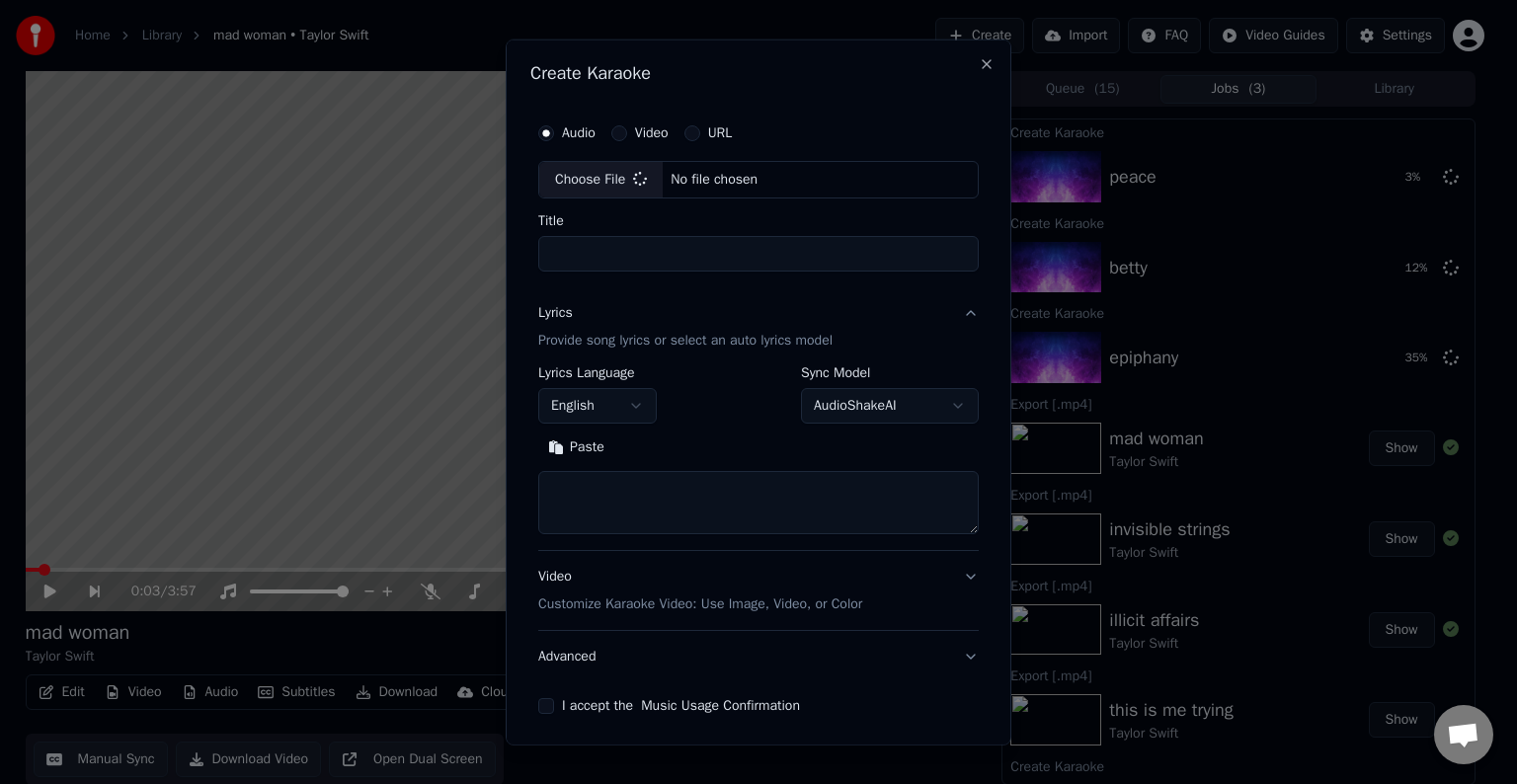 click at bounding box center (758, 503) 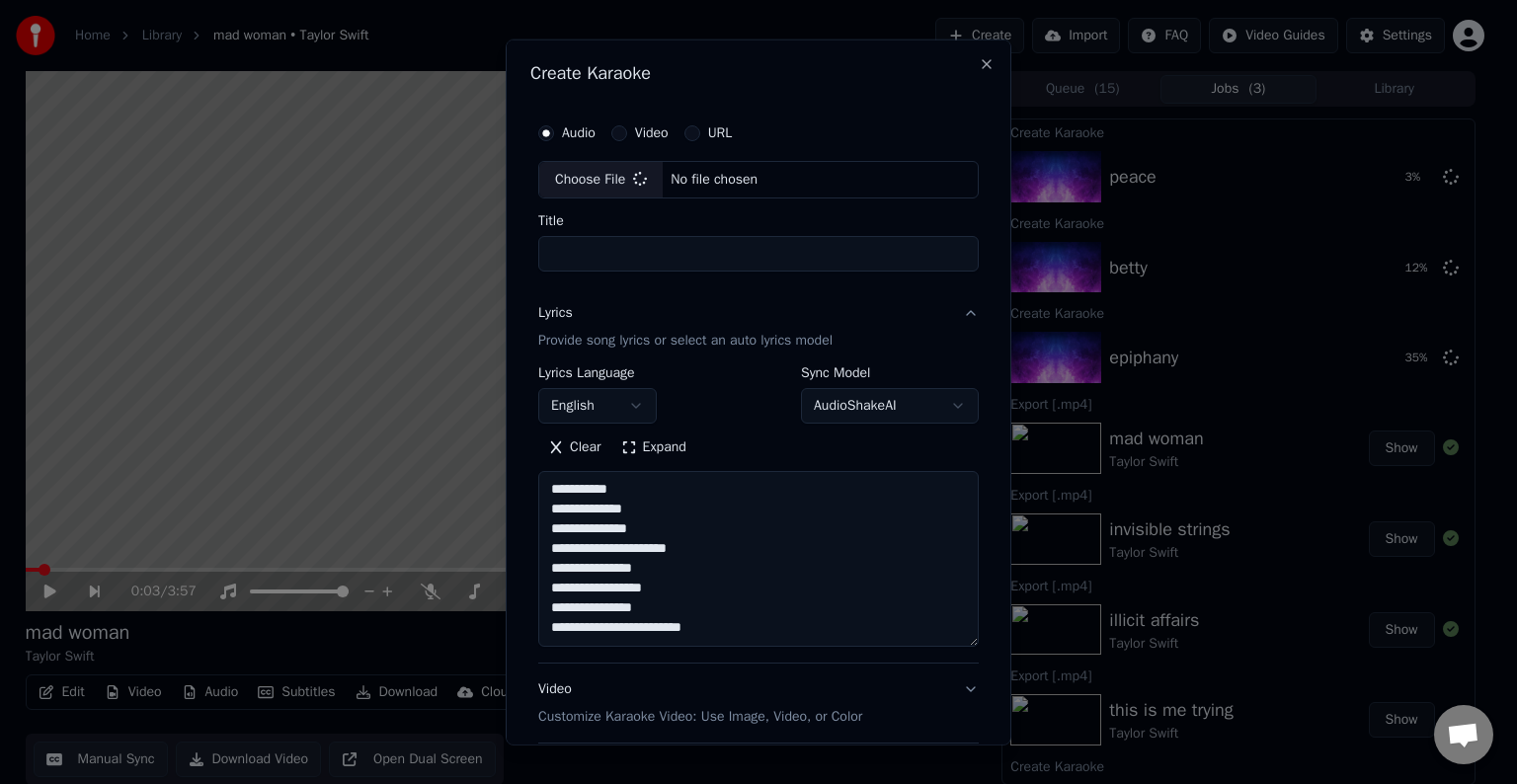 type on "**********" 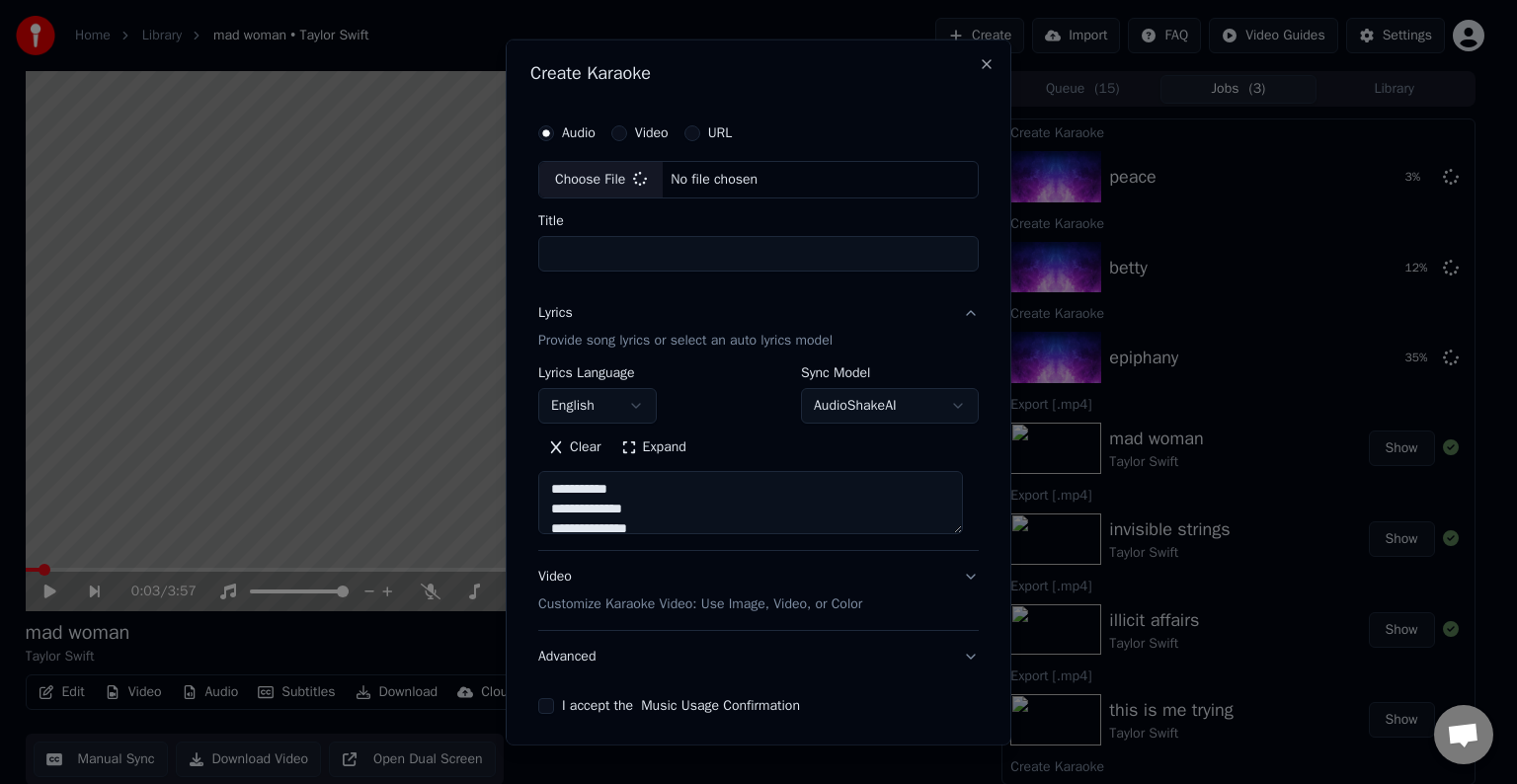 scroll, scrollTop: 122, scrollLeft: 0, axis: vertical 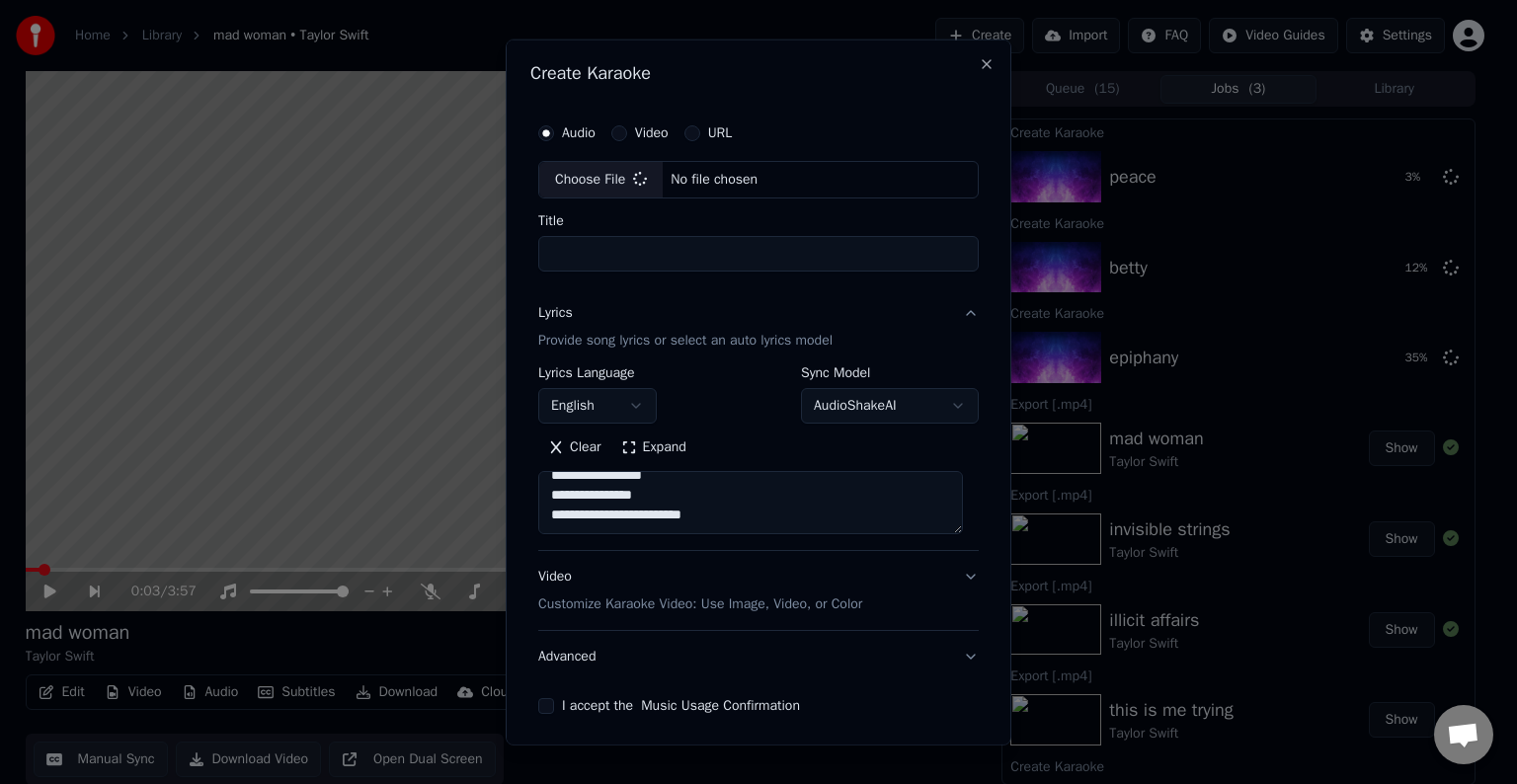 type on "****" 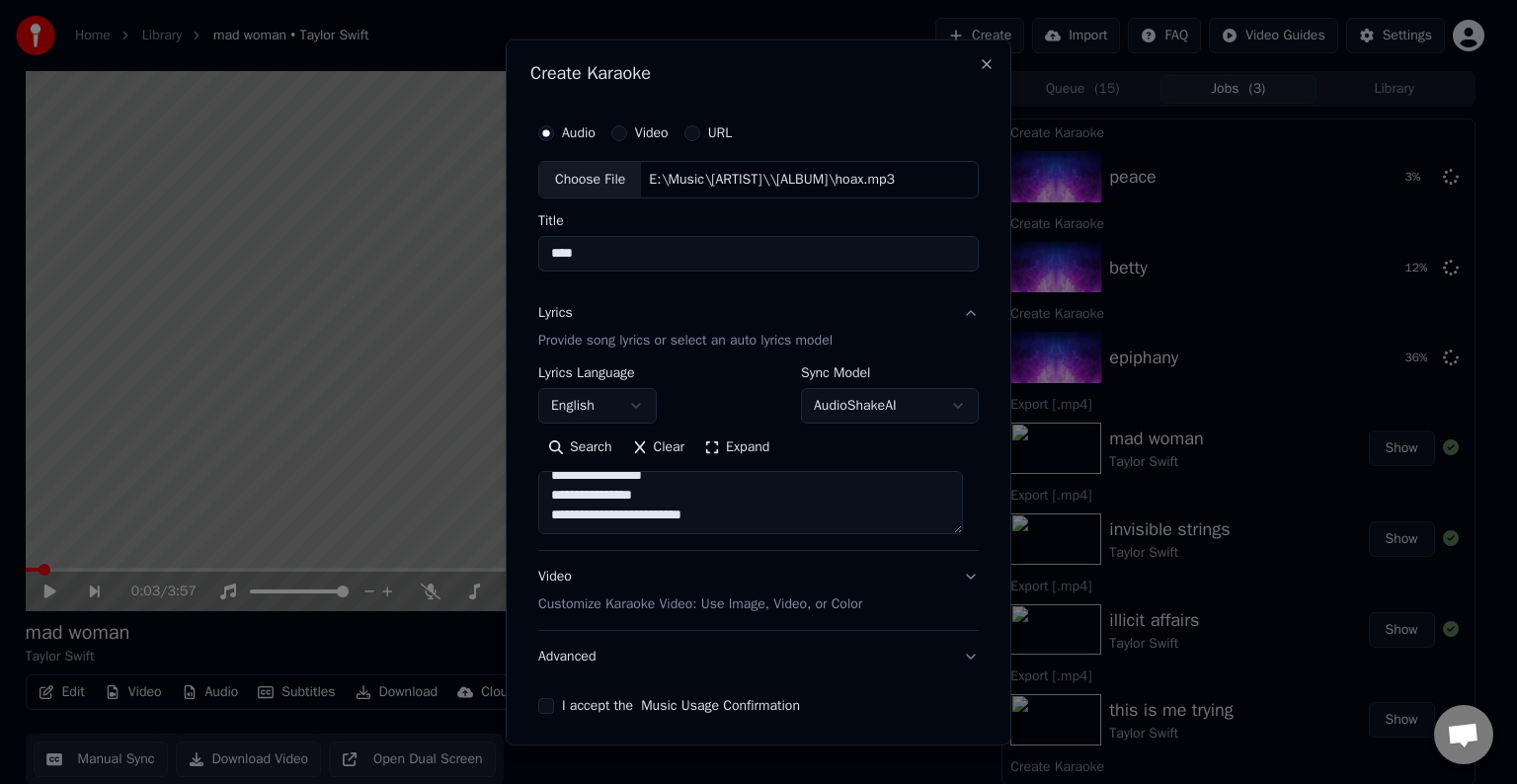 paste on "**********" 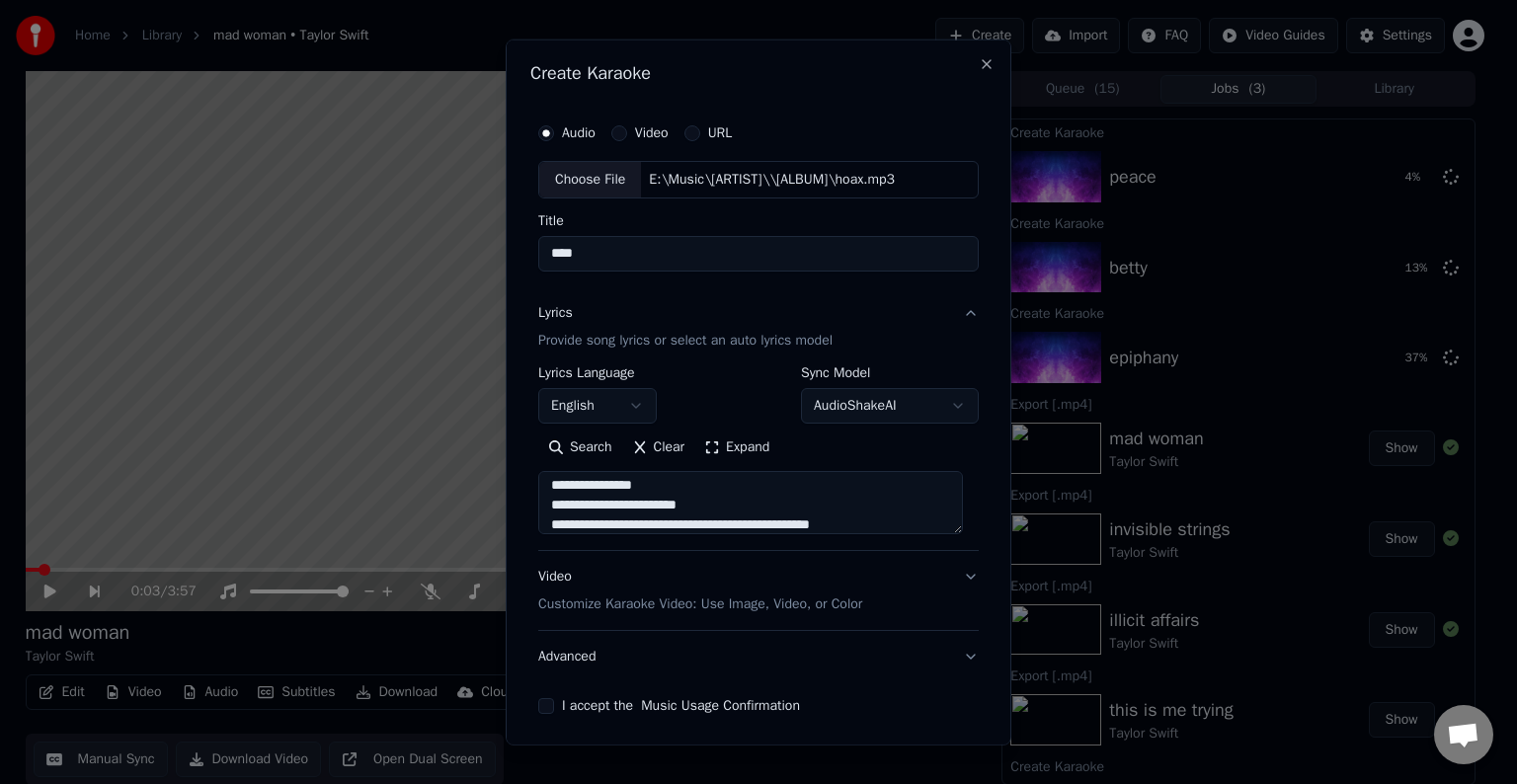 scroll, scrollTop: 201, scrollLeft: 0, axis: vertical 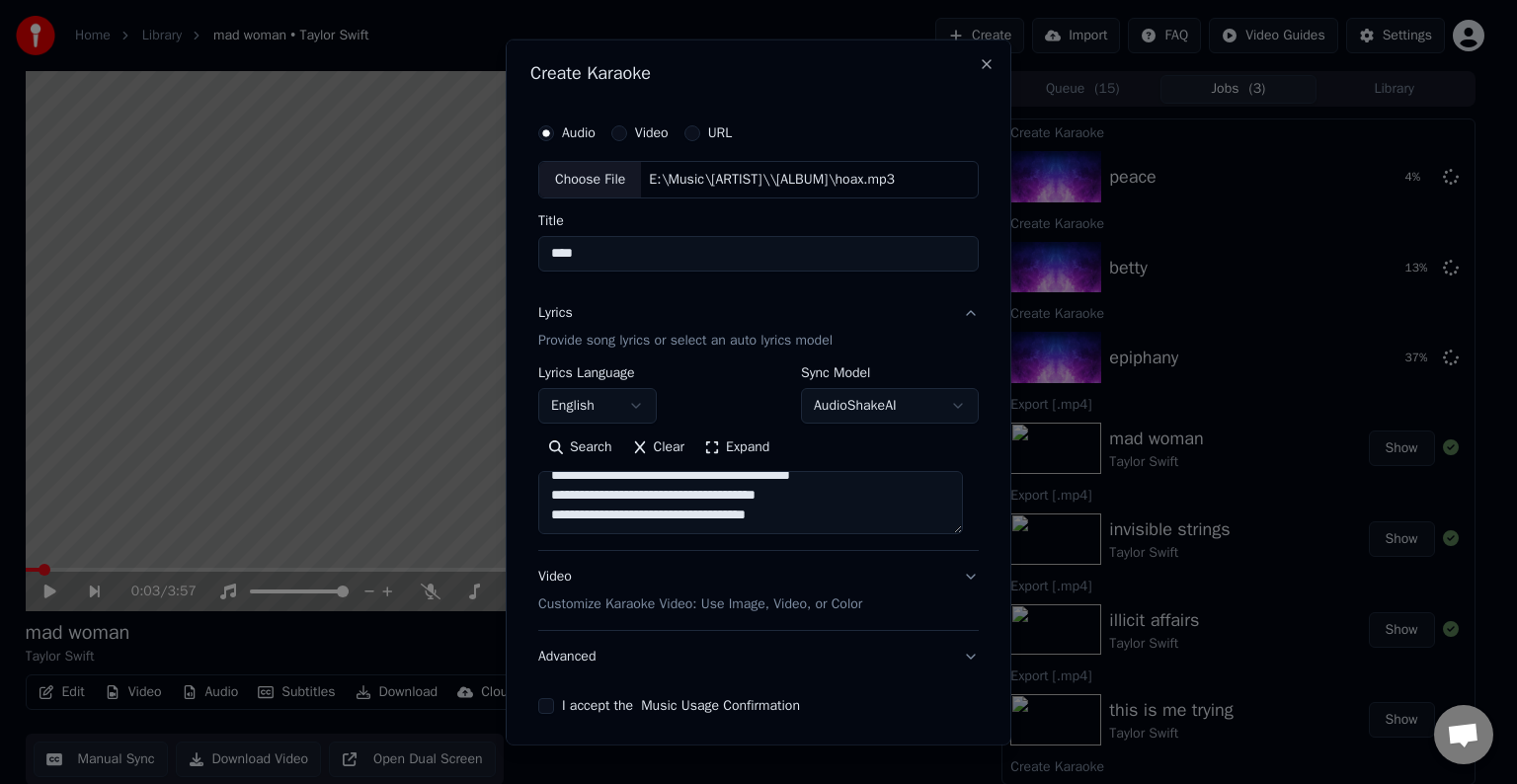 paste on "**********" 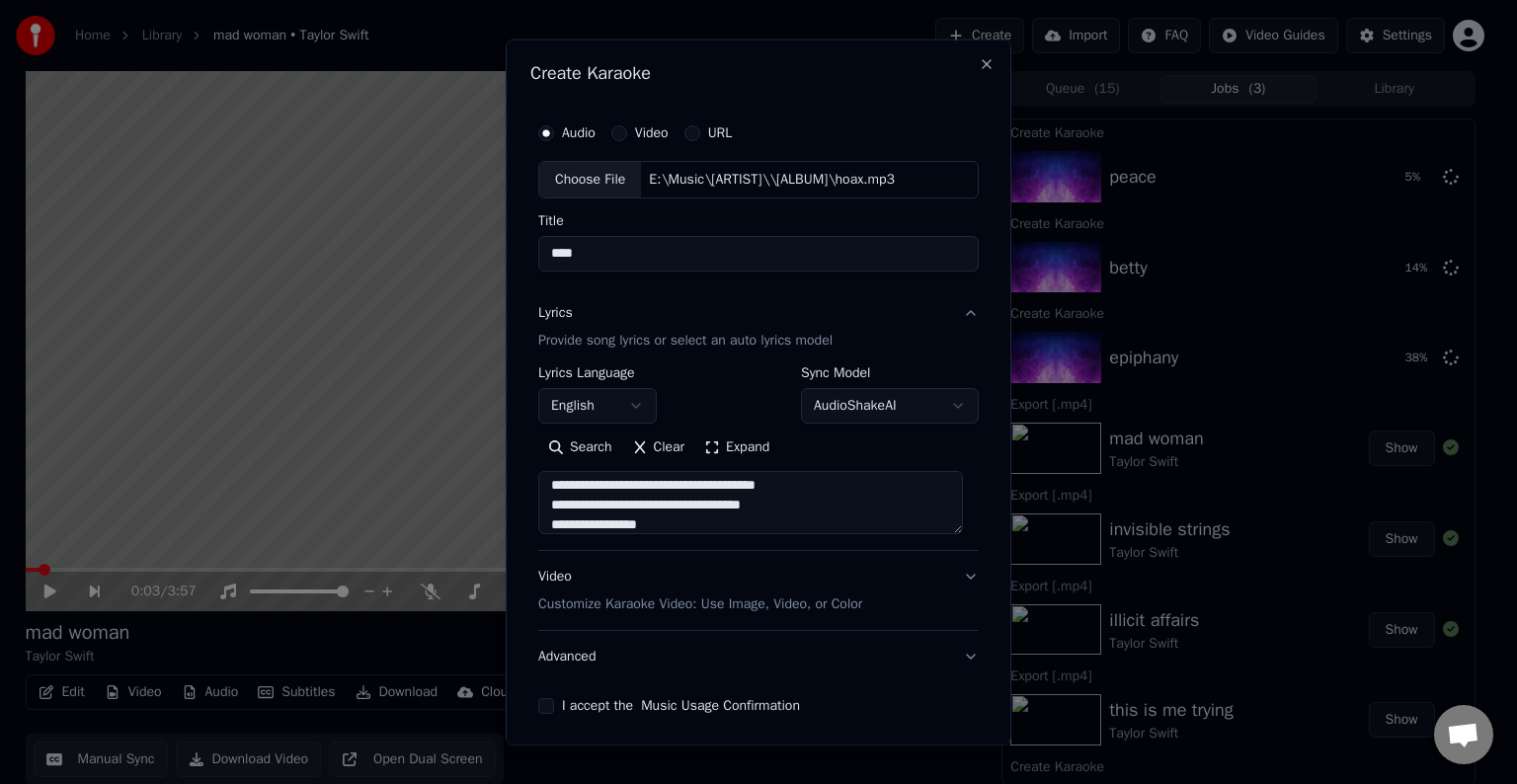 paste on "**********" 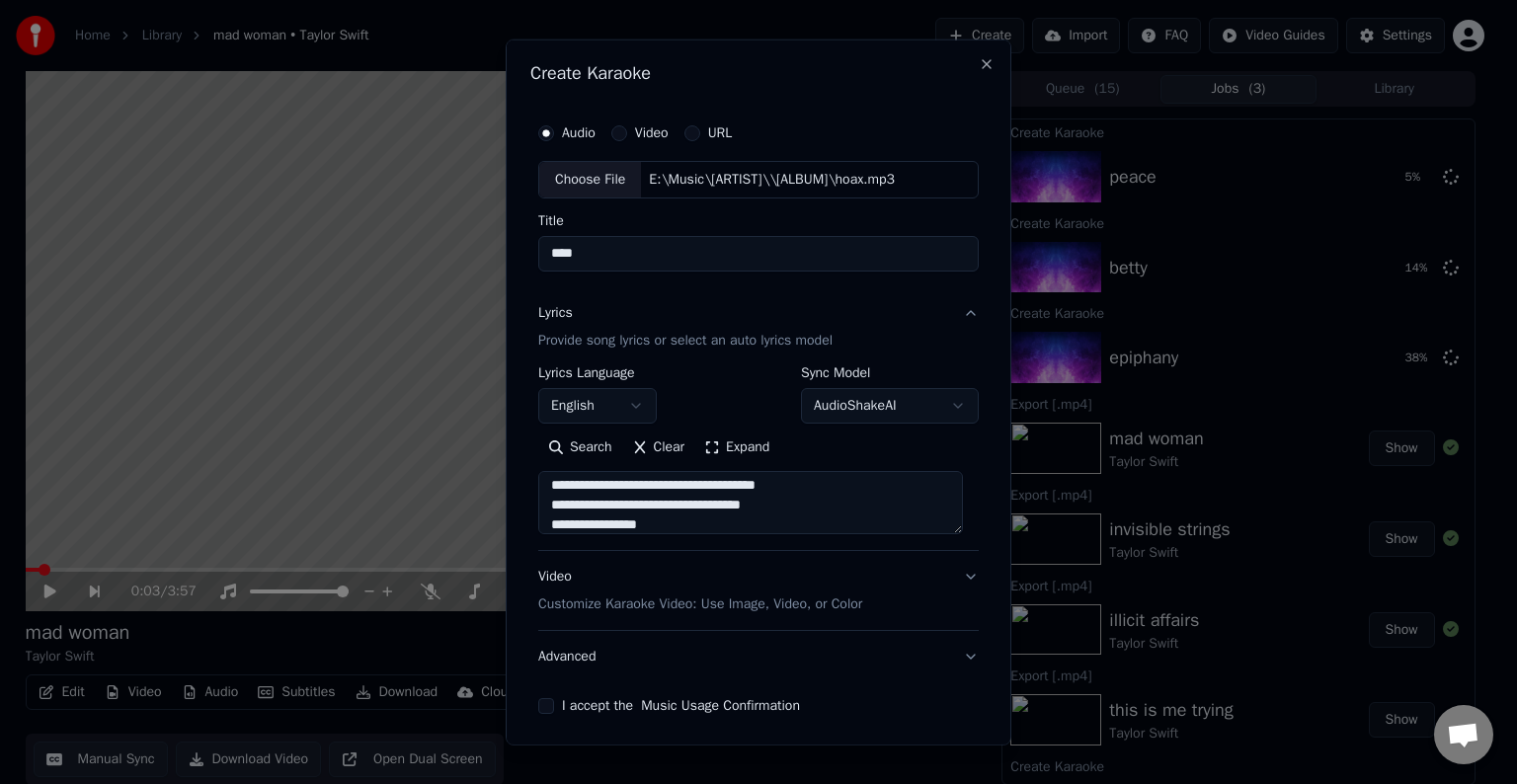 scroll, scrollTop: 340, scrollLeft: 0, axis: vertical 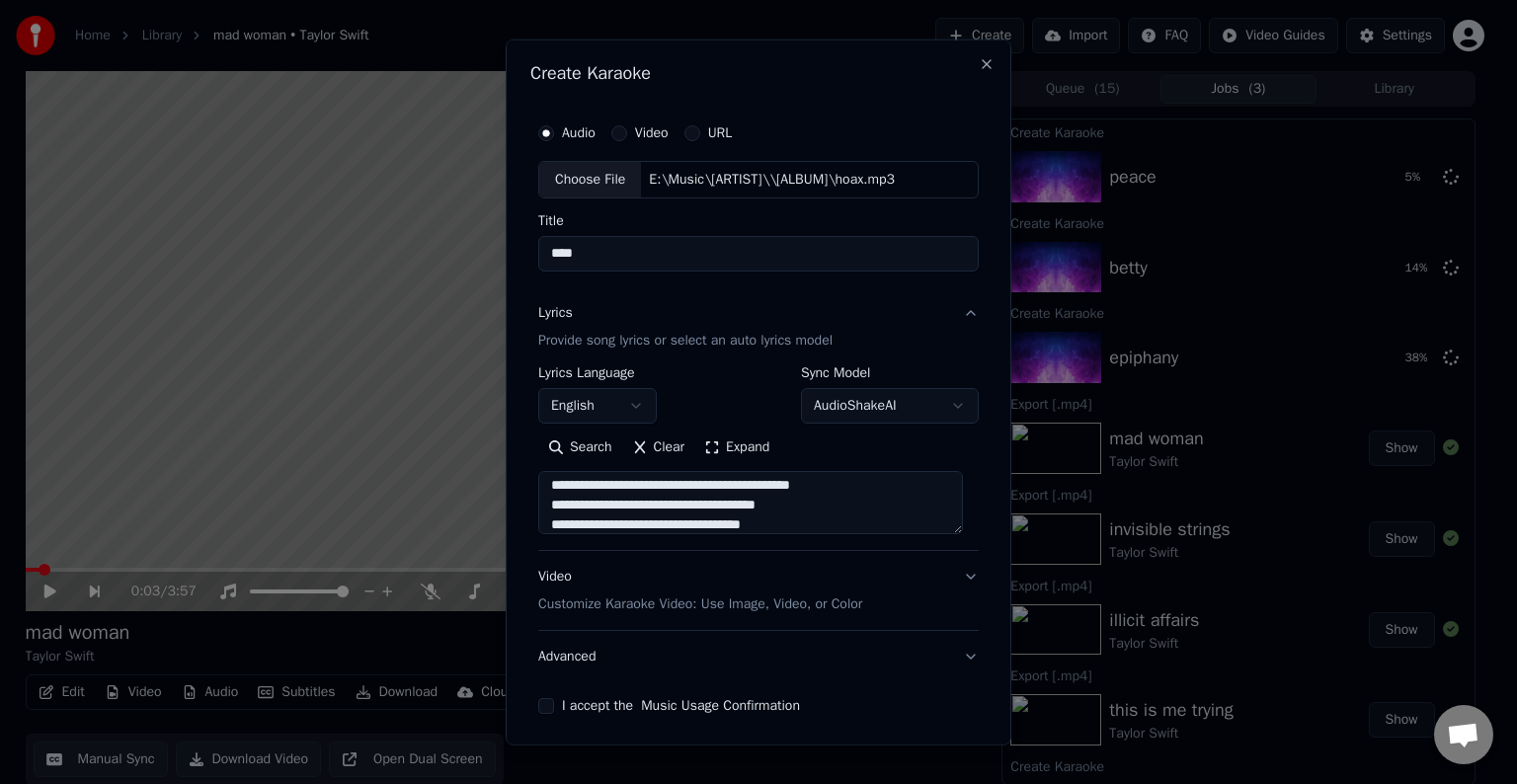 paste on "**********" 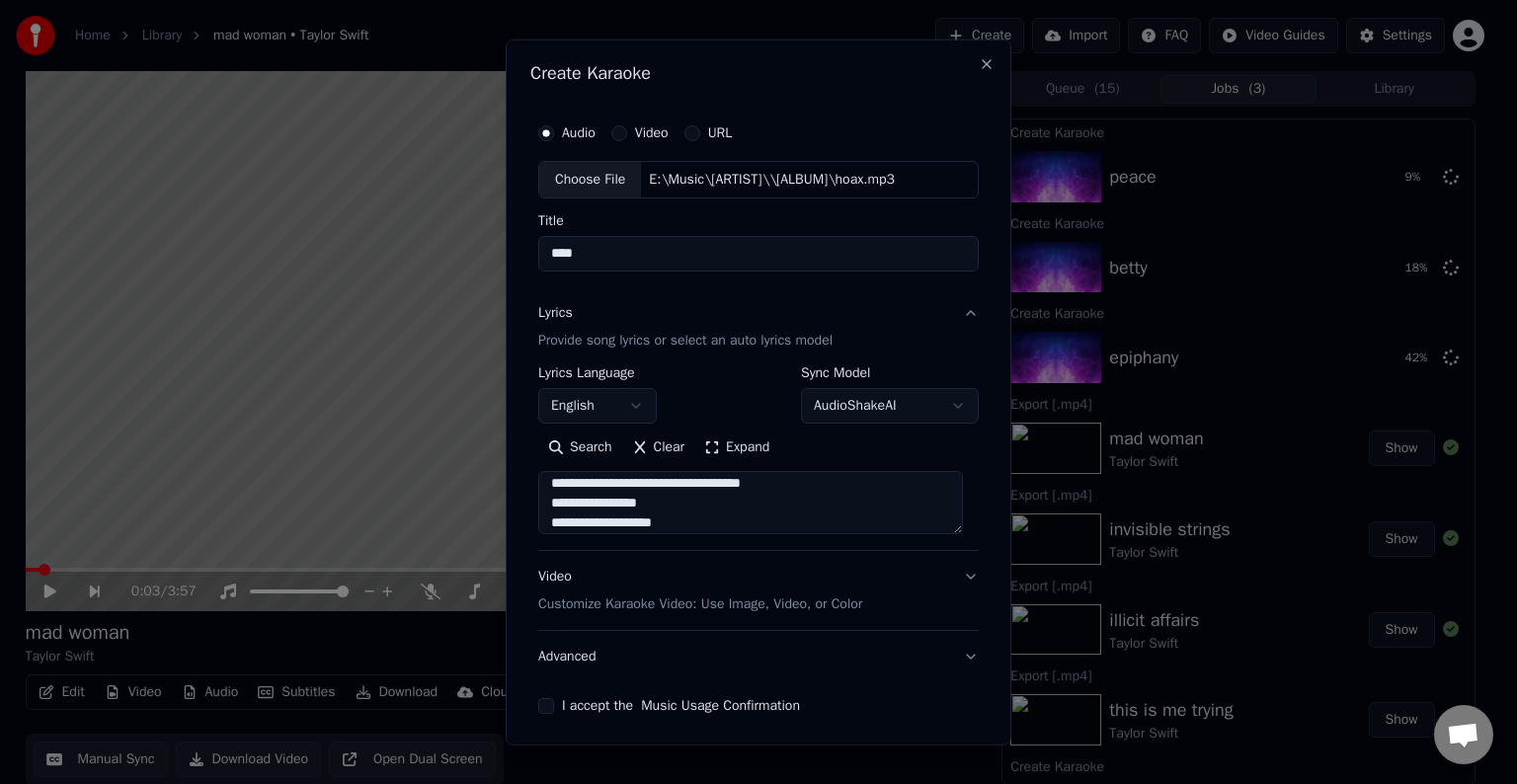 scroll, scrollTop: 225, scrollLeft: 0, axis: vertical 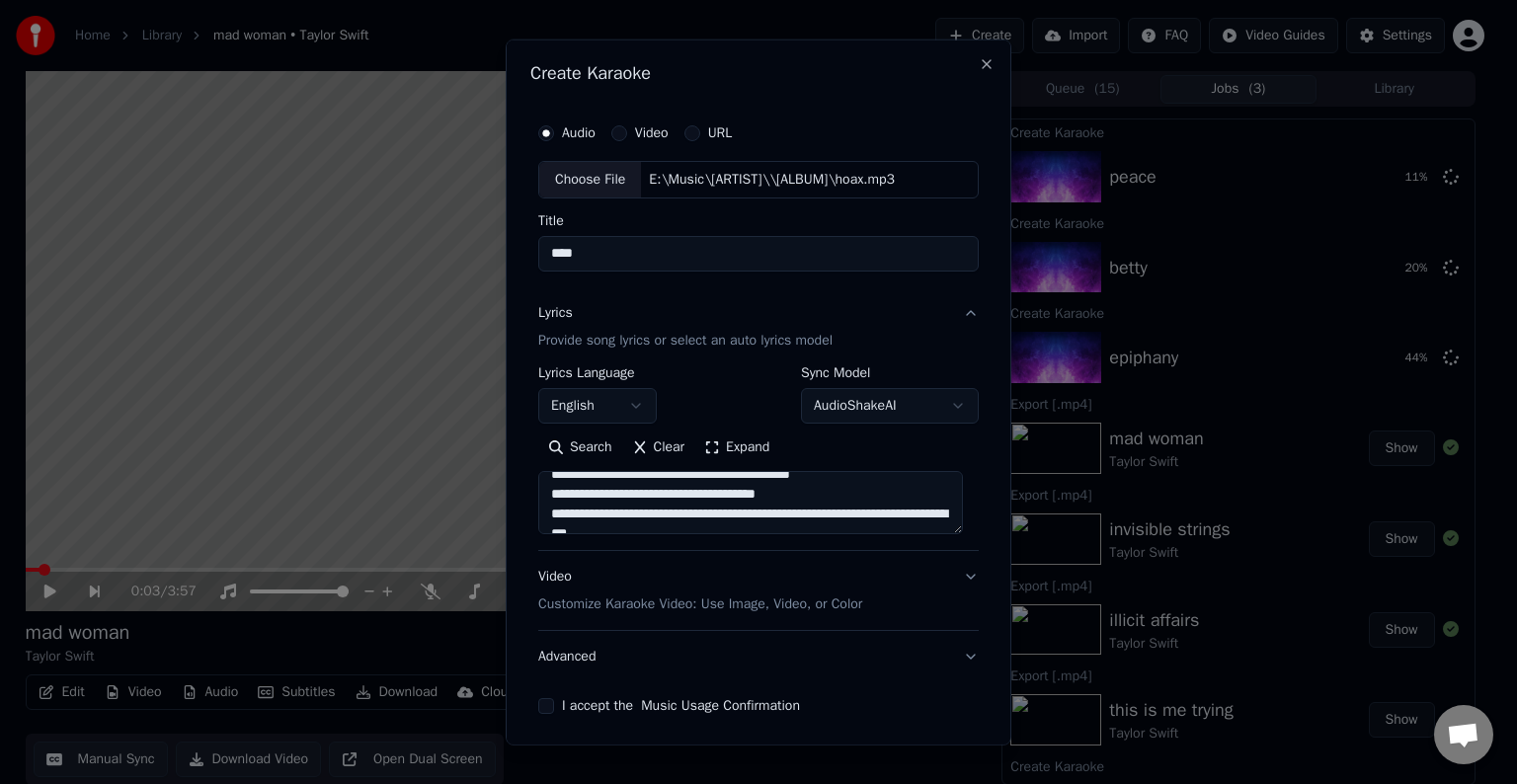 click at bounding box center (751, 503) 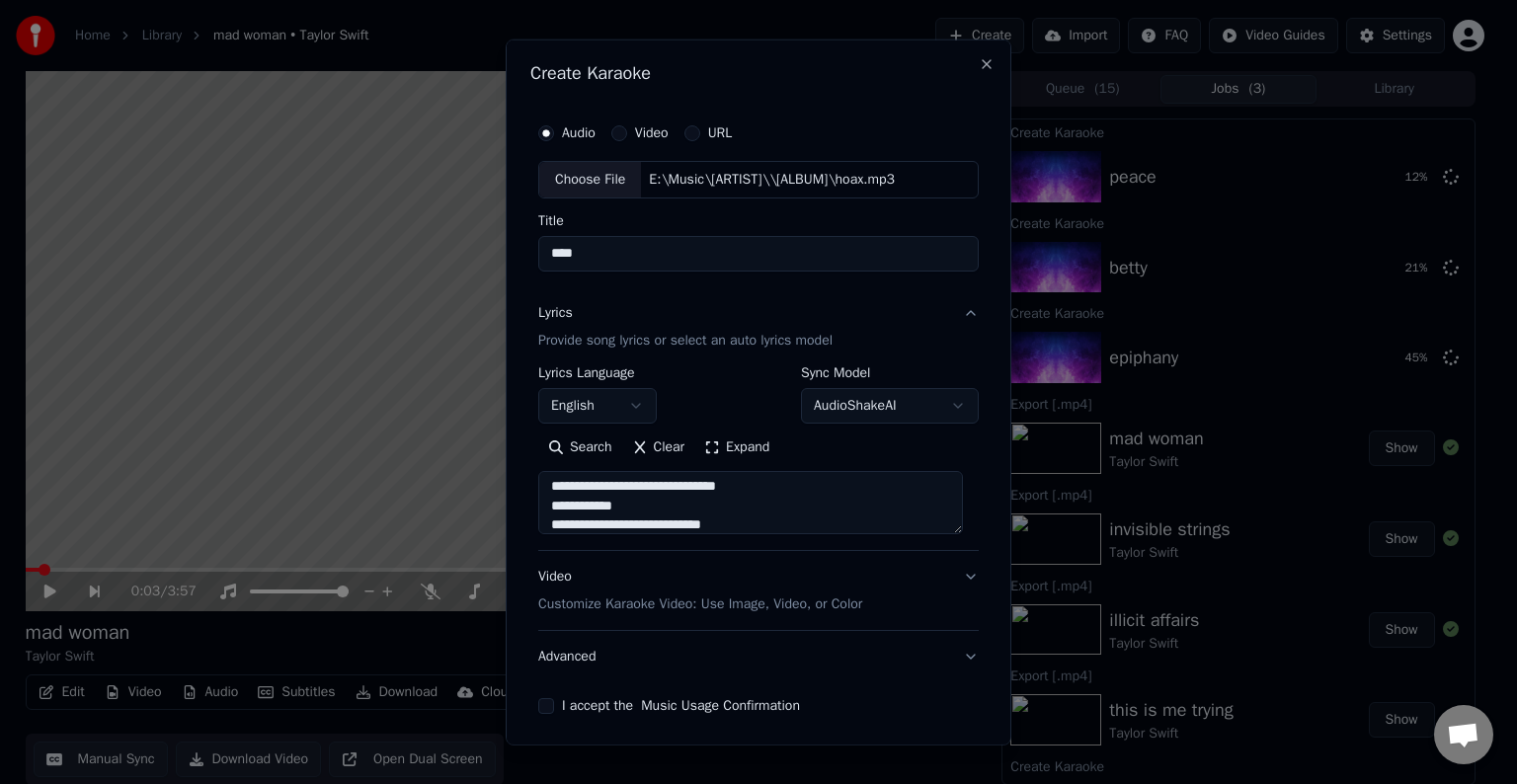 scroll, scrollTop: 553, scrollLeft: 0, axis: vertical 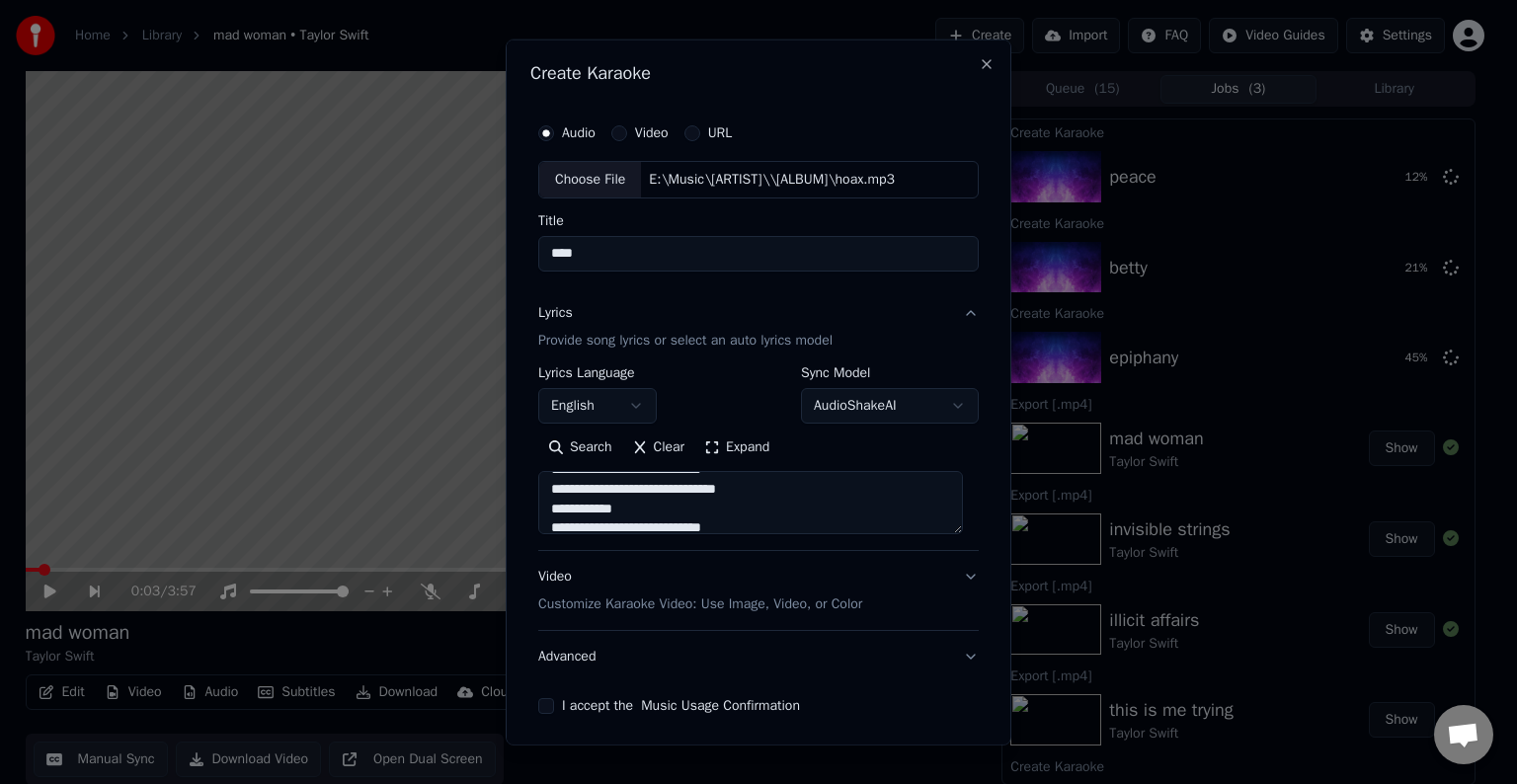 click at bounding box center [751, 503] 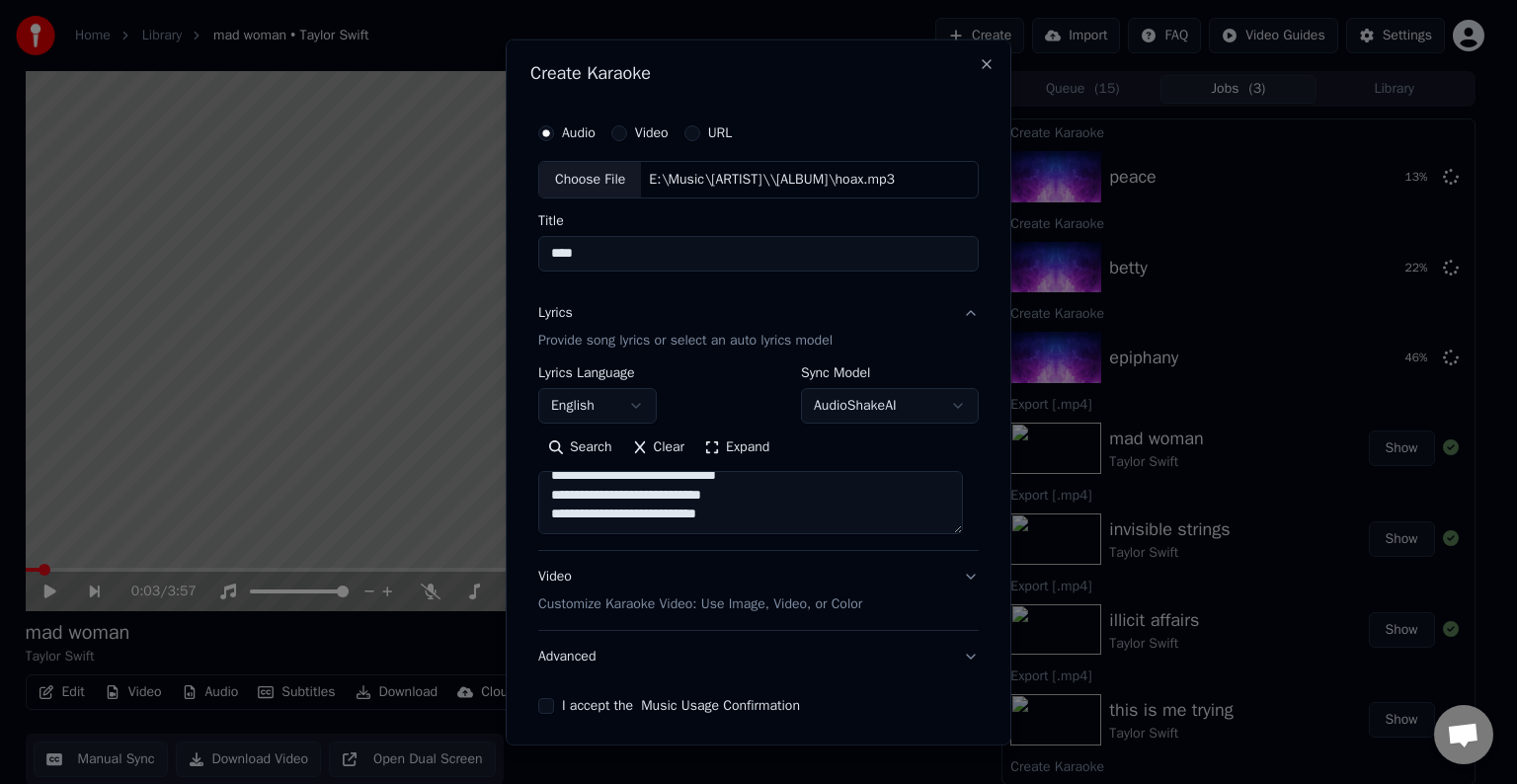 scroll, scrollTop: 585, scrollLeft: 0, axis: vertical 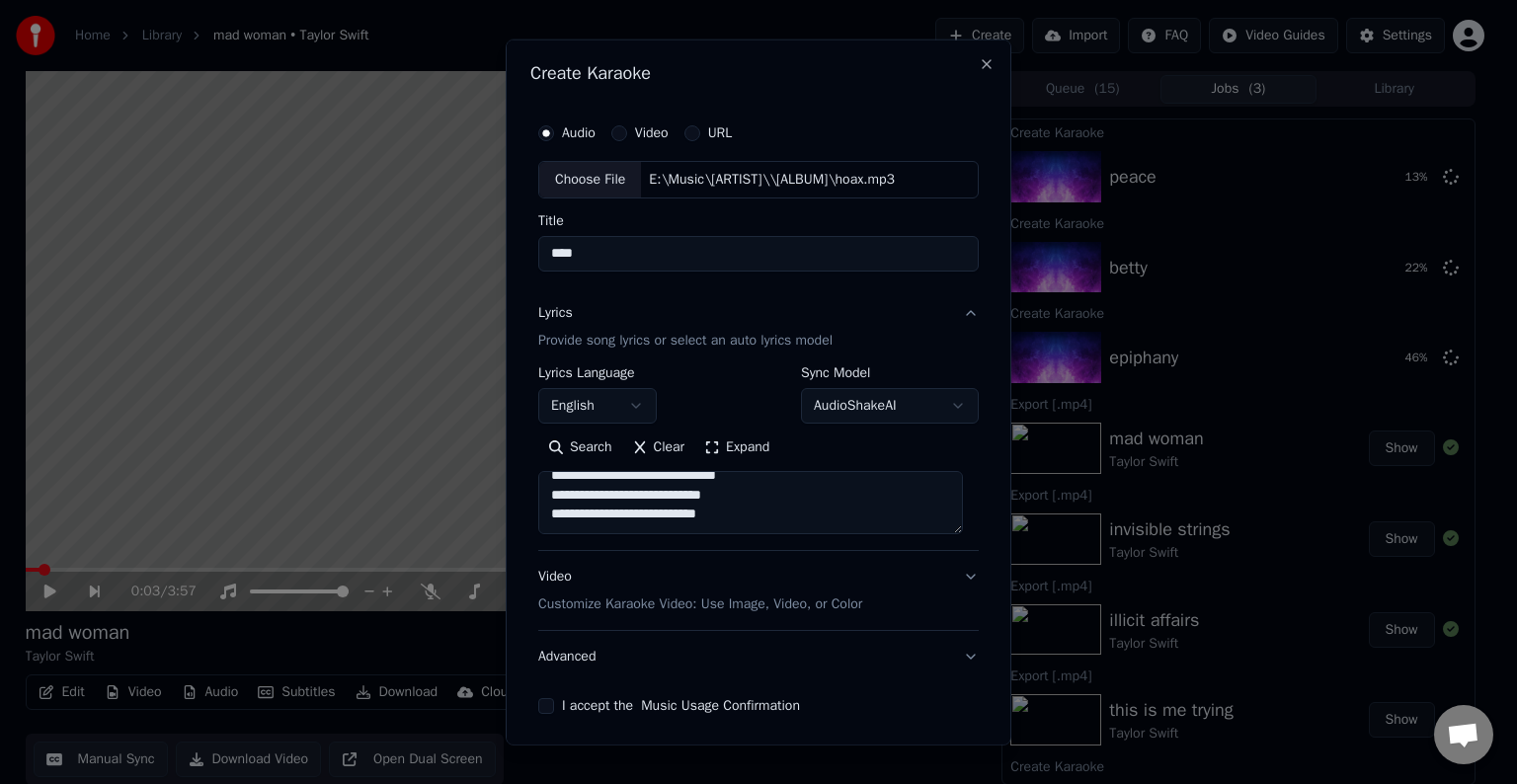 click at bounding box center (751, 503) 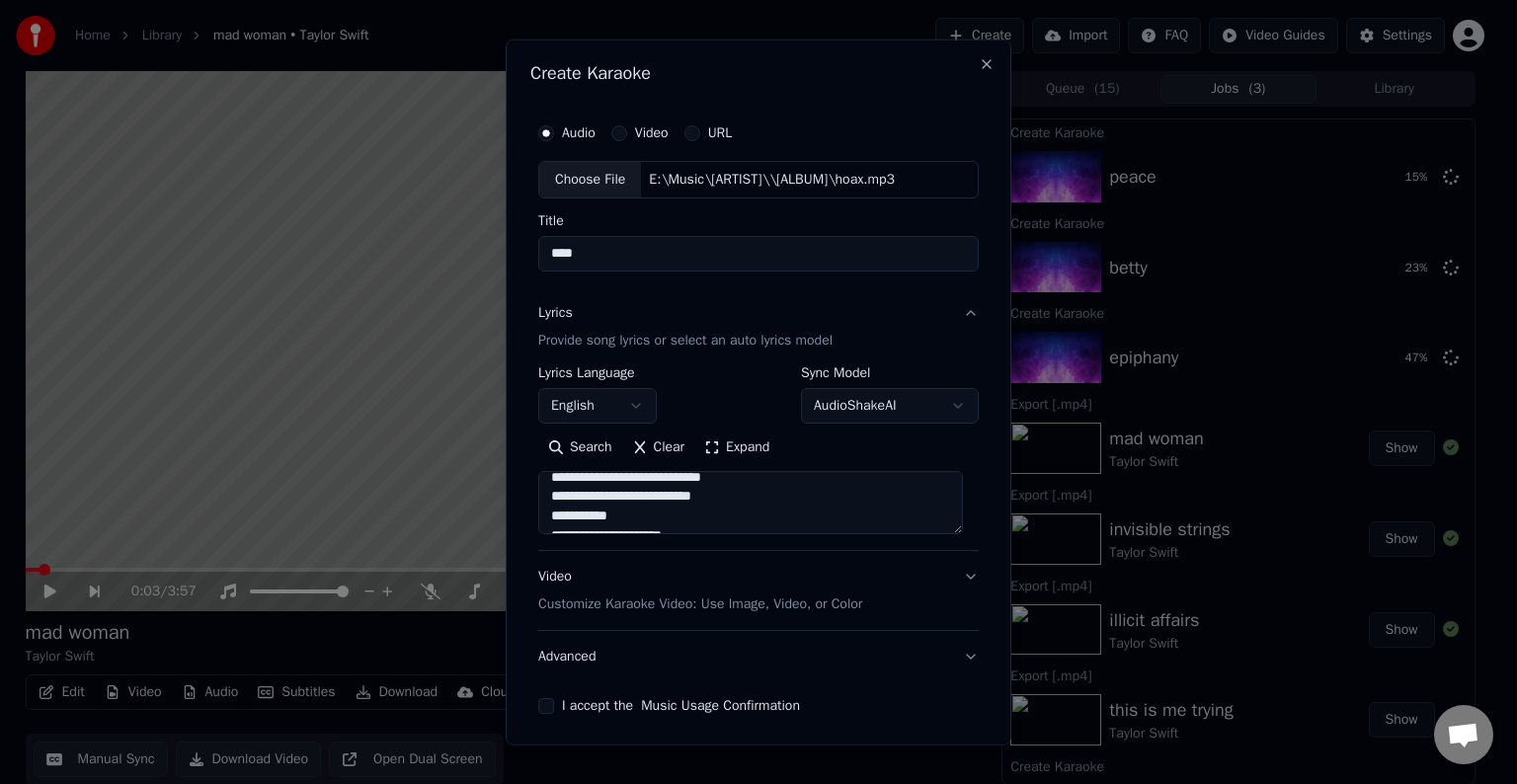 scroll, scrollTop: 675, scrollLeft: 0, axis: vertical 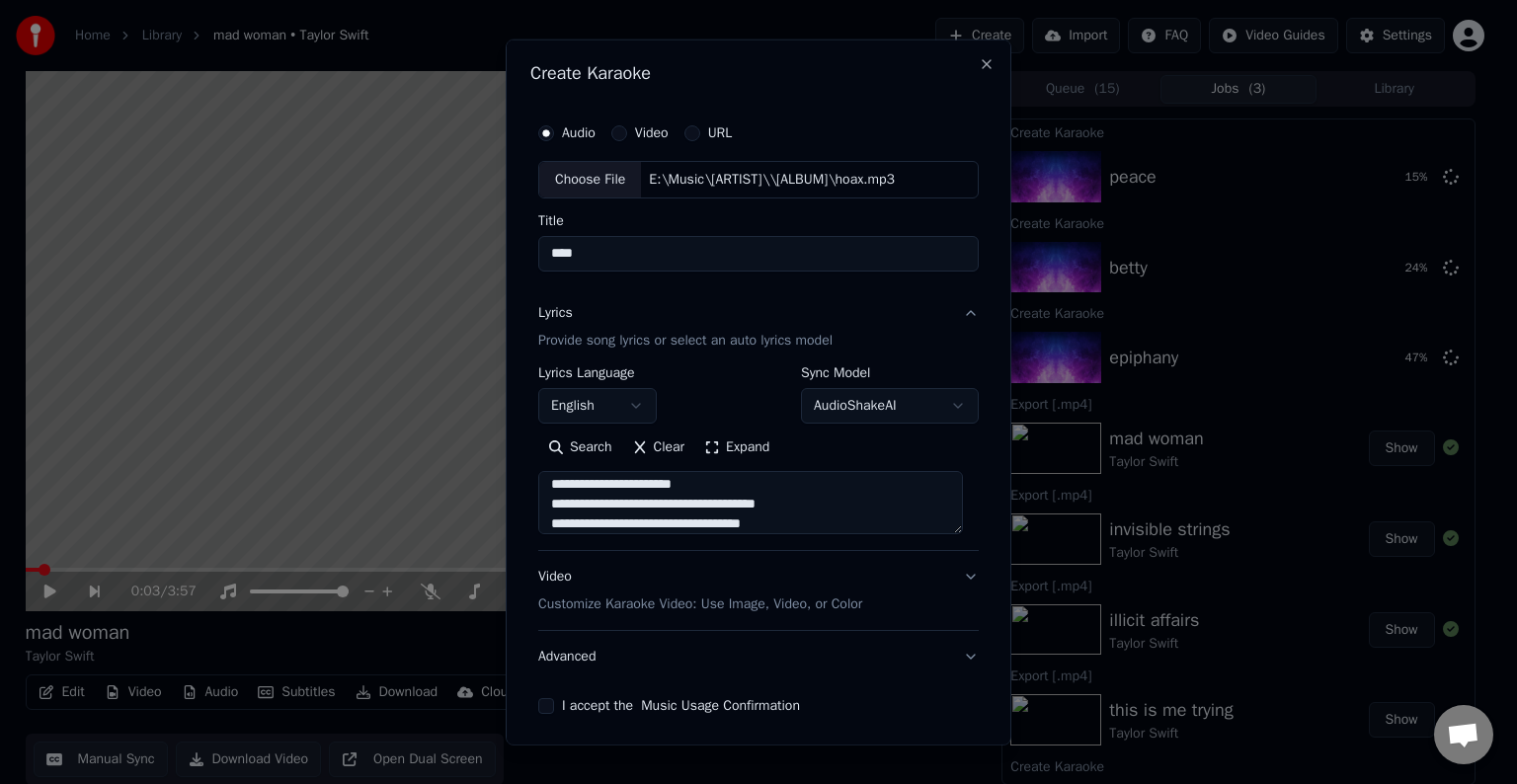 type on "**********" 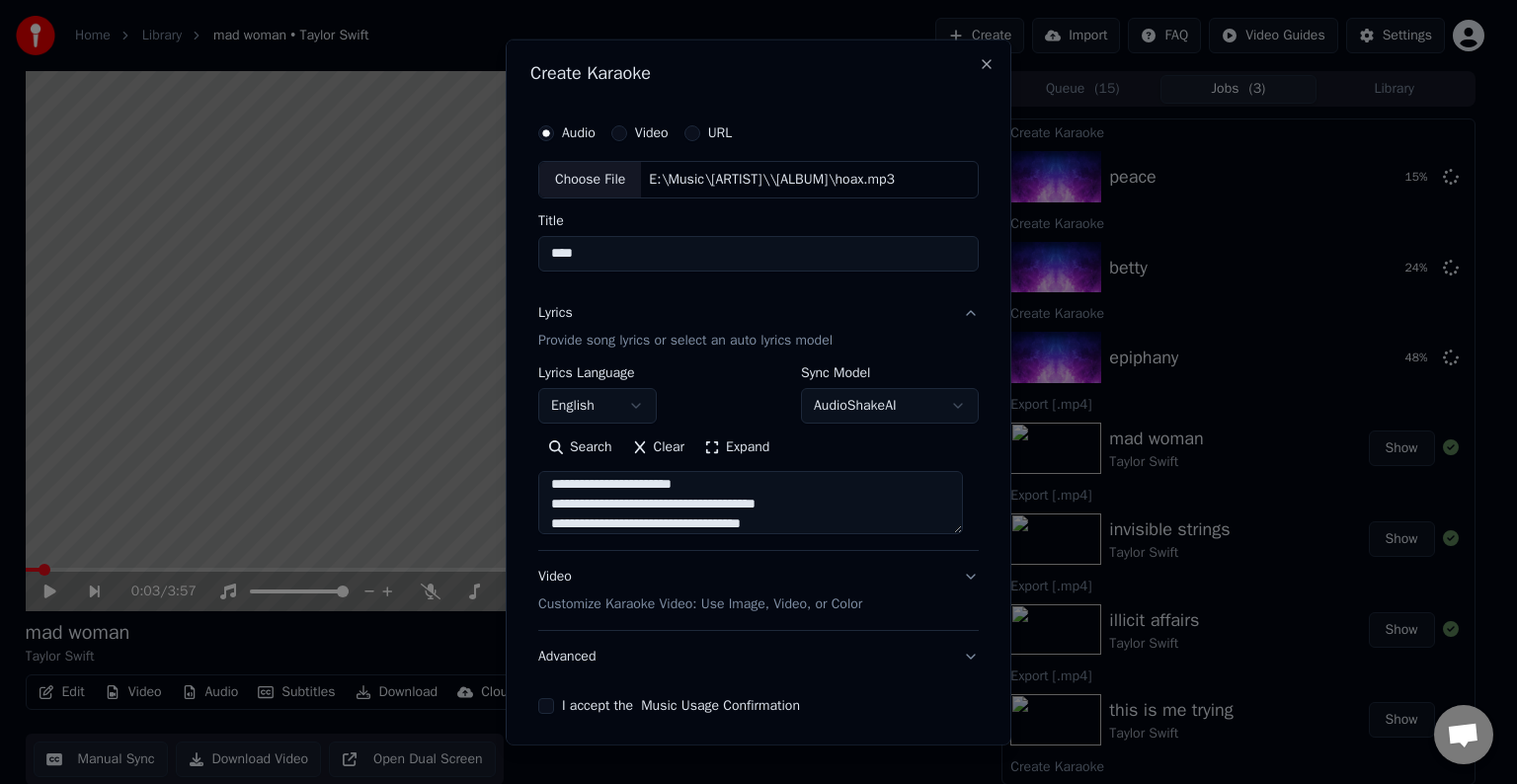 click on "Advanced" at bounding box center [758, 657] 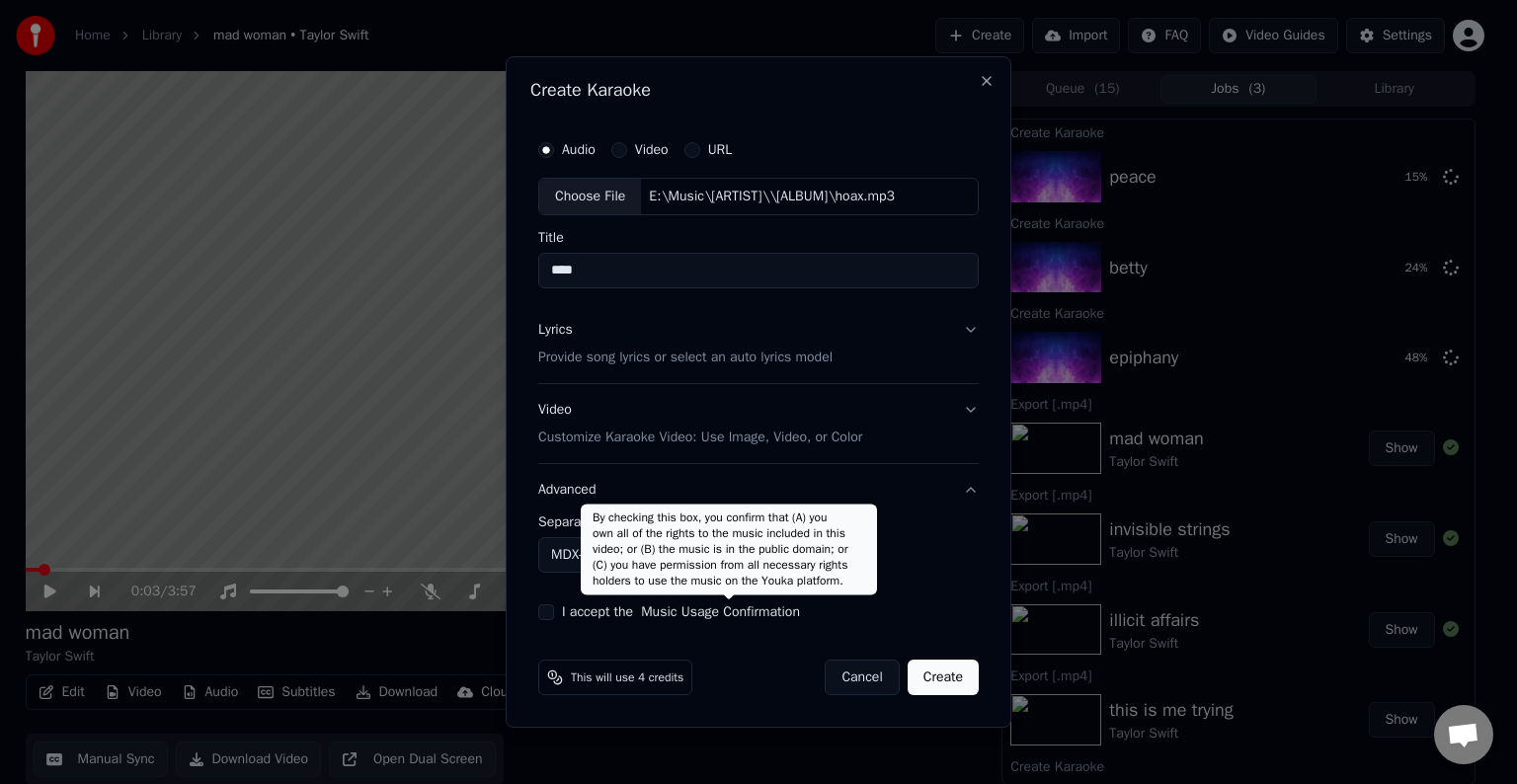 click on "By checking this box, you confirm that (A) you own all of the rights to the music included in this video; or (B) the music is in the public domain; or (C) you have permission from all necessary rights holders to use the music on the Youka platform. By checking this box, you confirm that (A) you own all of the rights to the music included in this video; or (B) the music is in the public domain; or (C) you have permission from all necessary rights holders to use the music on the Youka platform." at bounding box center (729, 549) 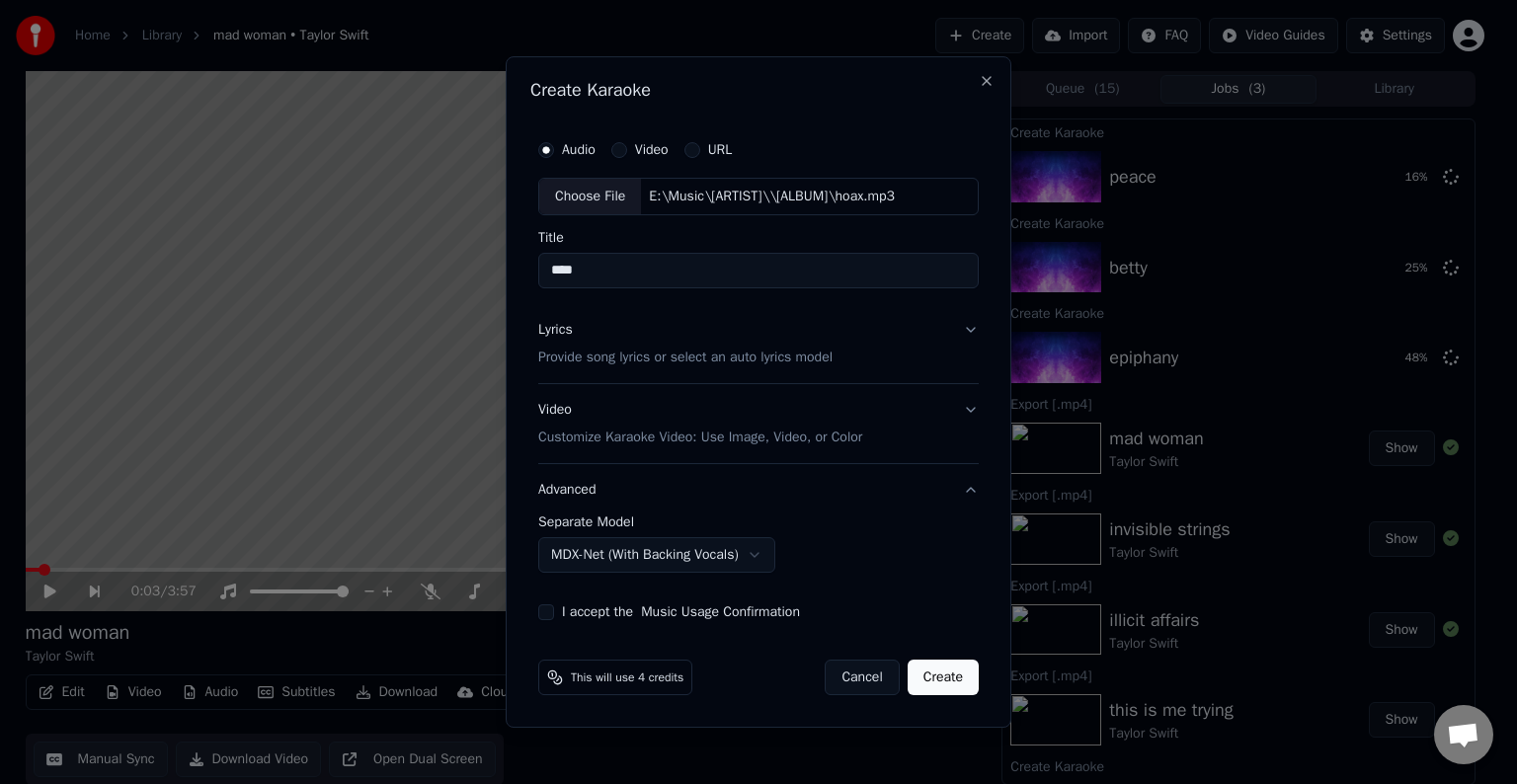click on "I accept the   Music Usage Confirmation" at bounding box center (546, 612) 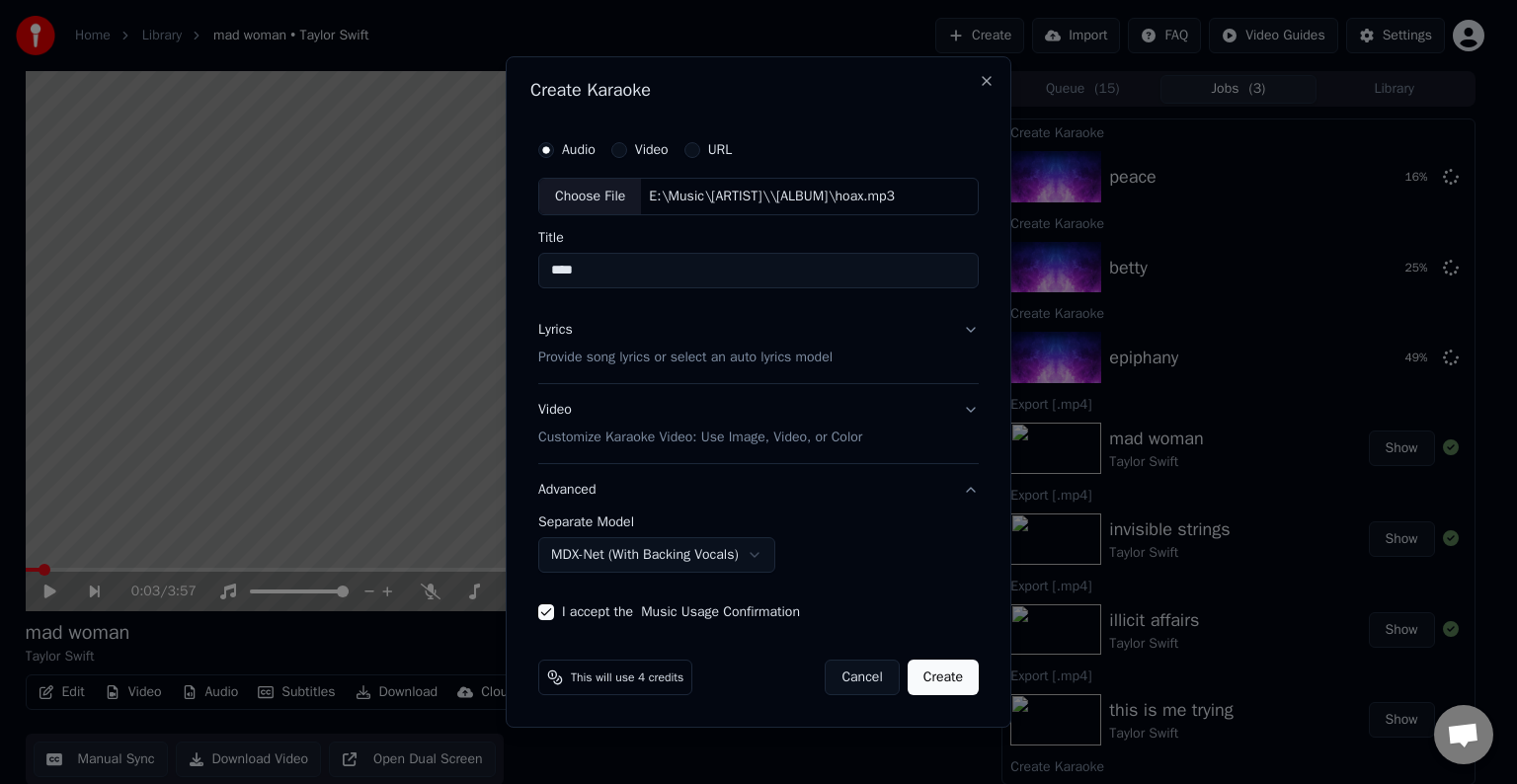 click on "Create" at bounding box center (943, 677) 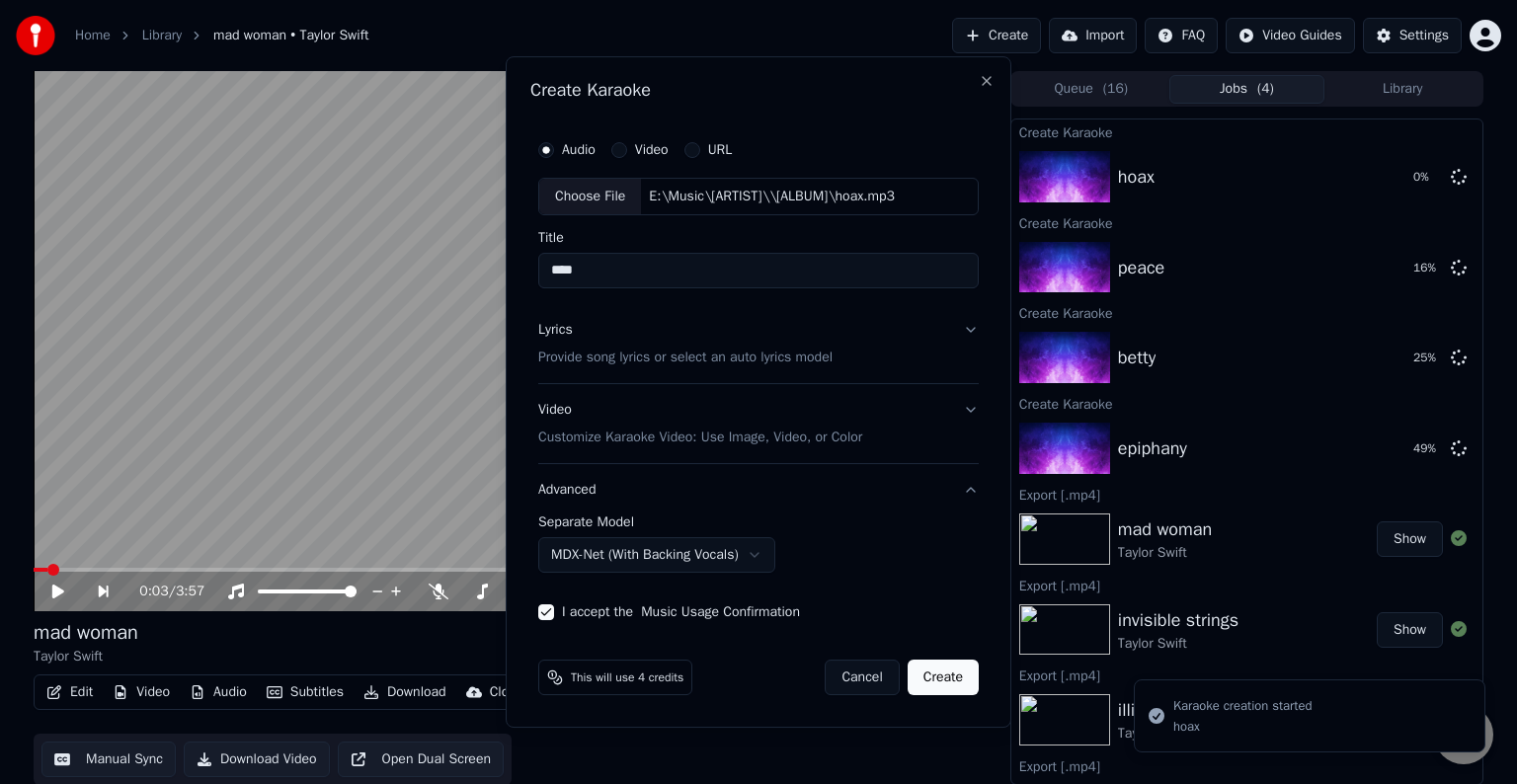 select on "******" 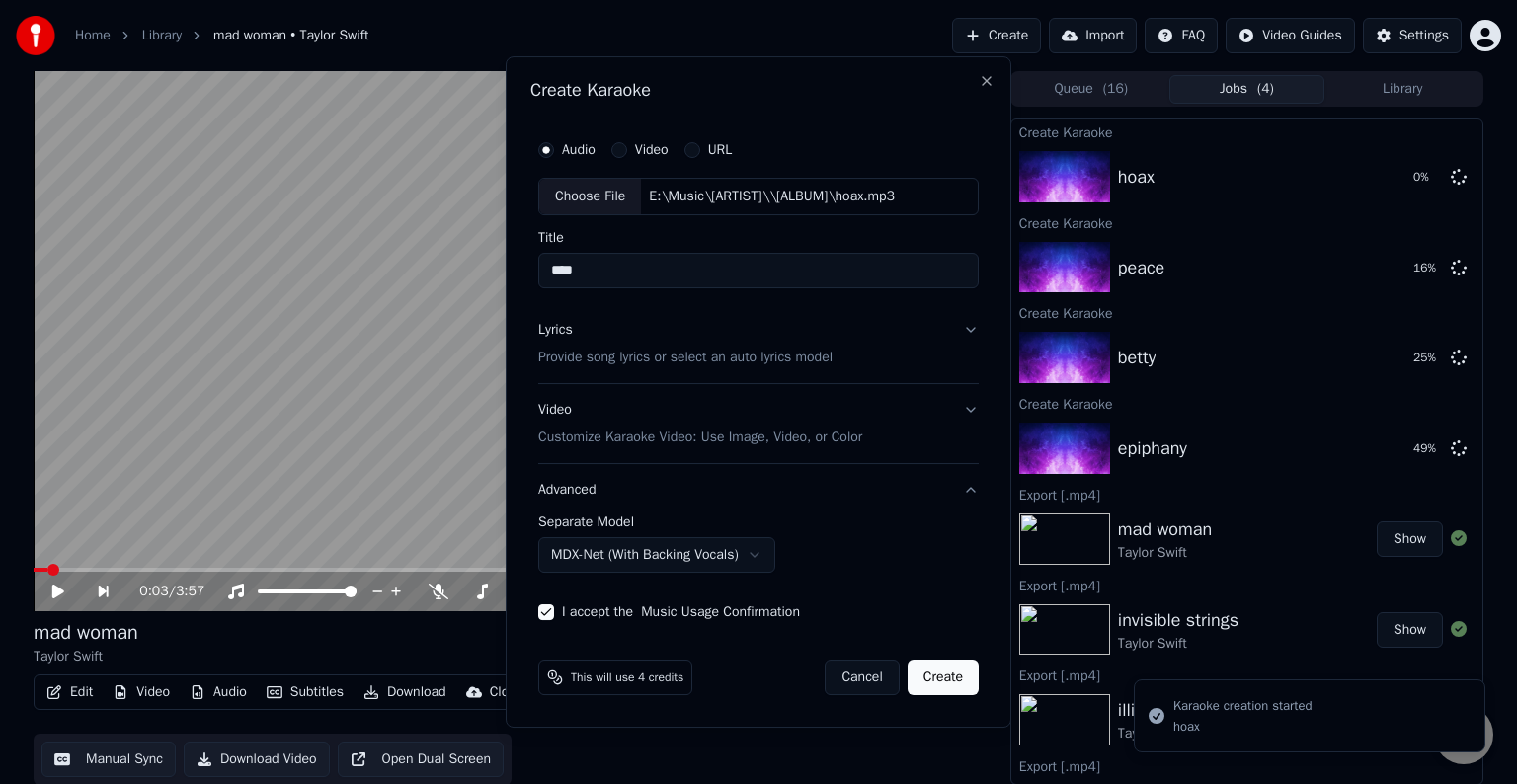 type 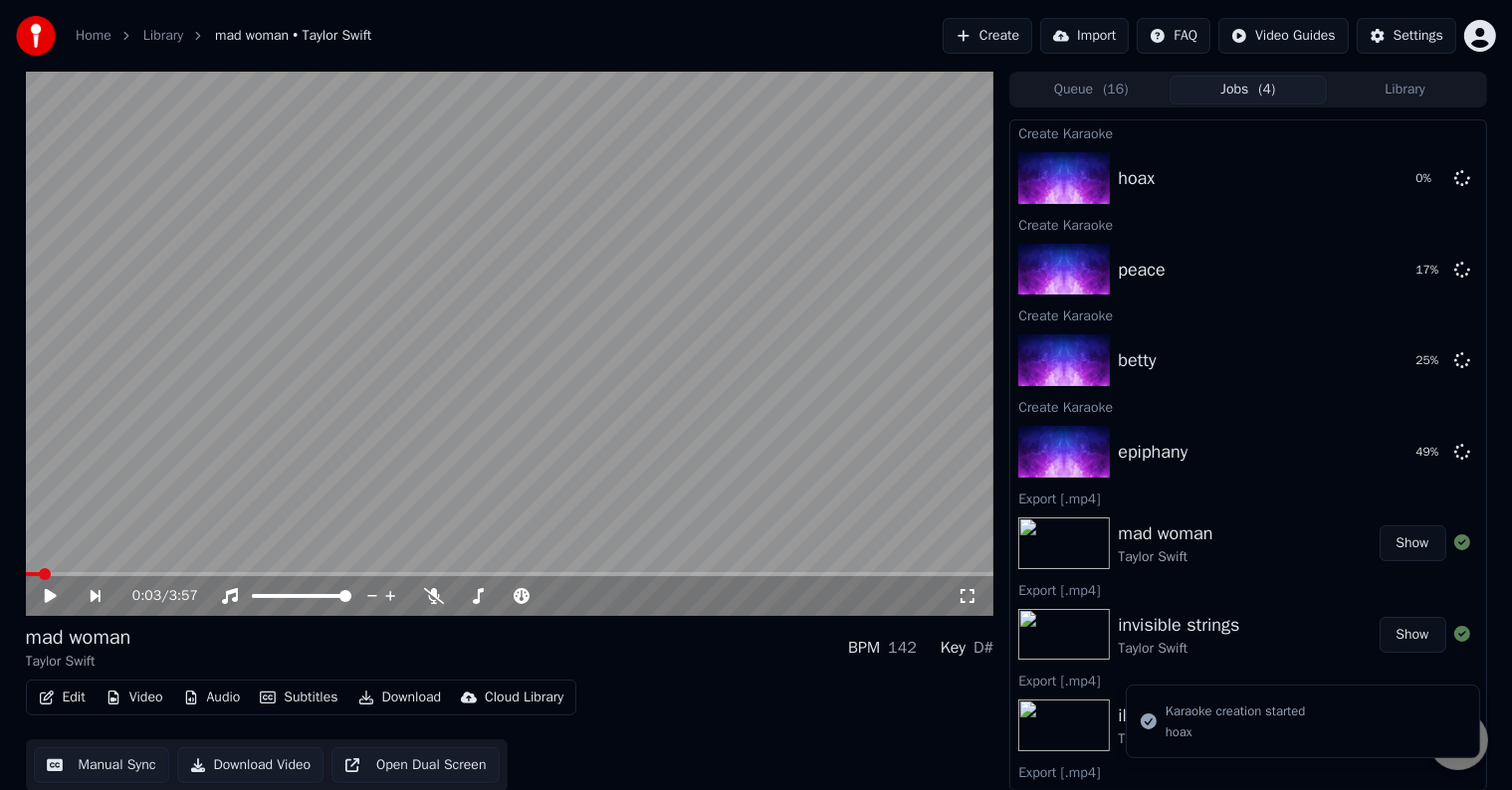 click on "Create" at bounding box center [987, 36] 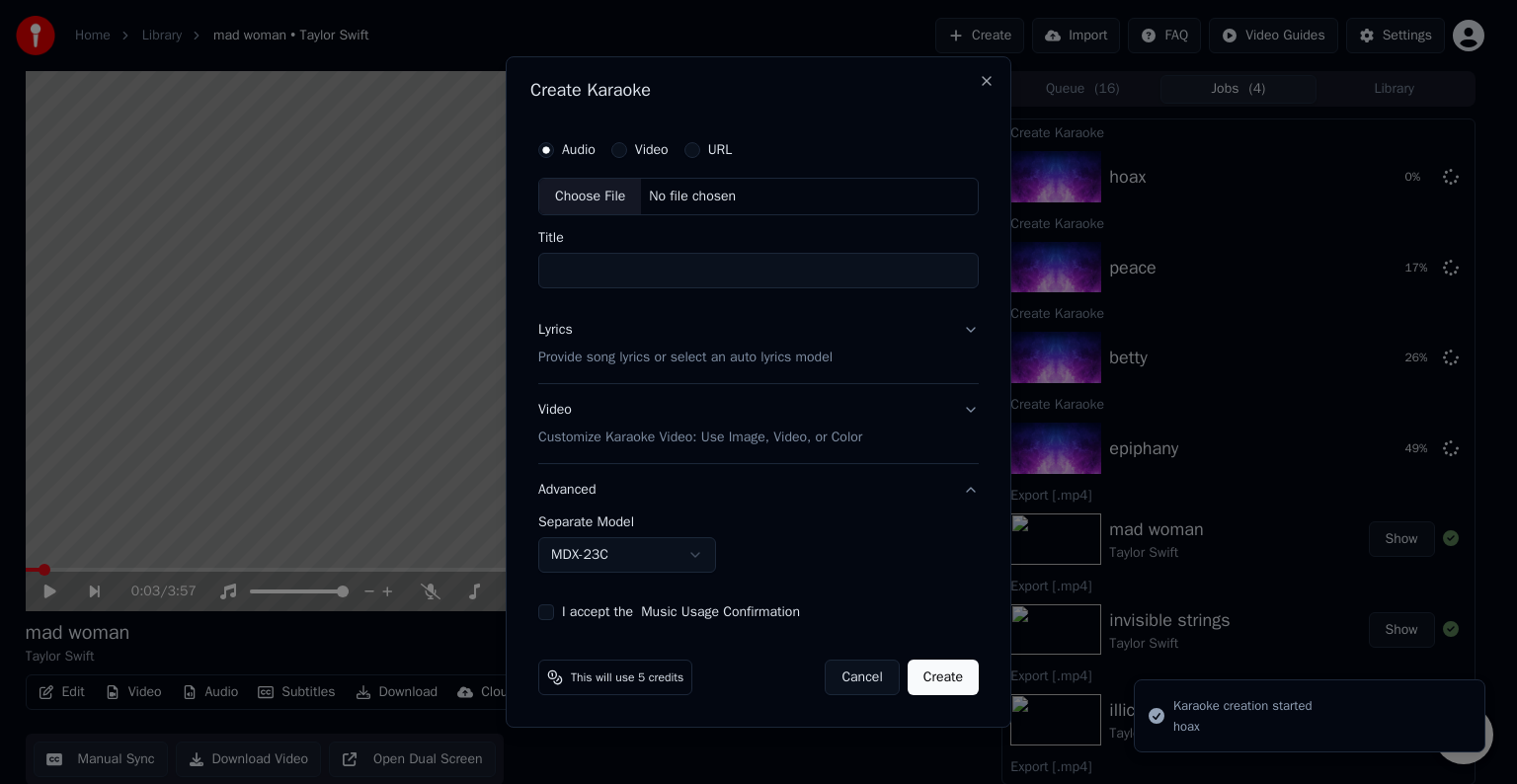 click on "Audio Video URL" at bounding box center (758, 150) 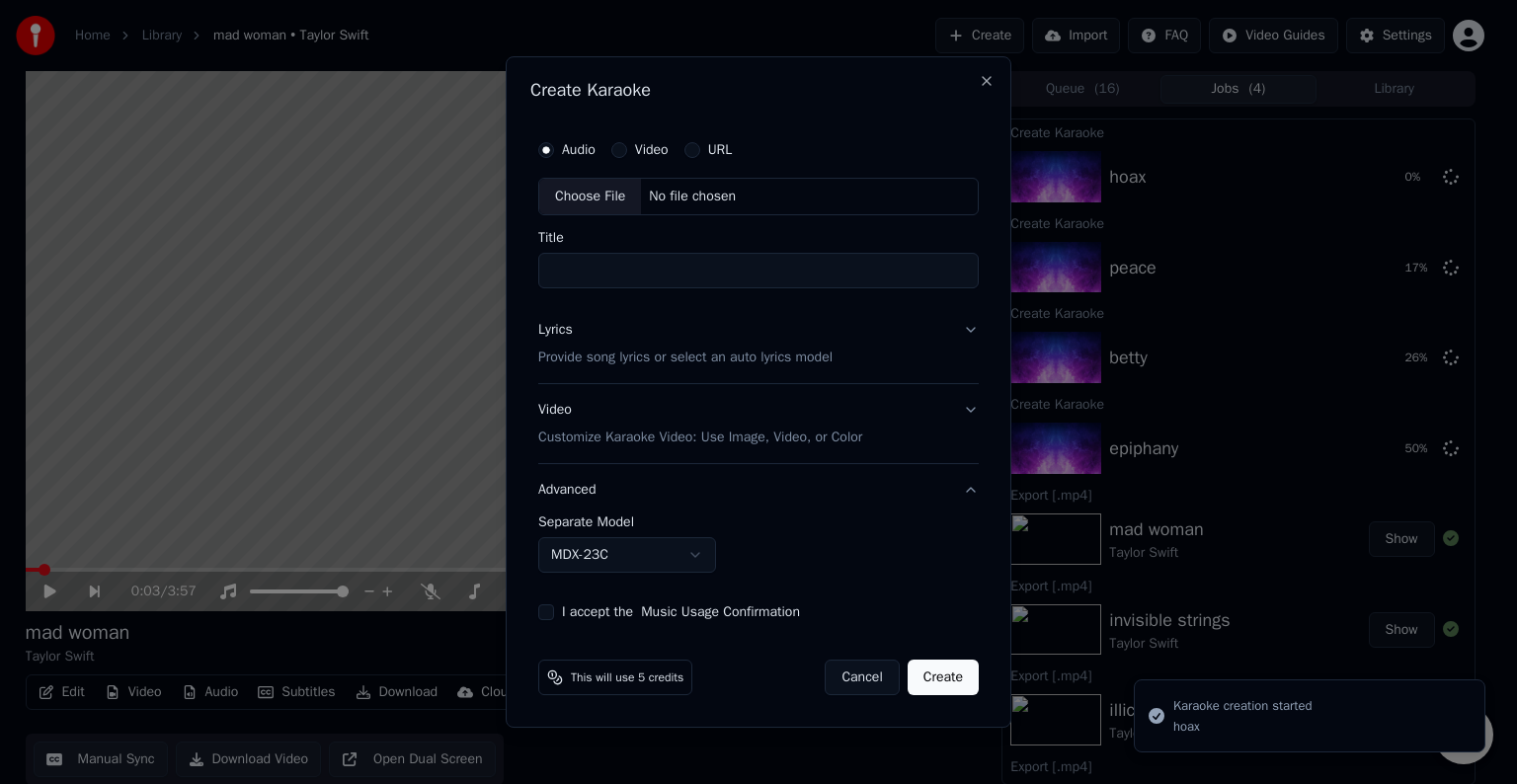 click on "Choose File" at bounding box center (590, 196) 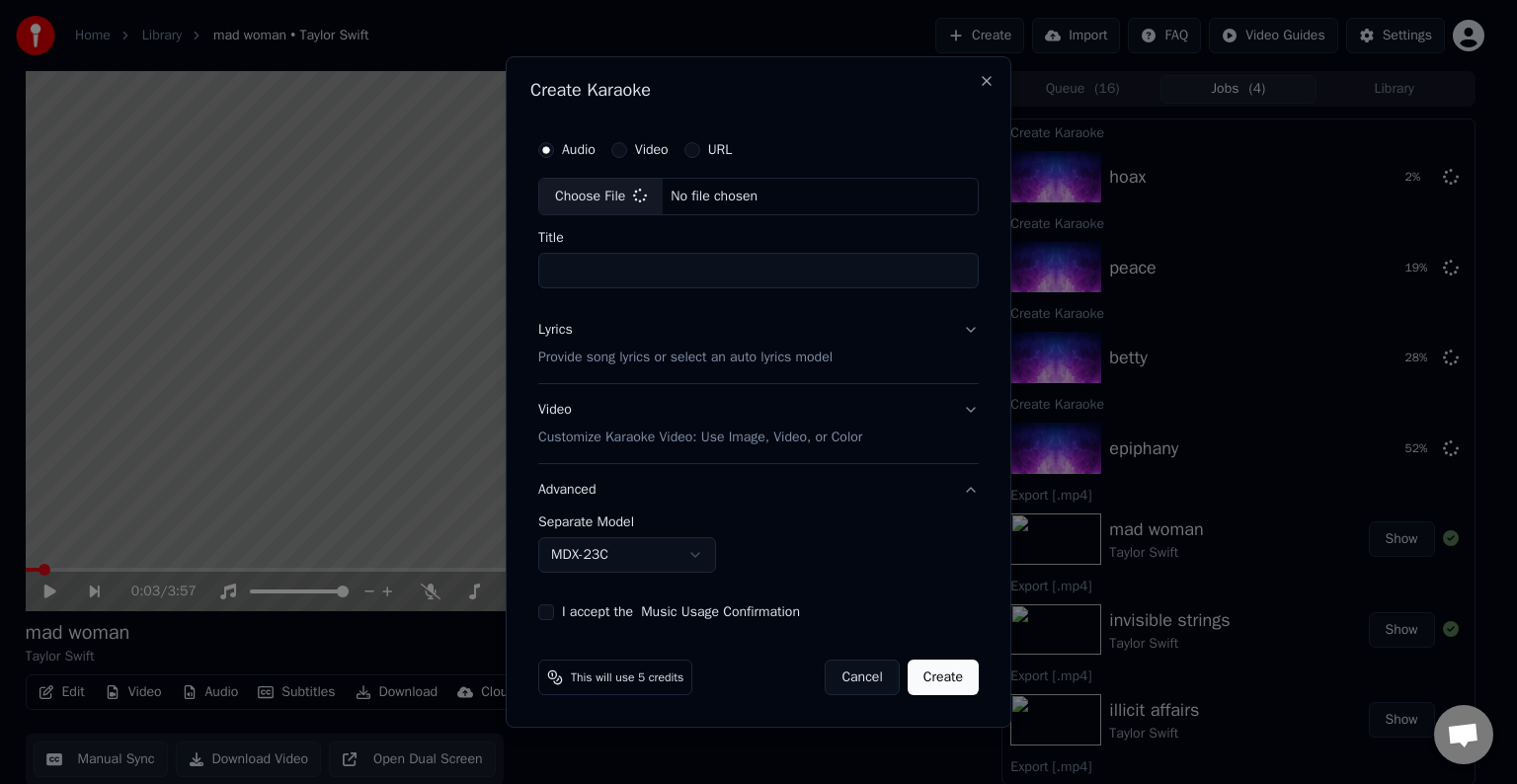 click on "Lyrics Provide song lyrics or select an auto lyrics model" at bounding box center [758, 344] 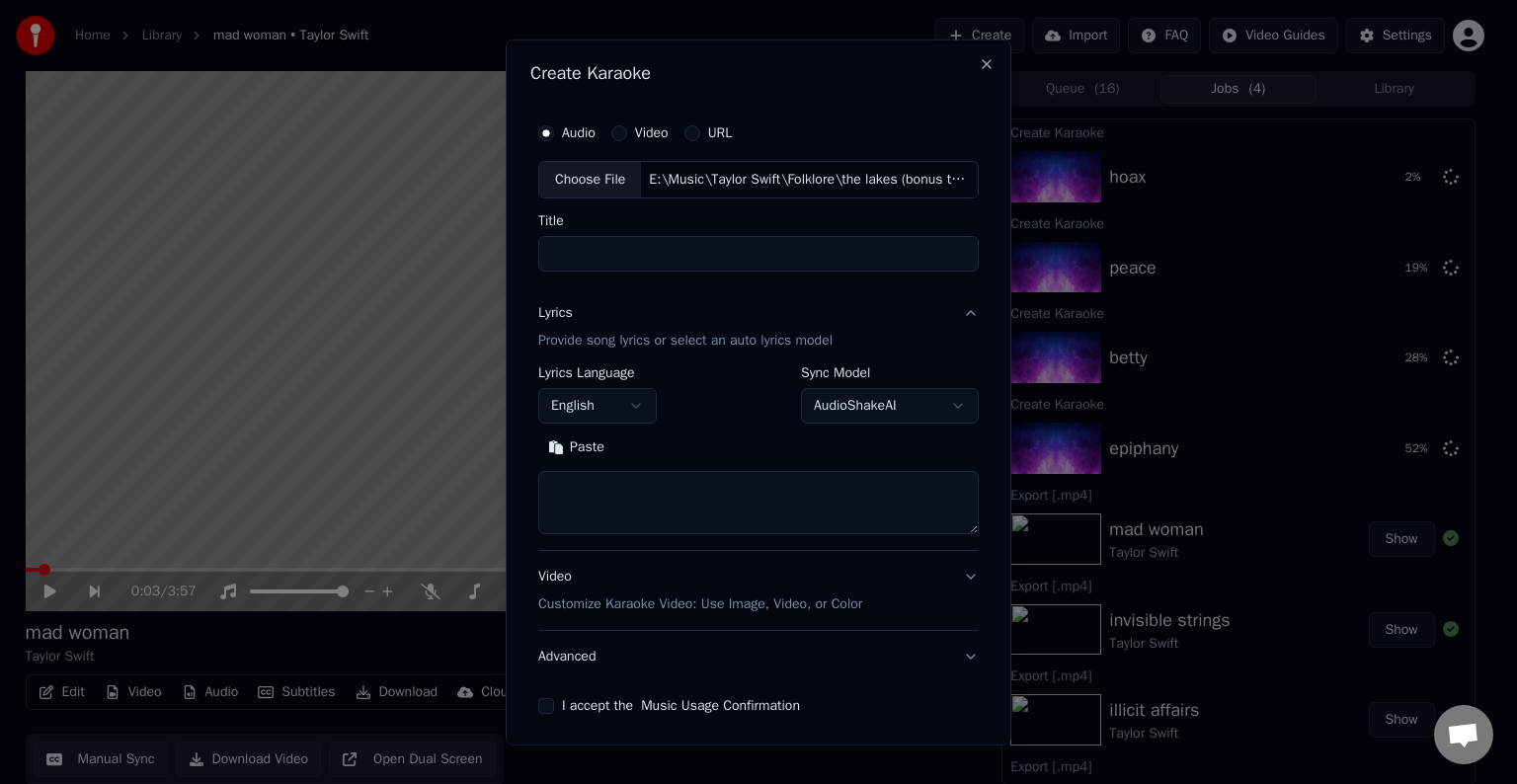 type on "**********" 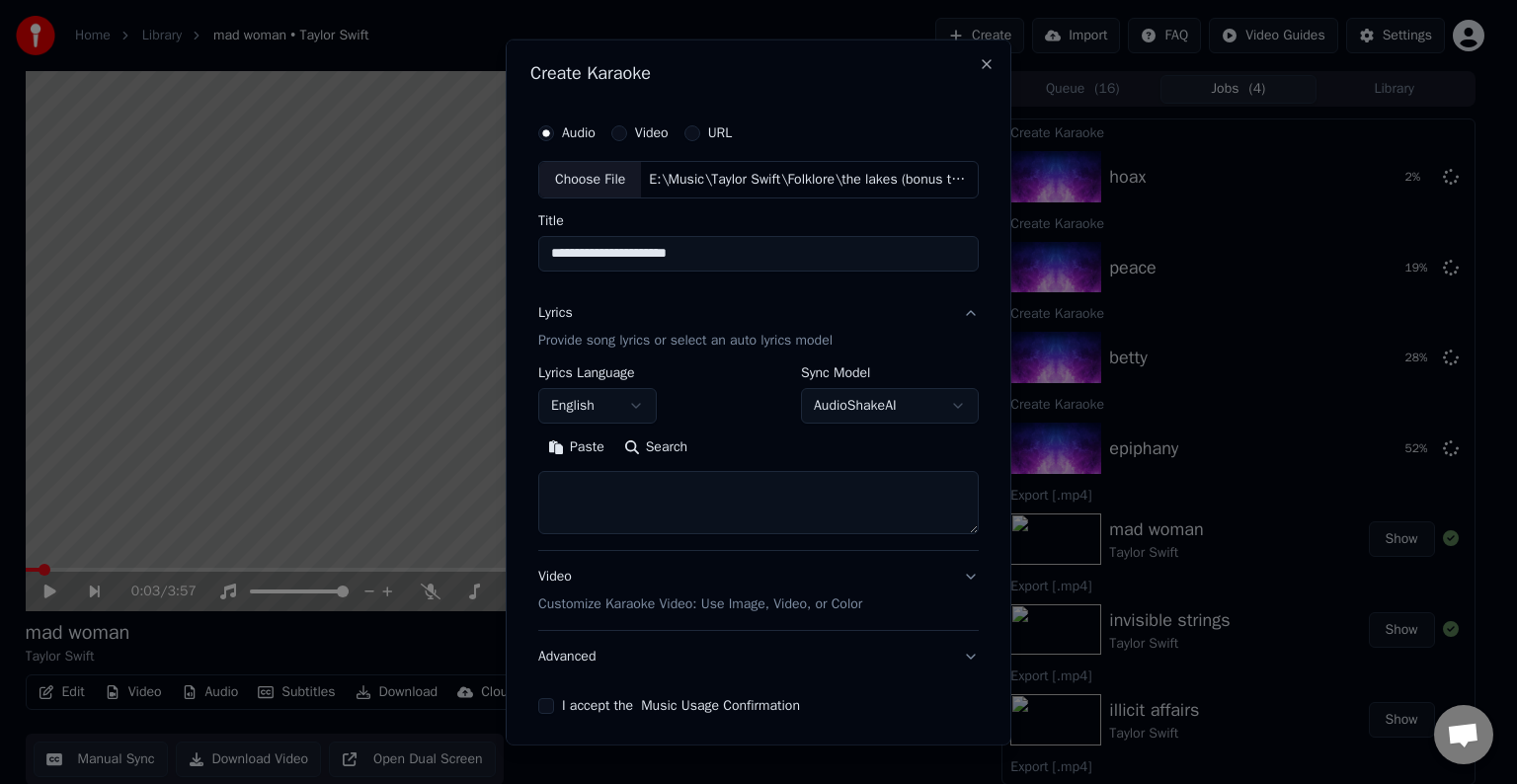 click at bounding box center [758, 503] 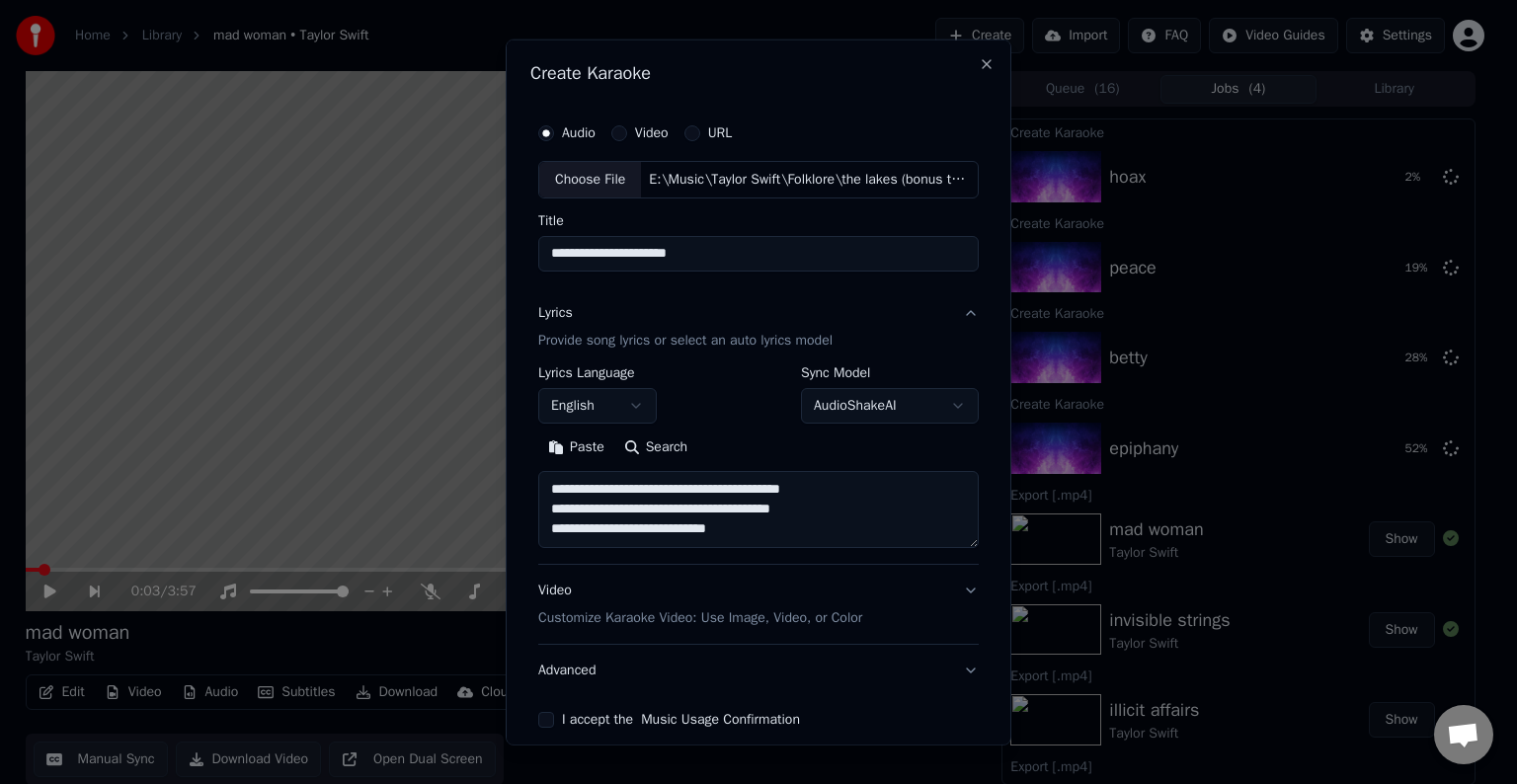 scroll, scrollTop: 24, scrollLeft: 0, axis: vertical 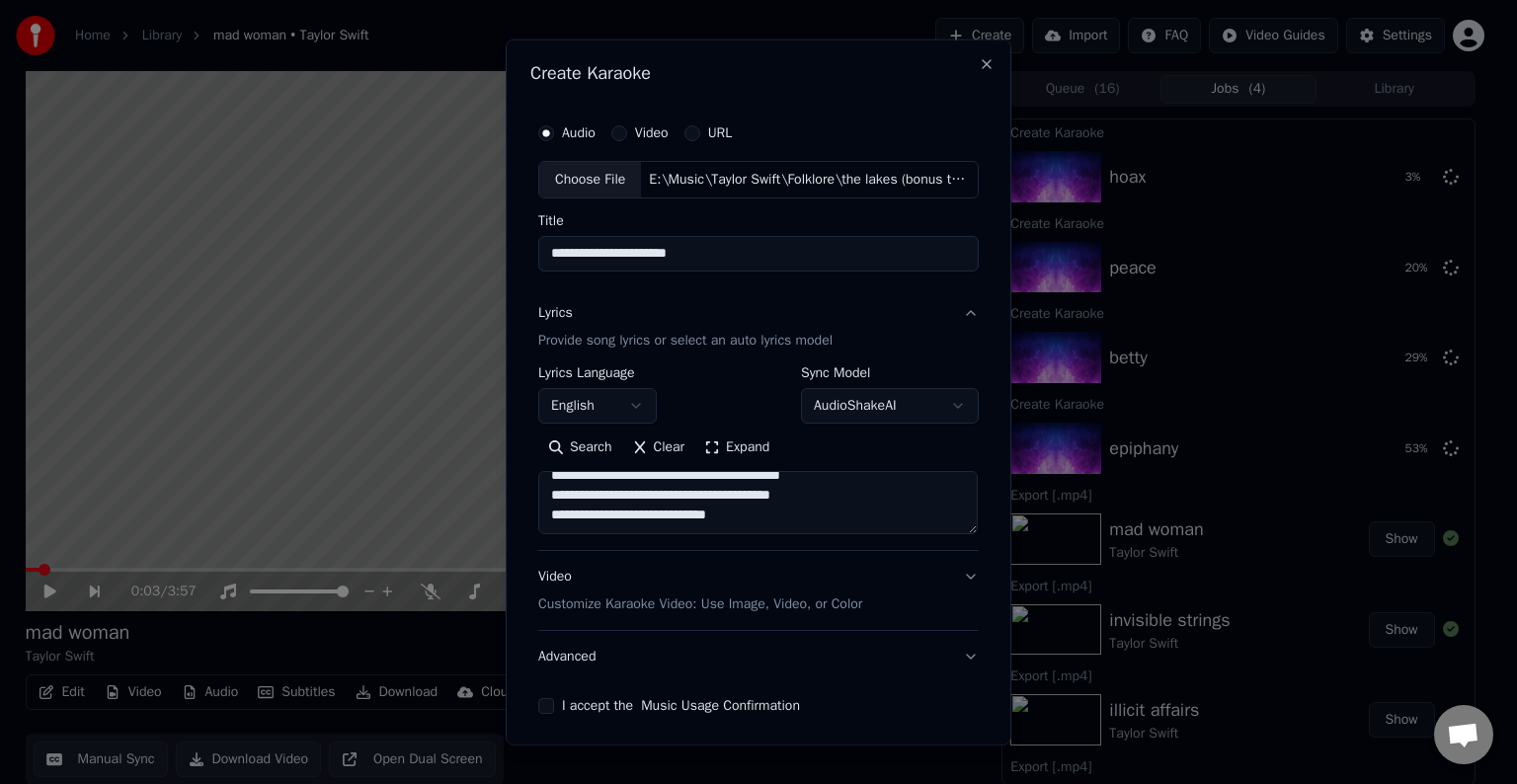paste on "**********" 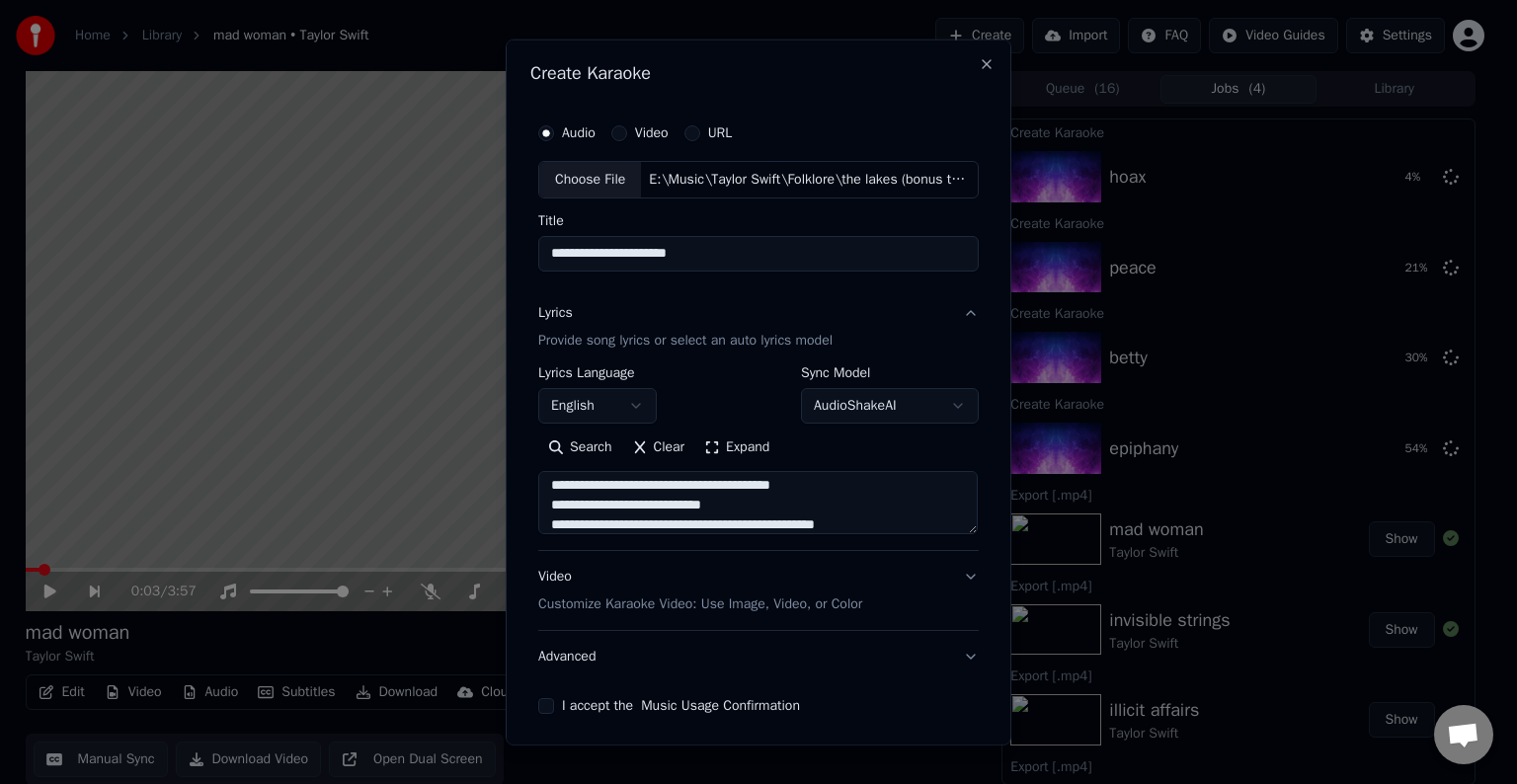 scroll, scrollTop: 103, scrollLeft: 0, axis: vertical 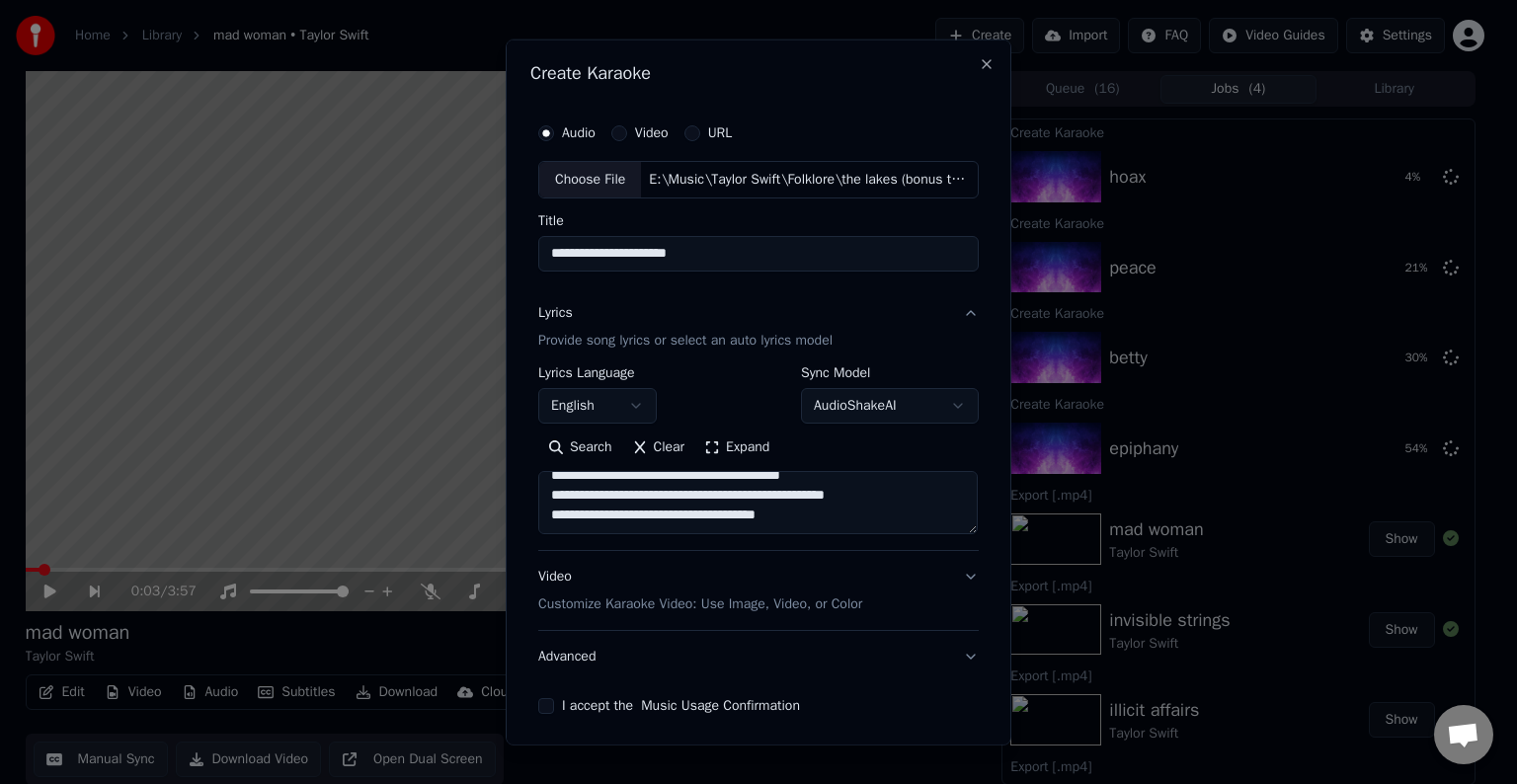 paste on "**********" 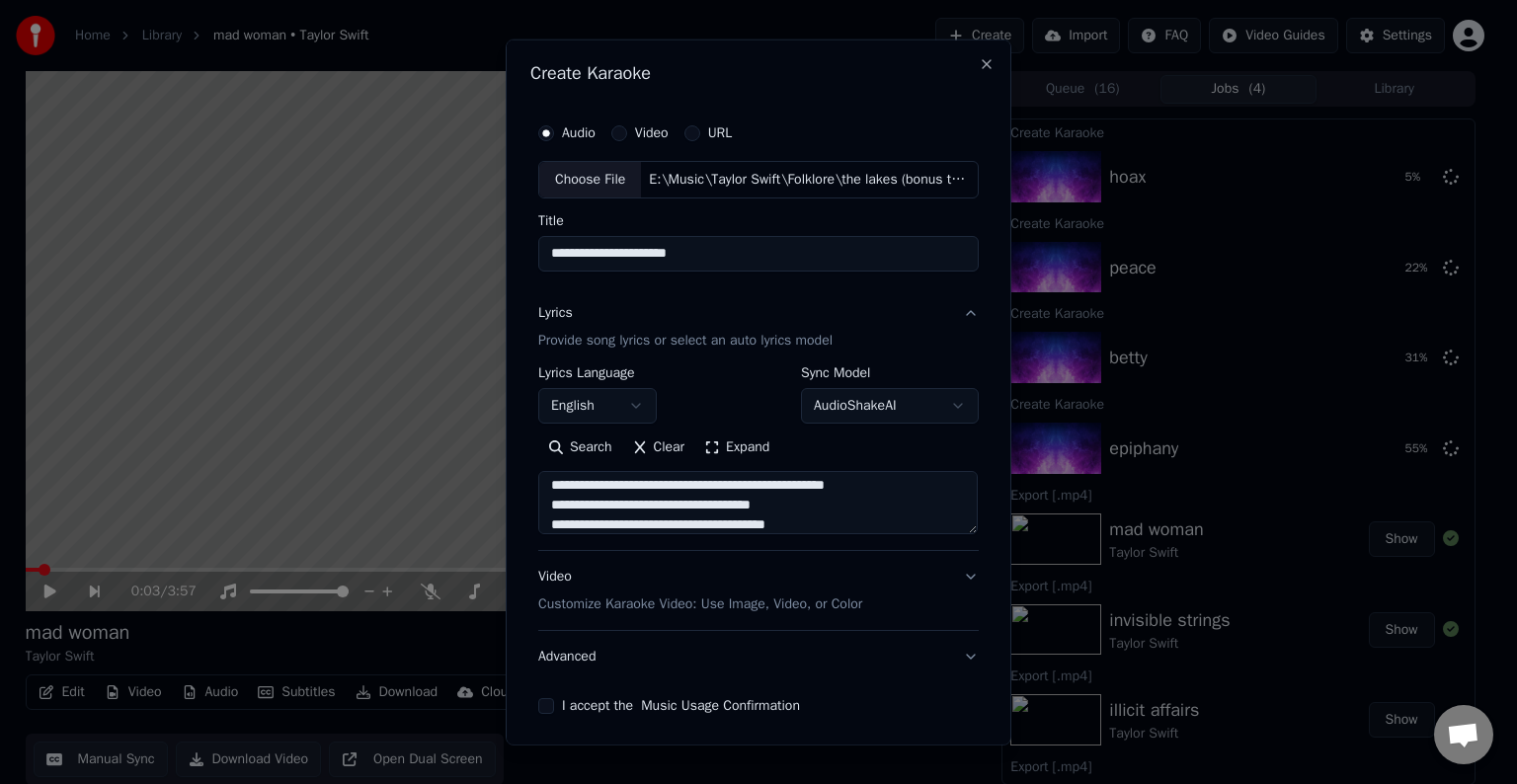 paste on "**********" 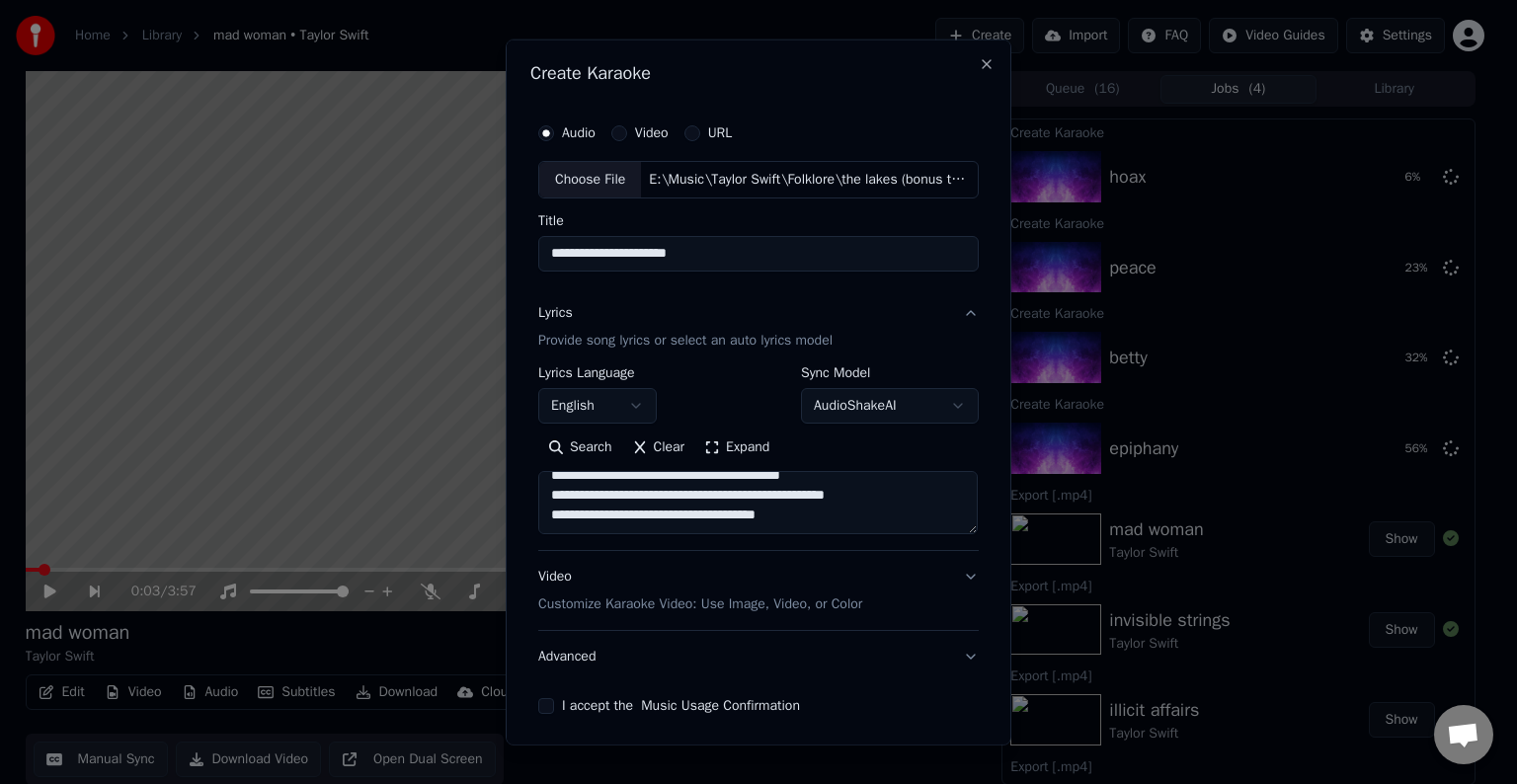 paste on "**********" 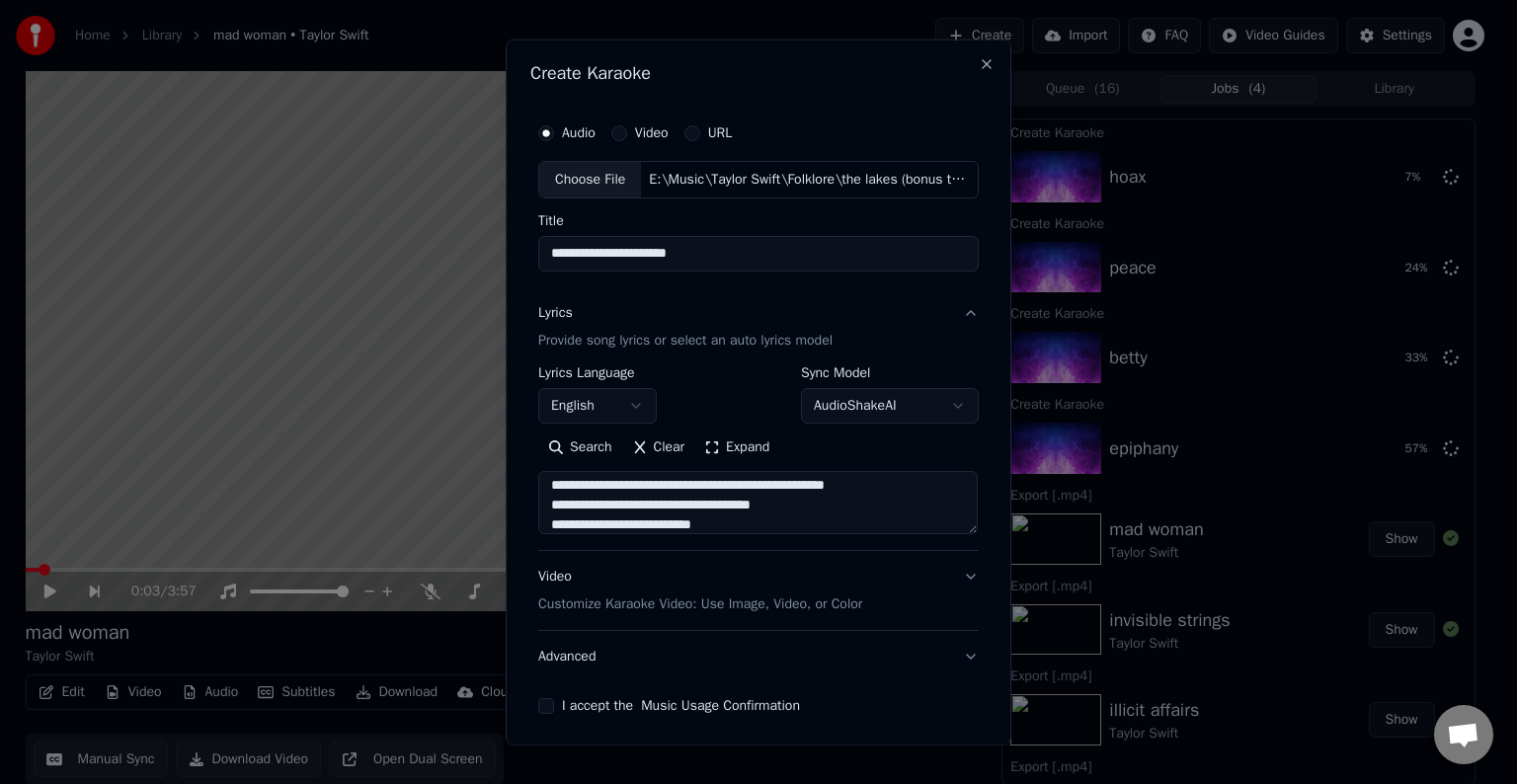 paste on "**********" 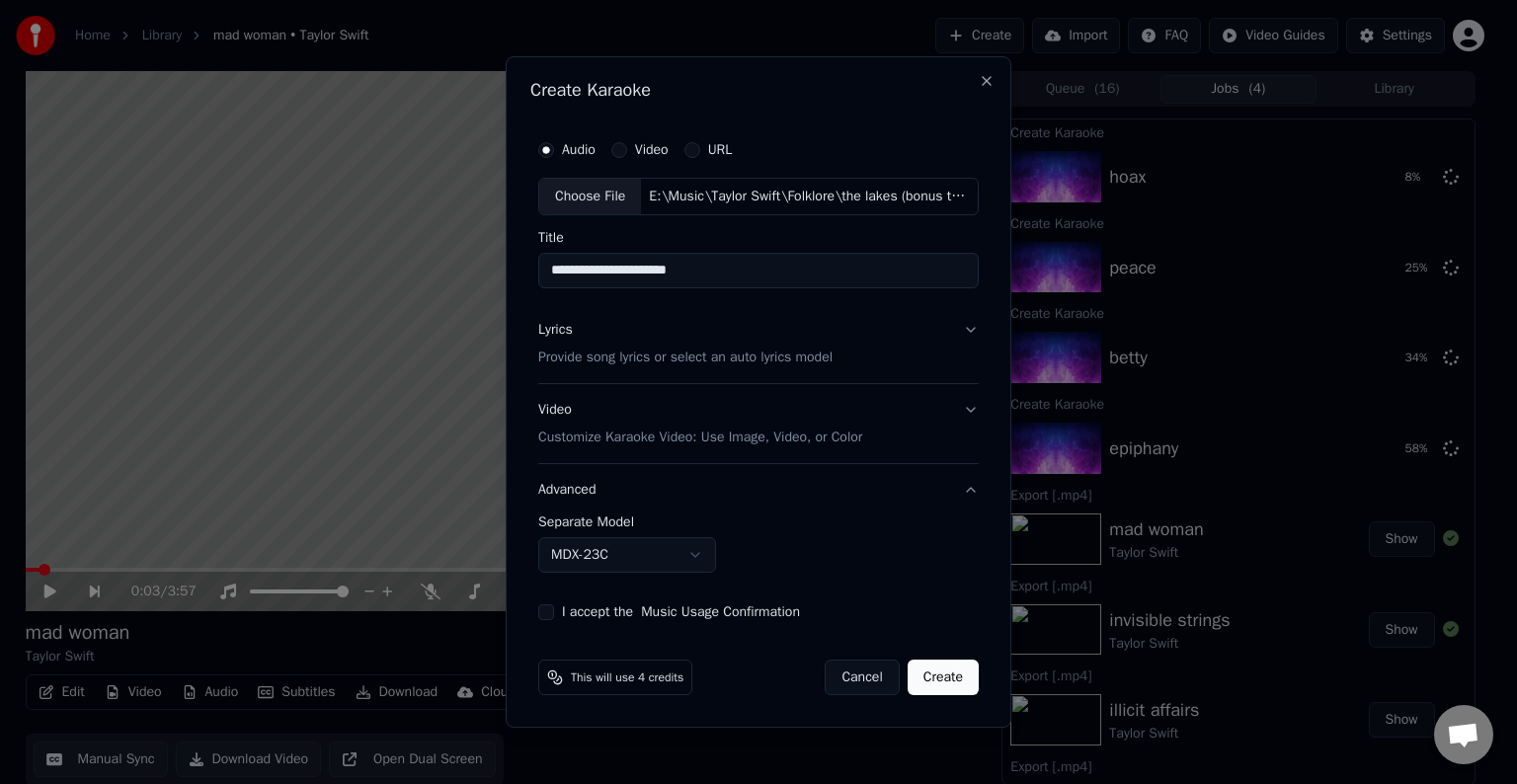 click on "MDX-23C" at bounding box center [627, 555] 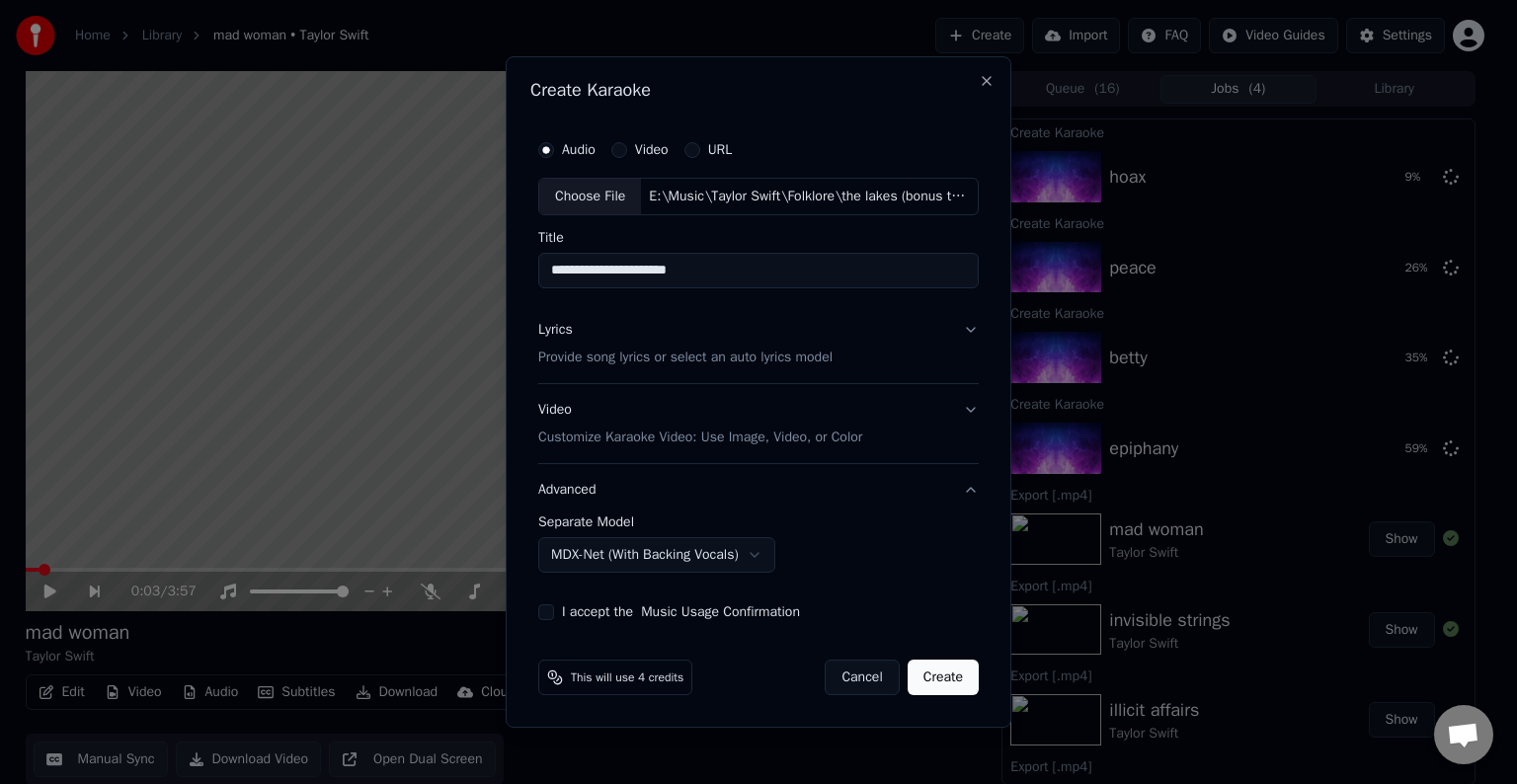 click on "I accept the   Music Usage Confirmation" at bounding box center (546, 612) 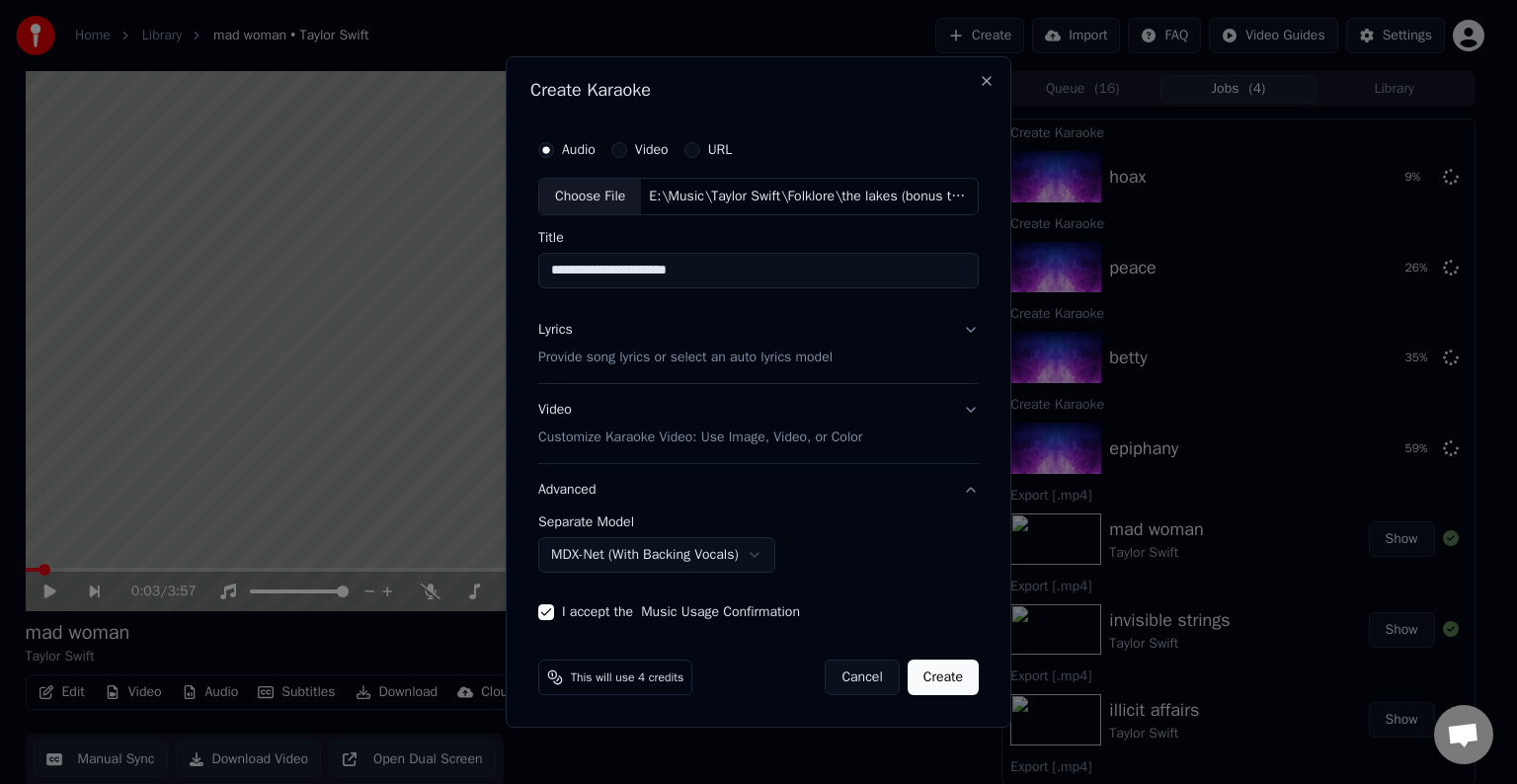 click on "Create" at bounding box center [943, 677] 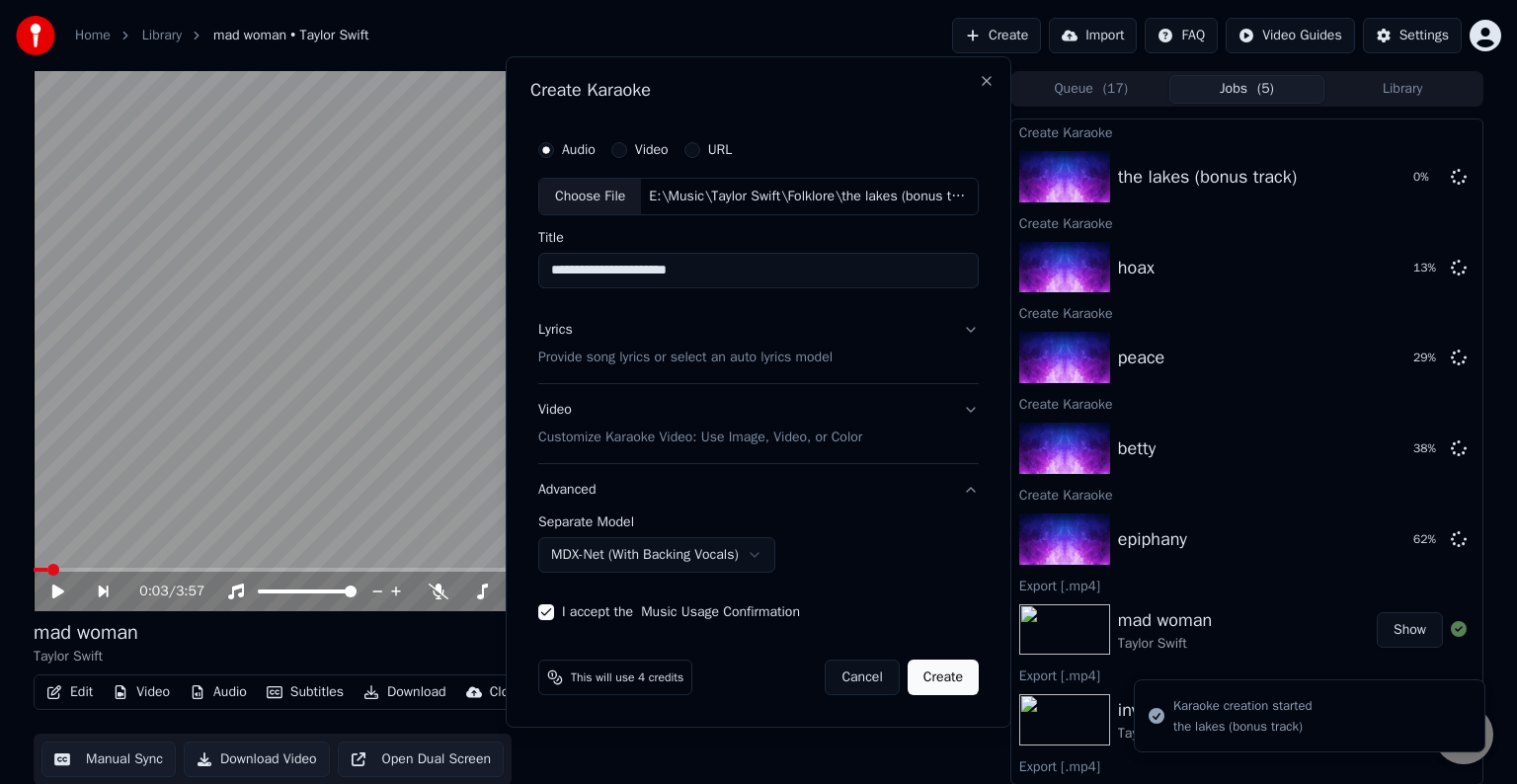 select on "******" 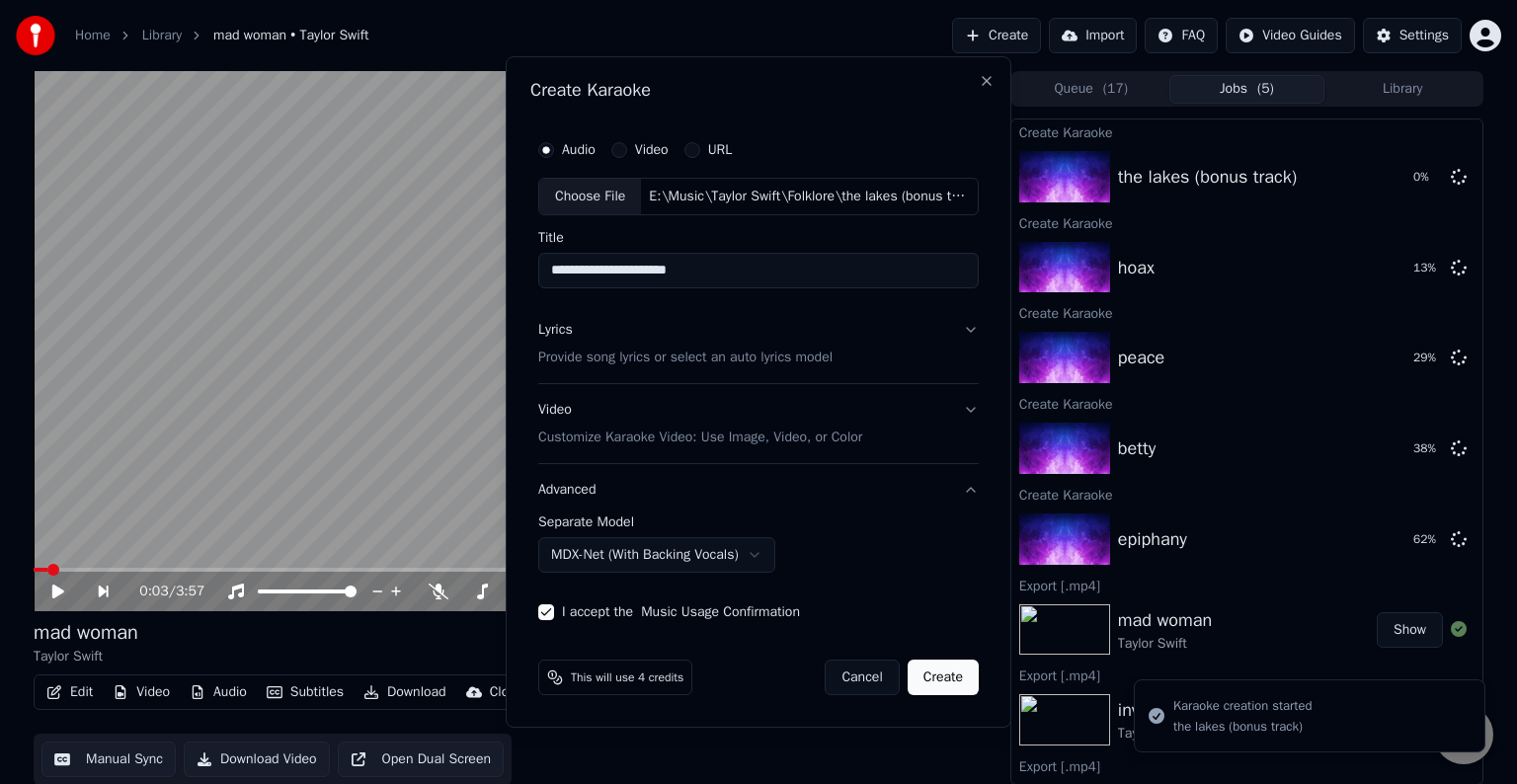 type 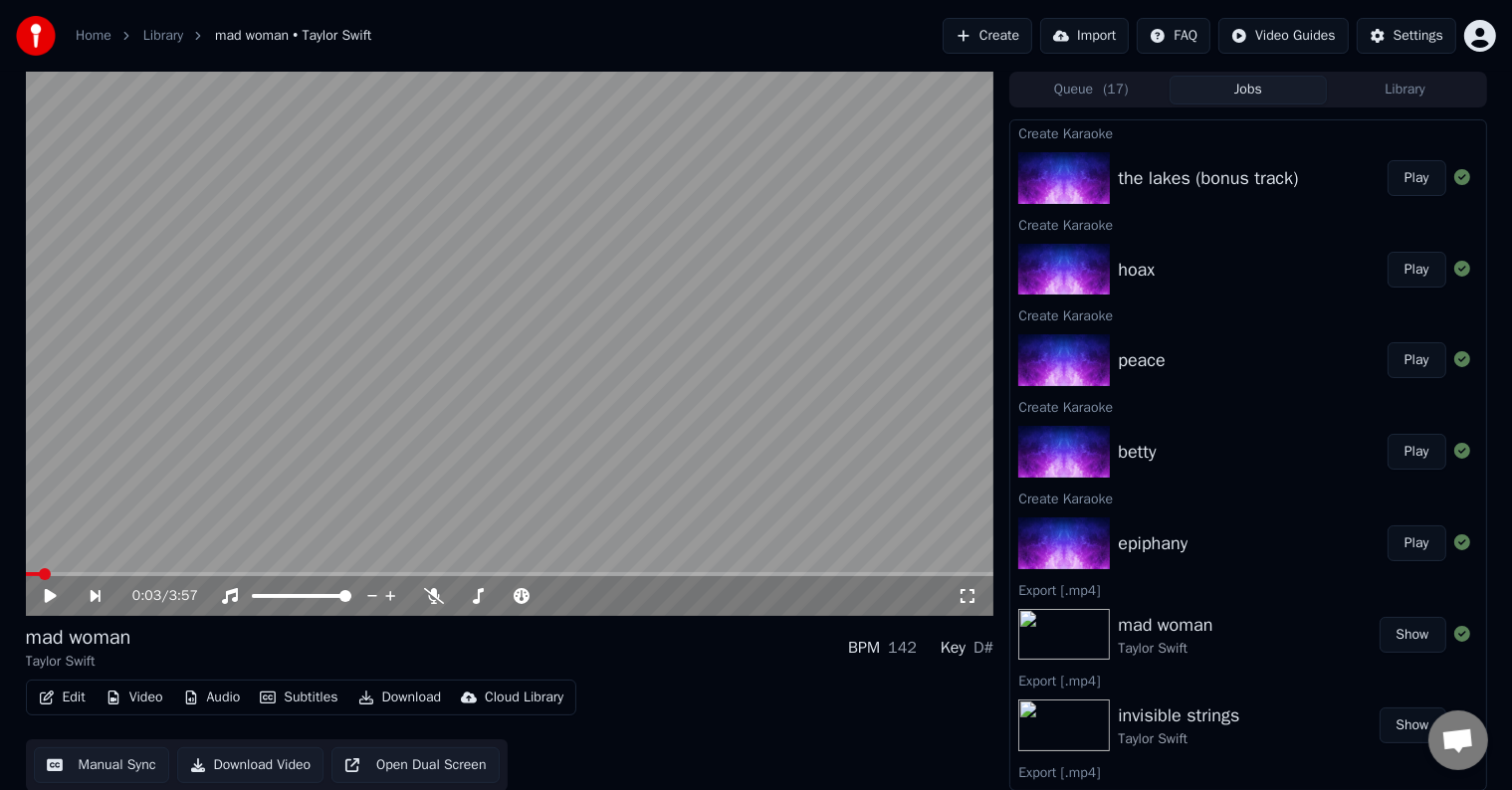click on "Play" at bounding box center [1416, 543] 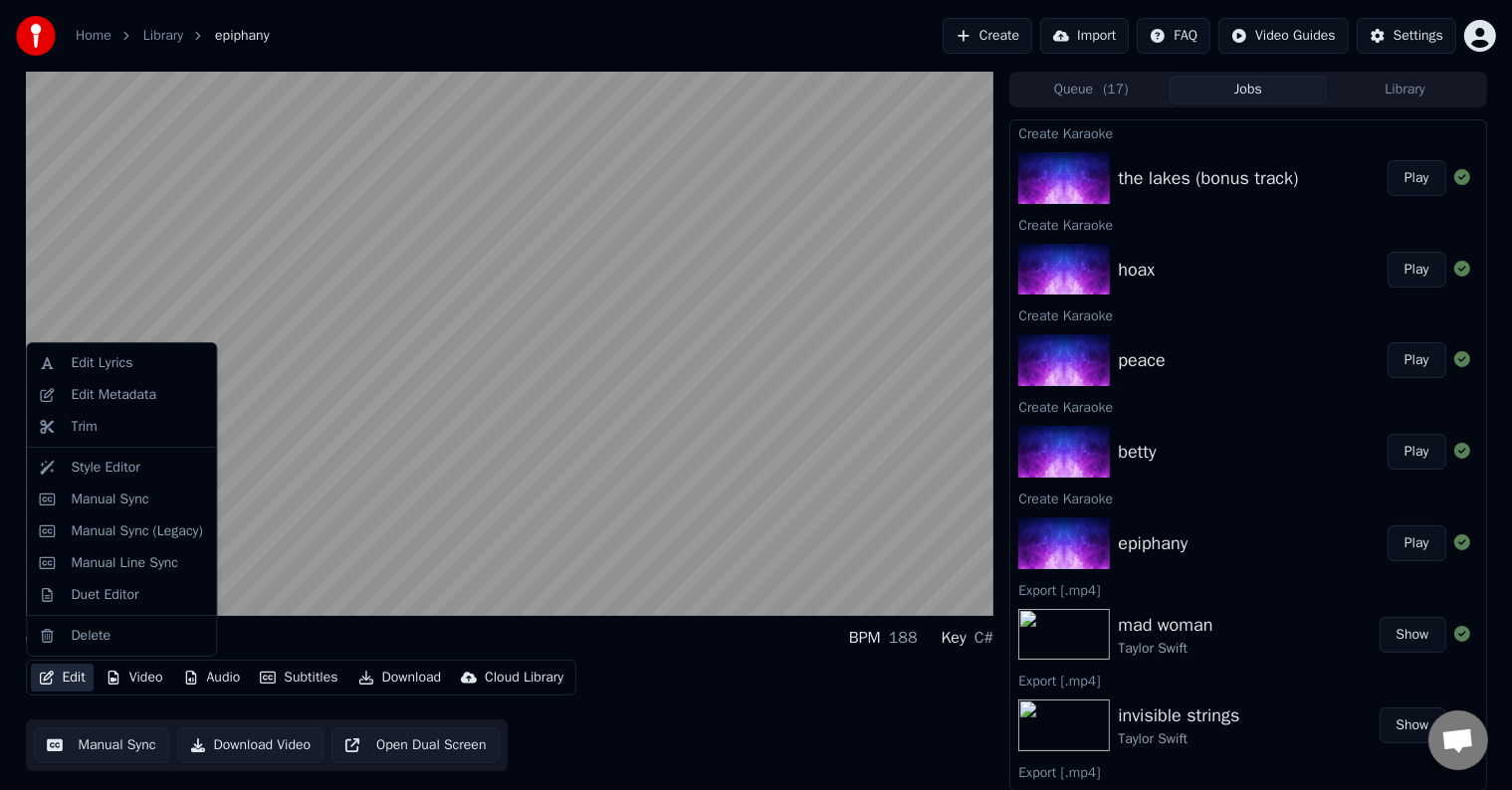 click on "Edit" at bounding box center [62, 678] 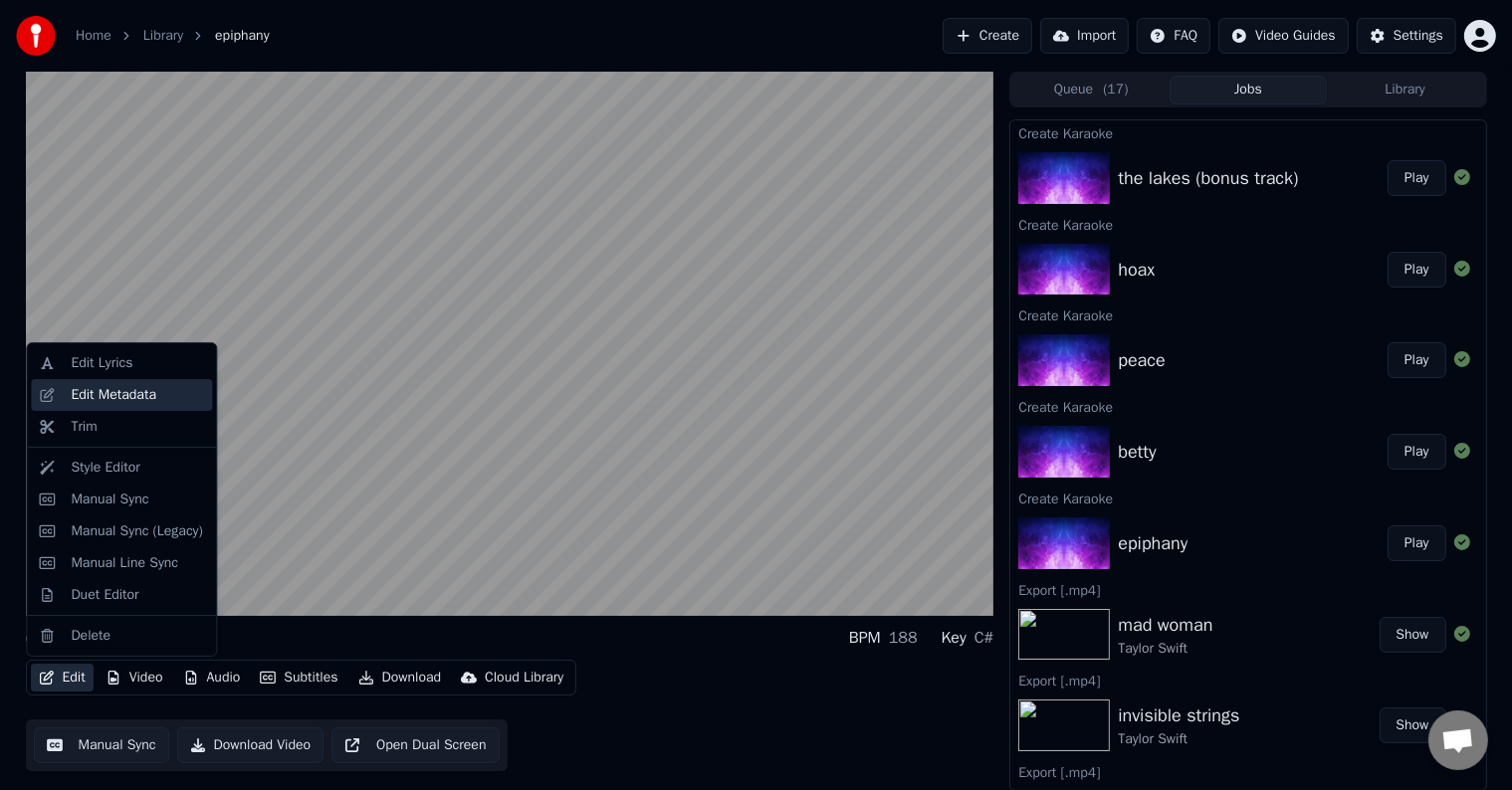 click on "Edit Metadata" at bounding box center (113, 395) 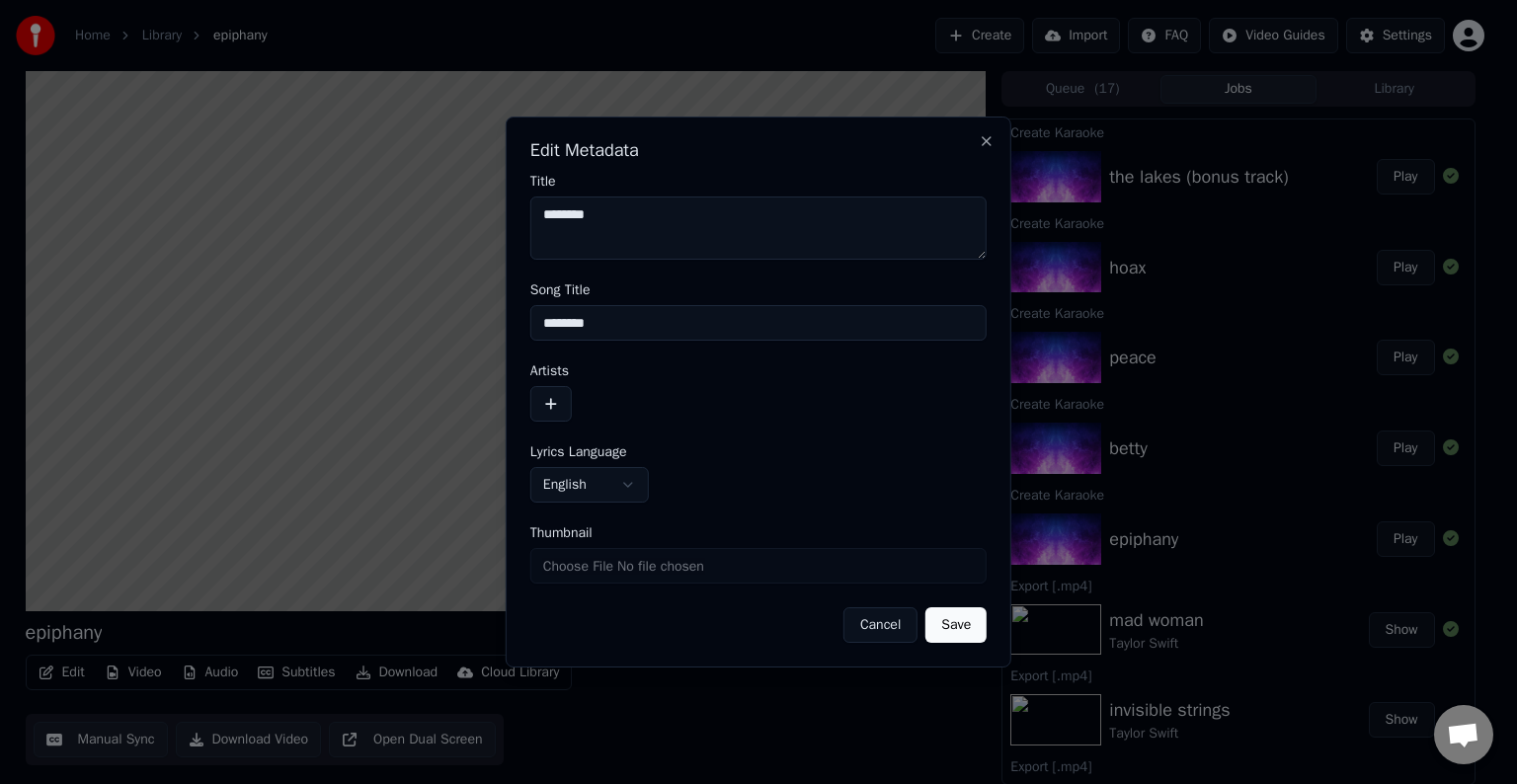 click at bounding box center (551, 404) 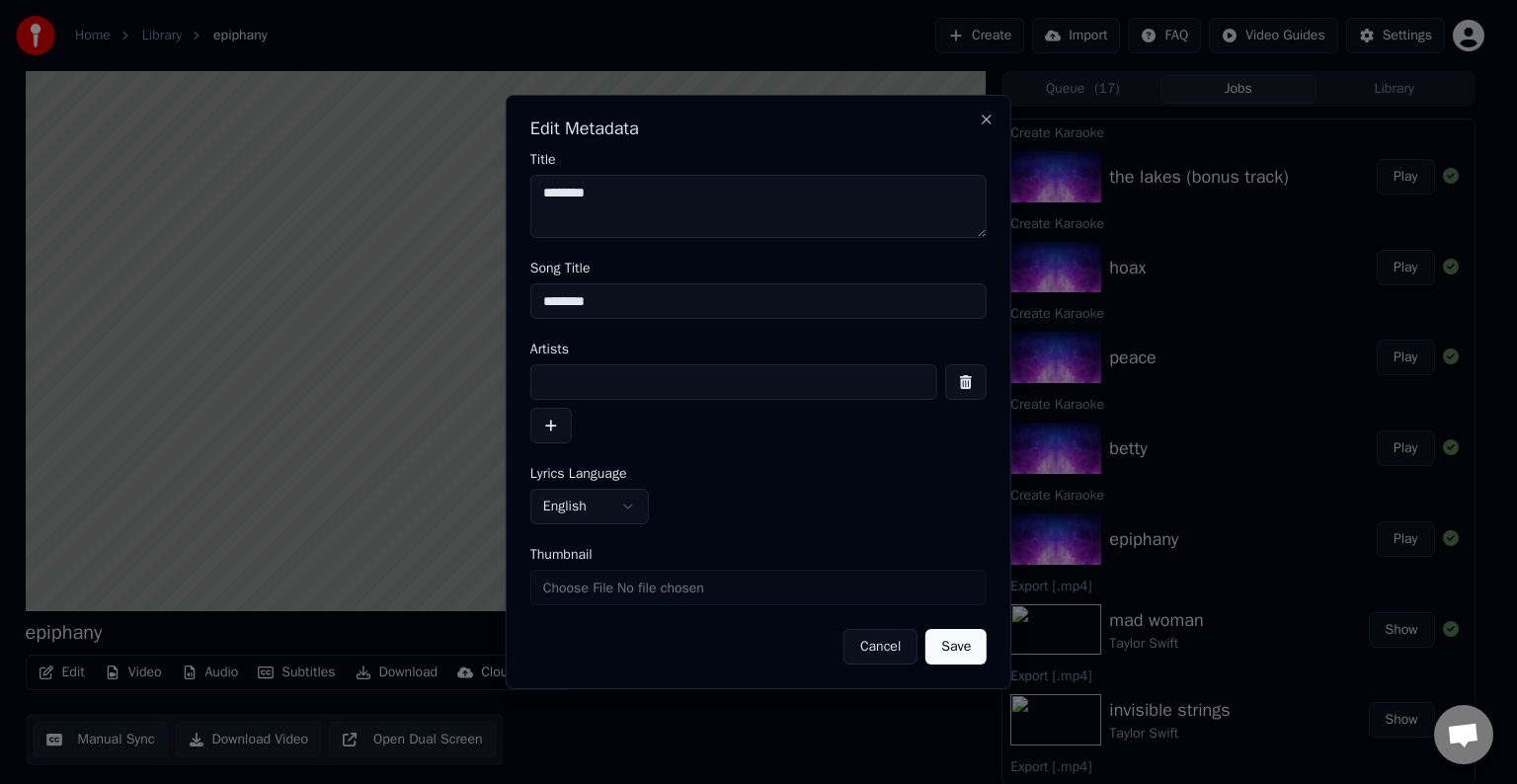 click at bounding box center [734, 382] 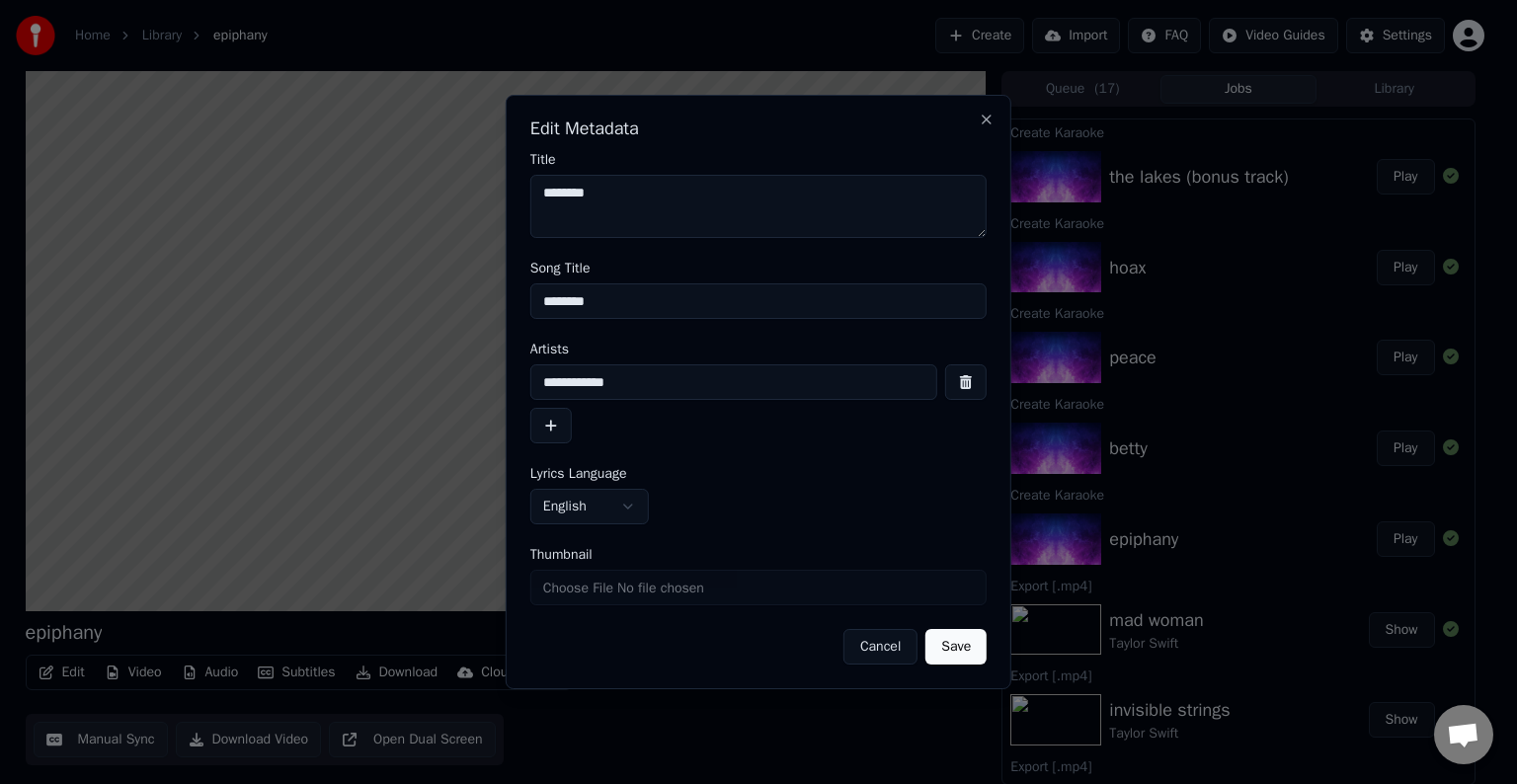 type on "**********" 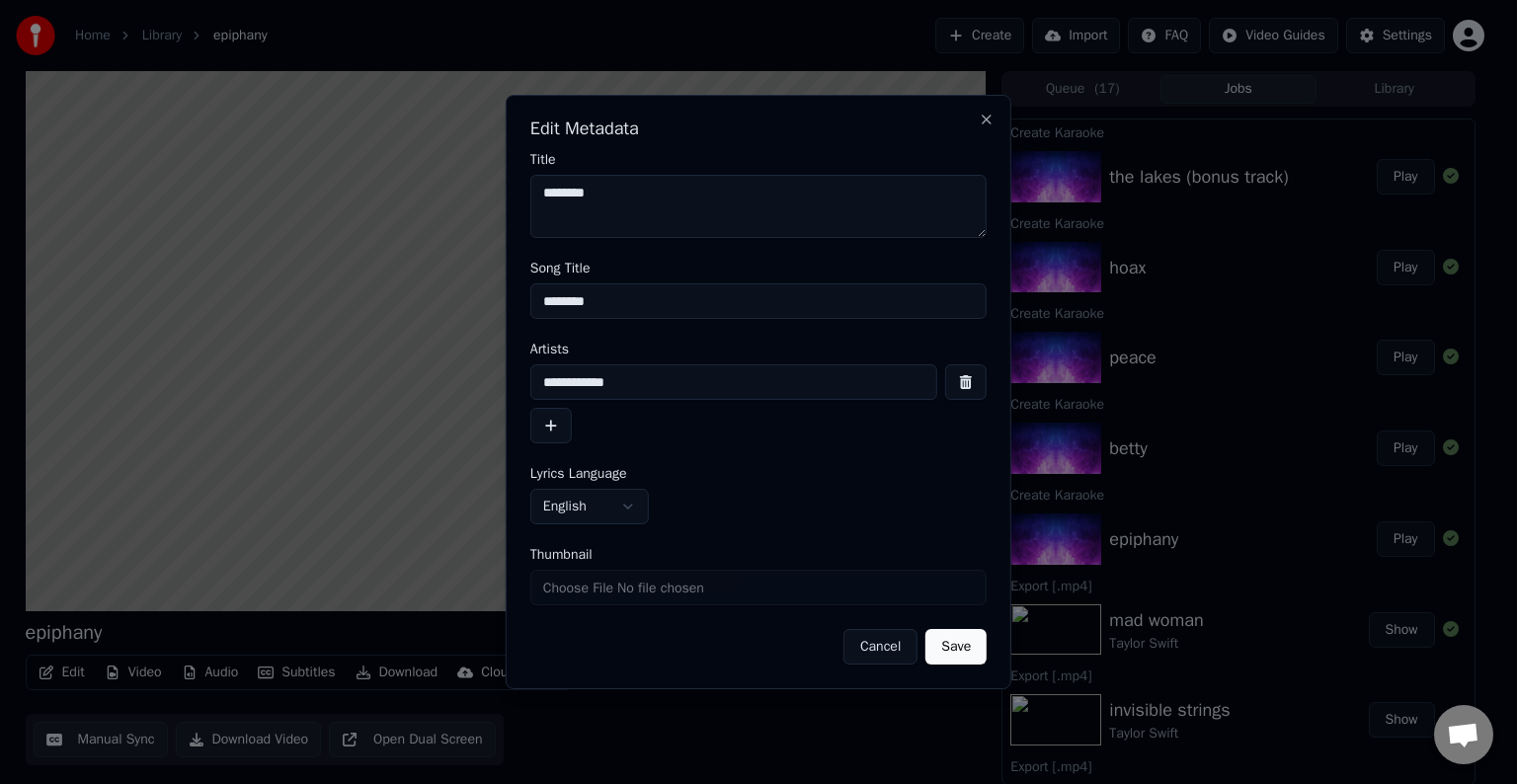 click on "Save" at bounding box center [956, 647] 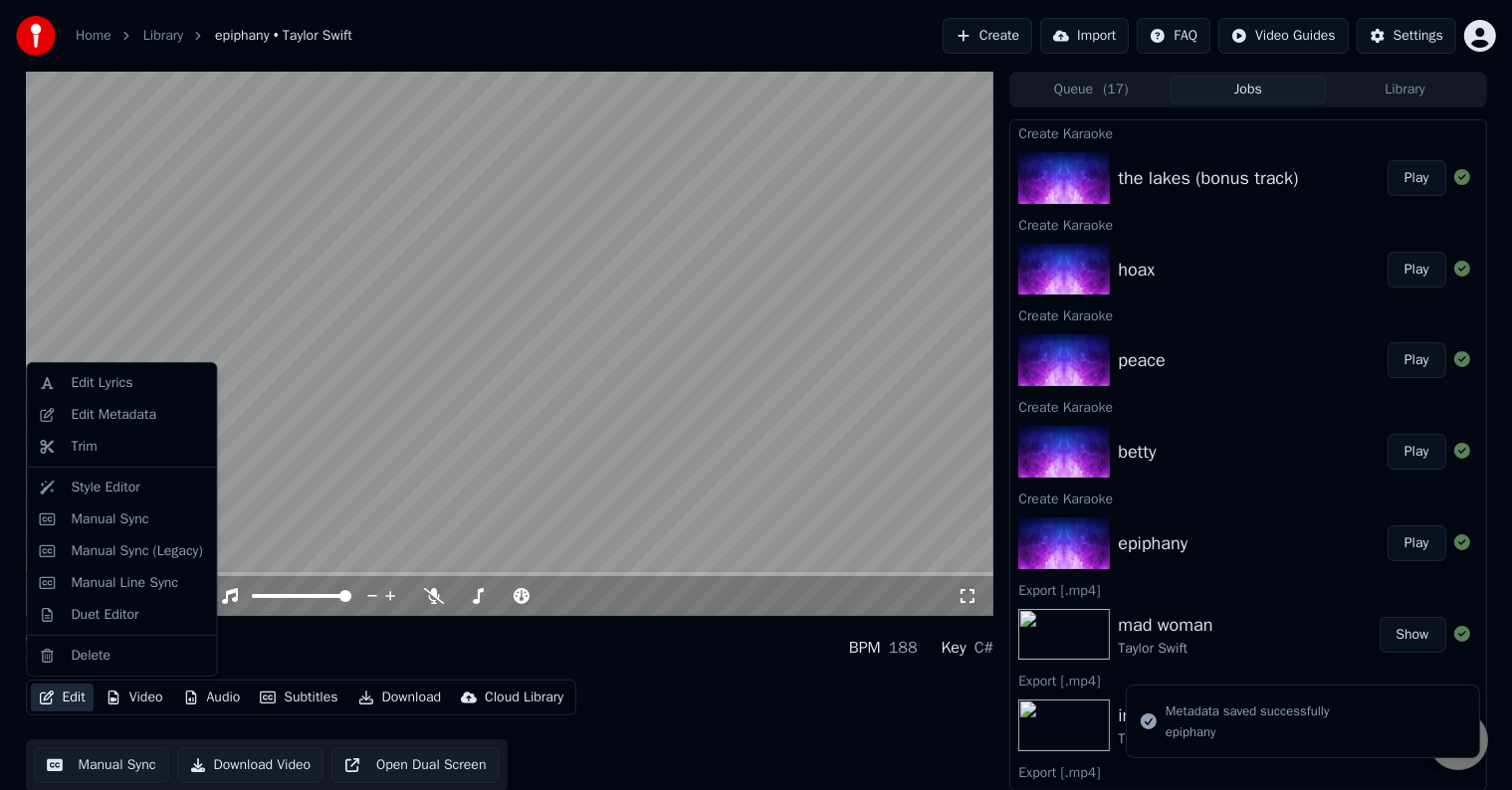 click 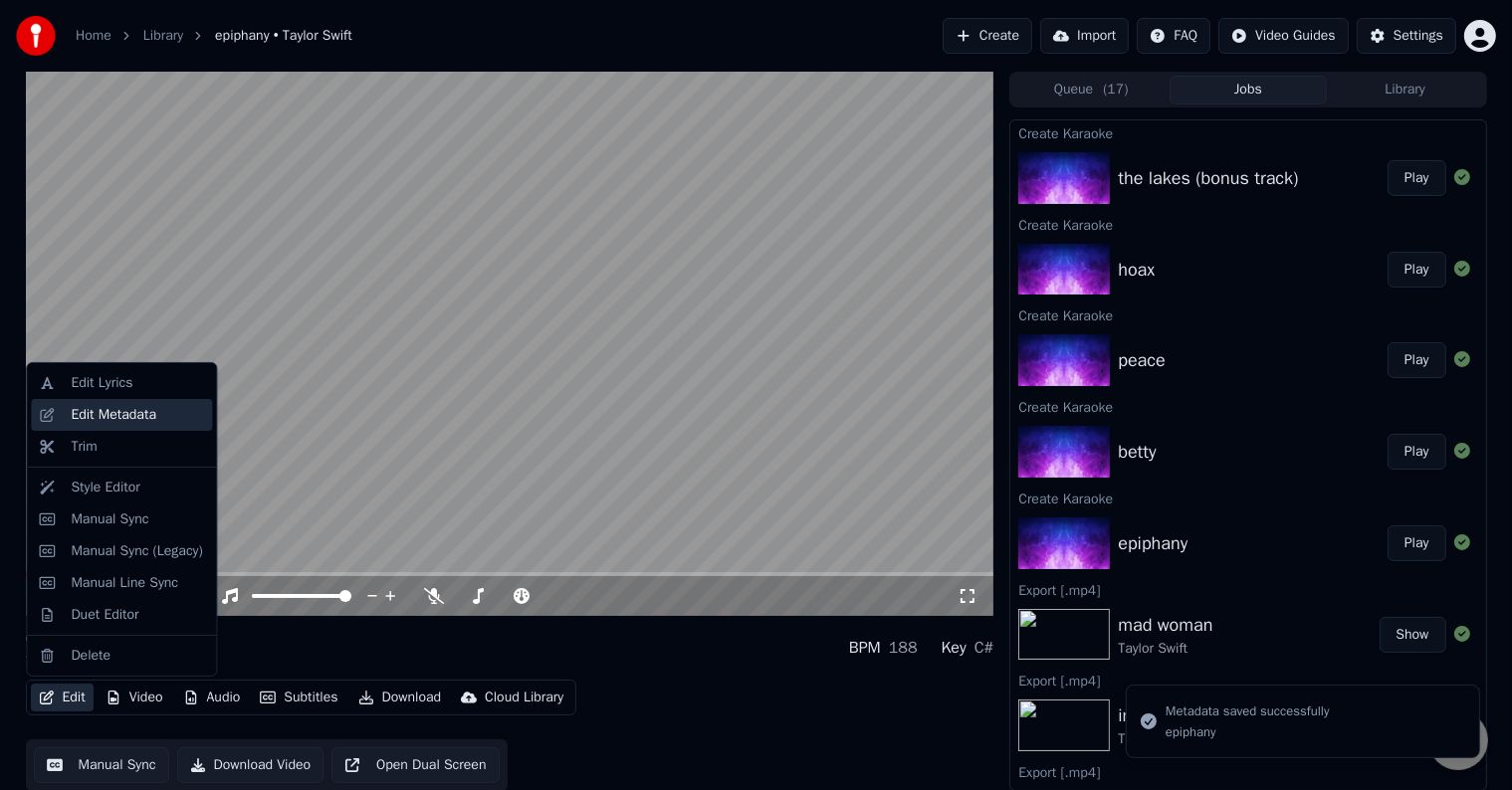 click on "Edit Metadata" at bounding box center [113, 415] 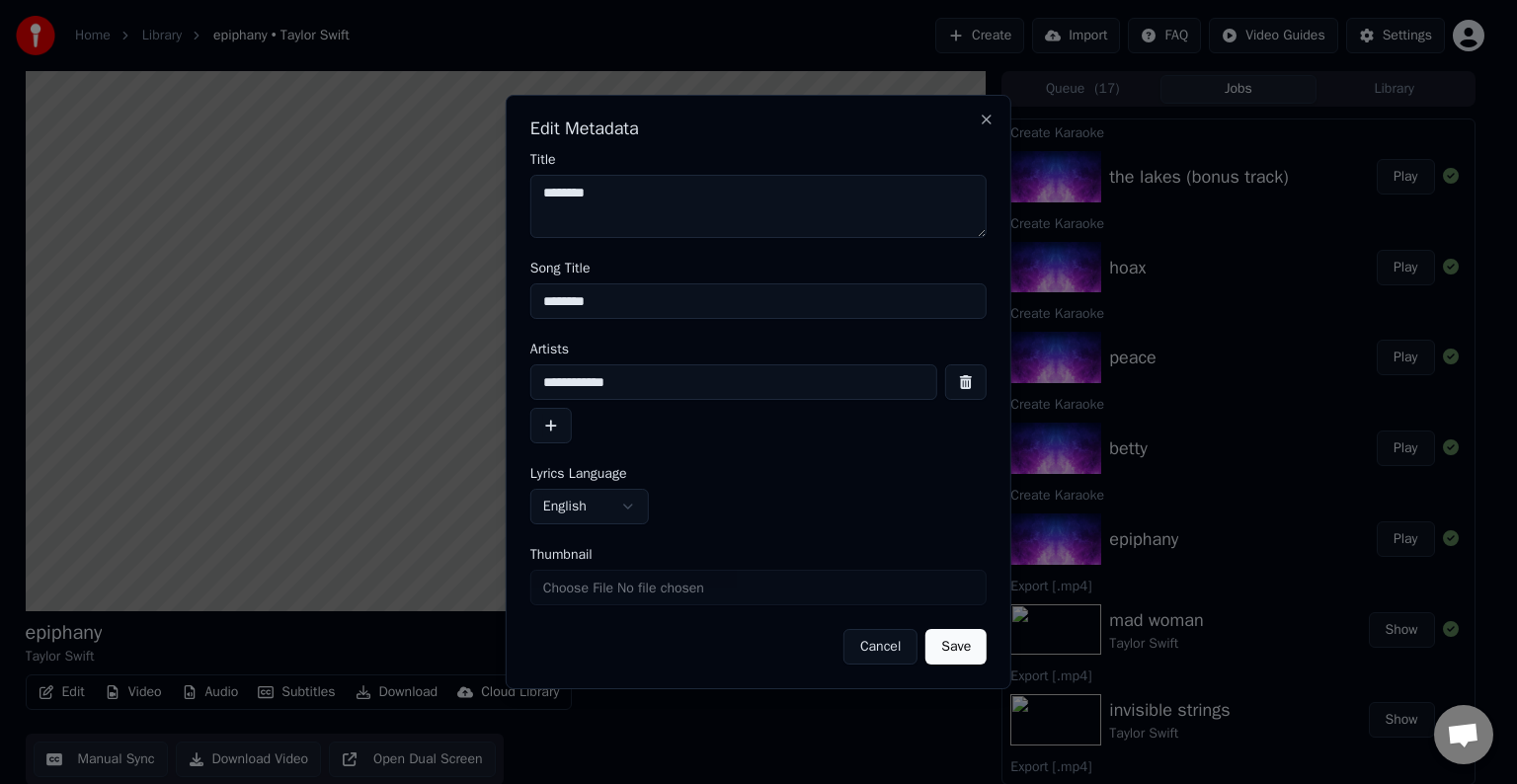 click on "Cancel" at bounding box center (880, 647) 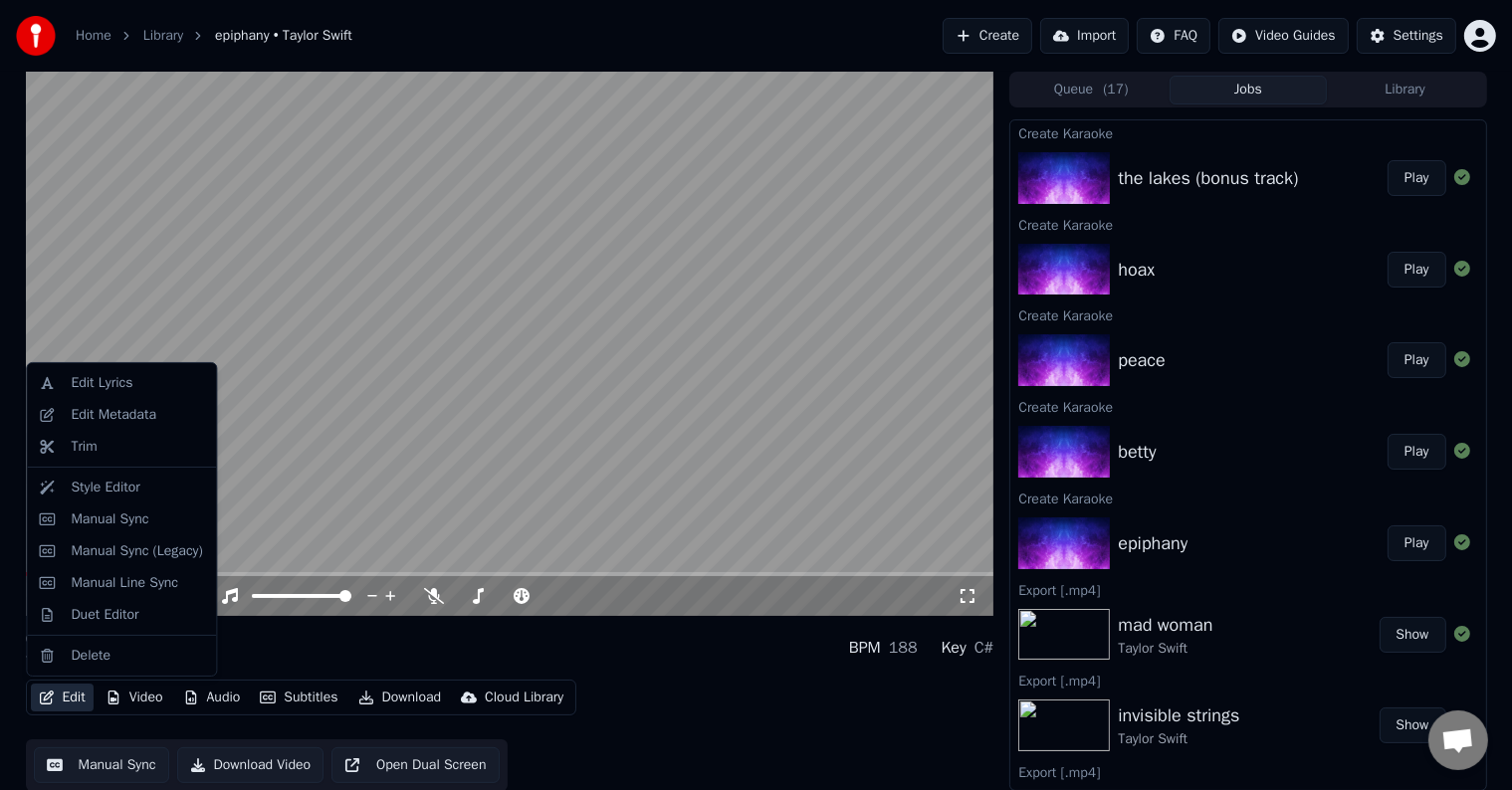 click on "Edit" at bounding box center [62, 697] 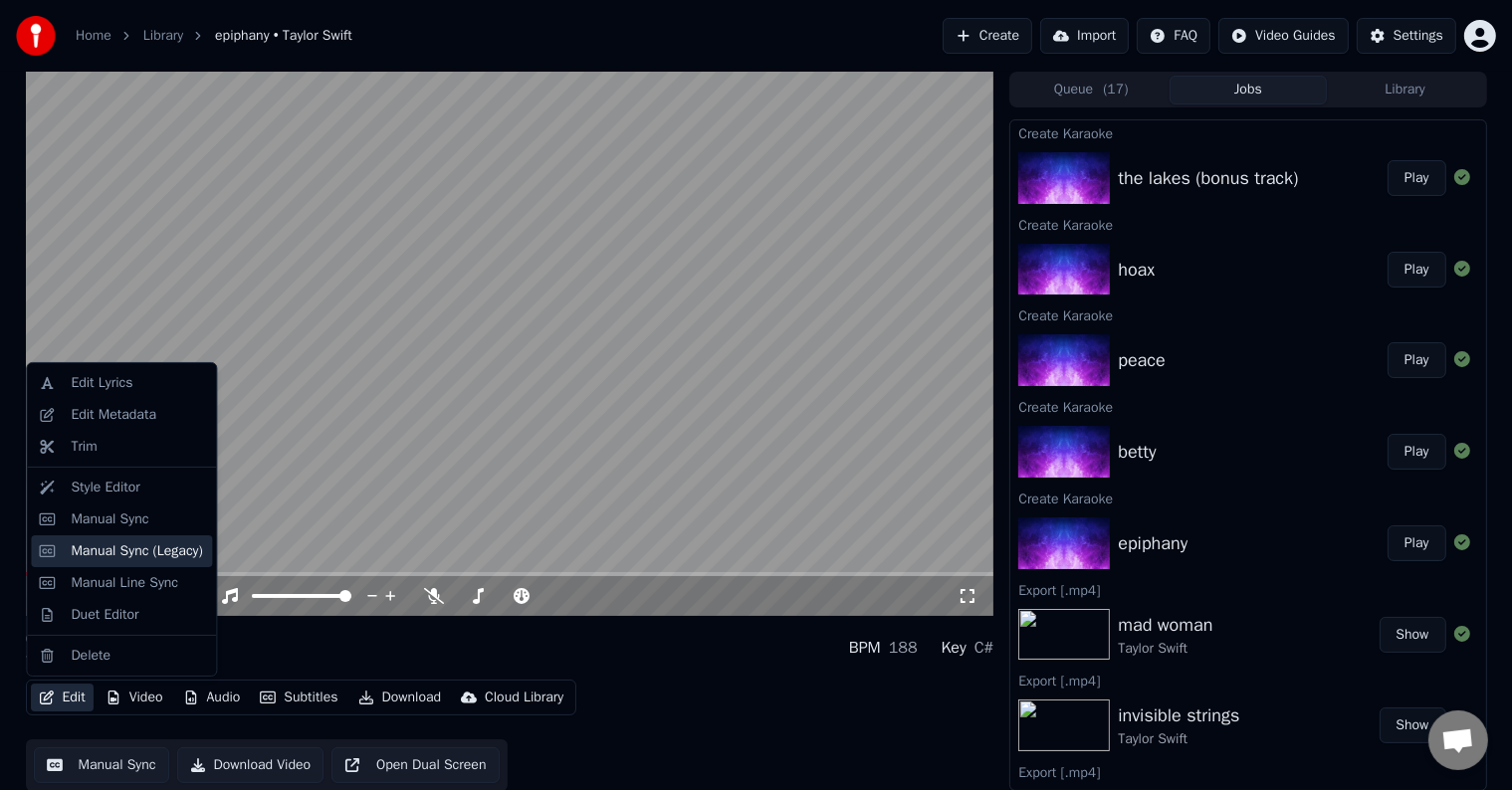 click on "Manual Sync (Legacy)" at bounding box center (136, 551) 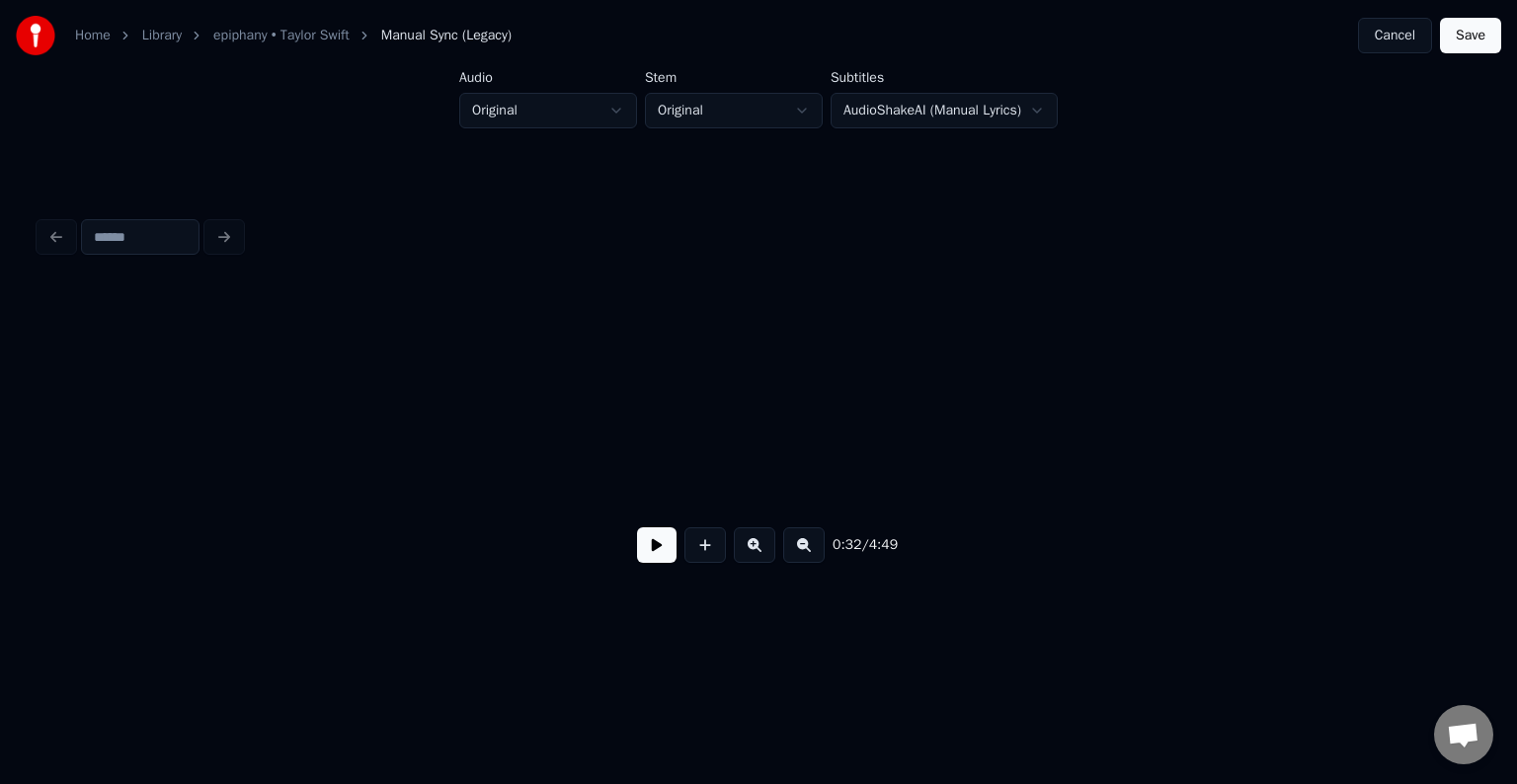 scroll, scrollTop: 0, scrollLeft: 4850, axis: horizontal 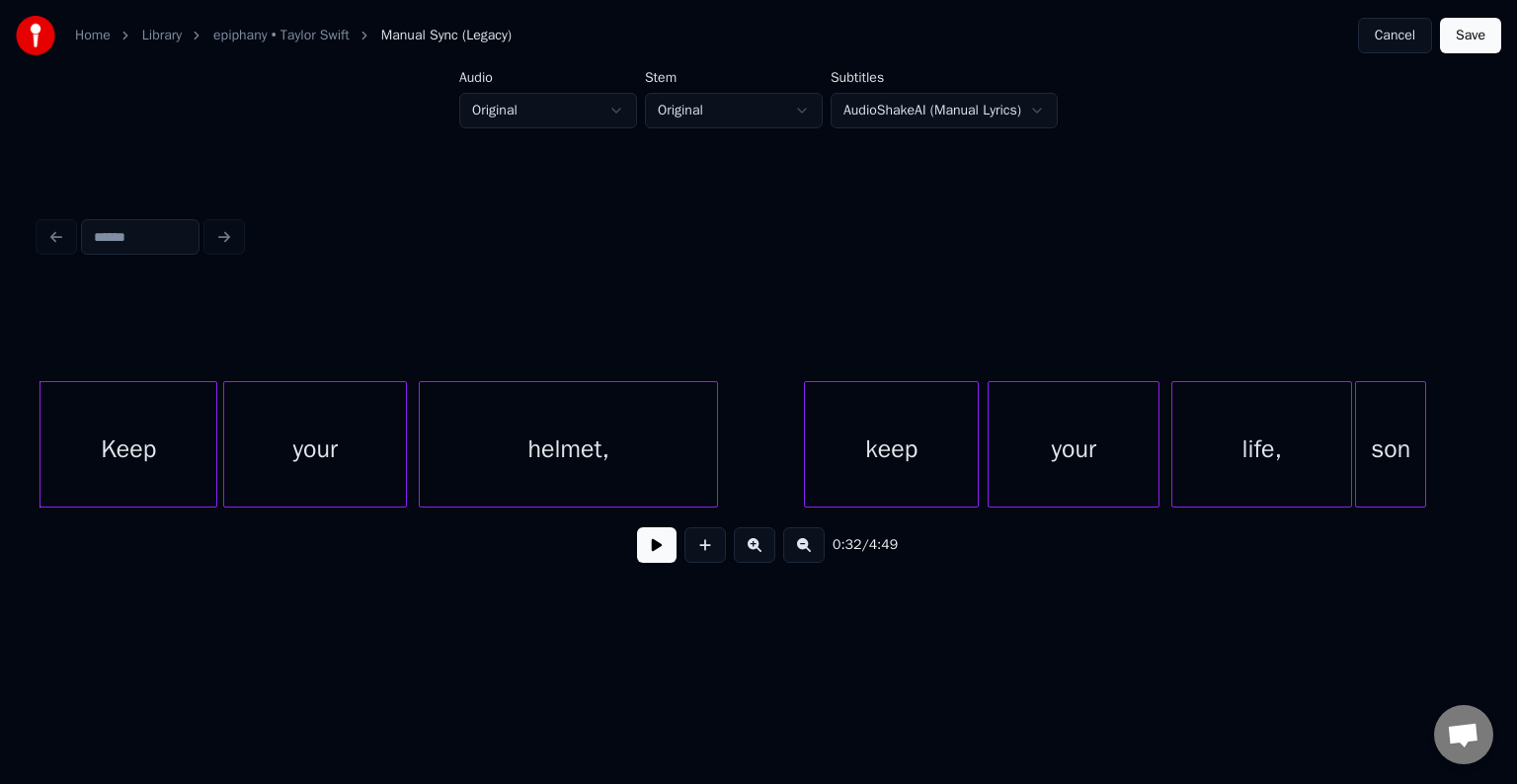 click at bounding box center [657, 545] 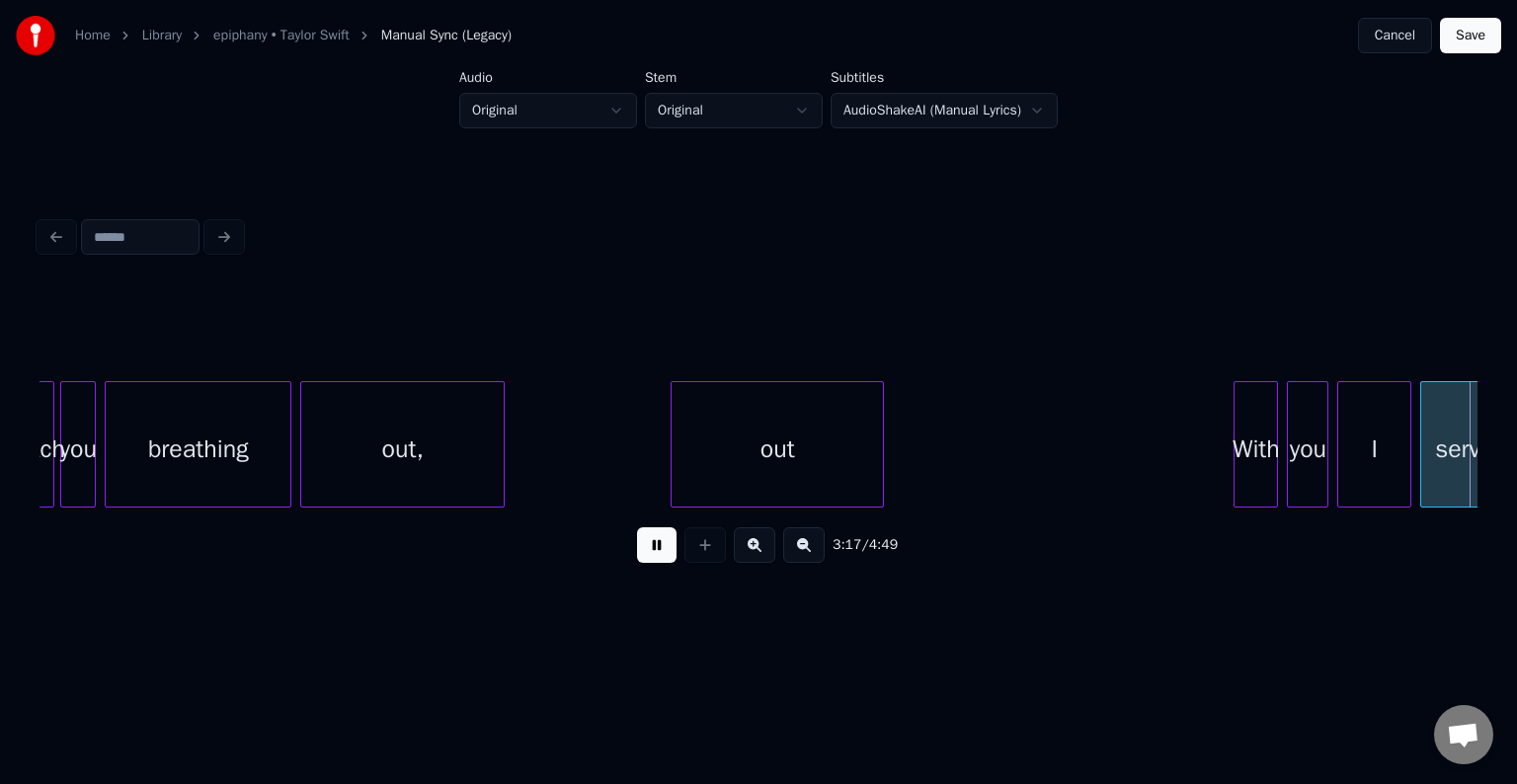 scroll, scrollTop: 0, scrollLeft: 29305, axis: horizontal 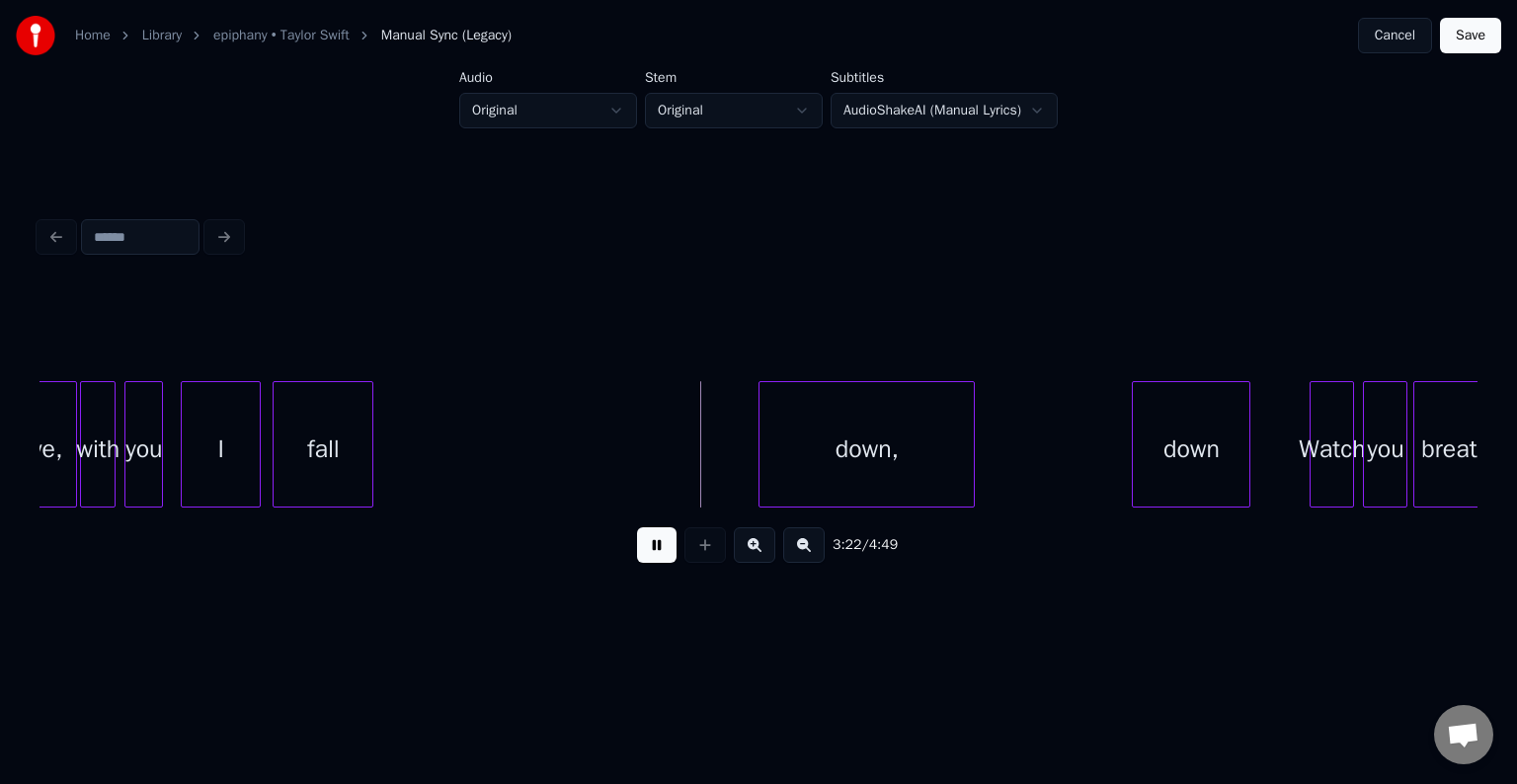 click at bounding box center [657, 545] 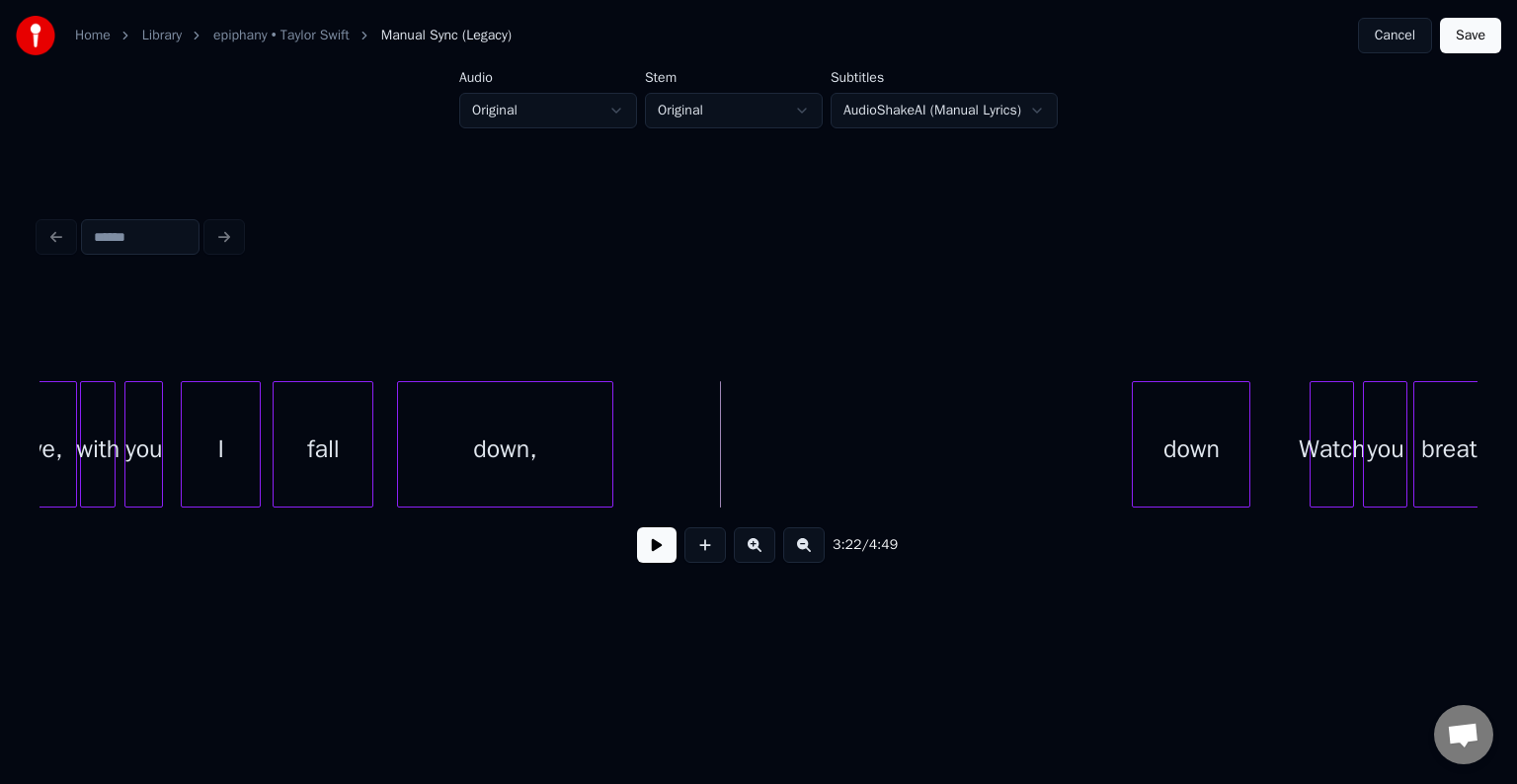 click on "down," at bounding box center [505, 449] 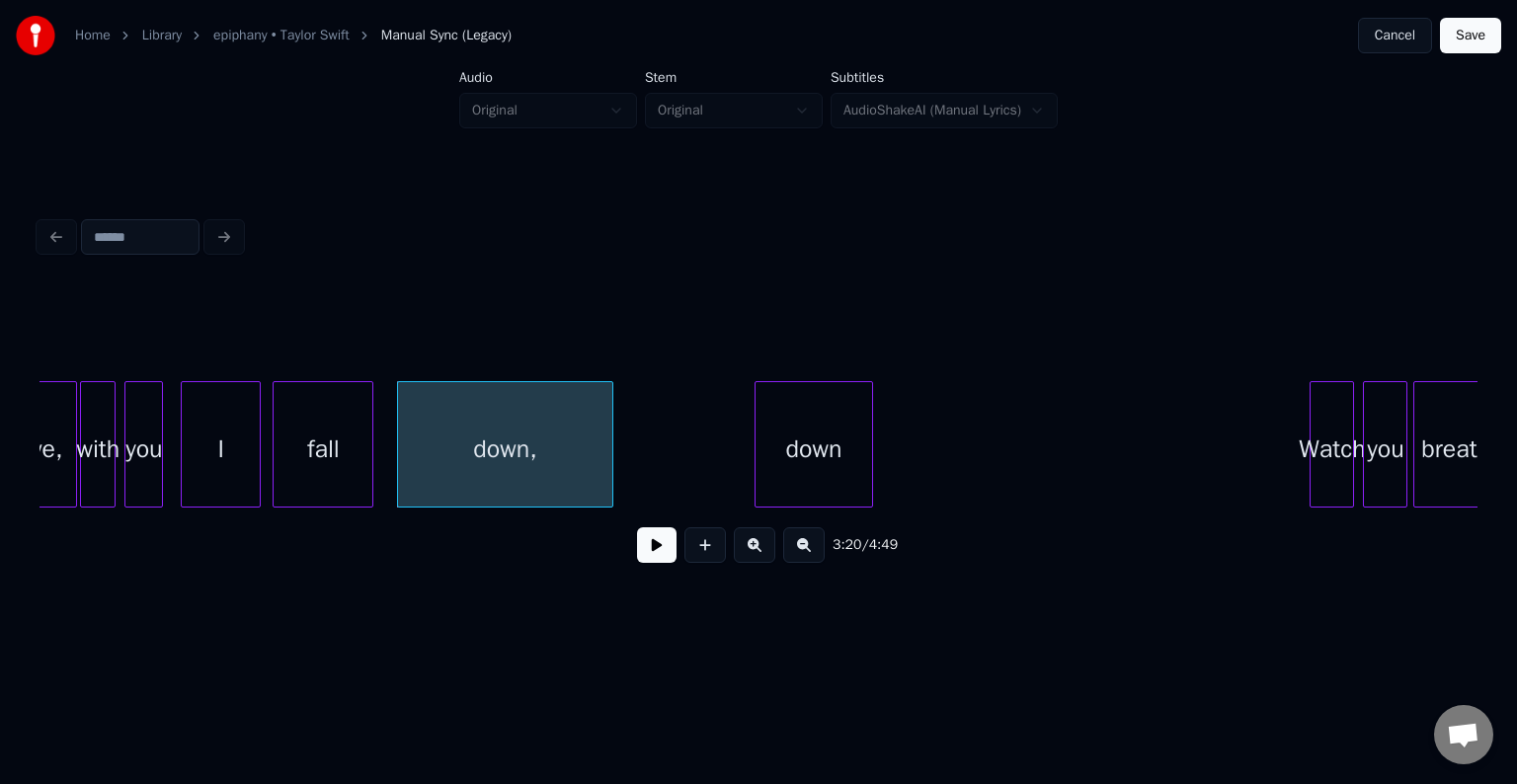 click on "down" at bounding box center [814, 449] 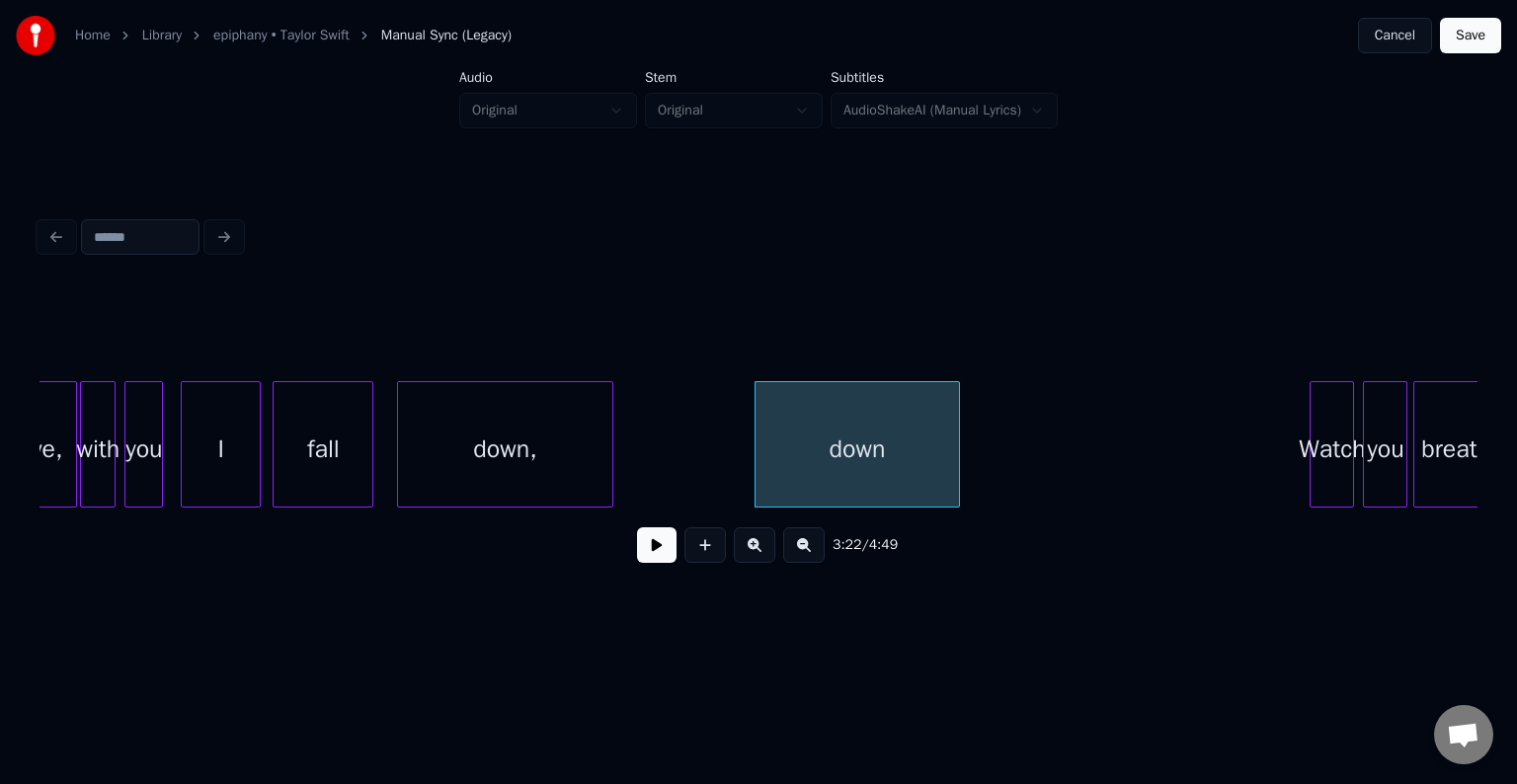 click at bounding box center (956, 444) 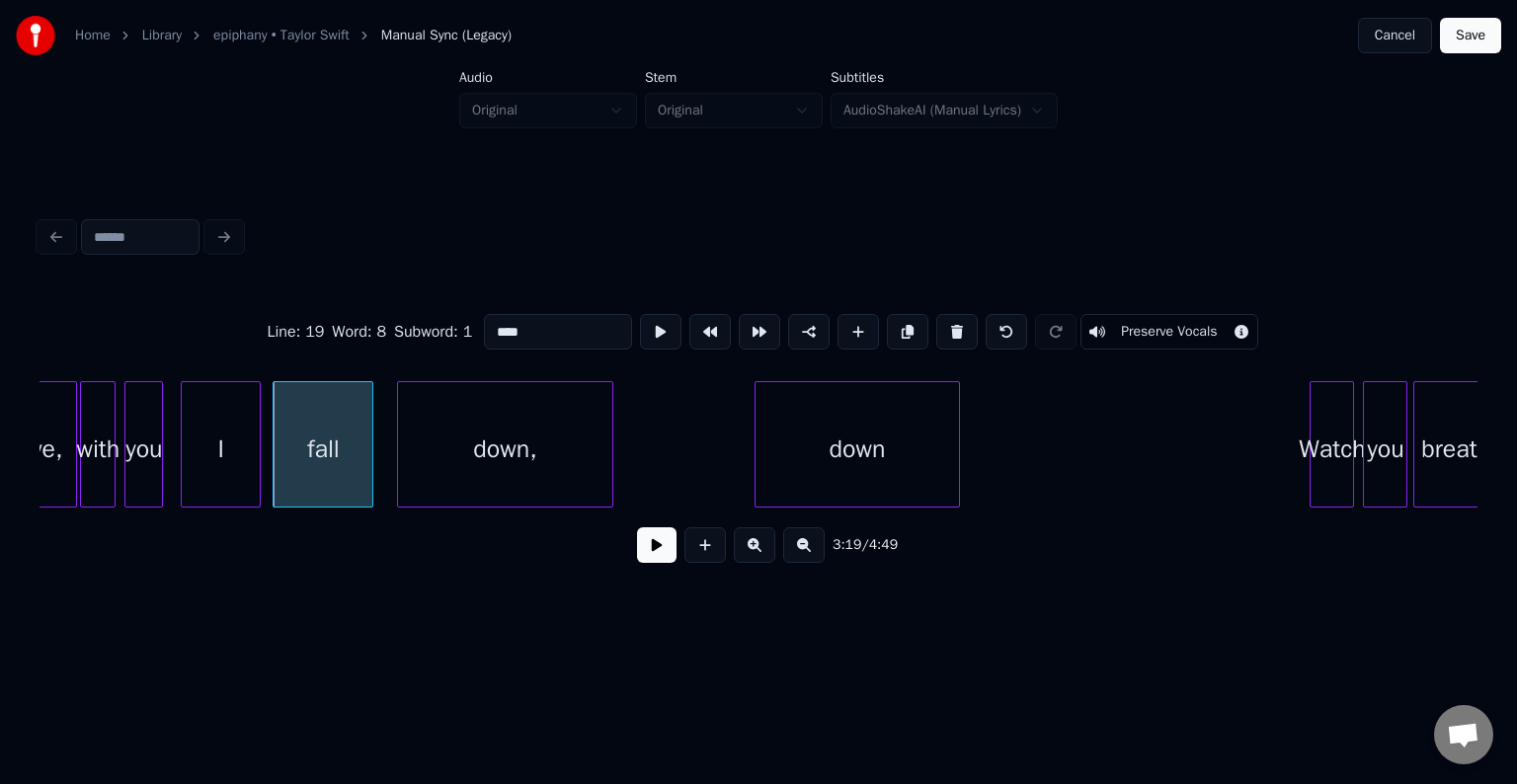 click at bounding box center [657, 545] 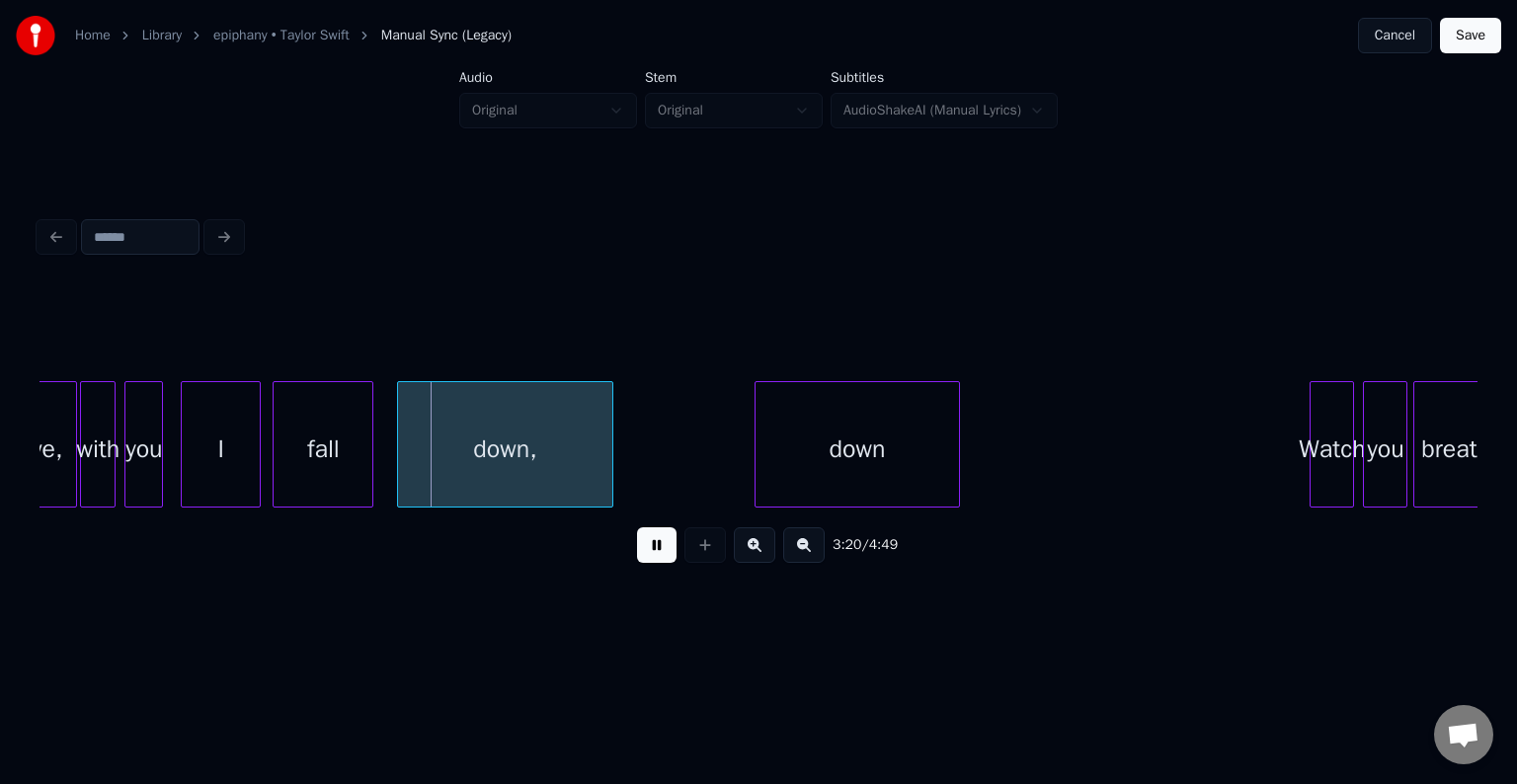 click at bounding box center (657, 545) 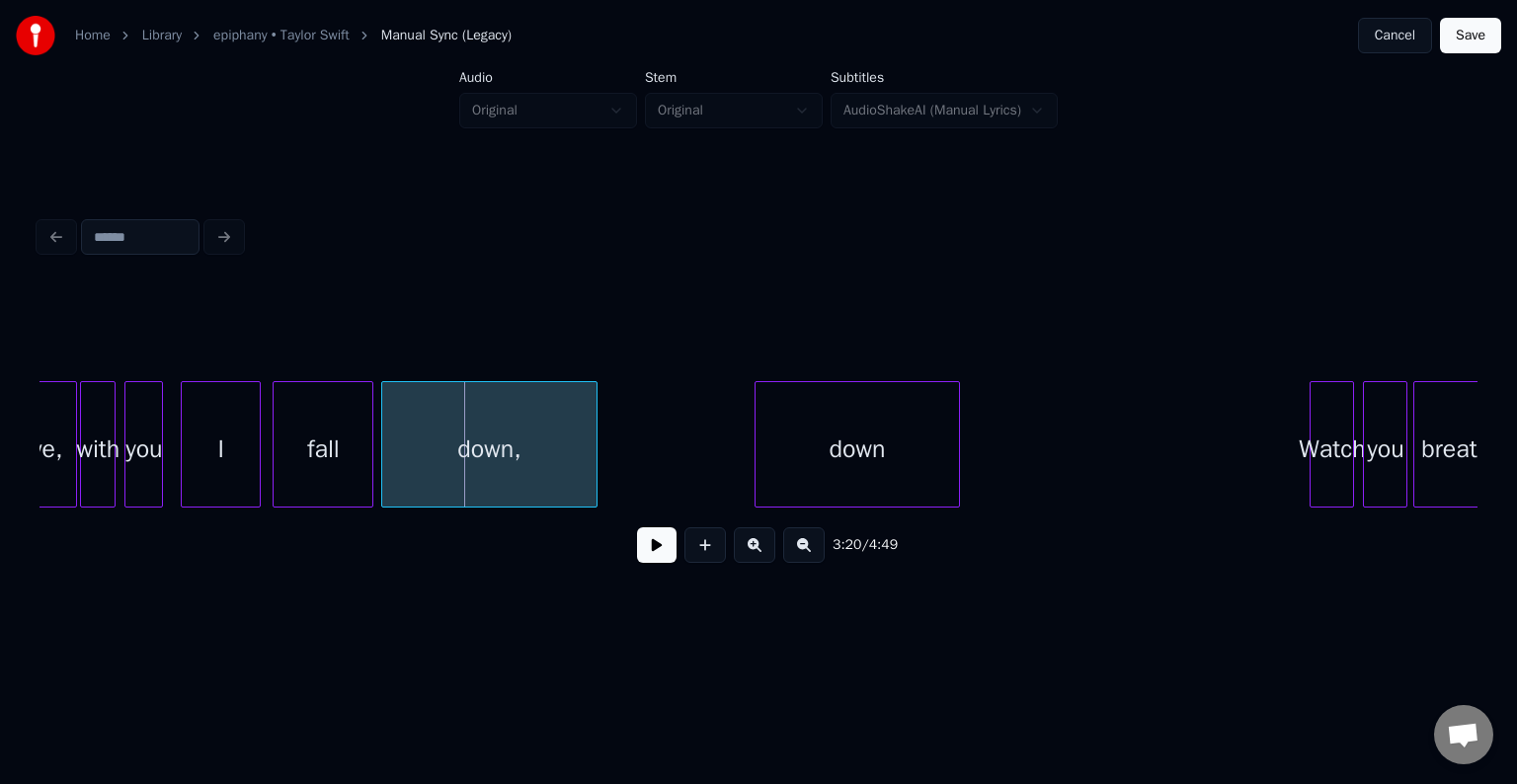click on "down," at bounding box center [489, 449] 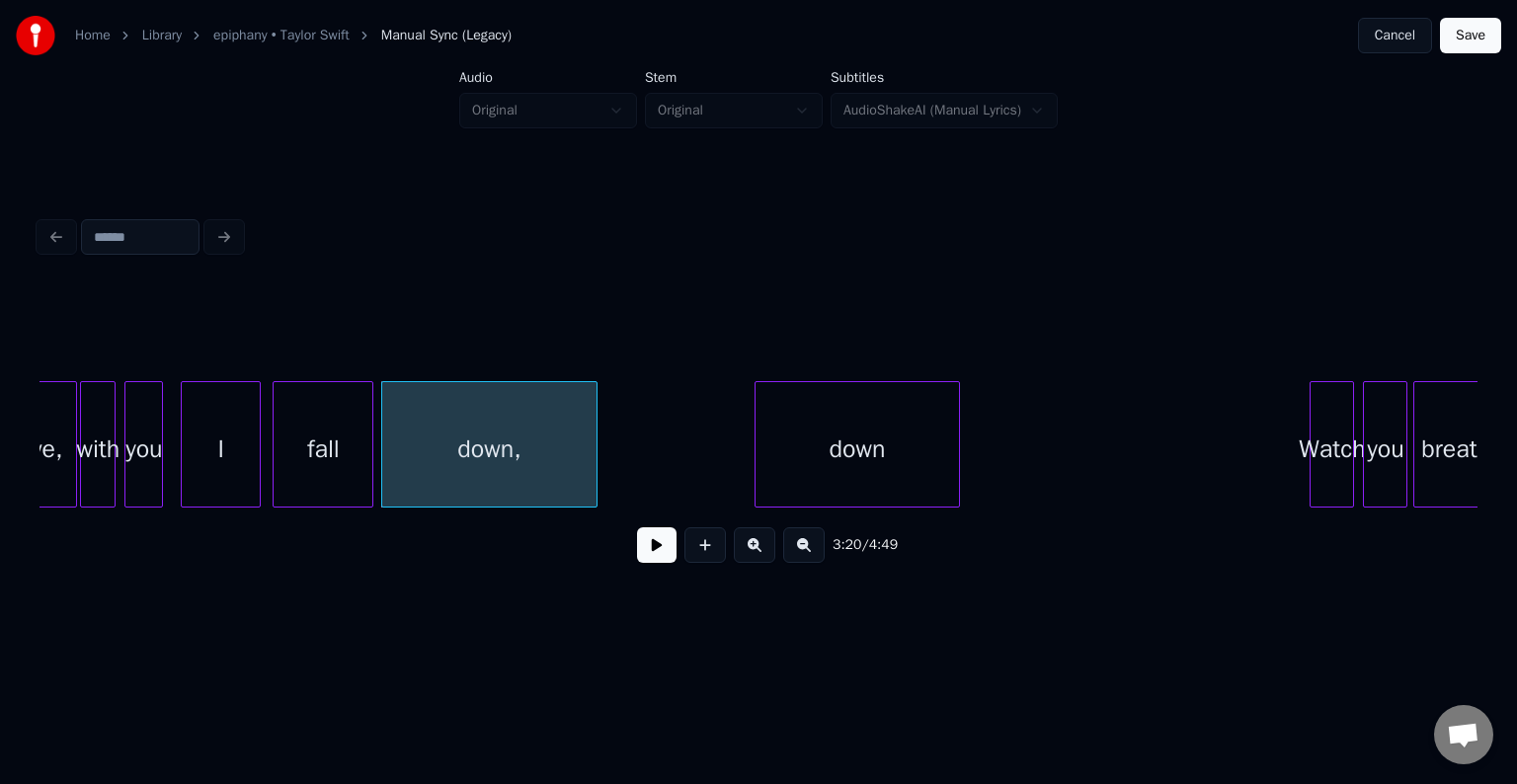 click at bounding box center [657, 545] 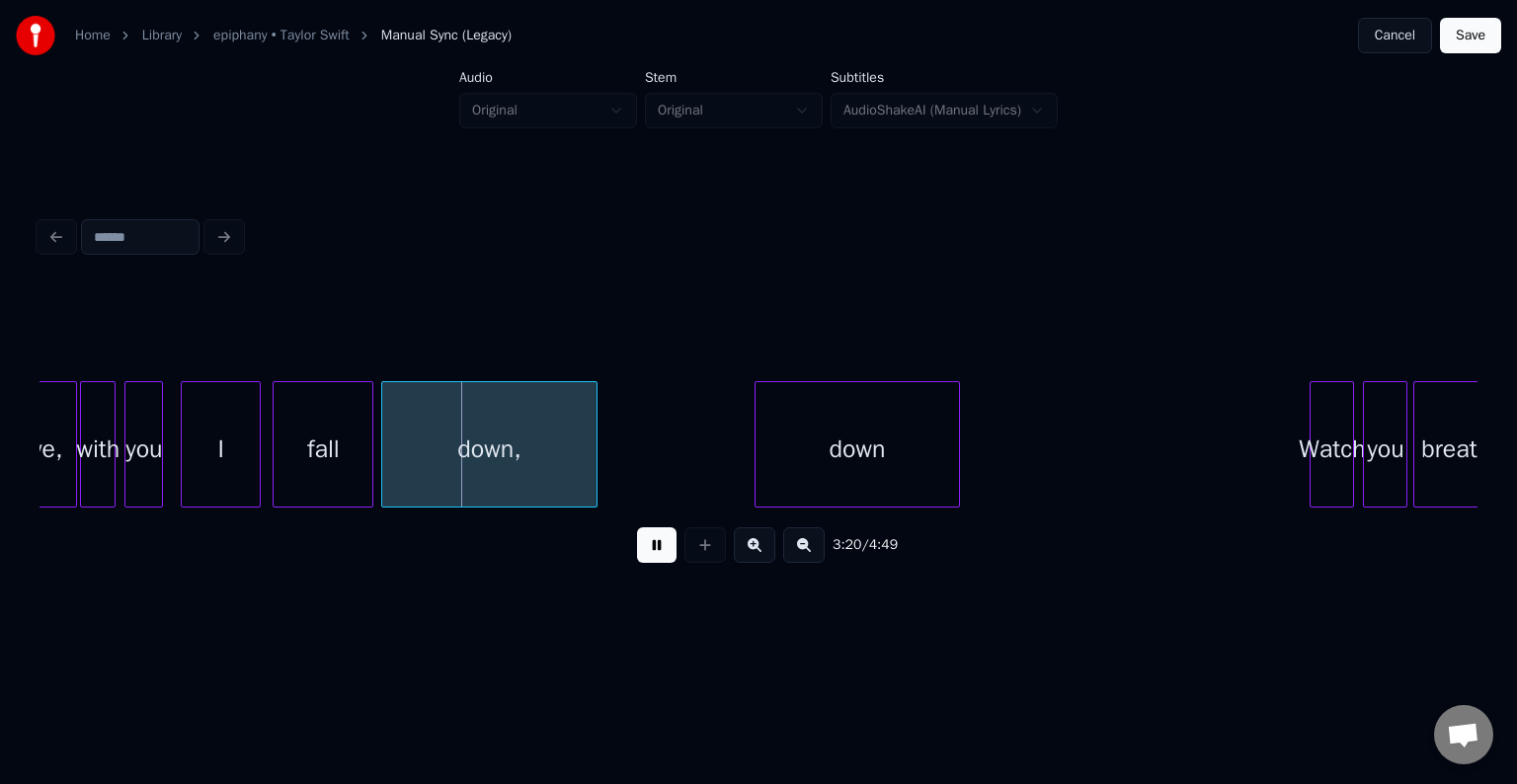 click at bounding box center [657, 545] 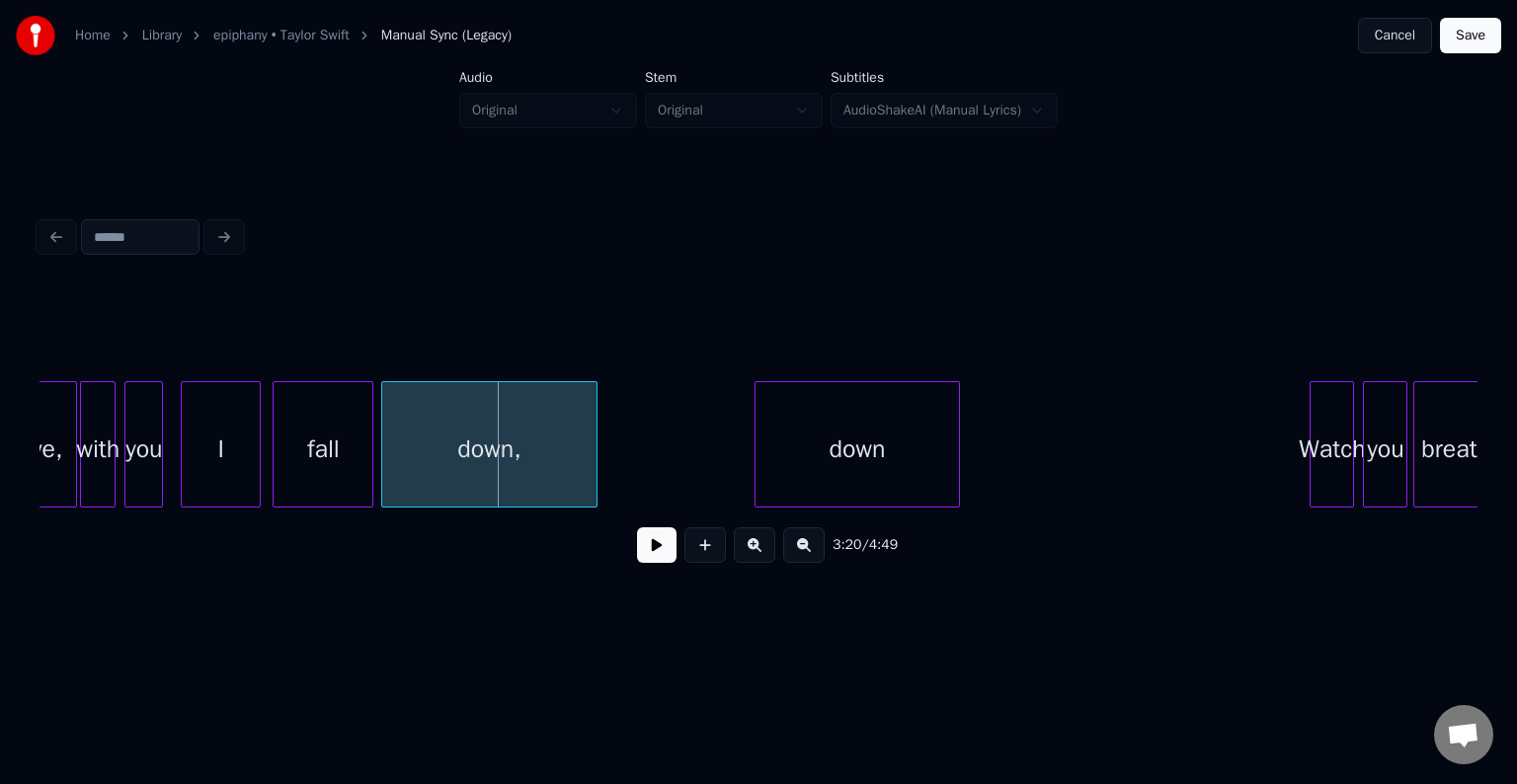 click on "down," at bounding box center [489, 449] 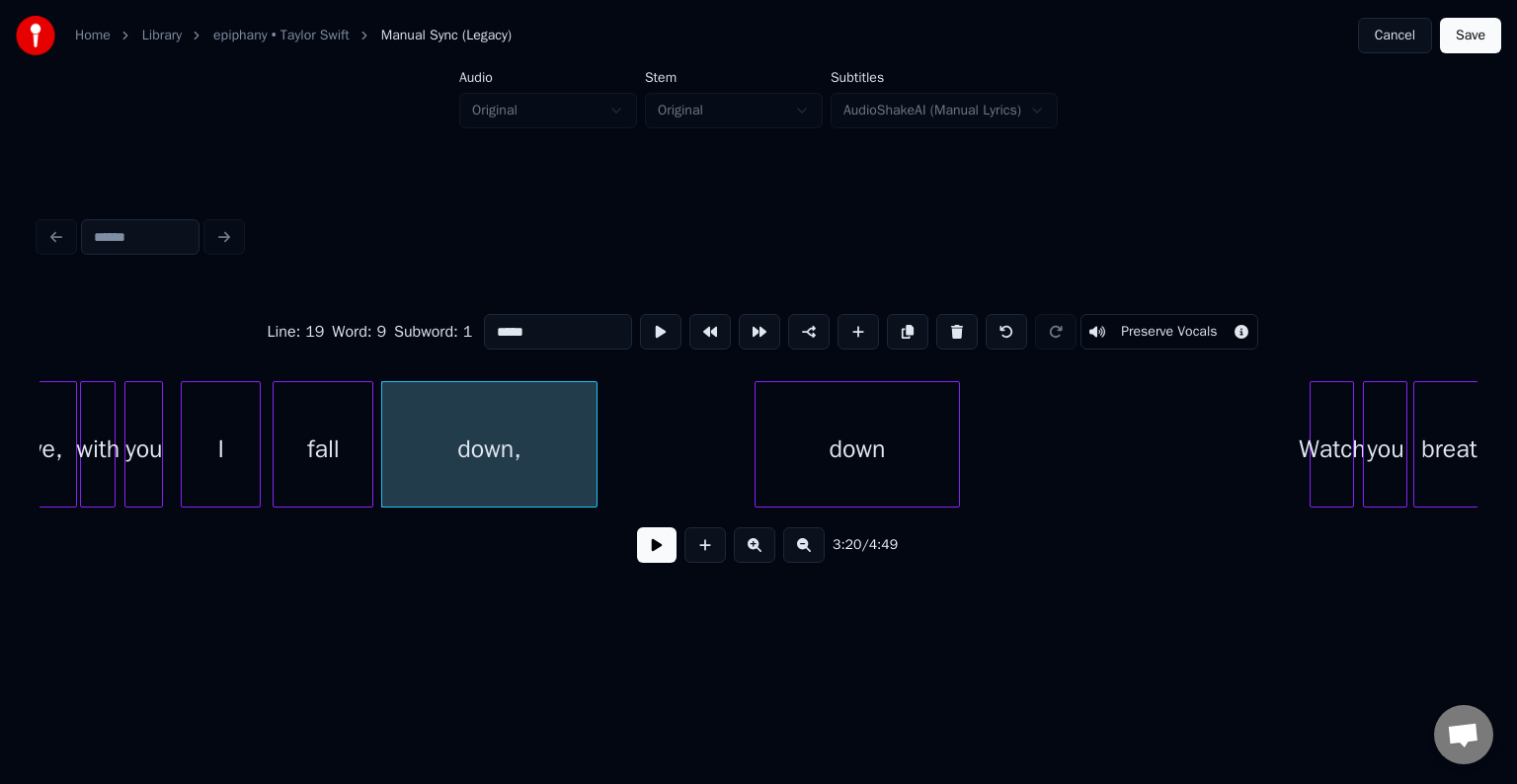 click on "fall" at bounding box center (323, 449) 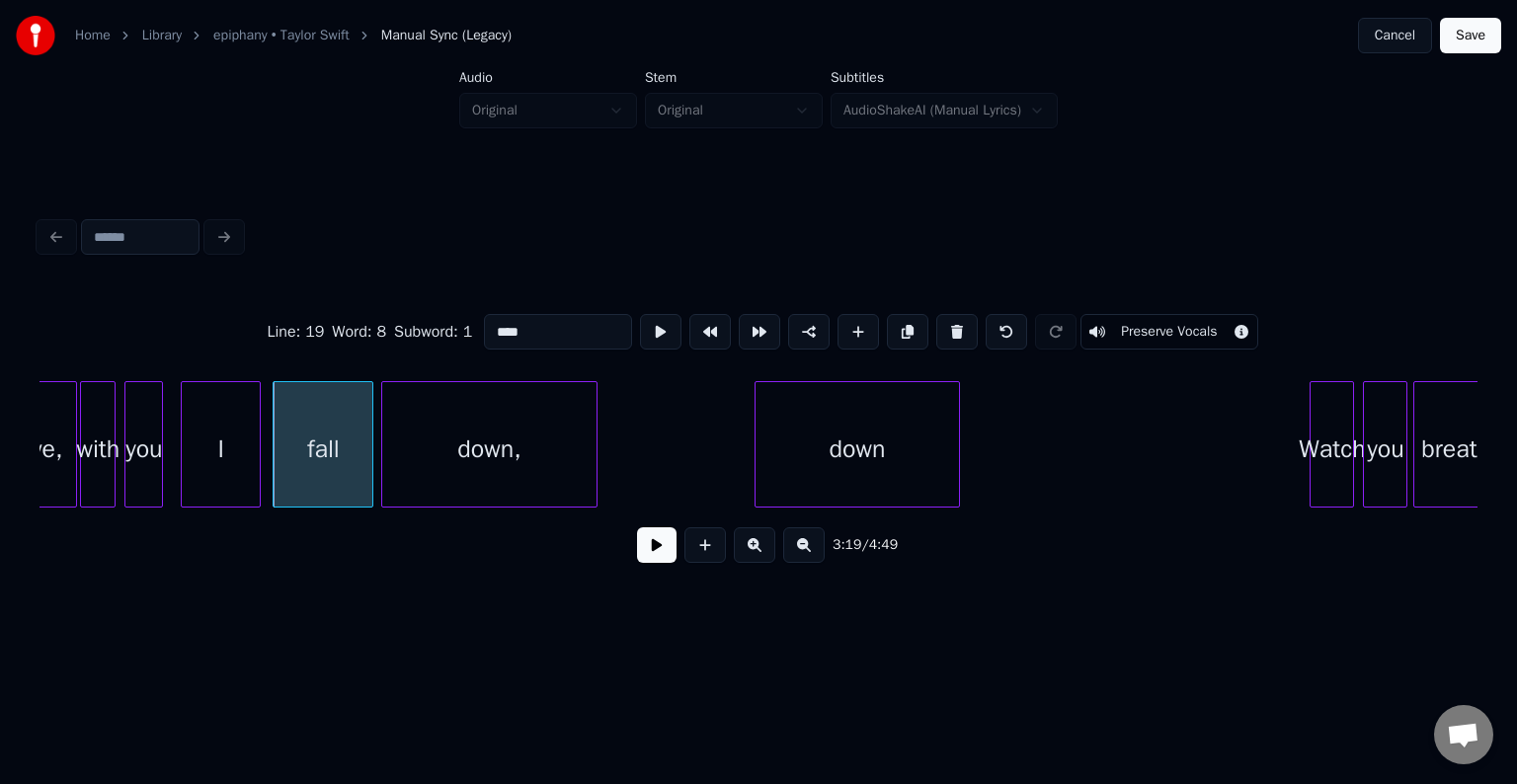 click at bounding box center [657, 545] 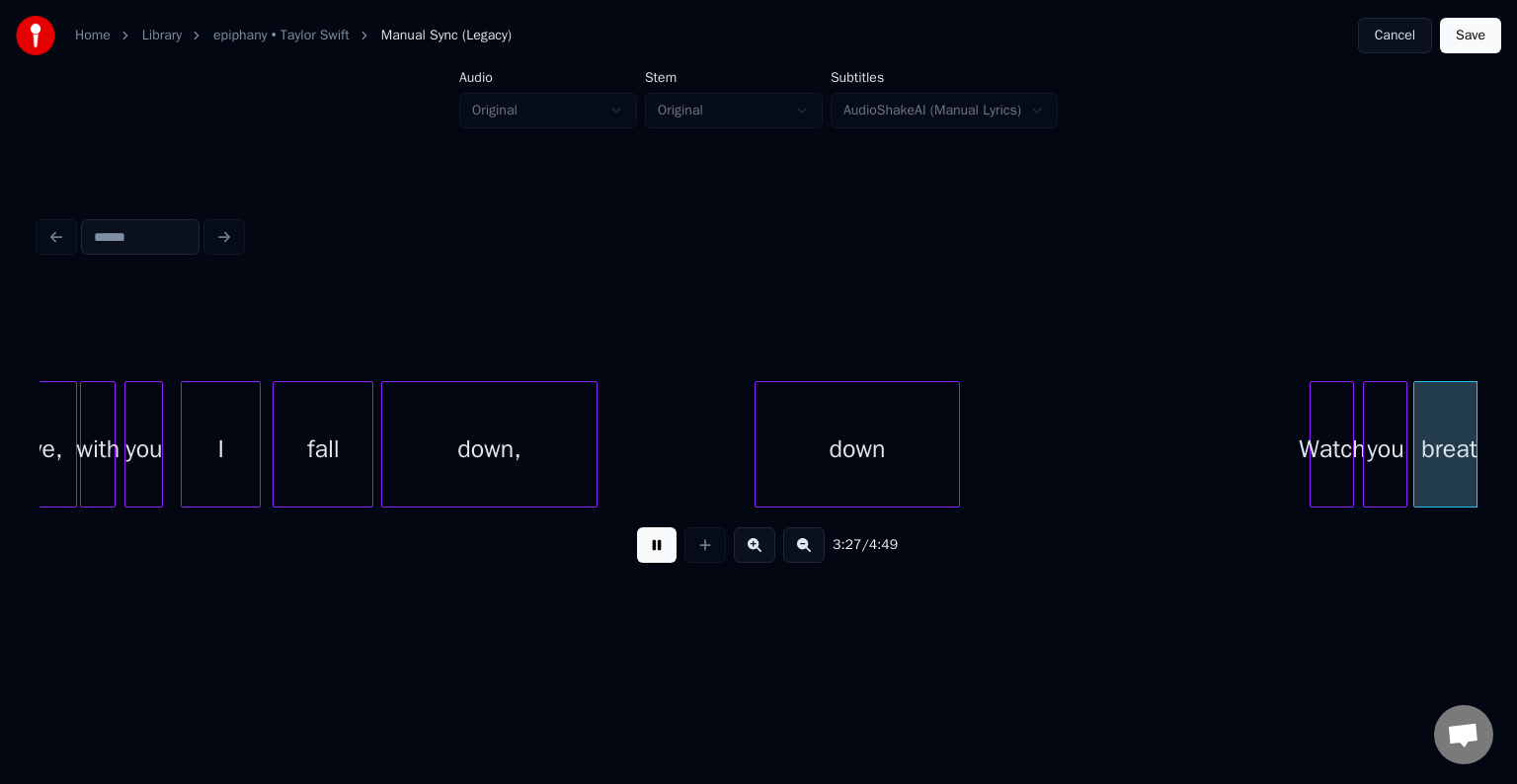 scroll, scrollTop: 0, scrollLeft: 30744, axis: horizontal 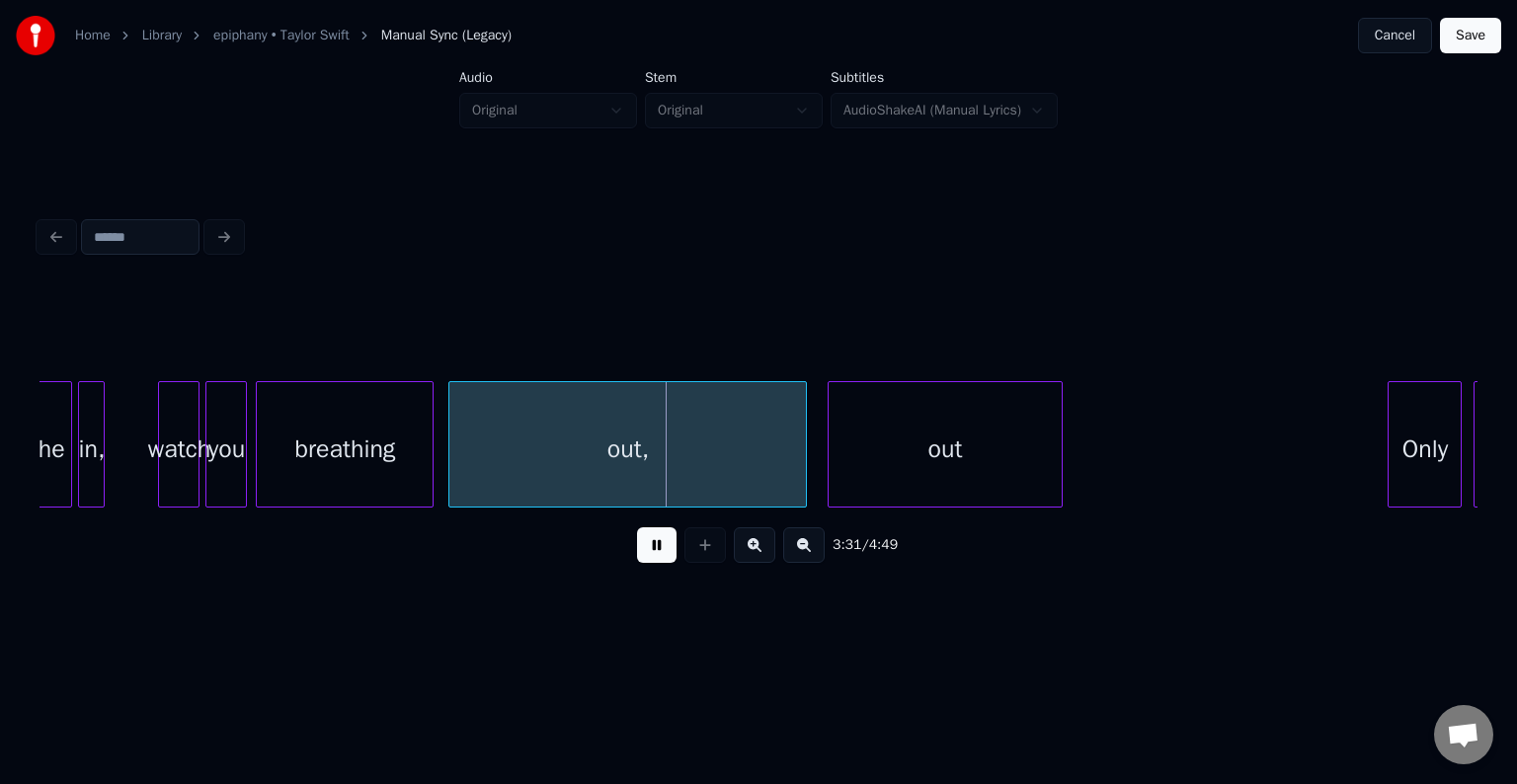 click at bounding box center (657, 545) 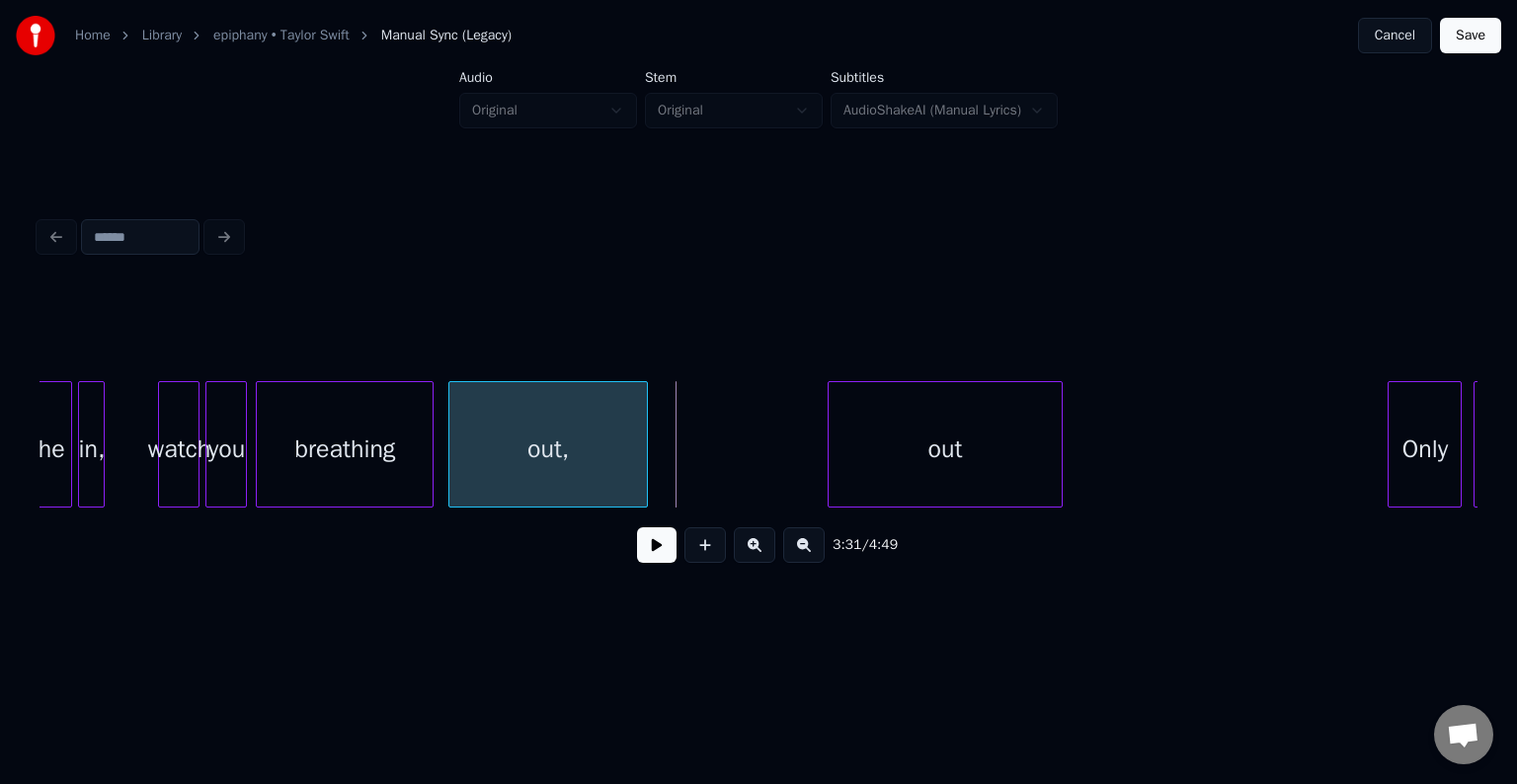click at bounding box center [644, 444] 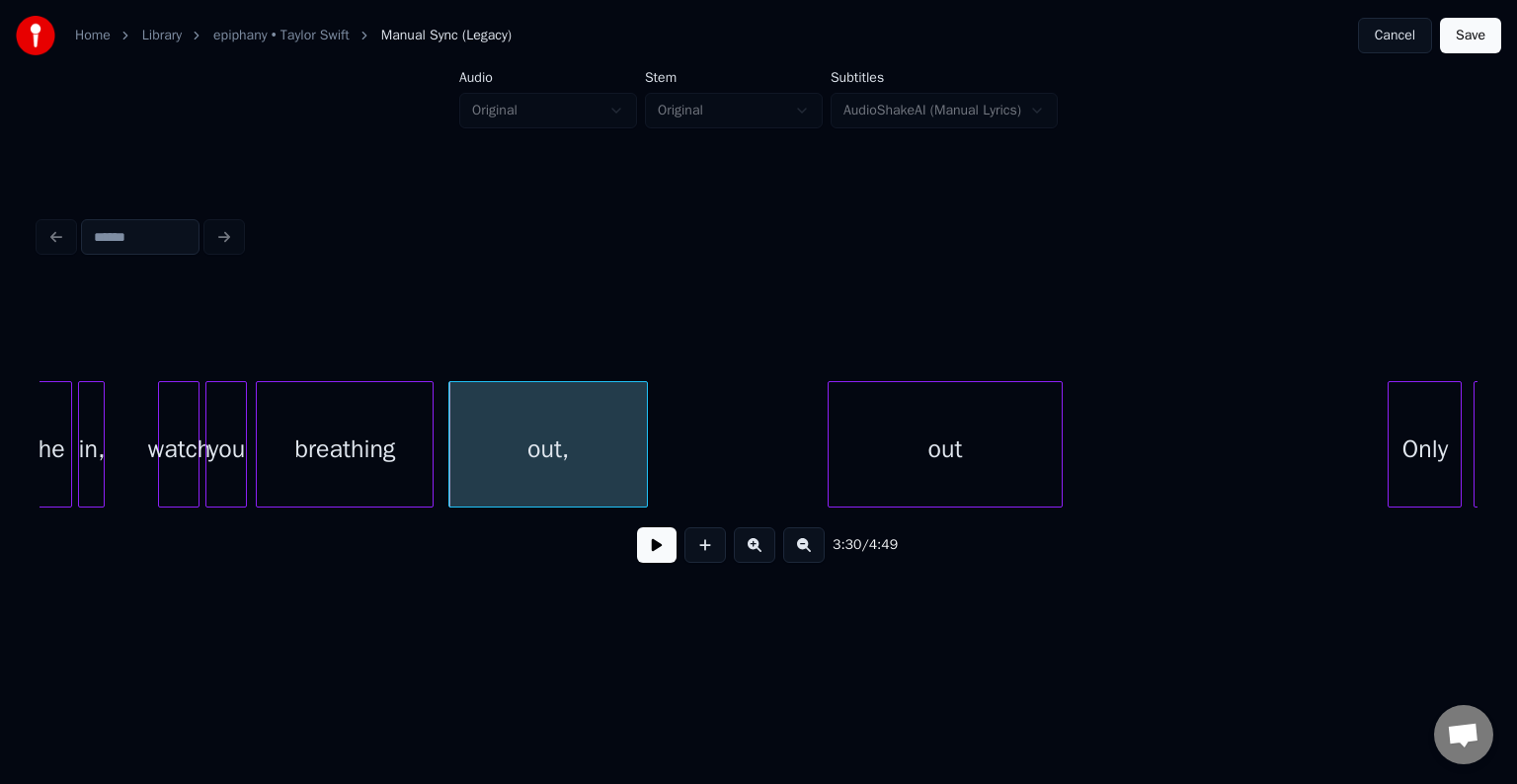 click at bounding box center [657, 545] 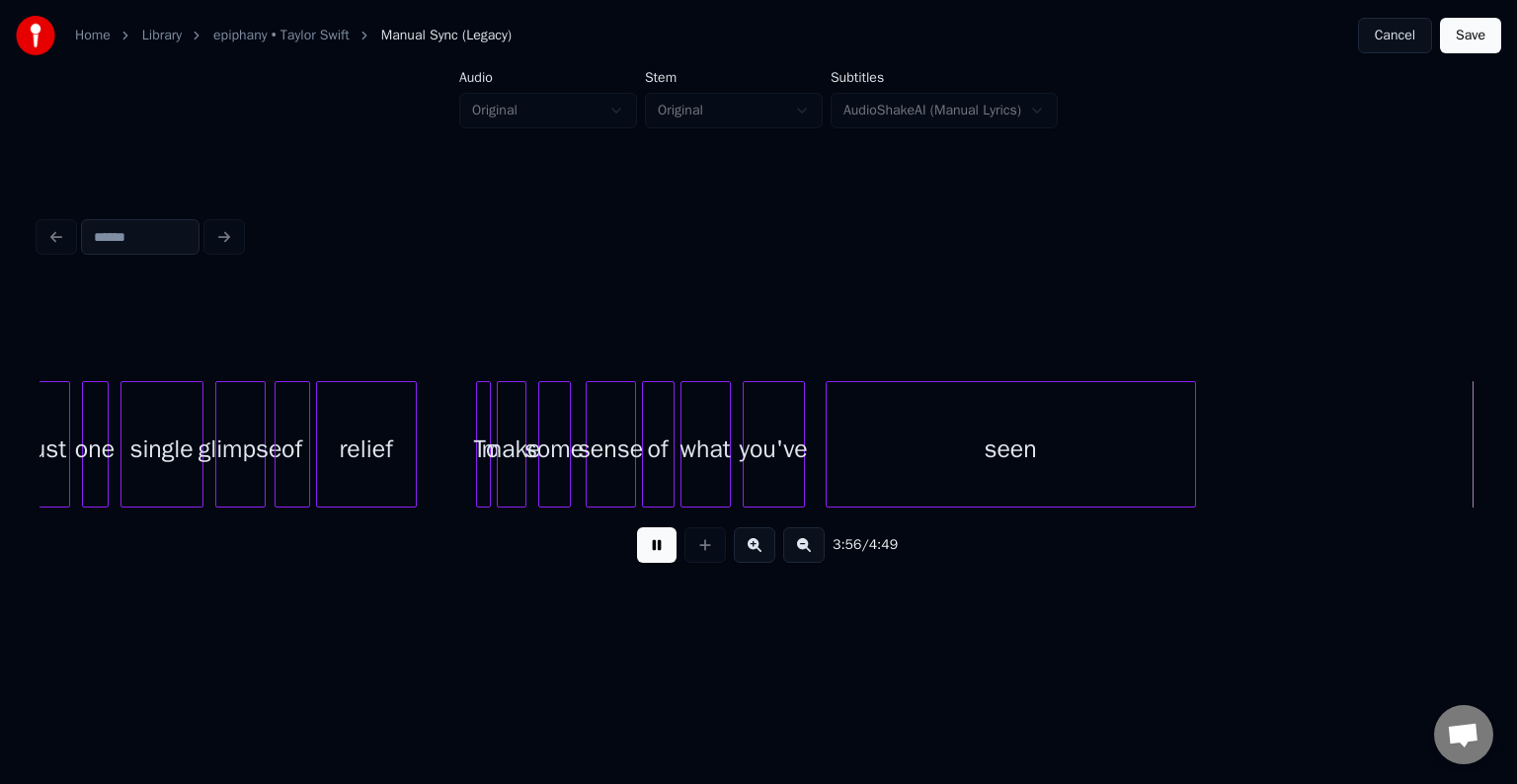 scroll, scrollTop: 0, scrollLeft: 35063, axis: horizontal 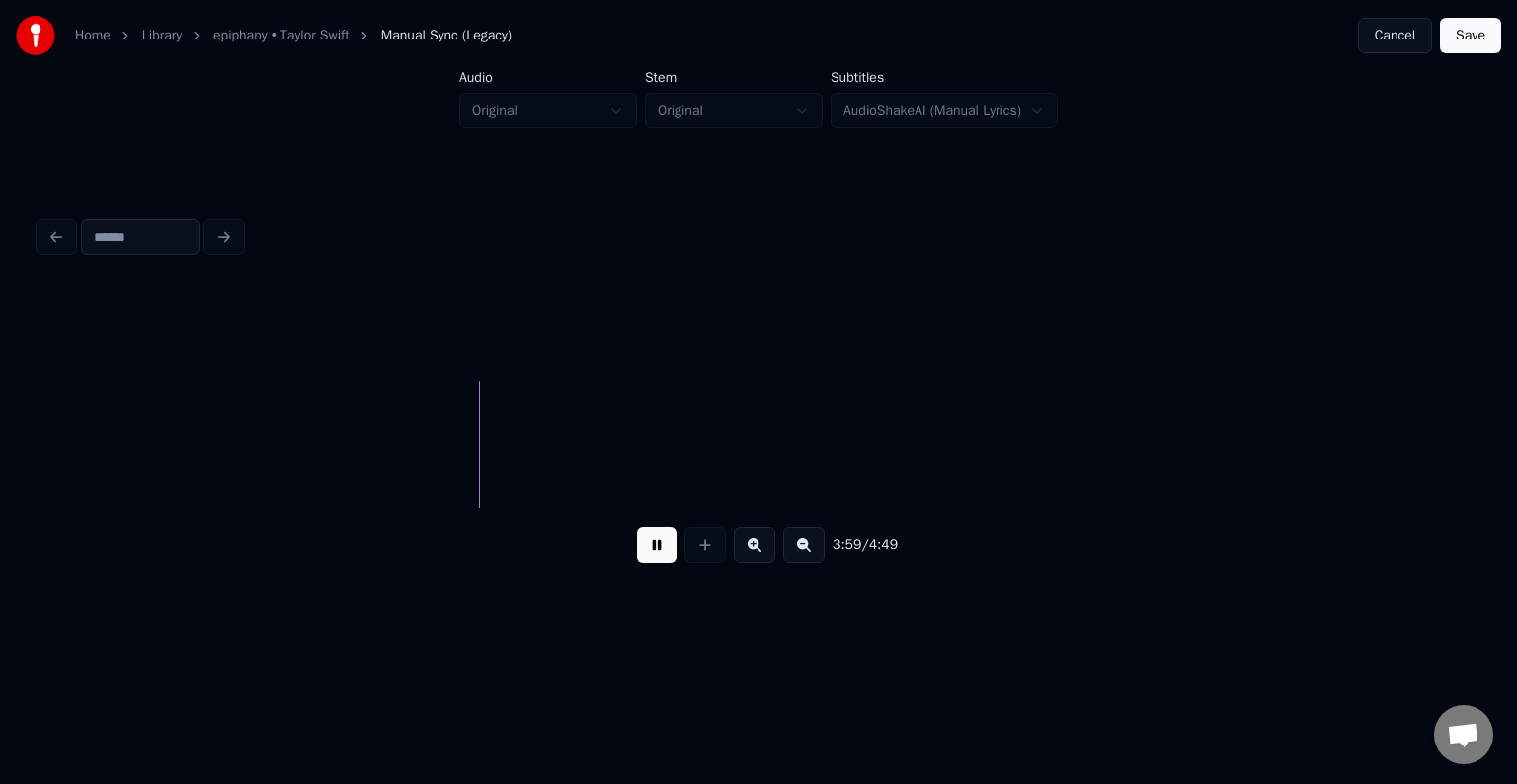 click at bounding box center (657, 545) 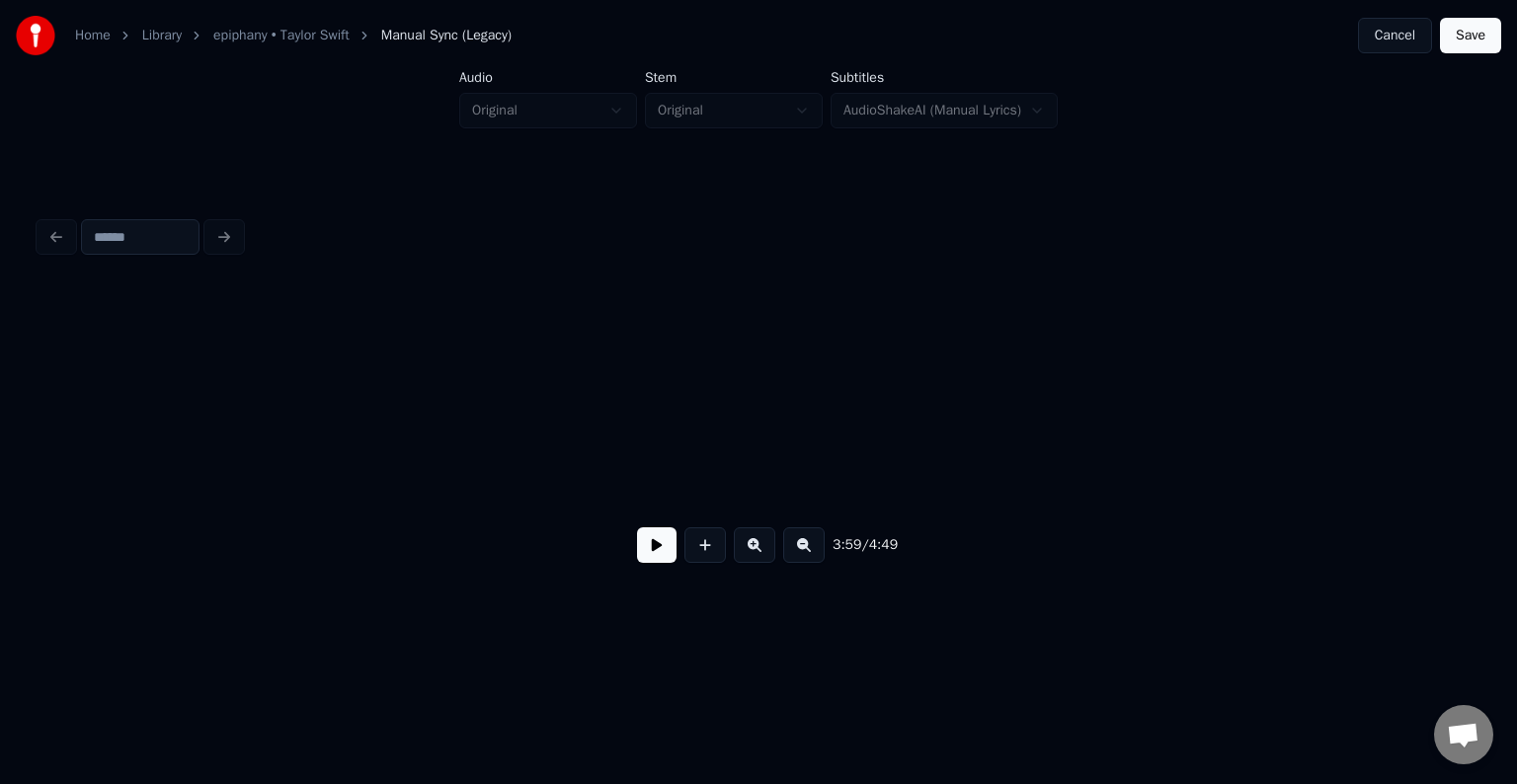 scroll, scrollTop: 0, scrollLeft: 41496, axis: horizontal 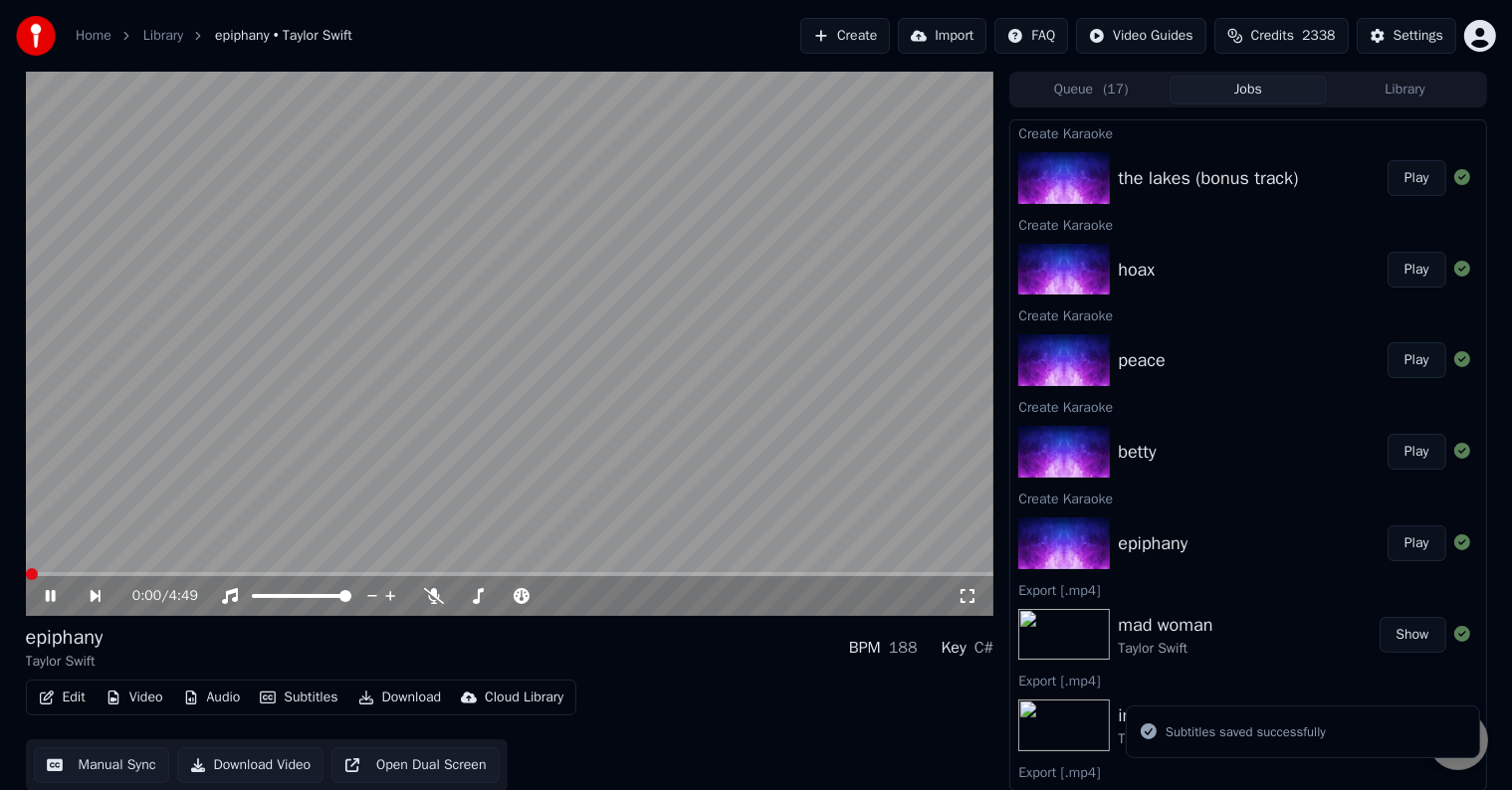 click on "Download" at bounding box center (400, 697) 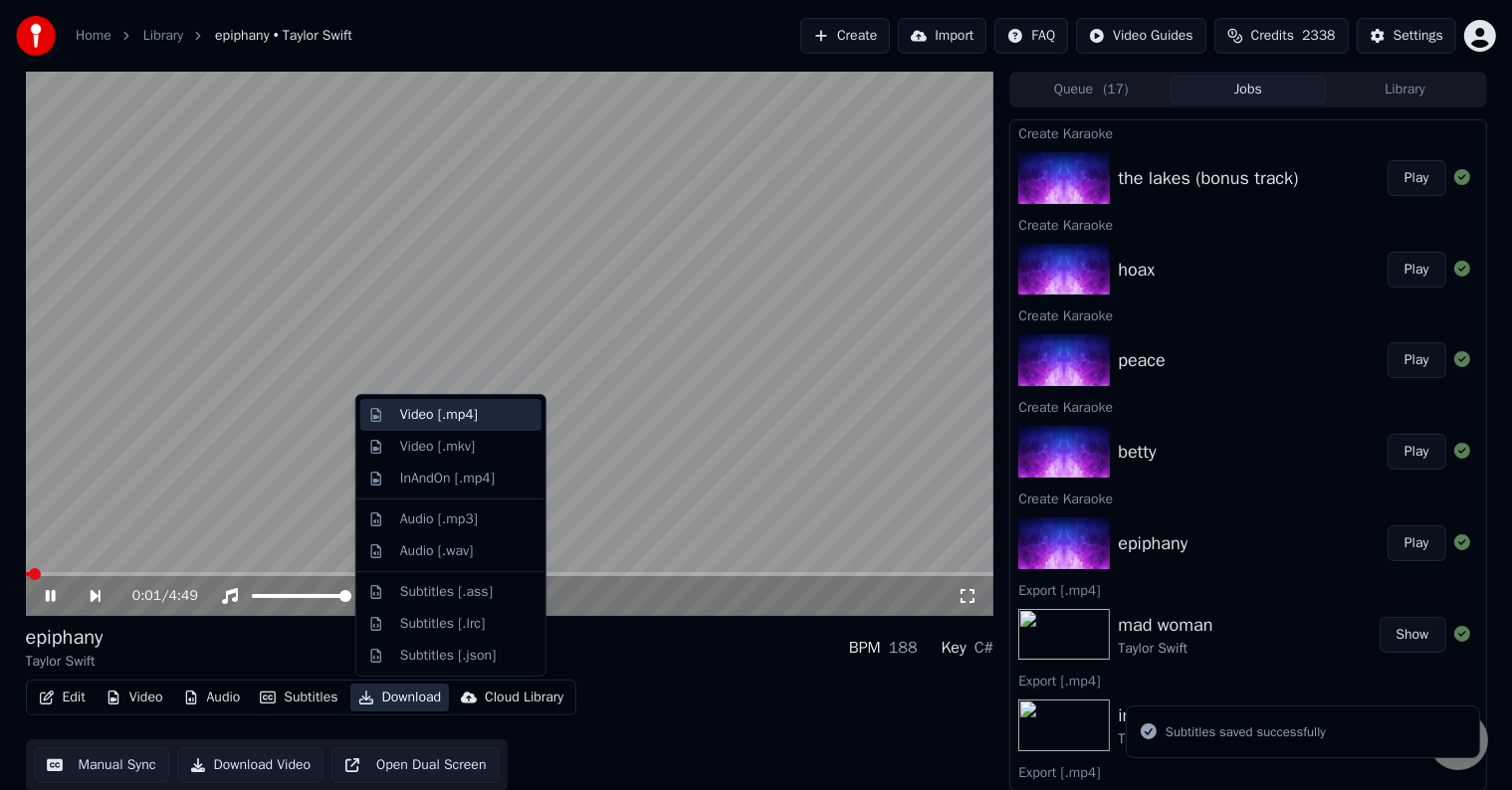 click on "Video [.mp4]" at bounding box center [439, 415] 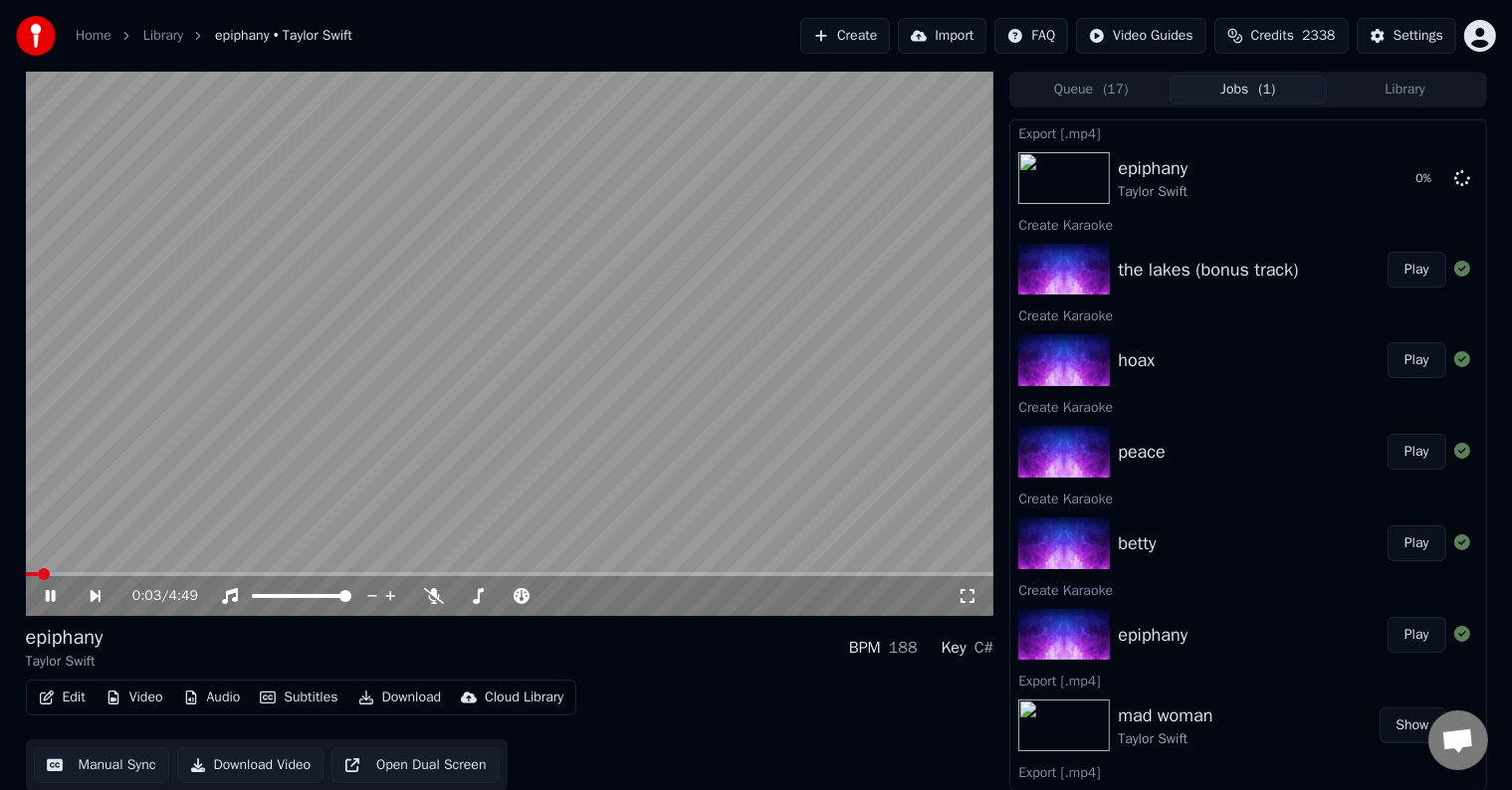 click on "Play" at bounding box center [1416, 543] 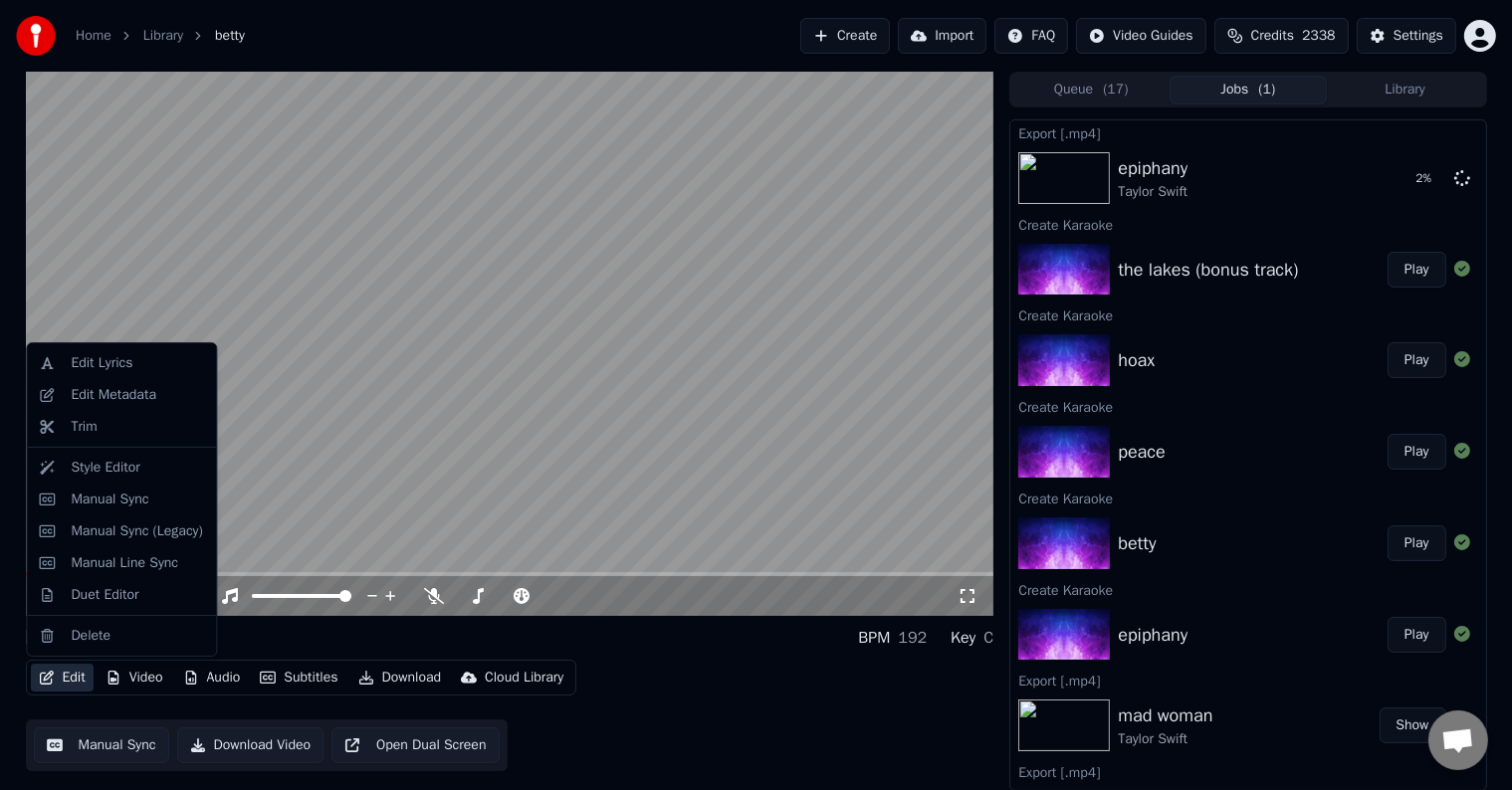click on "Edit" at bounding box center [62, 678] 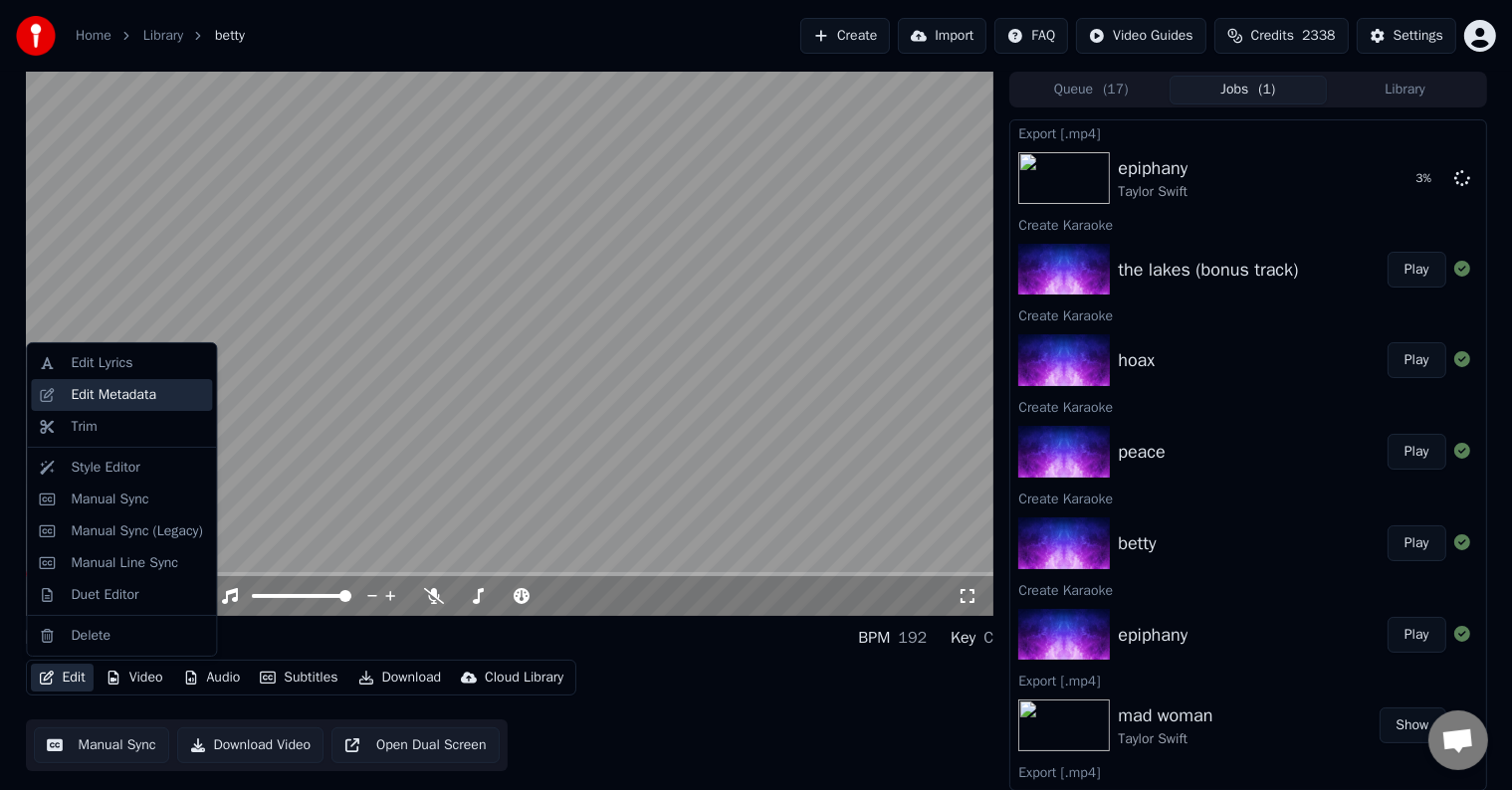 click on "Edit Metadata" at bounding box center [113, 395] 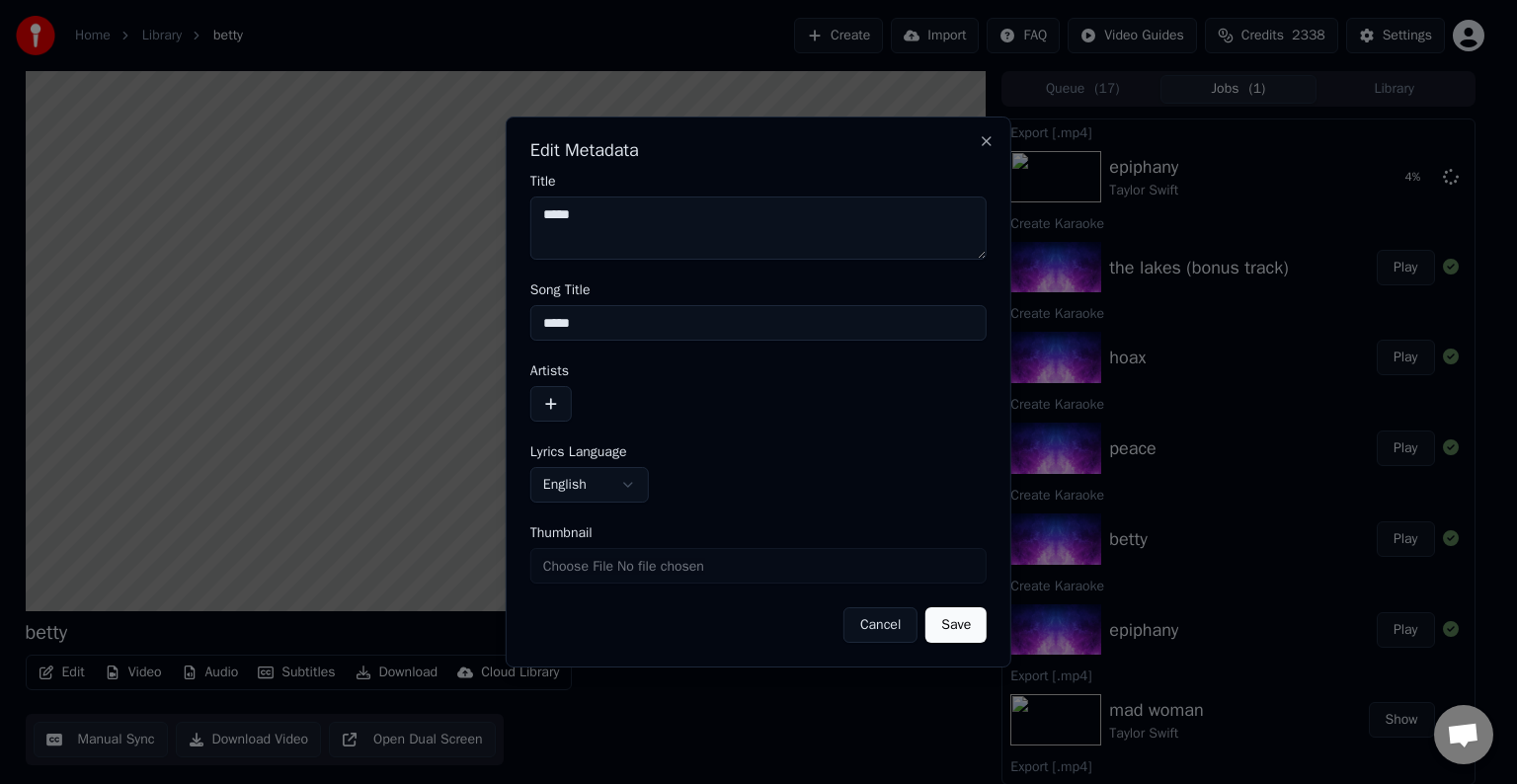 click on "Artists" at bounding box center (758, 393) 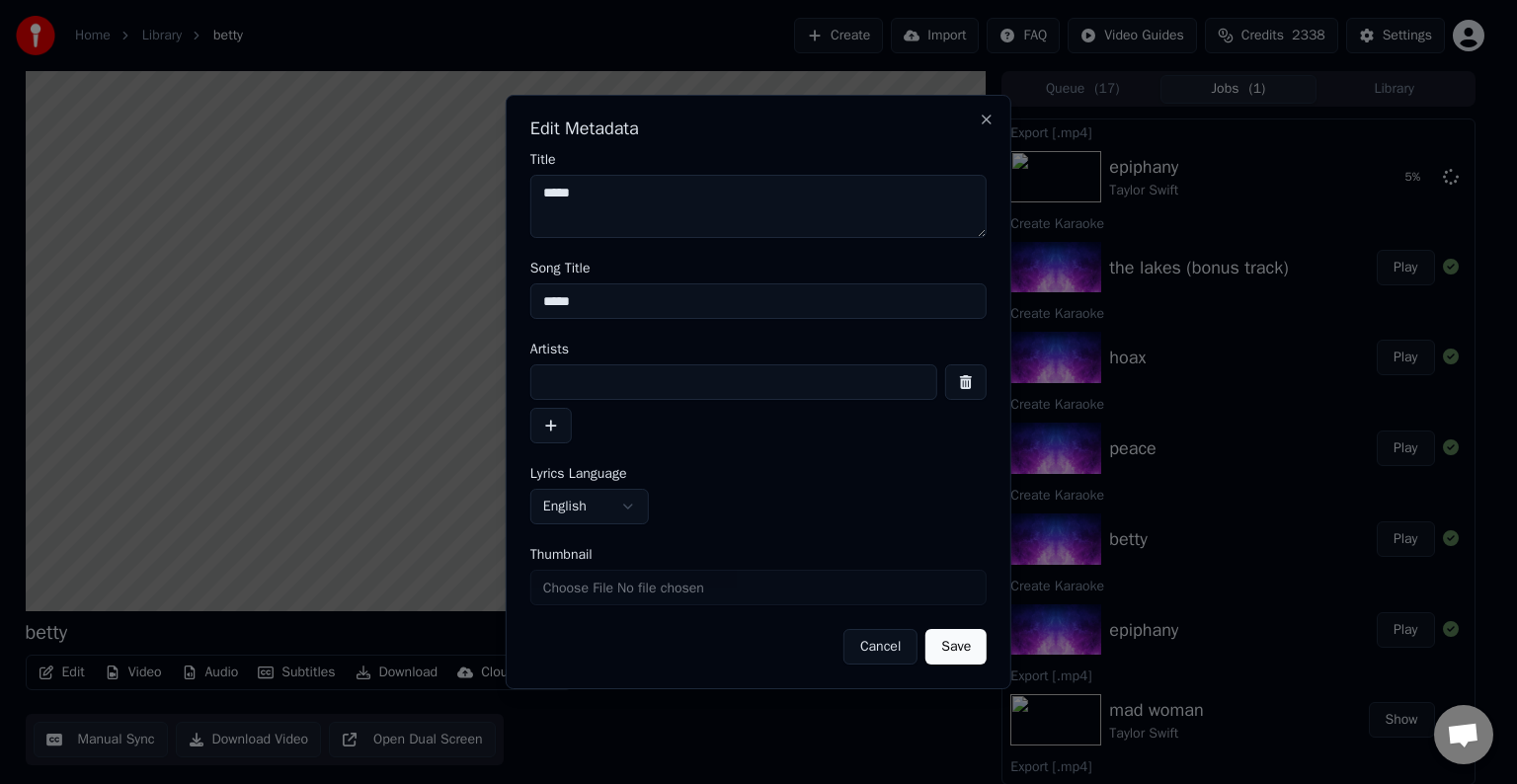 click at bounding box center [734, 382] 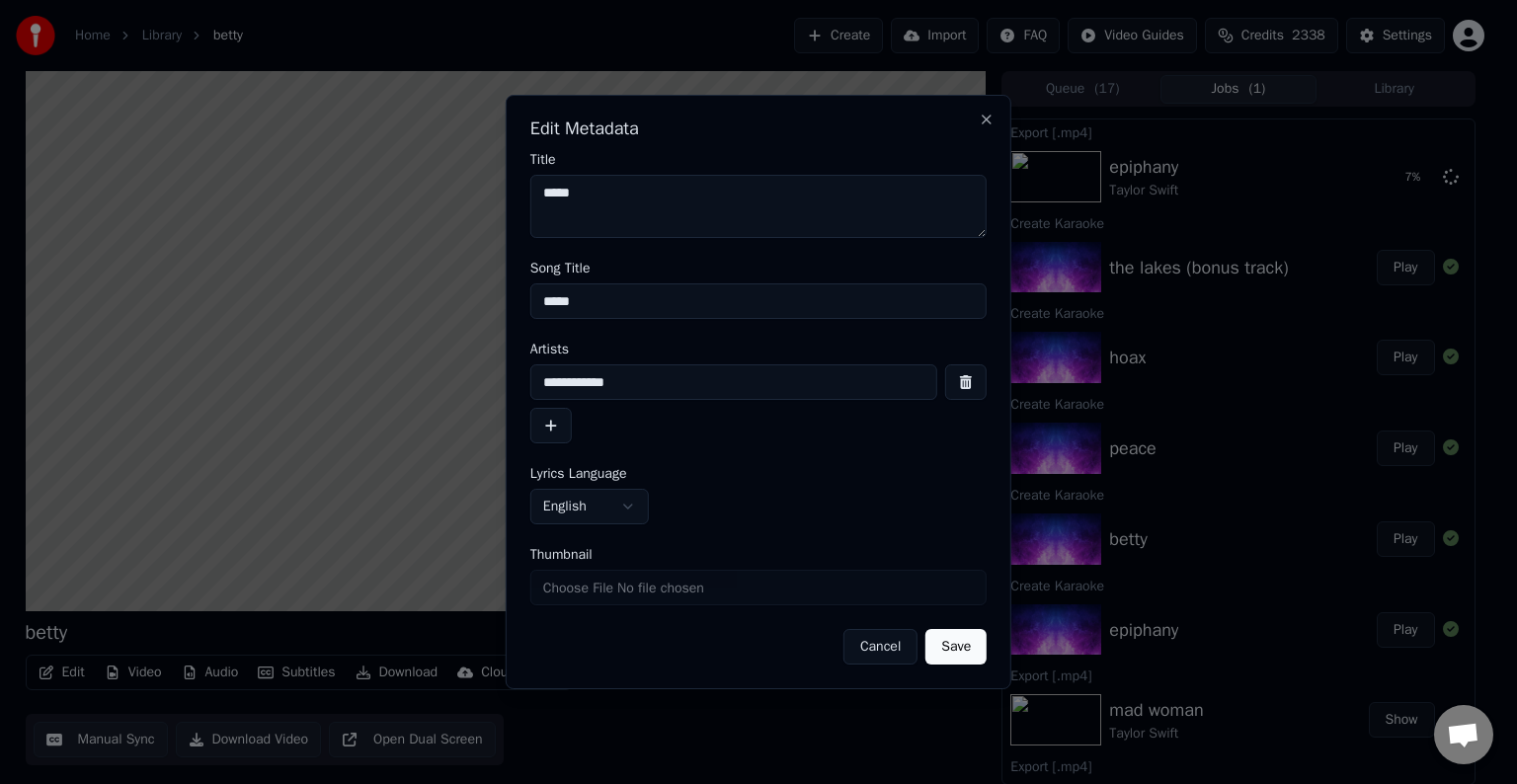 type on "**********" 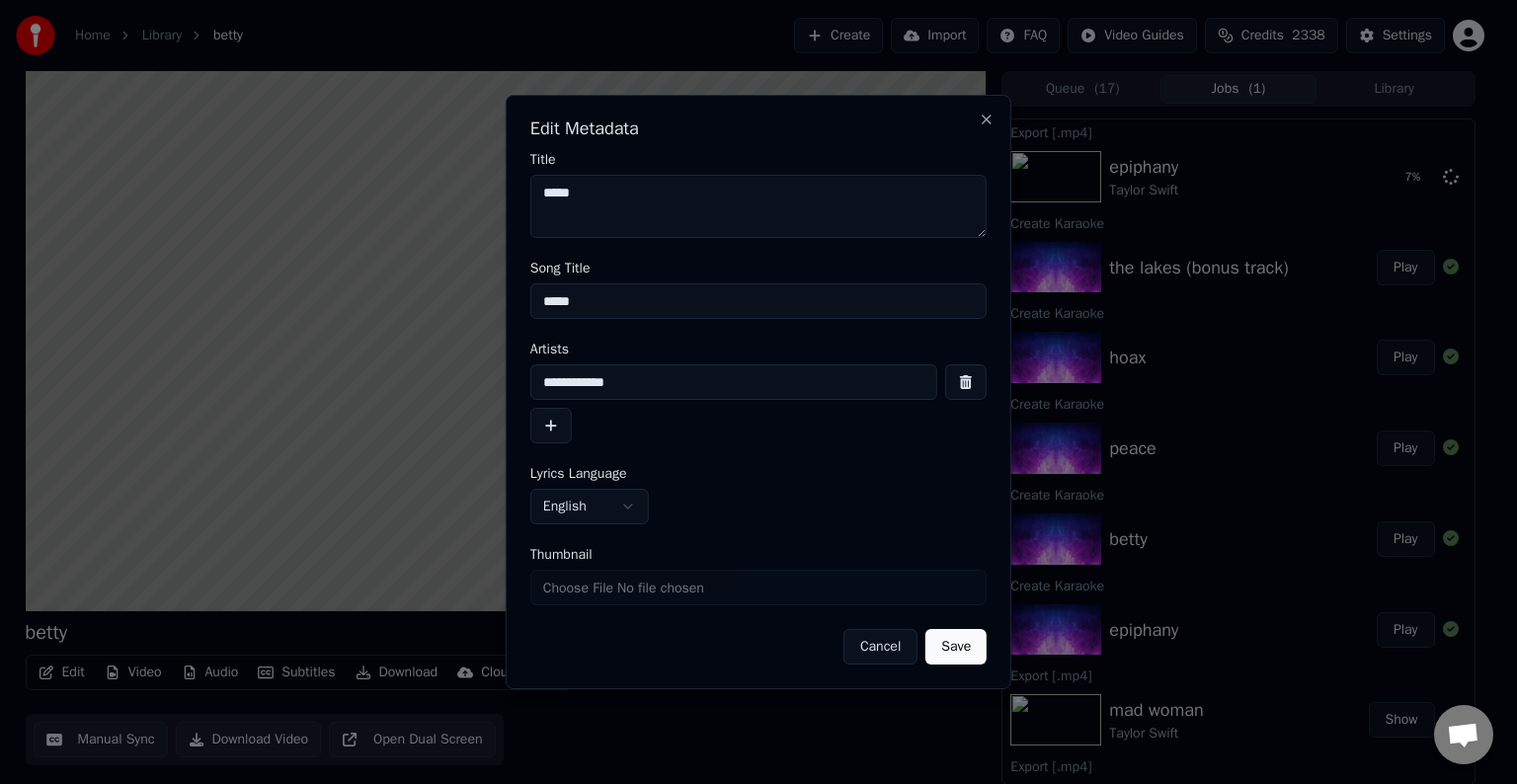 click on "Save" at bounding box center [956, 647] 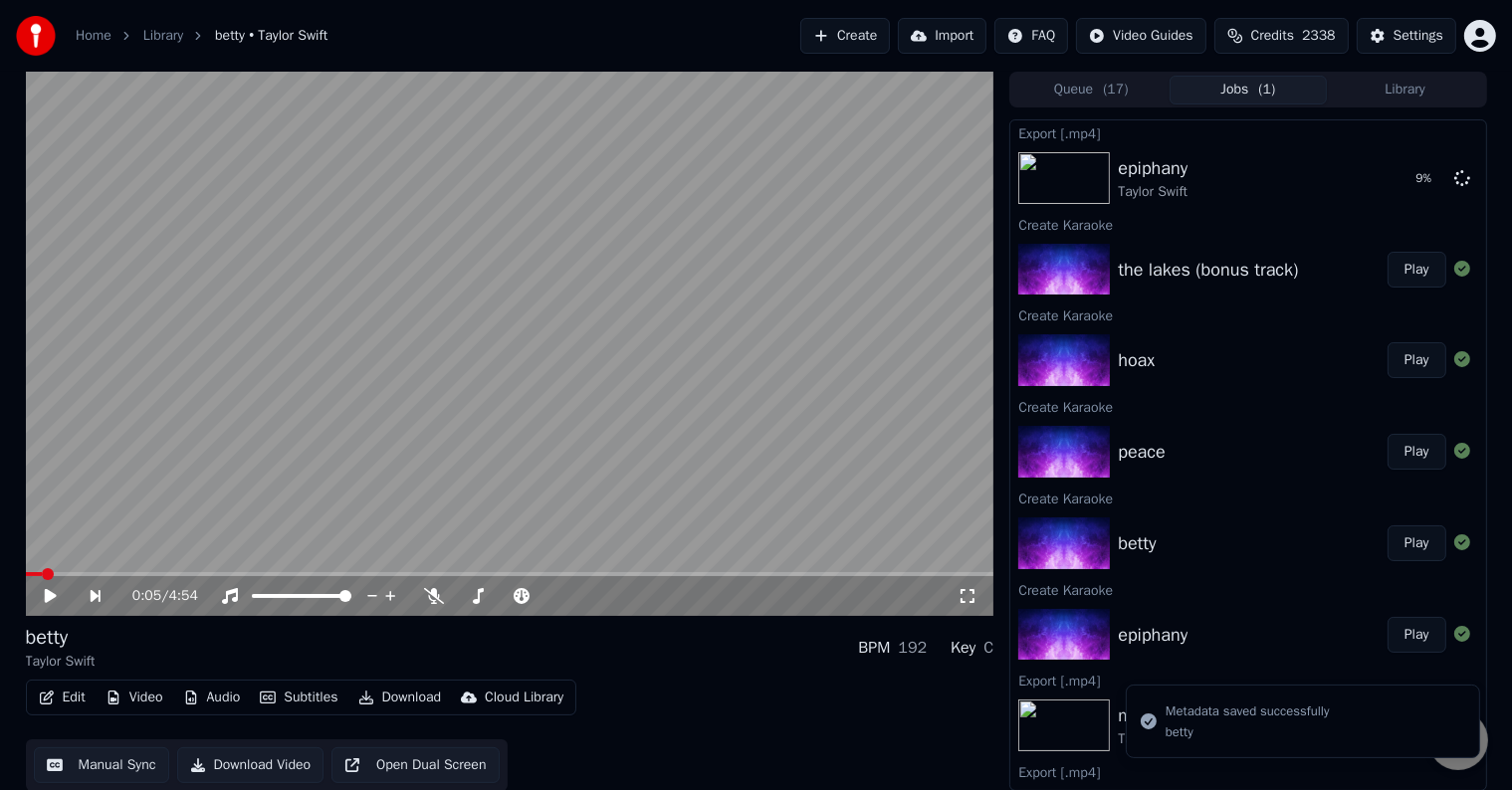 click on "Edit" at bounding box center [62, 697] 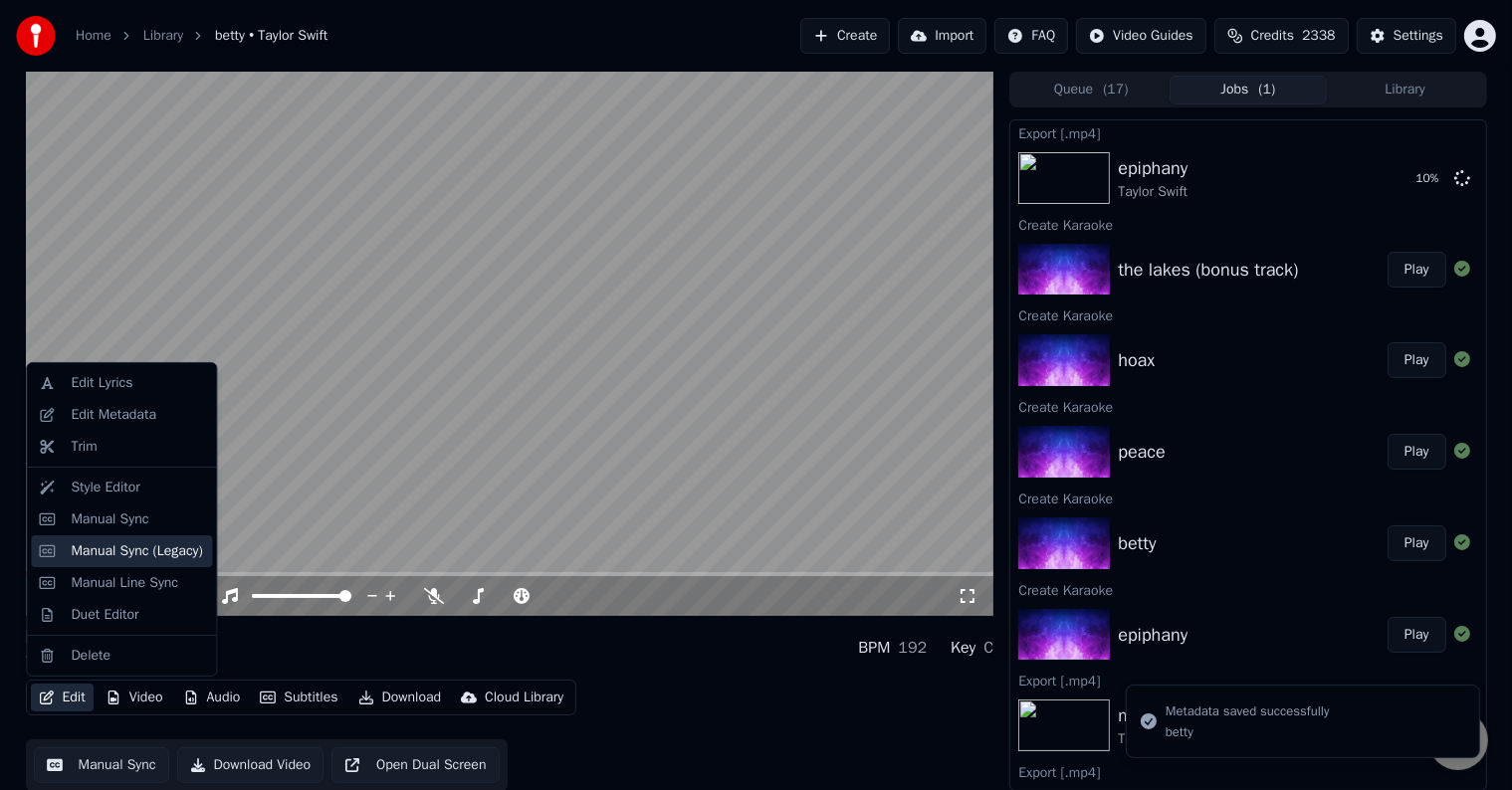 click on "Manual Sync (Legacy)" at bounding box center (136, 551) 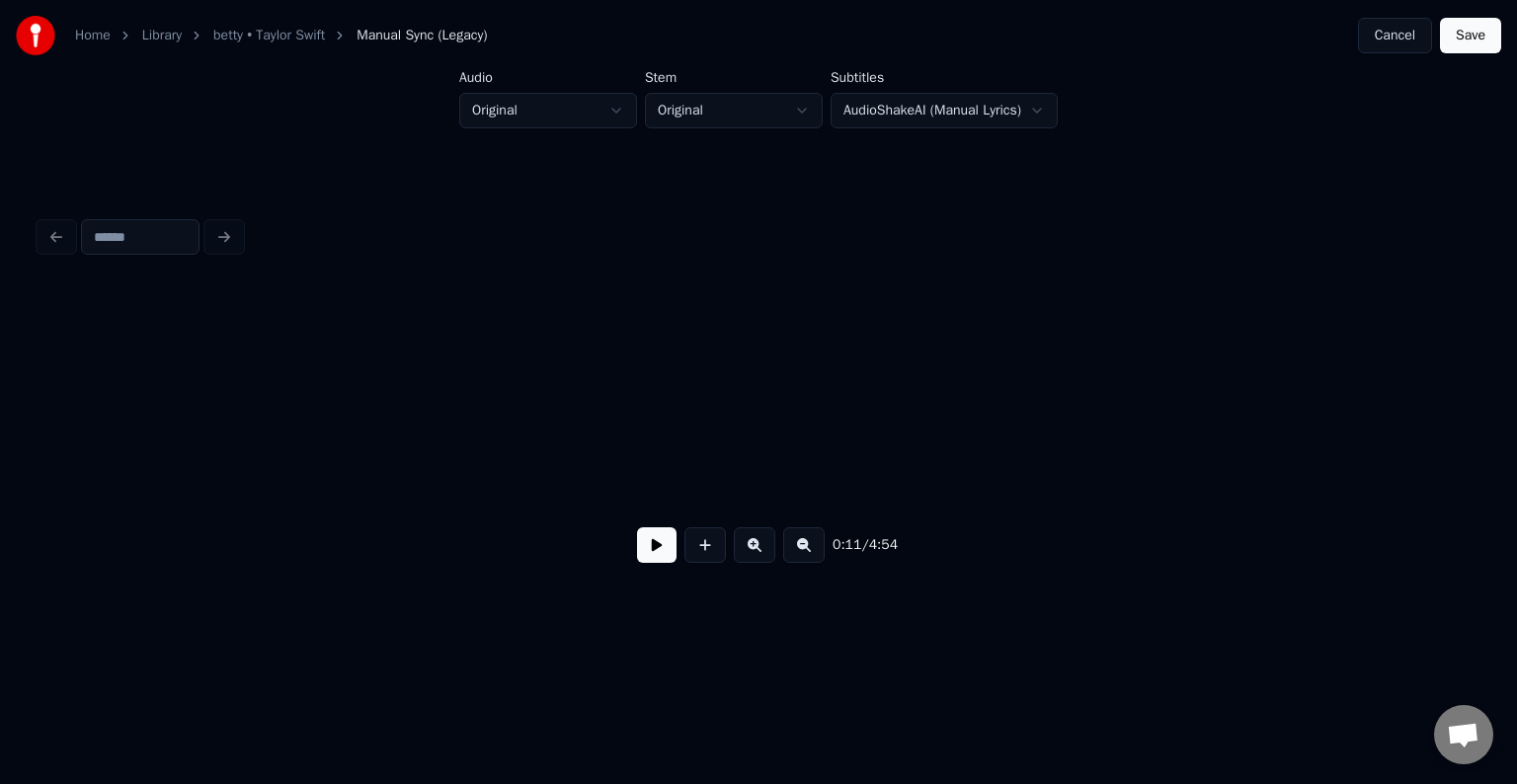 scroll, scrollTop: 0, scrollLeft: 1691, axis: horizontal 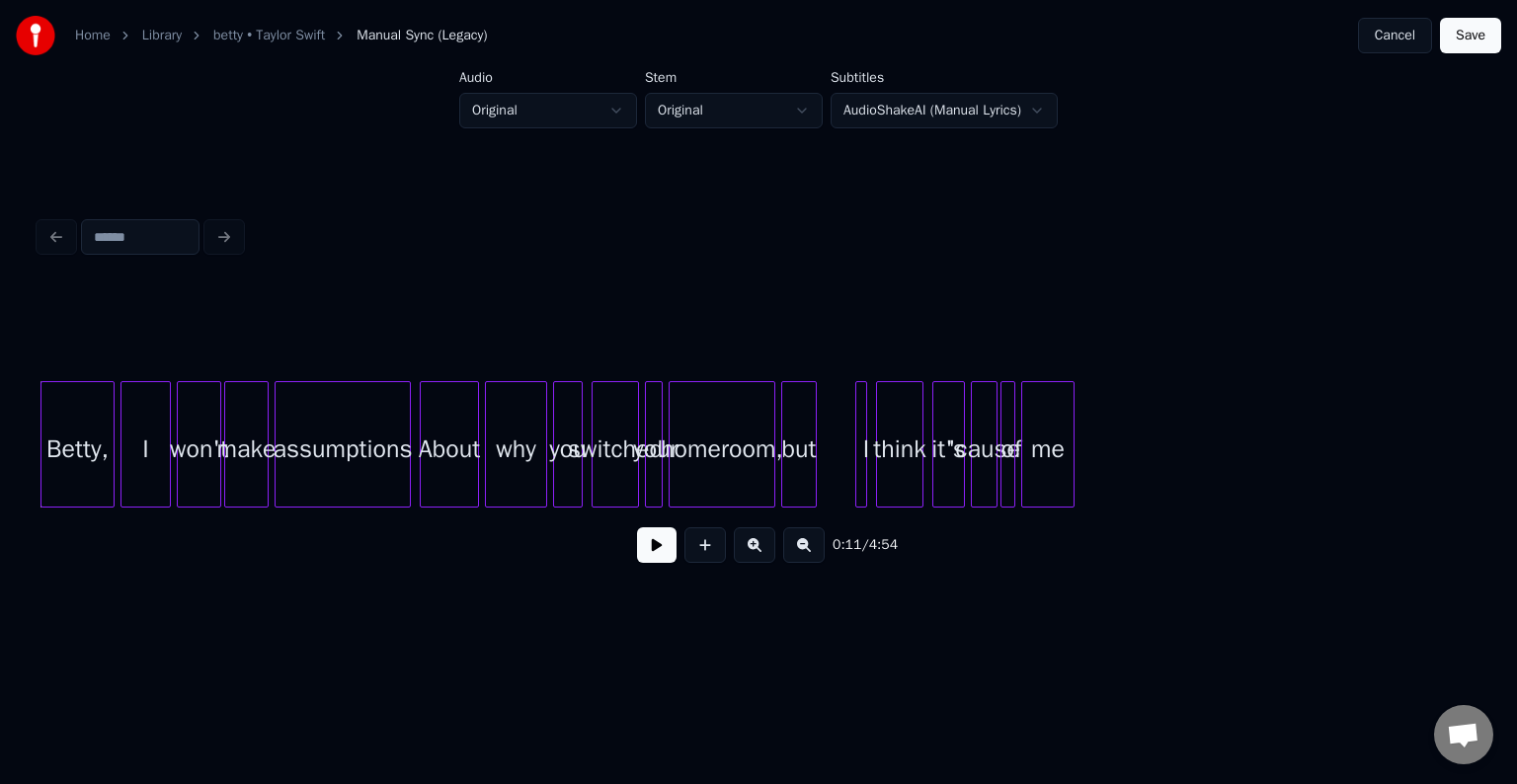click on "0:11  /  4:54" at bounding box center [758, 545] 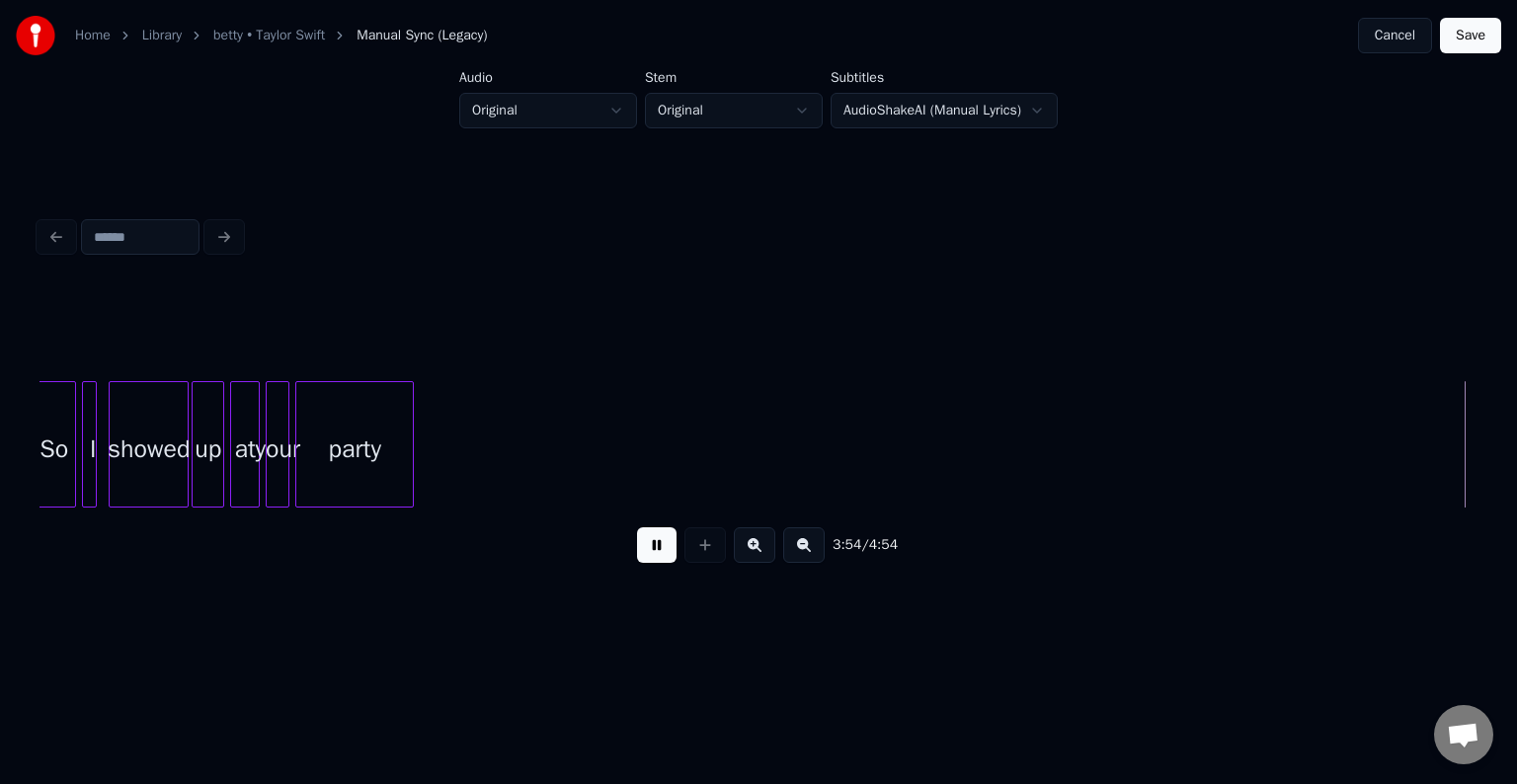 scroll, scrollTop: 0, scrollLeft: 34793, axis: horizontal 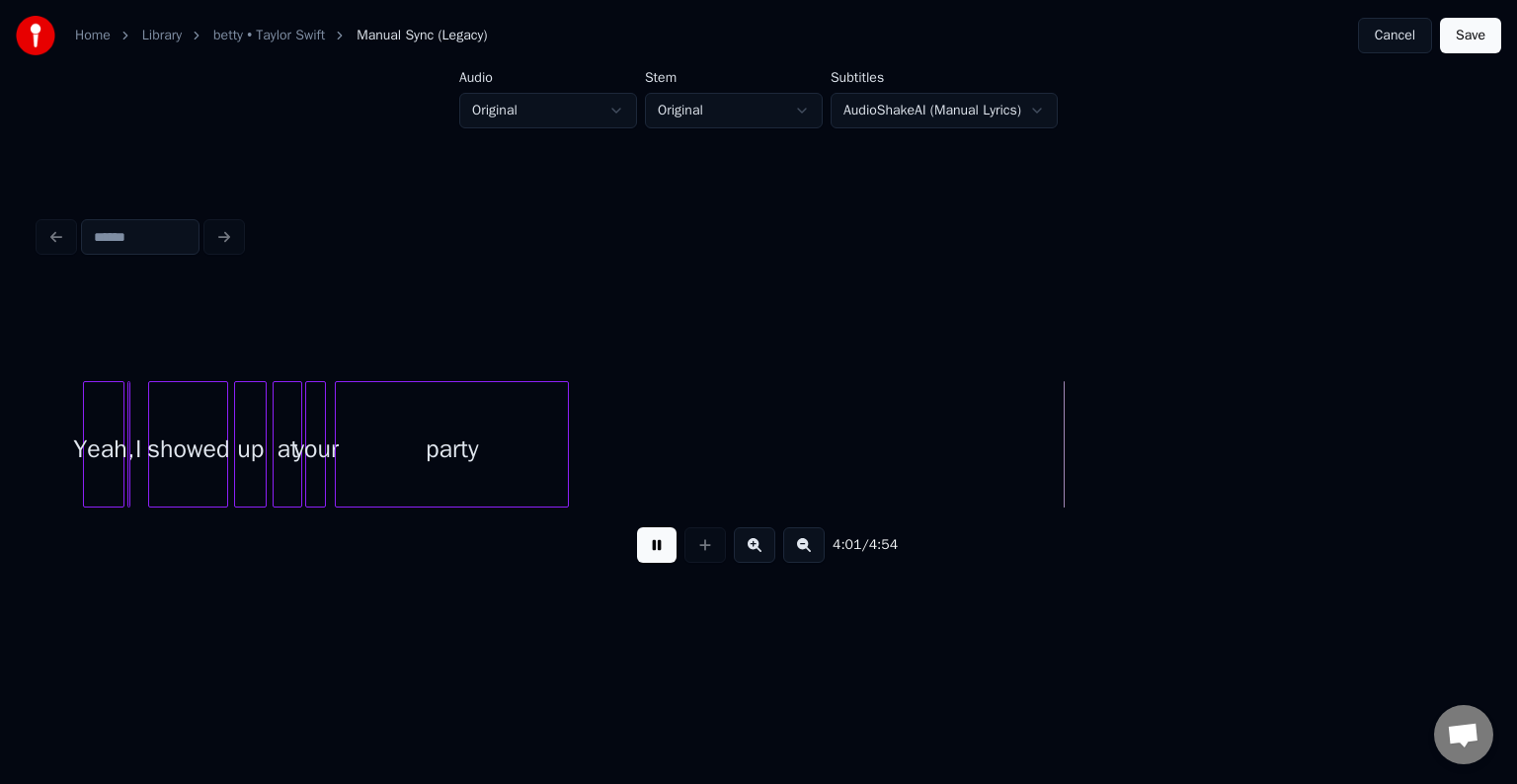 click at bounding box center (657, 545) 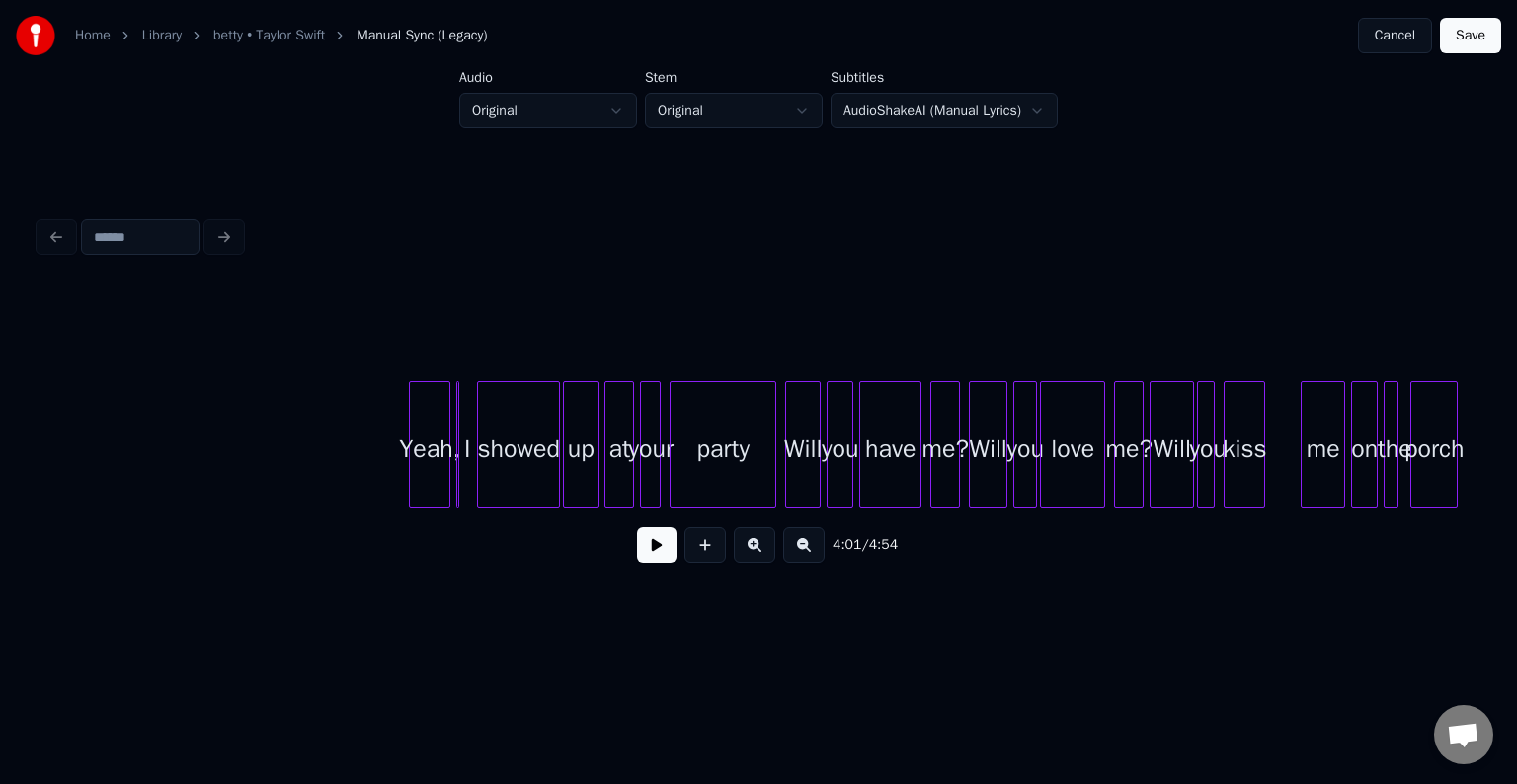 scroll, scrollTop: 0, scrollLeft: 35993, axis: horizontal 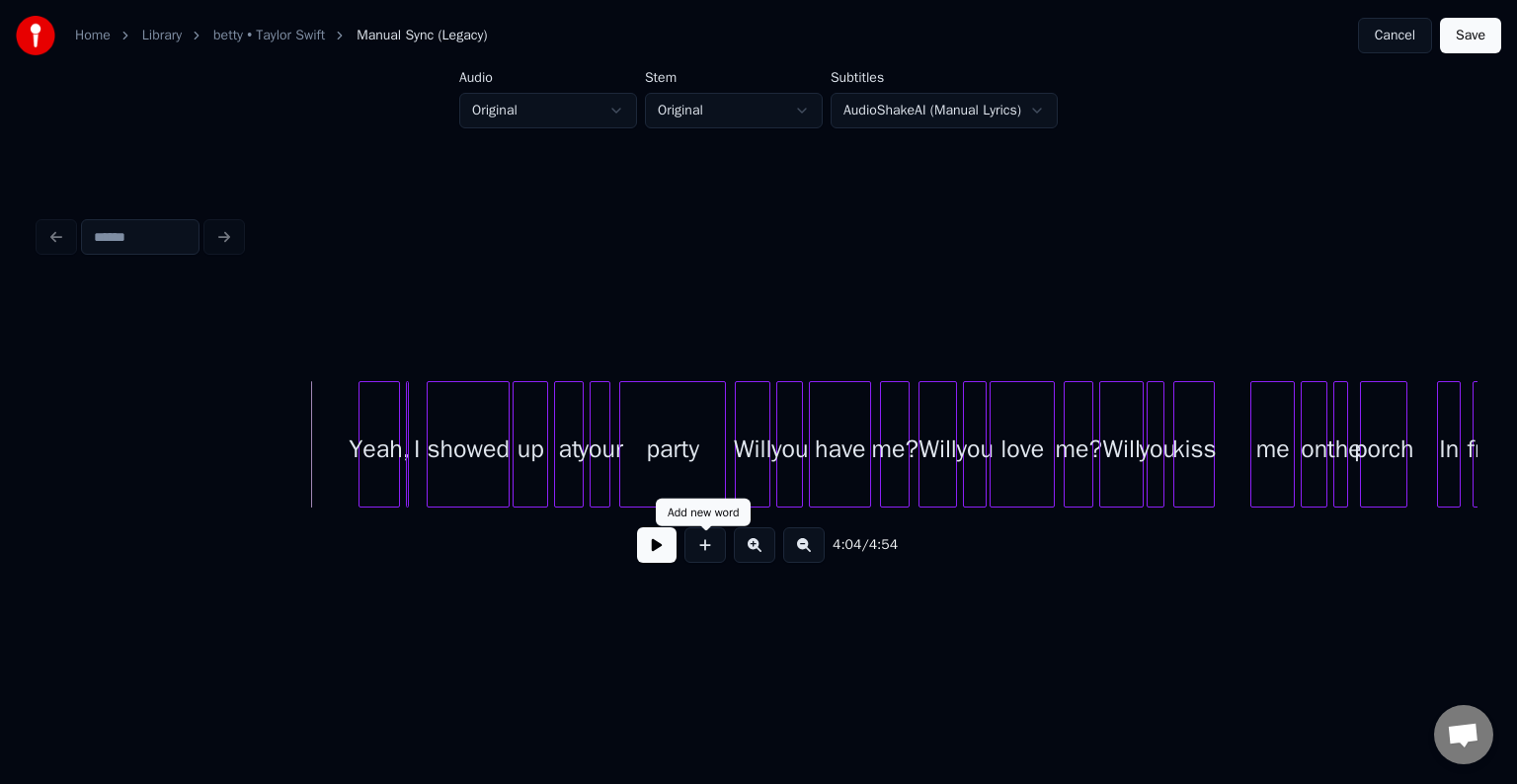 click at bounding box center [705, 545] 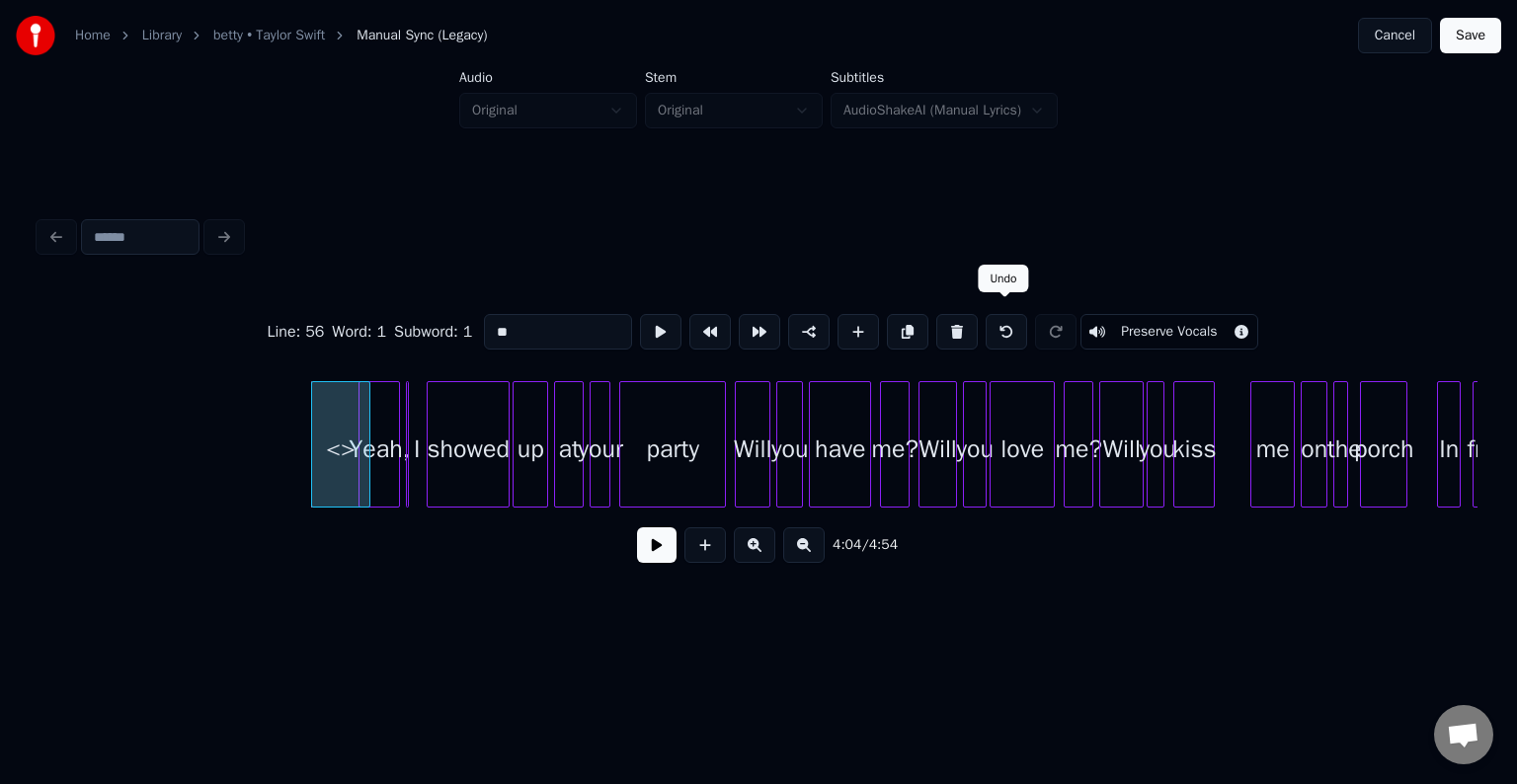 click at bounding box center [1006, 332] 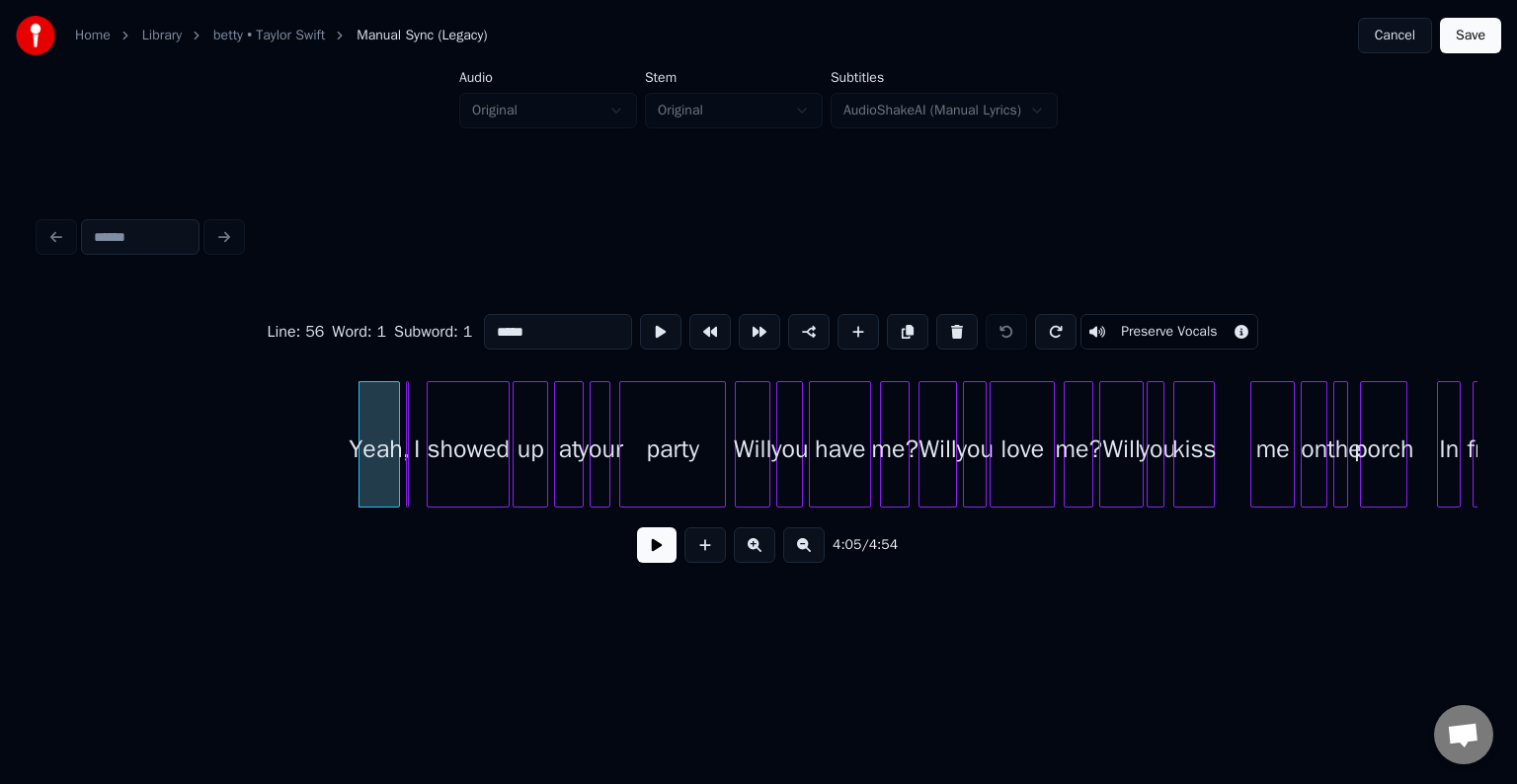 click at bounding box center (657, 545) 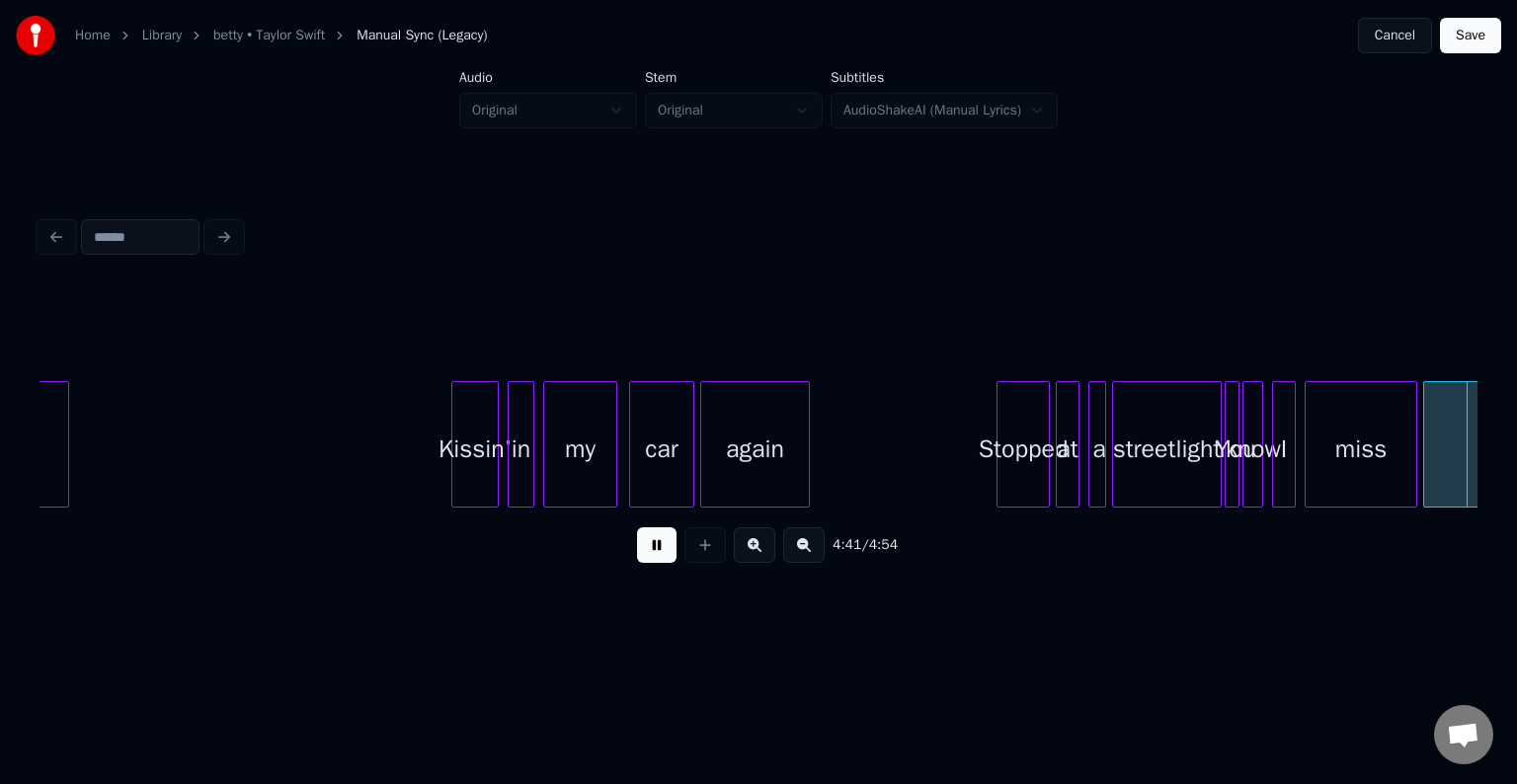 scroll, scrollTop: 0, scrollLeft: 41749, axis: horizontal 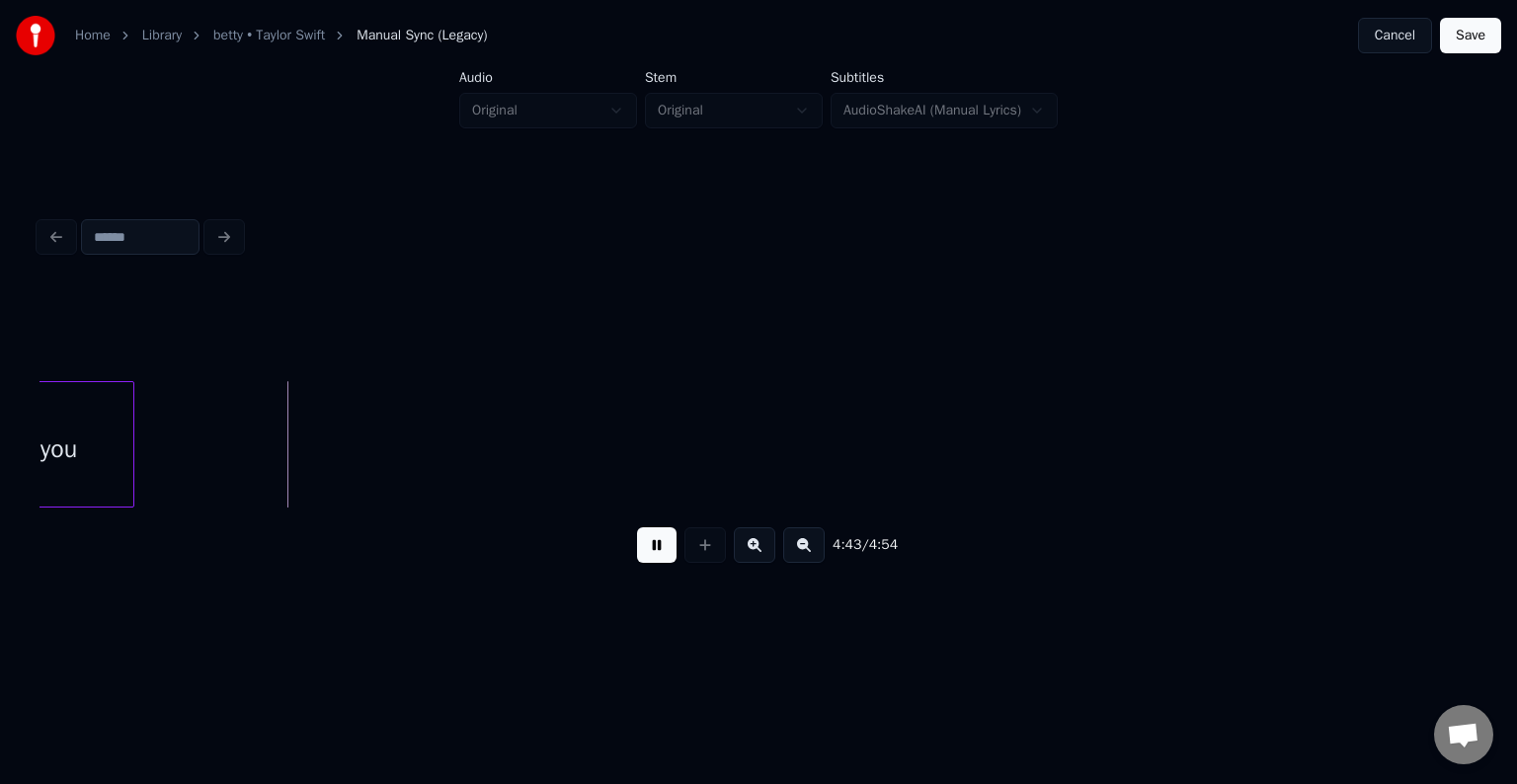 click at bounding box center [657, 545] 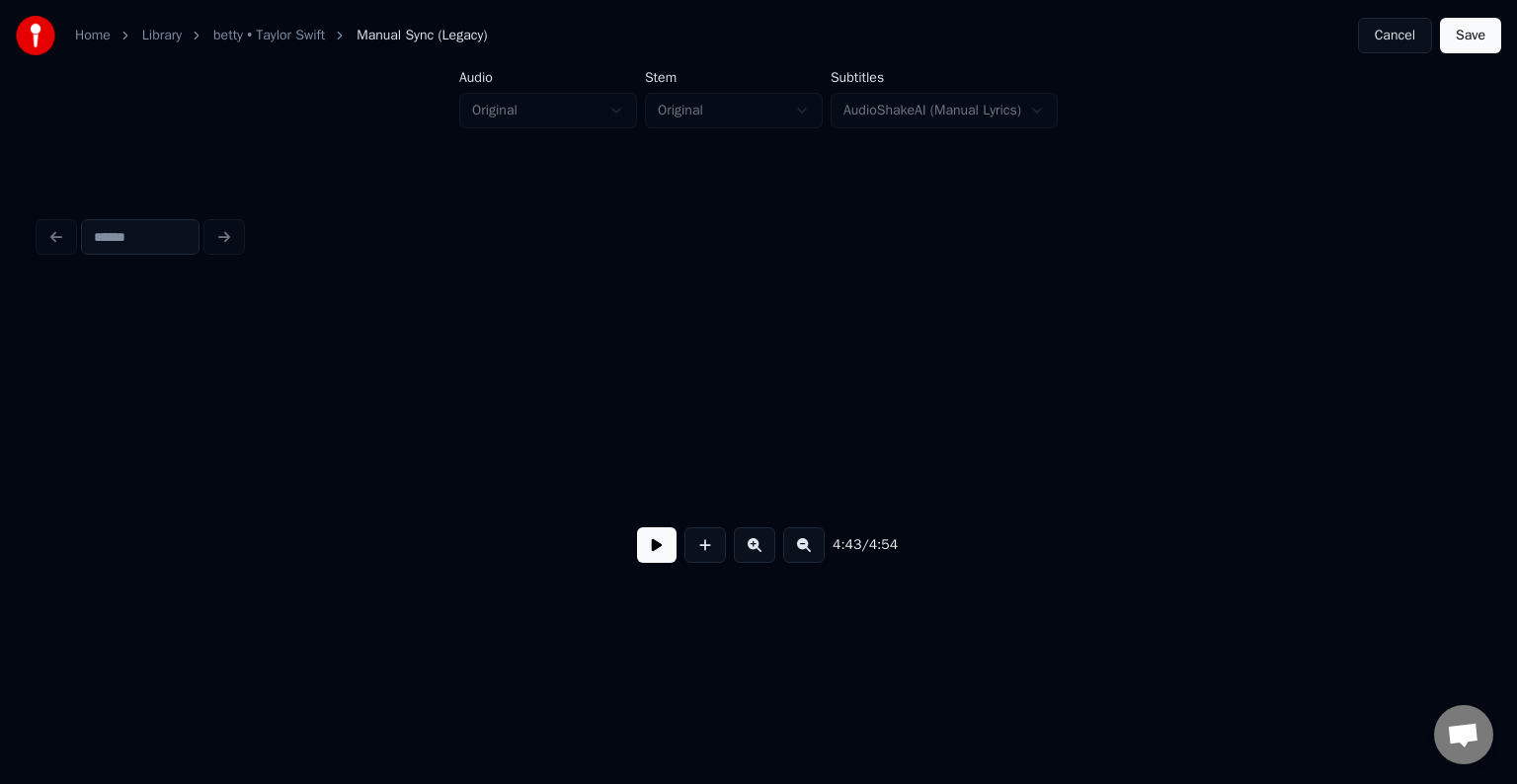 scroll, scrollTop: 0, scrollLeft: 42203, axis: horizontal 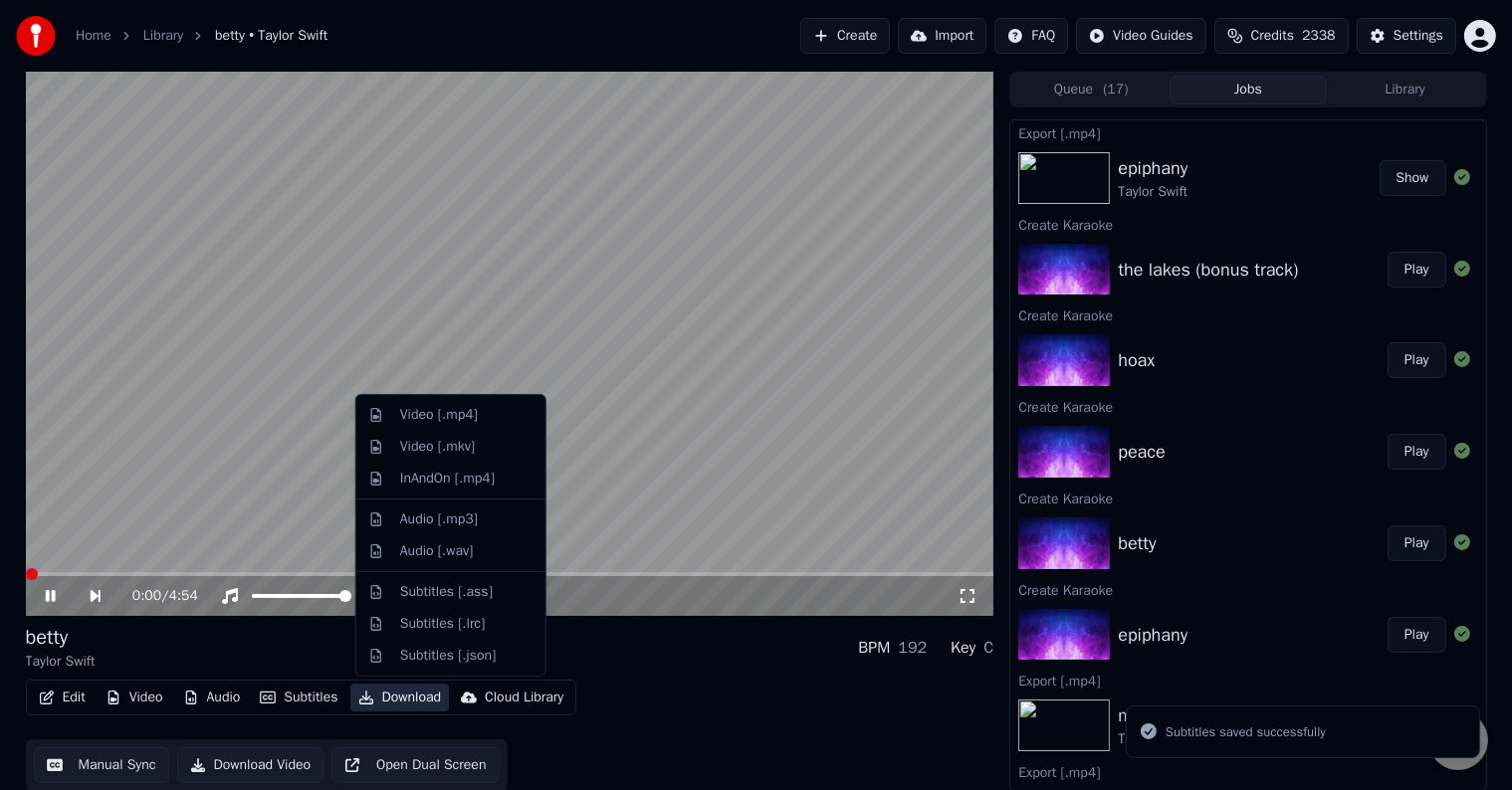 click on "Download" at bounding box center [400, 697] 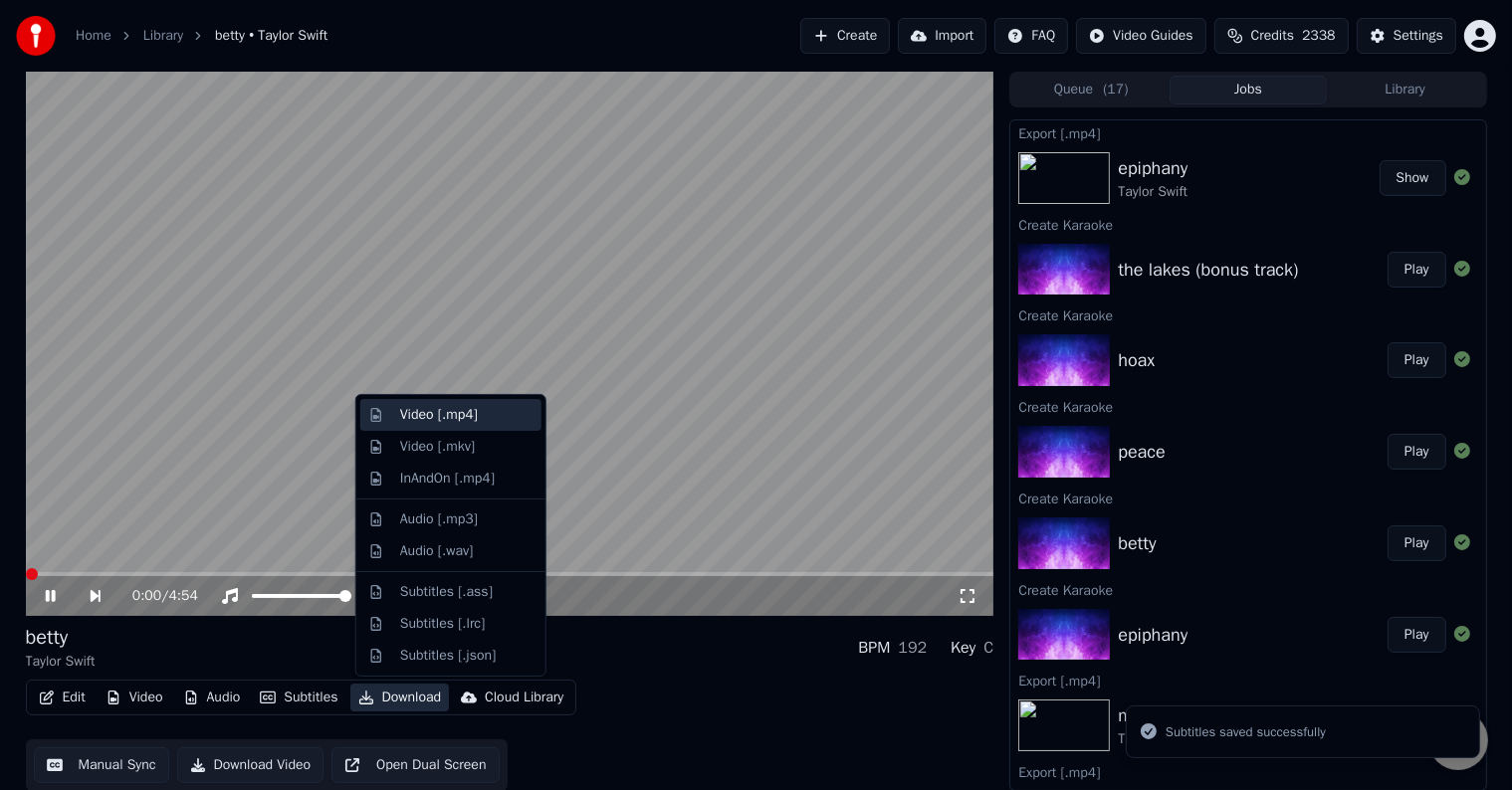click on "Video [.mp4]" at bounding box center (439, 415) 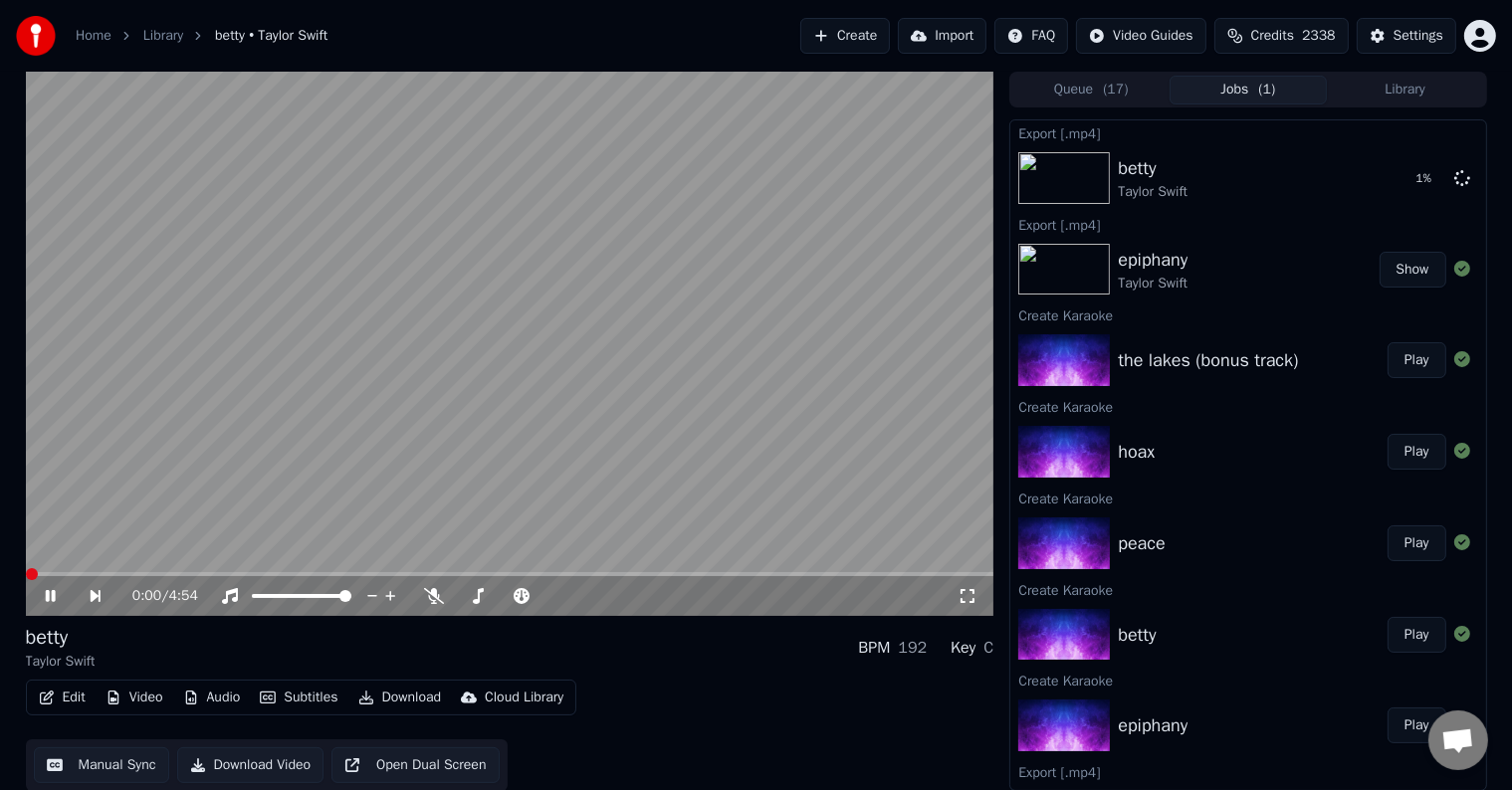 click on "Play" at bounding box center [1416, 543] 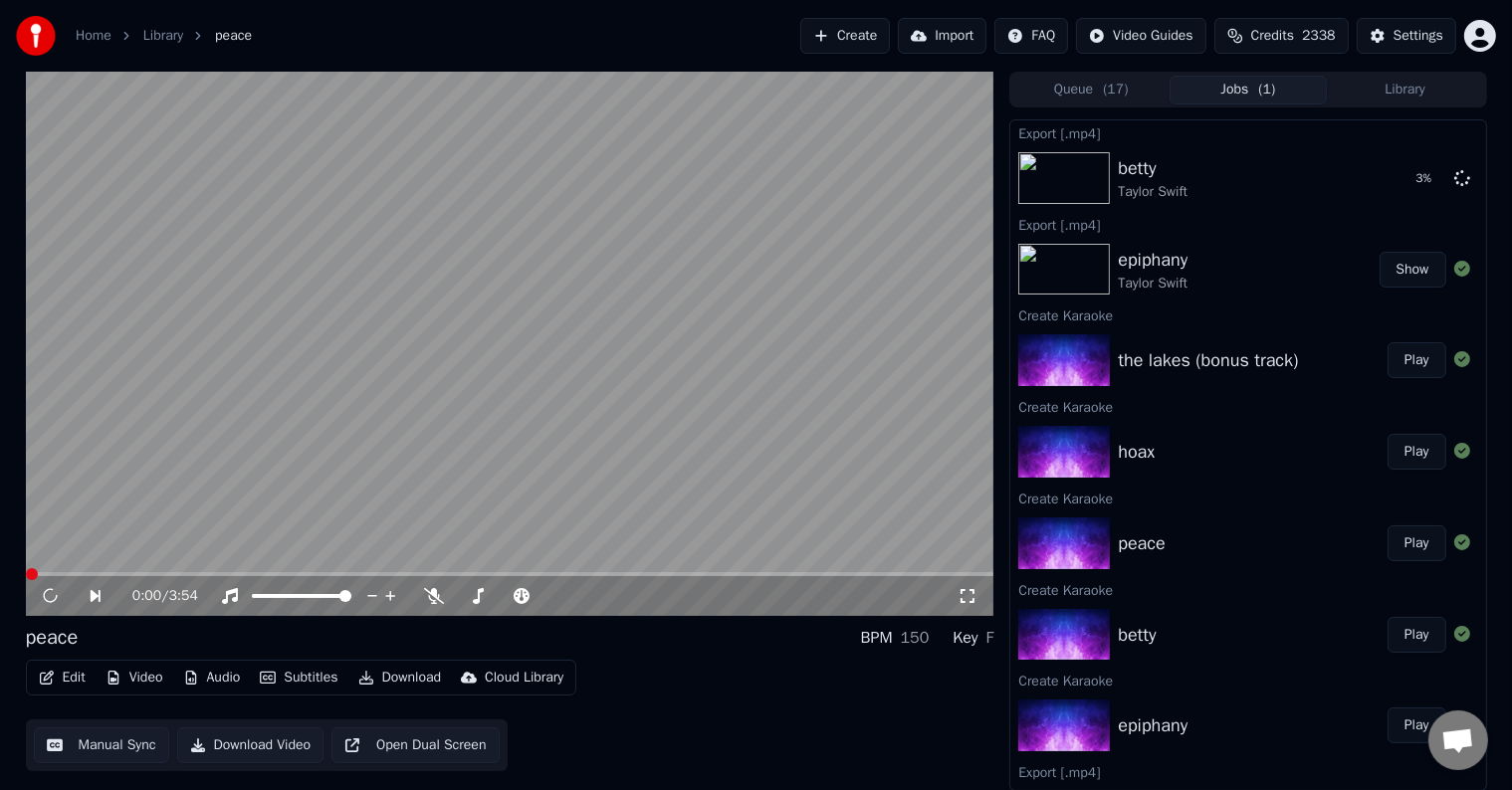 click 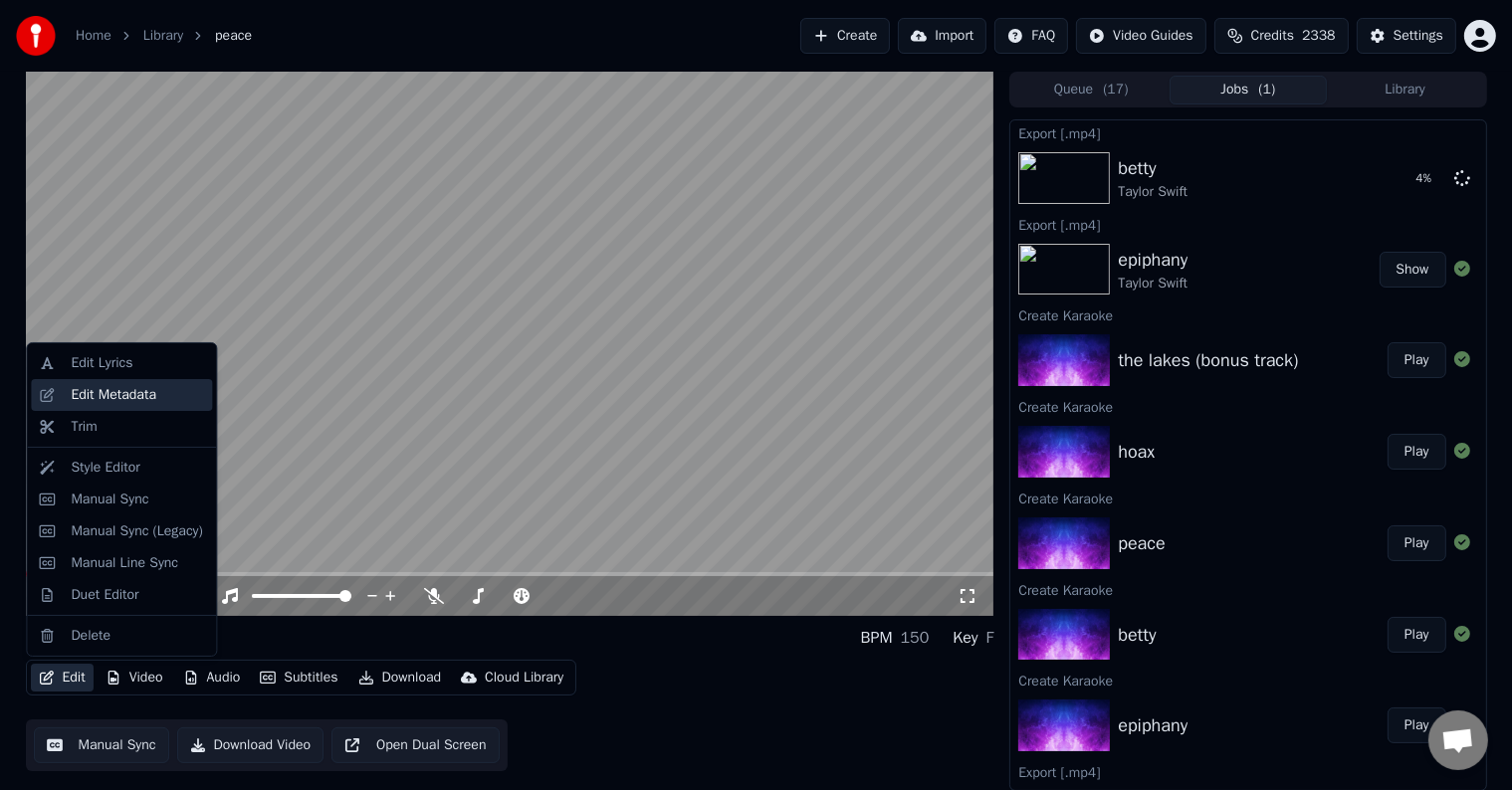 click on "Edit Metadata" at bounding box center [113, 395] 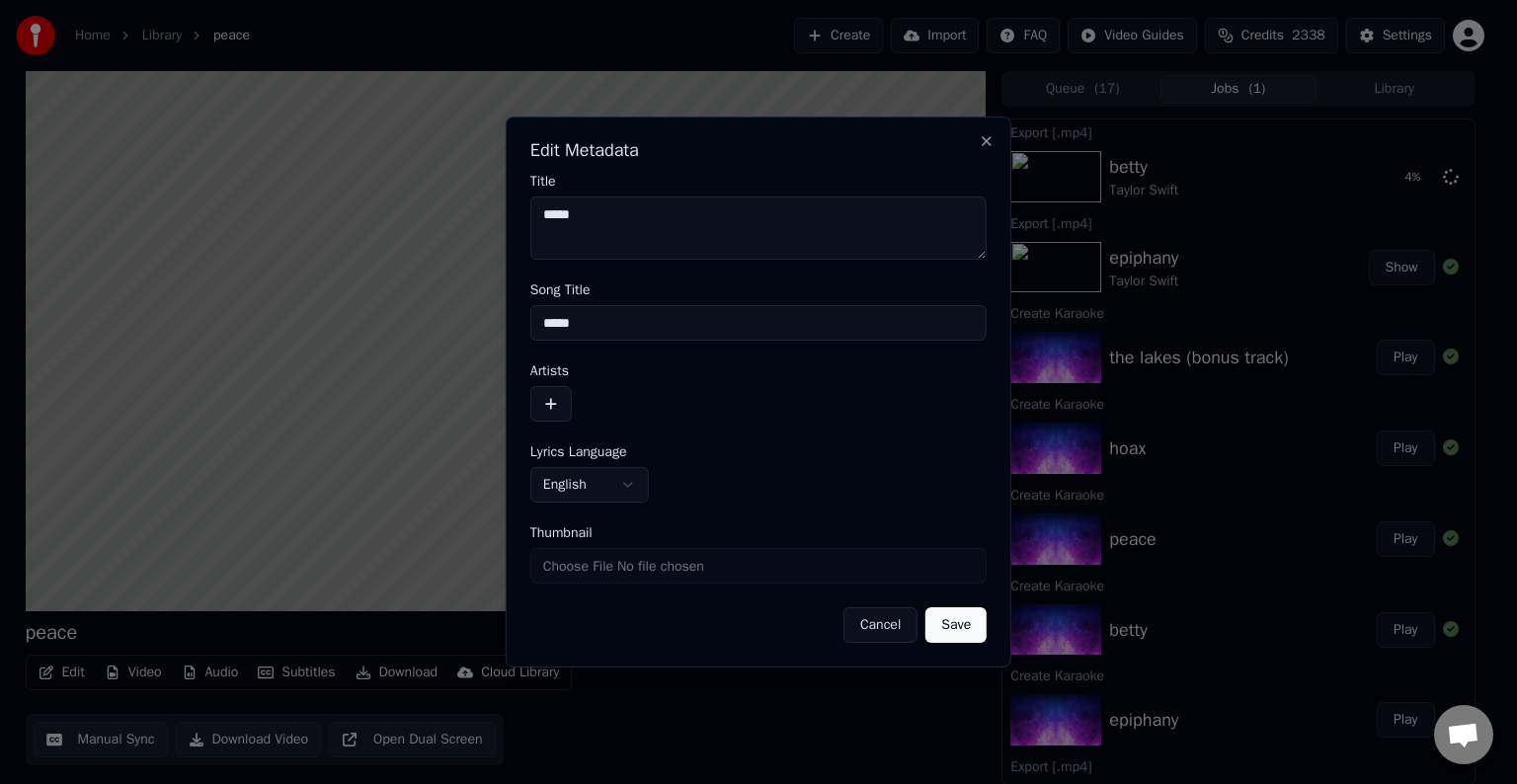 click at bounding box center (551, 404) 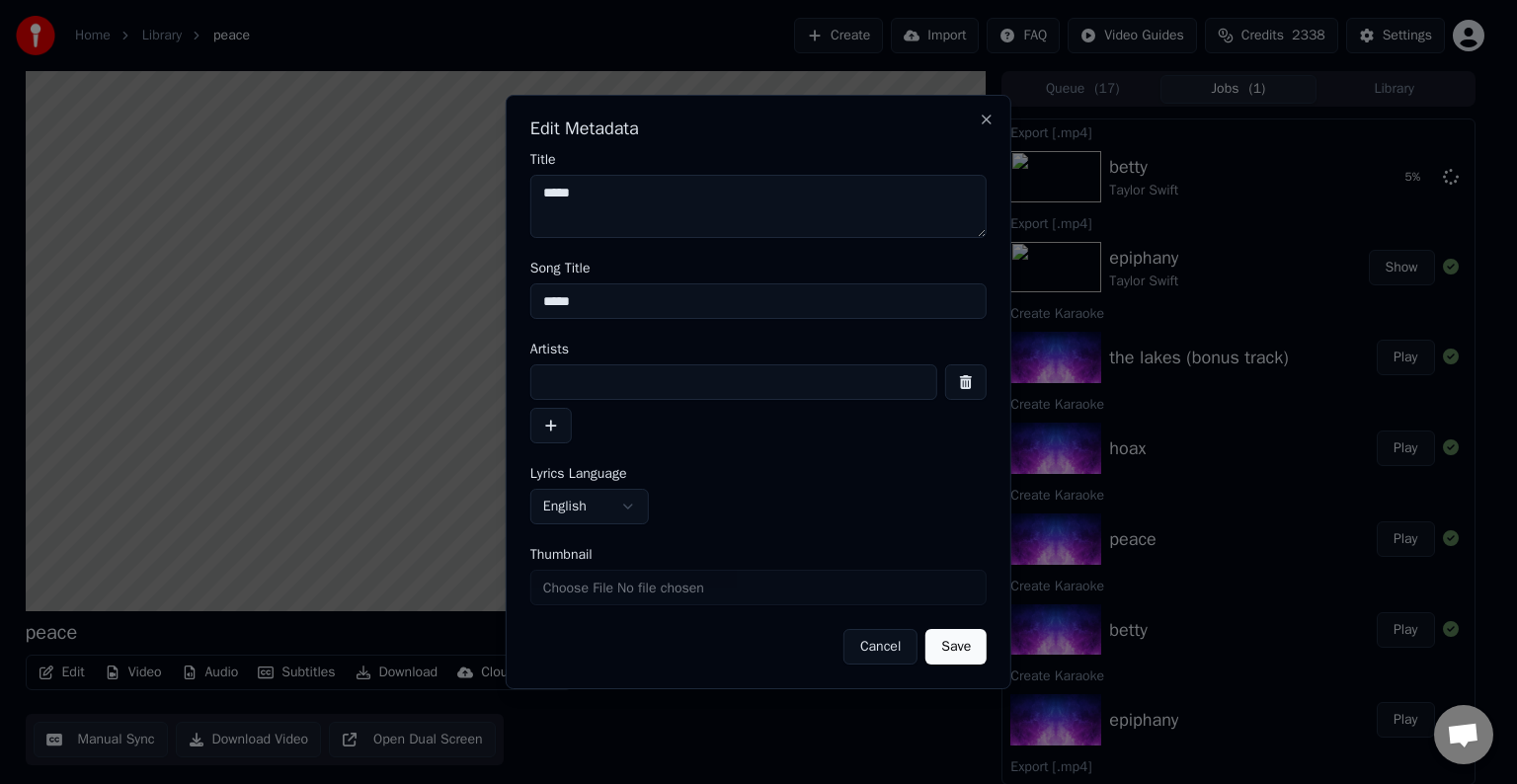 click at bounding box center [734, 382] 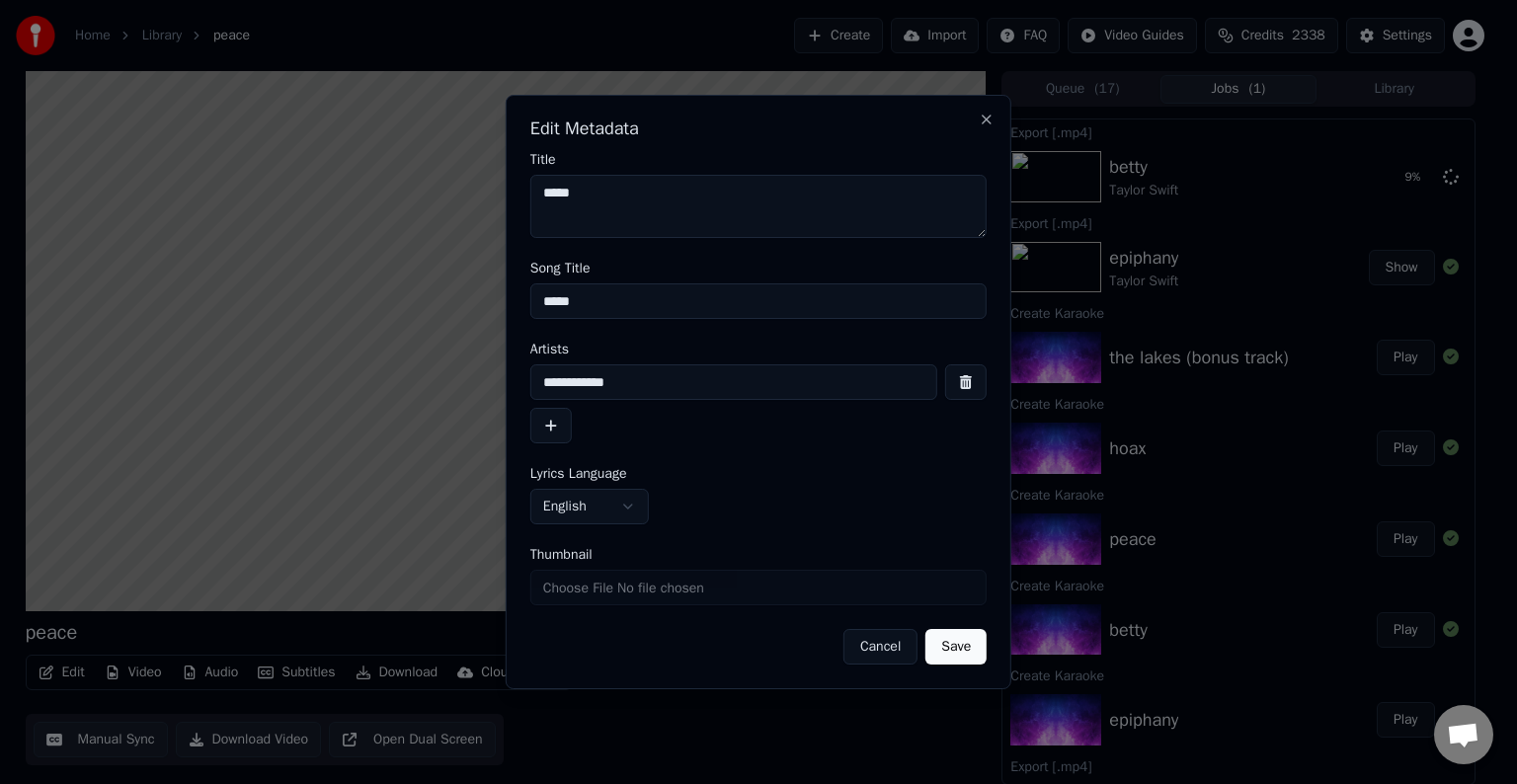 type on "**********" 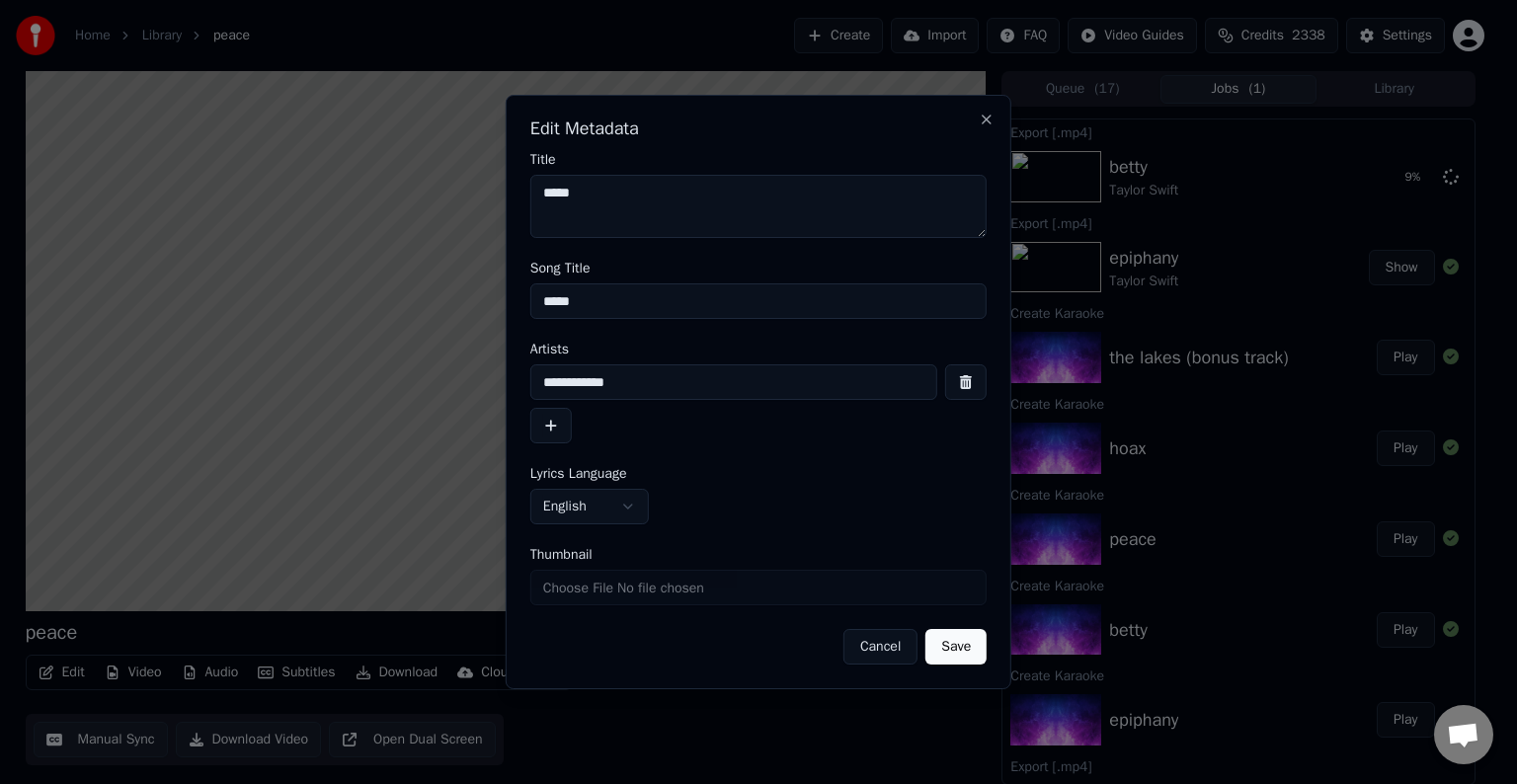 click on "Save" at bounding box center [956, 647] 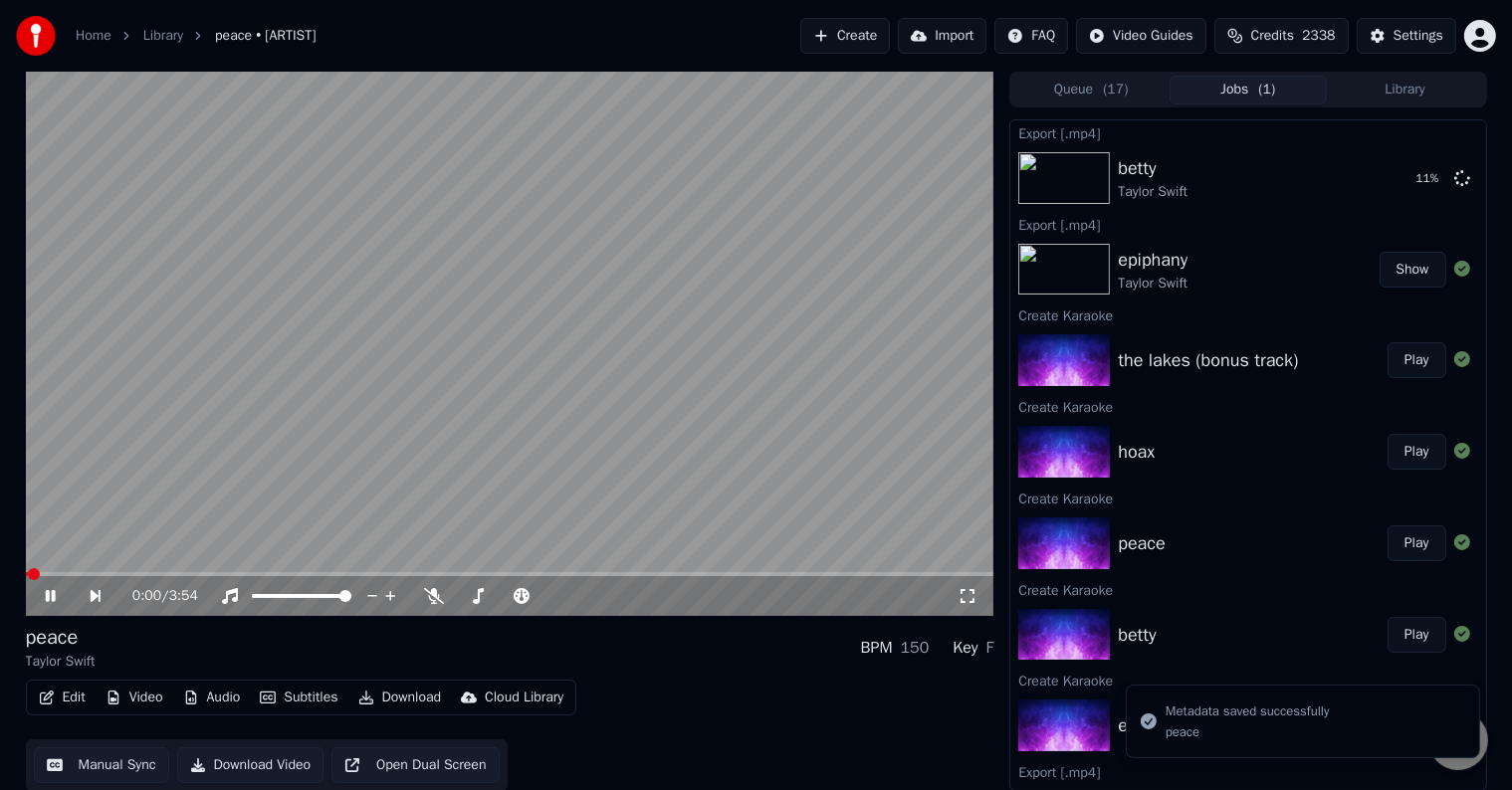click on "Edit" at bounding box center (62, 697) 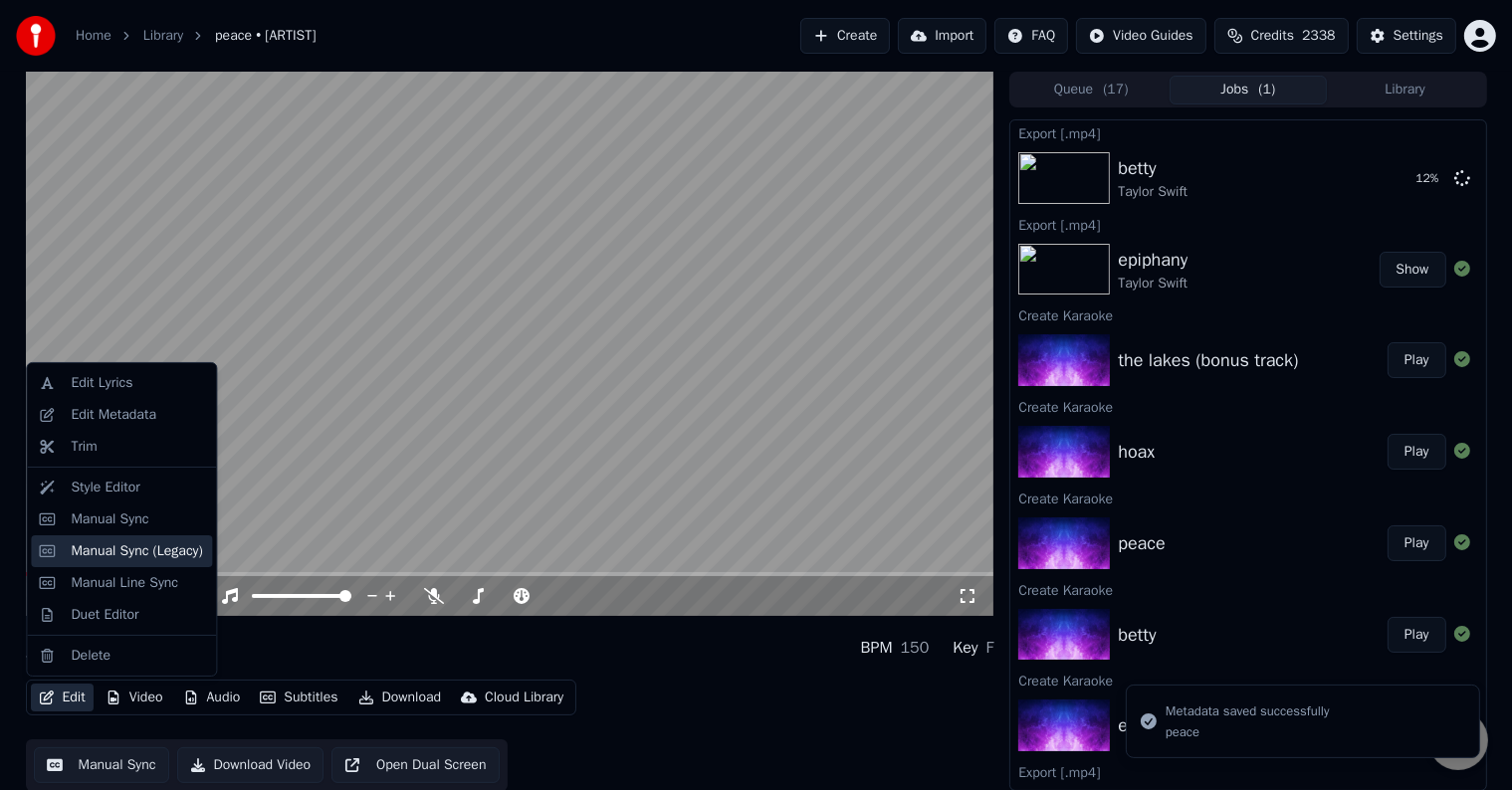 click on "Manual Sync (Legacy)" at bounding box center [136, 551] 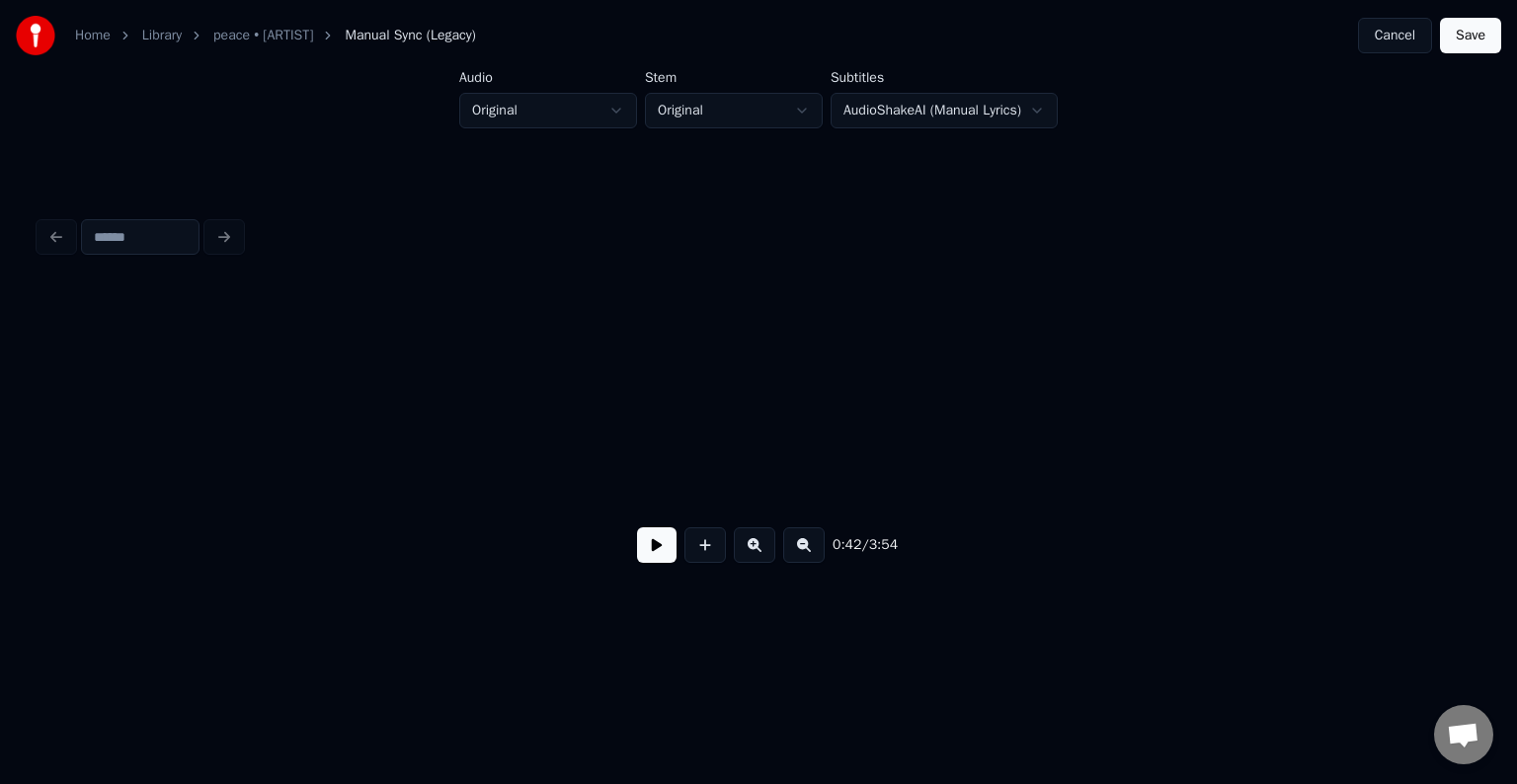 scroll, scrollTop: 0, scrollLeft: 6268, axis: horizontal 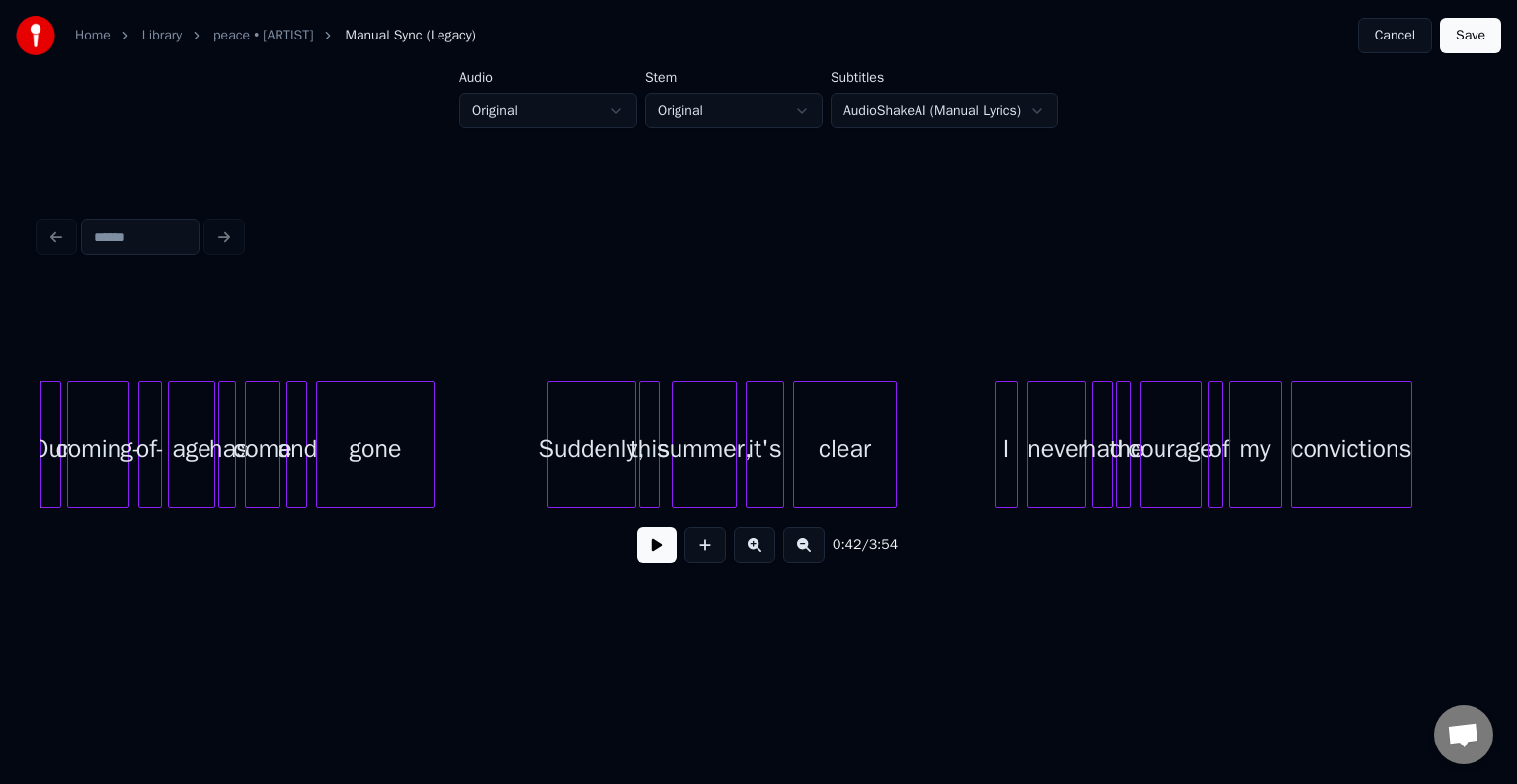click at bounding box center (657, 545) 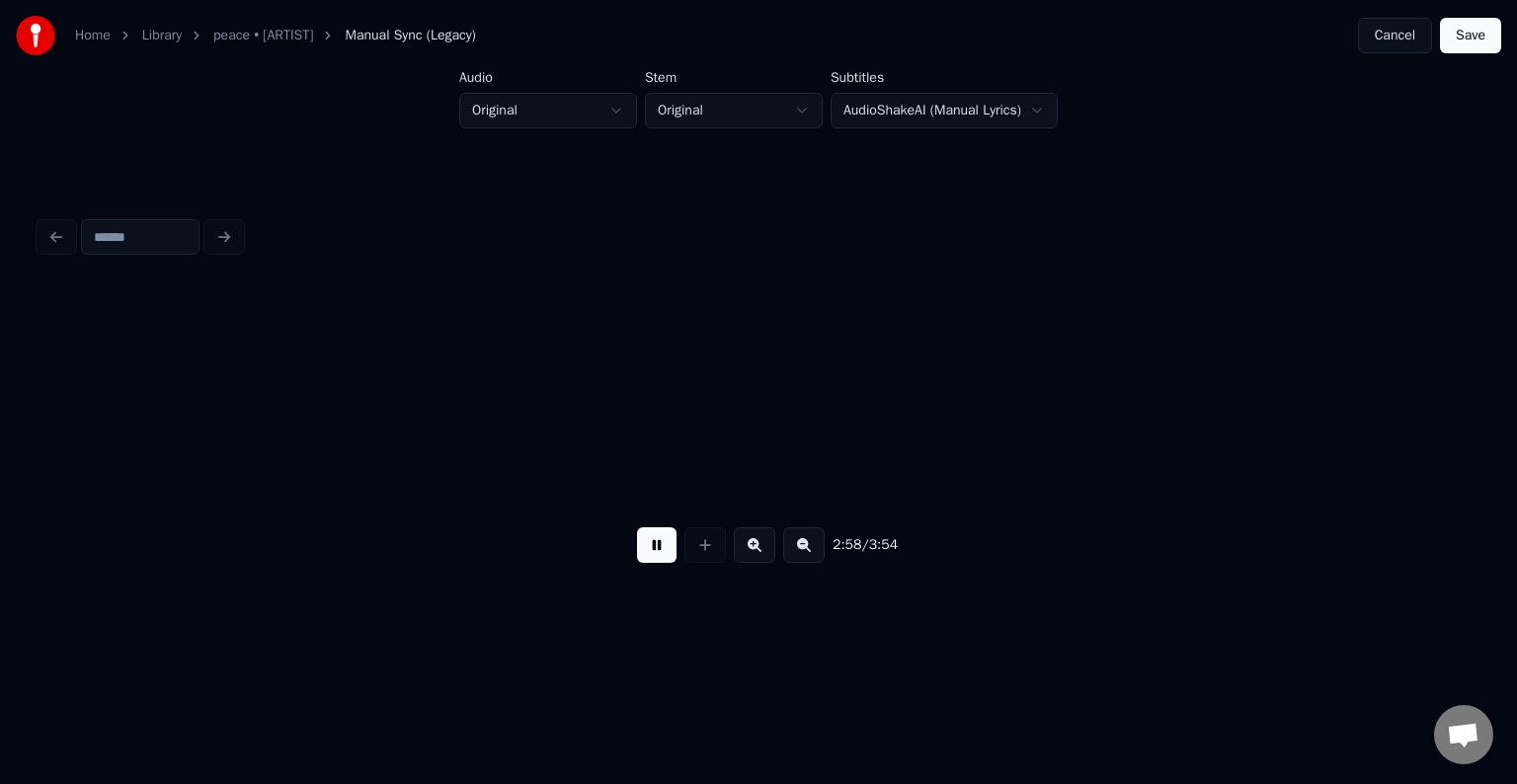 scroll, scrollTop: 0, scrollLeft: 26411, axis: horizontal 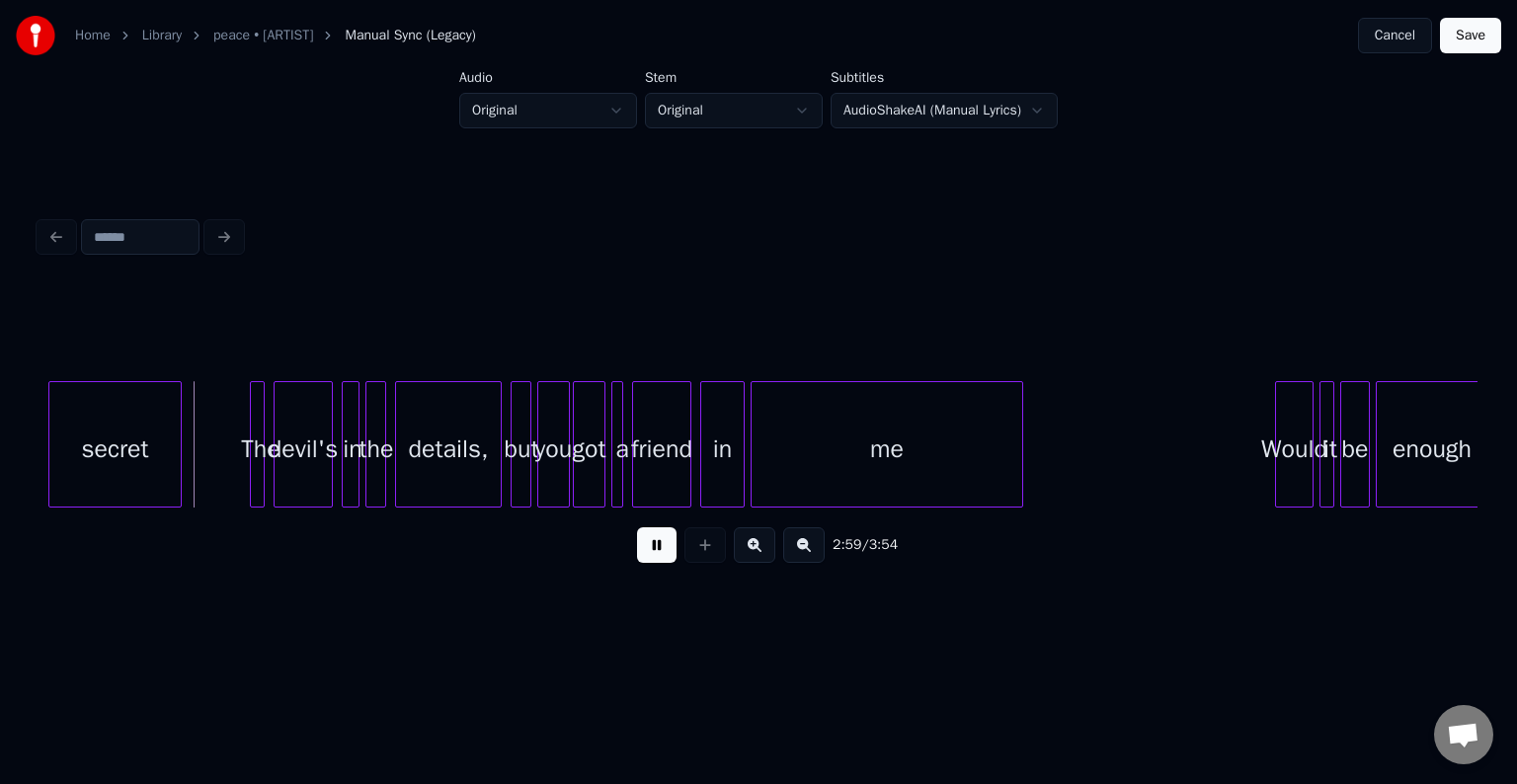 click at bounding box center [657, 545] 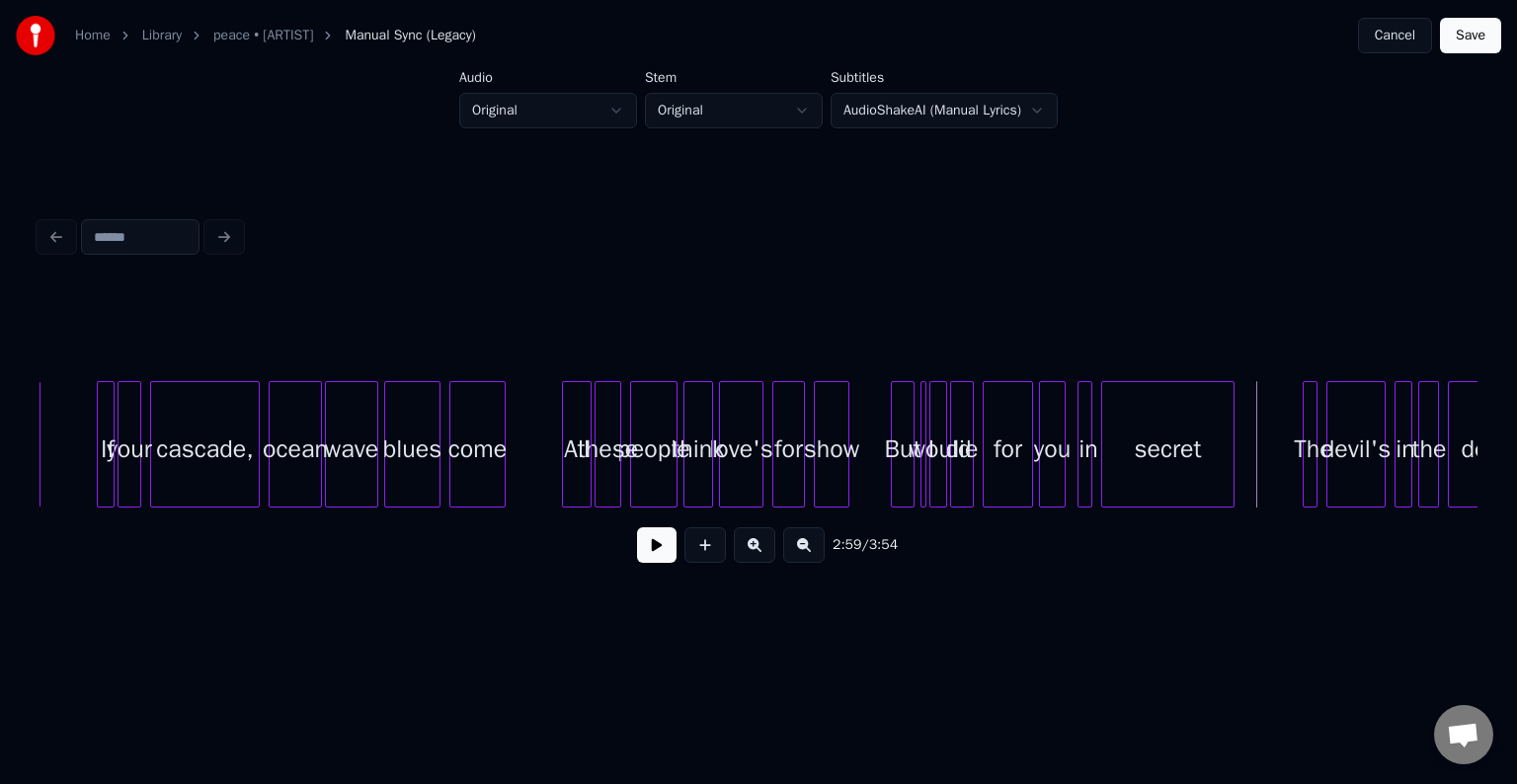 scroll, scrollTop: 0, scrollLeft: 25345, axis: horizontal 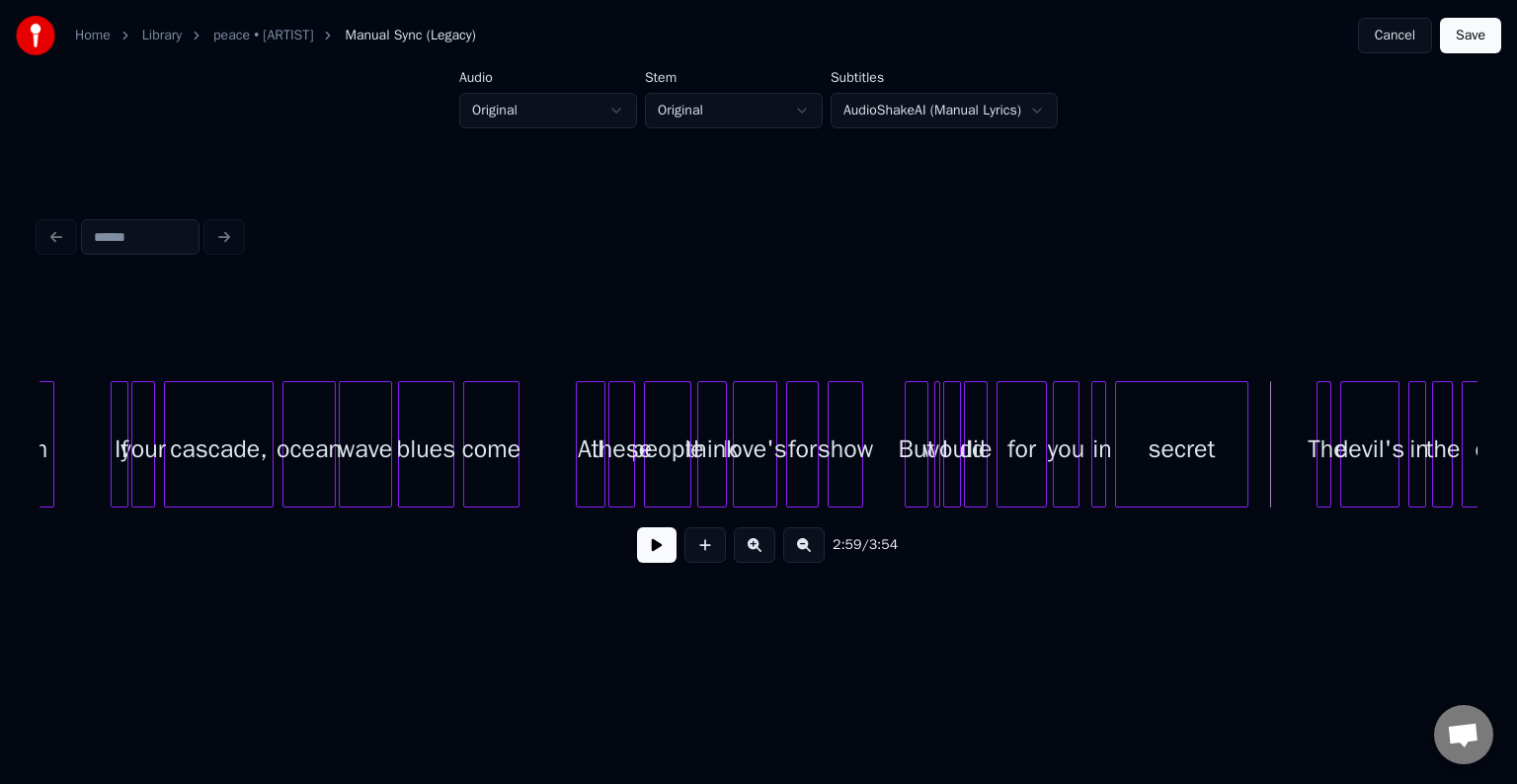 click at bounding box center (936, 444) 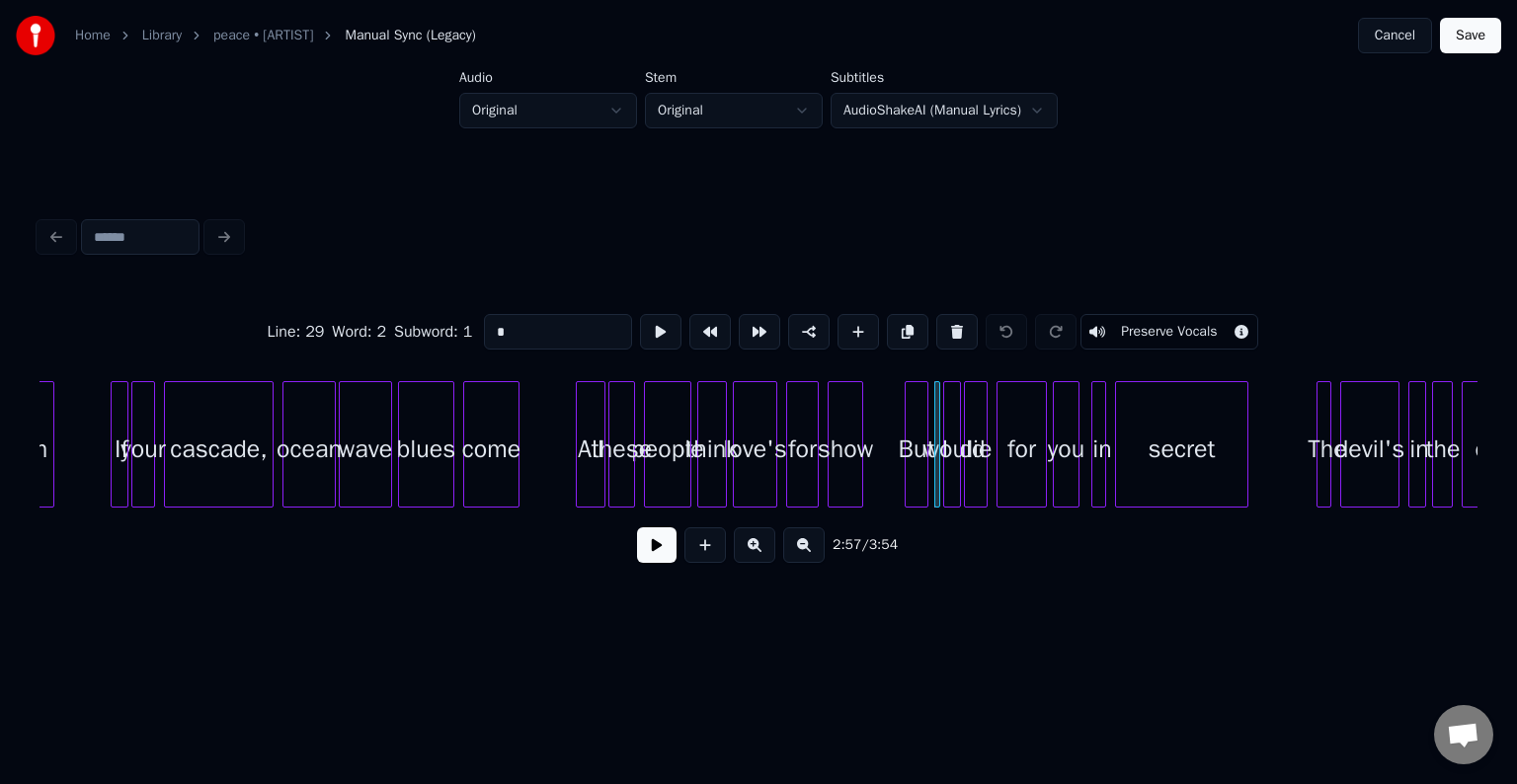 click at bounding box center [657, 545] 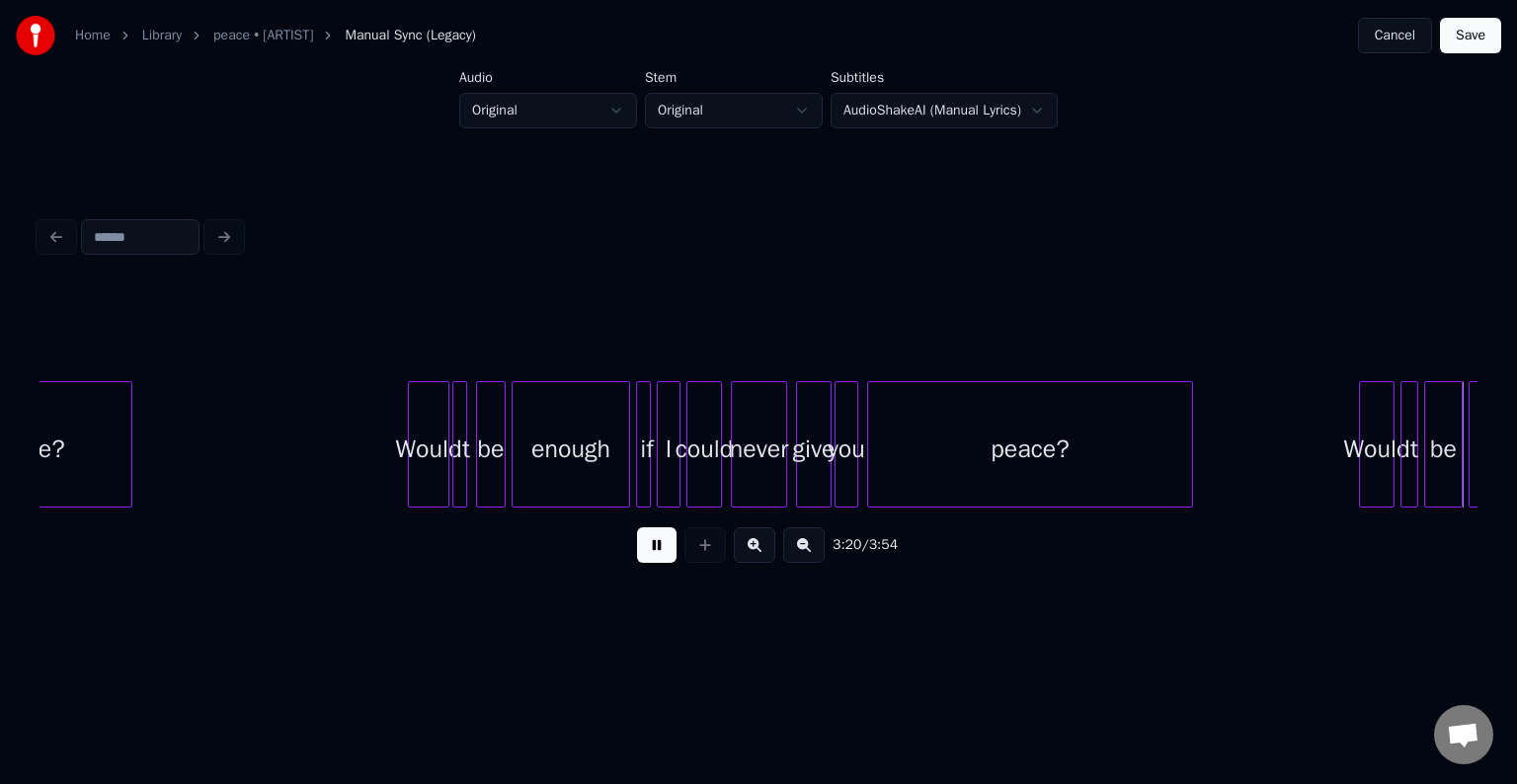 scroll, scrollTop: 0, scrollLeft: 29661, axis: horizontal 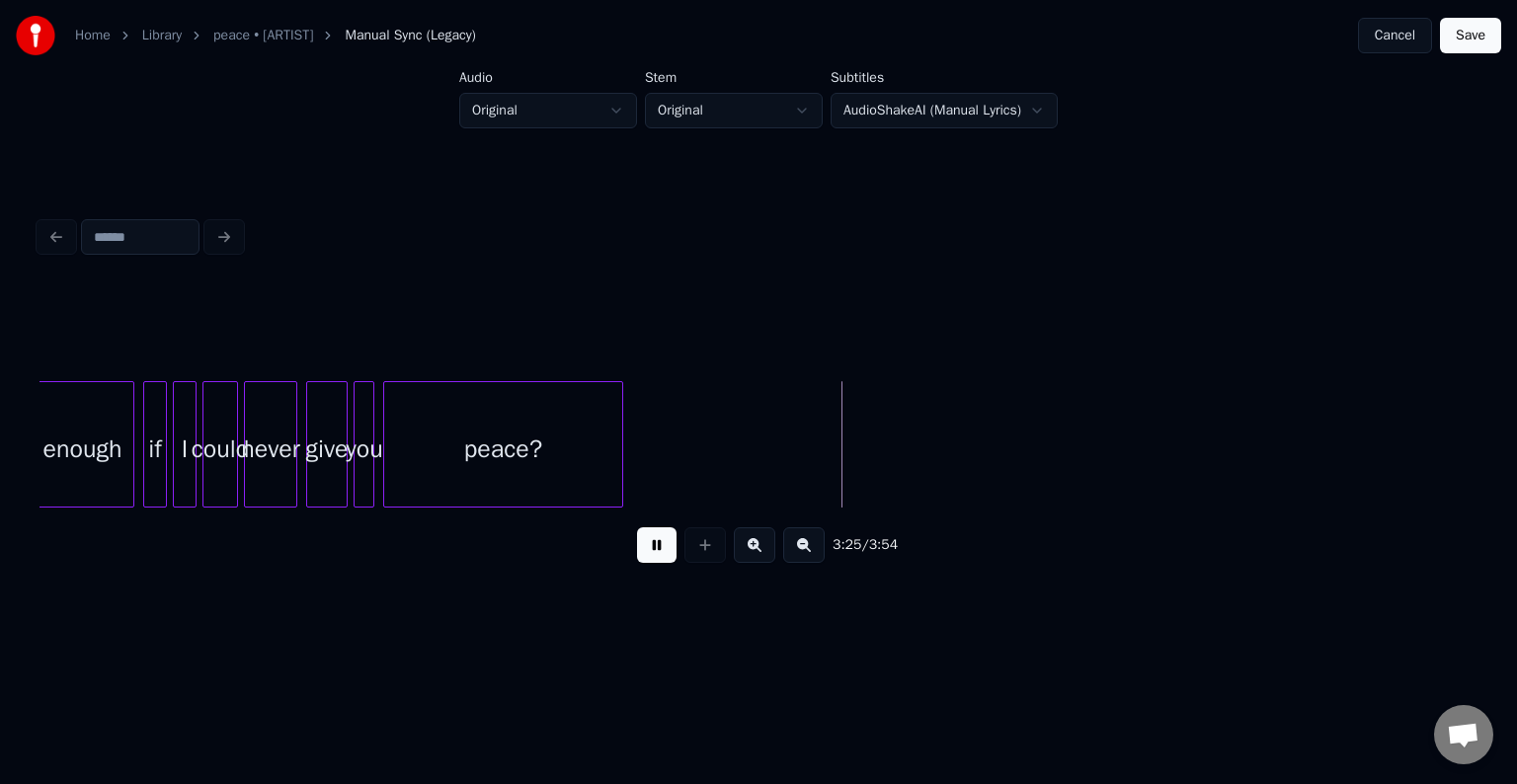 click at bounding box center (657, 545) 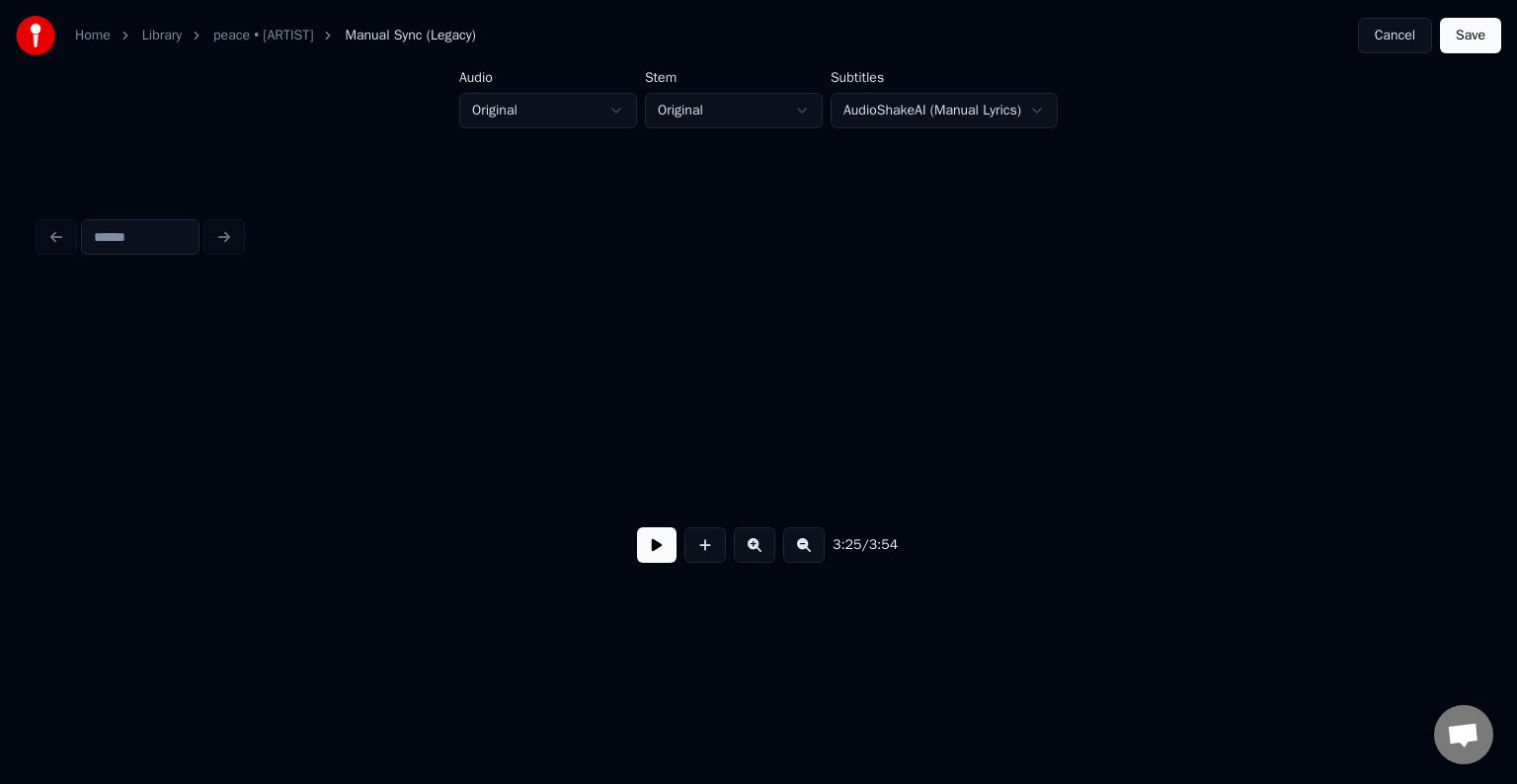 scroll, scrollTop: 0, scrollLeft: 33236, axis: horizontal 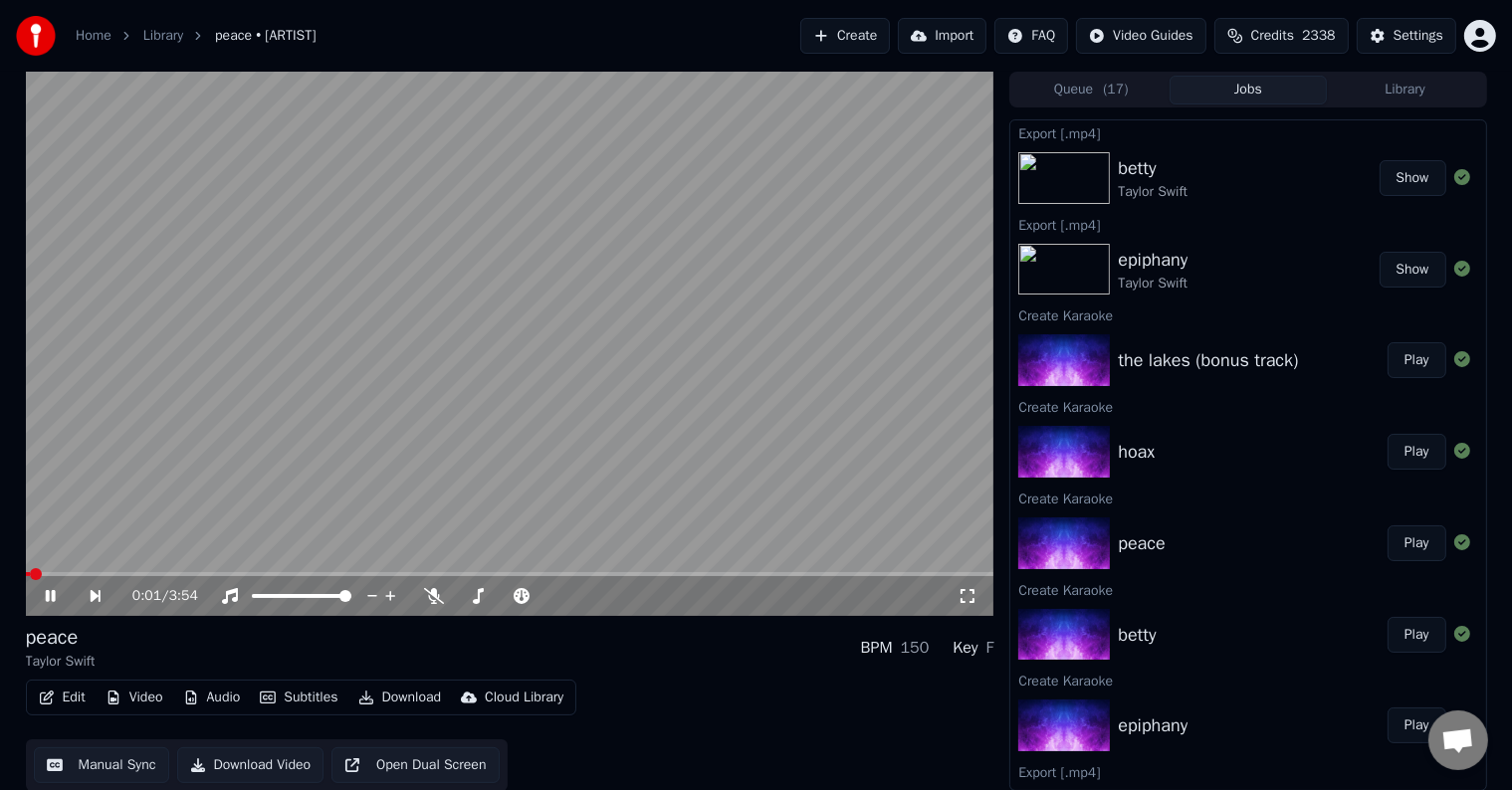 click on "Download" at bounding box center [400, 697] 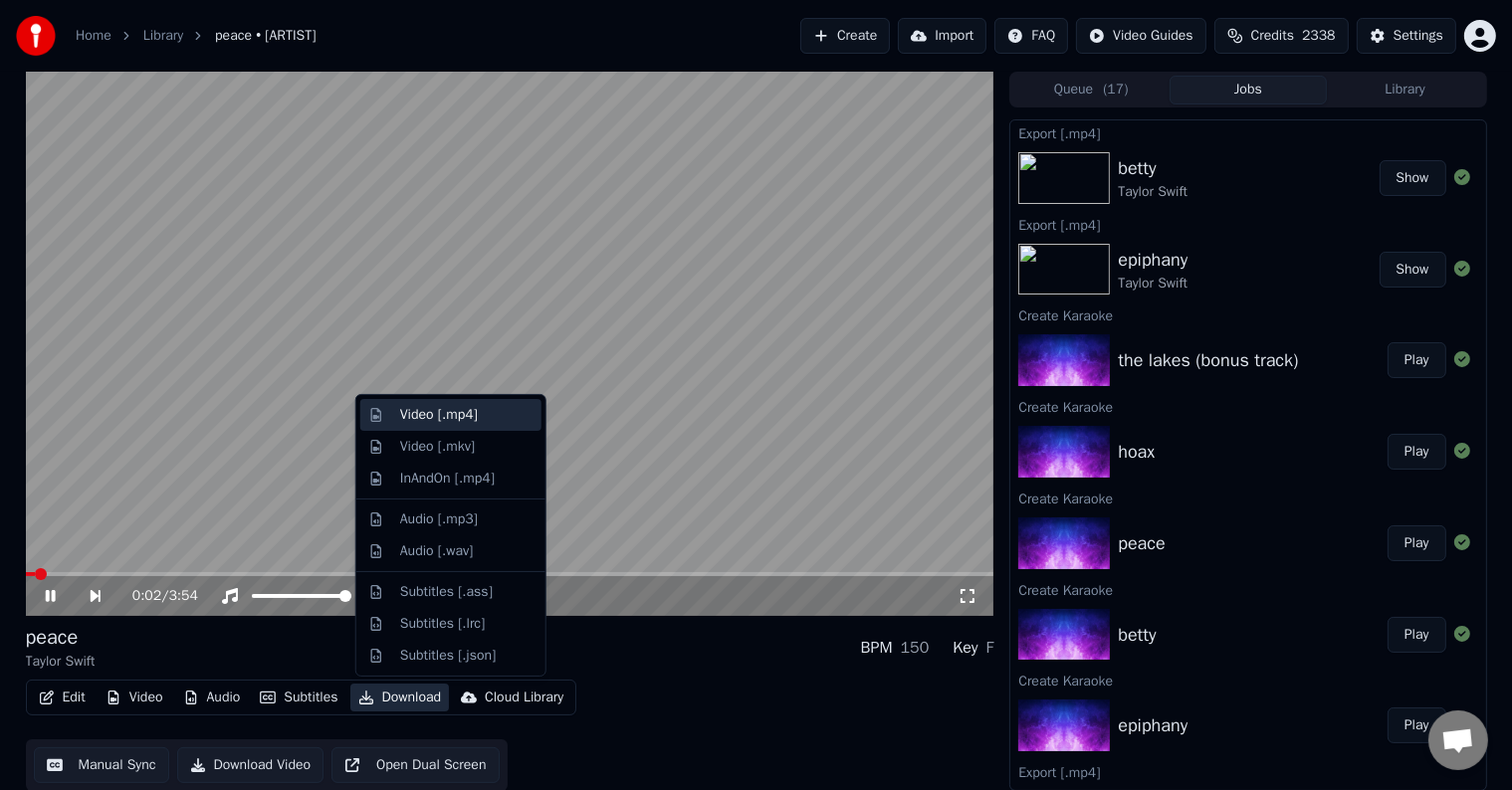 click on "Video [.mp4]" at bounding box center (439, 415) 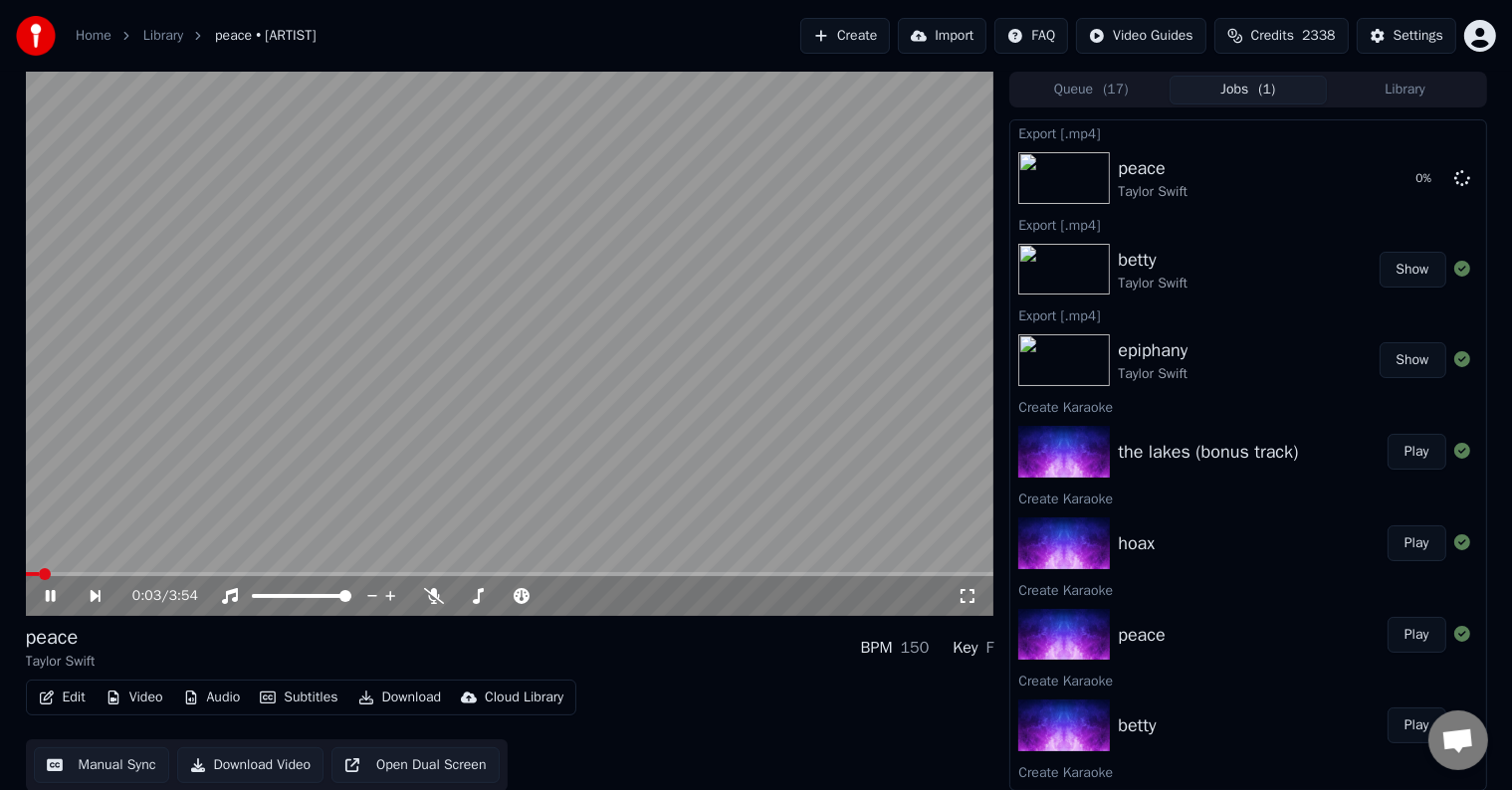 click 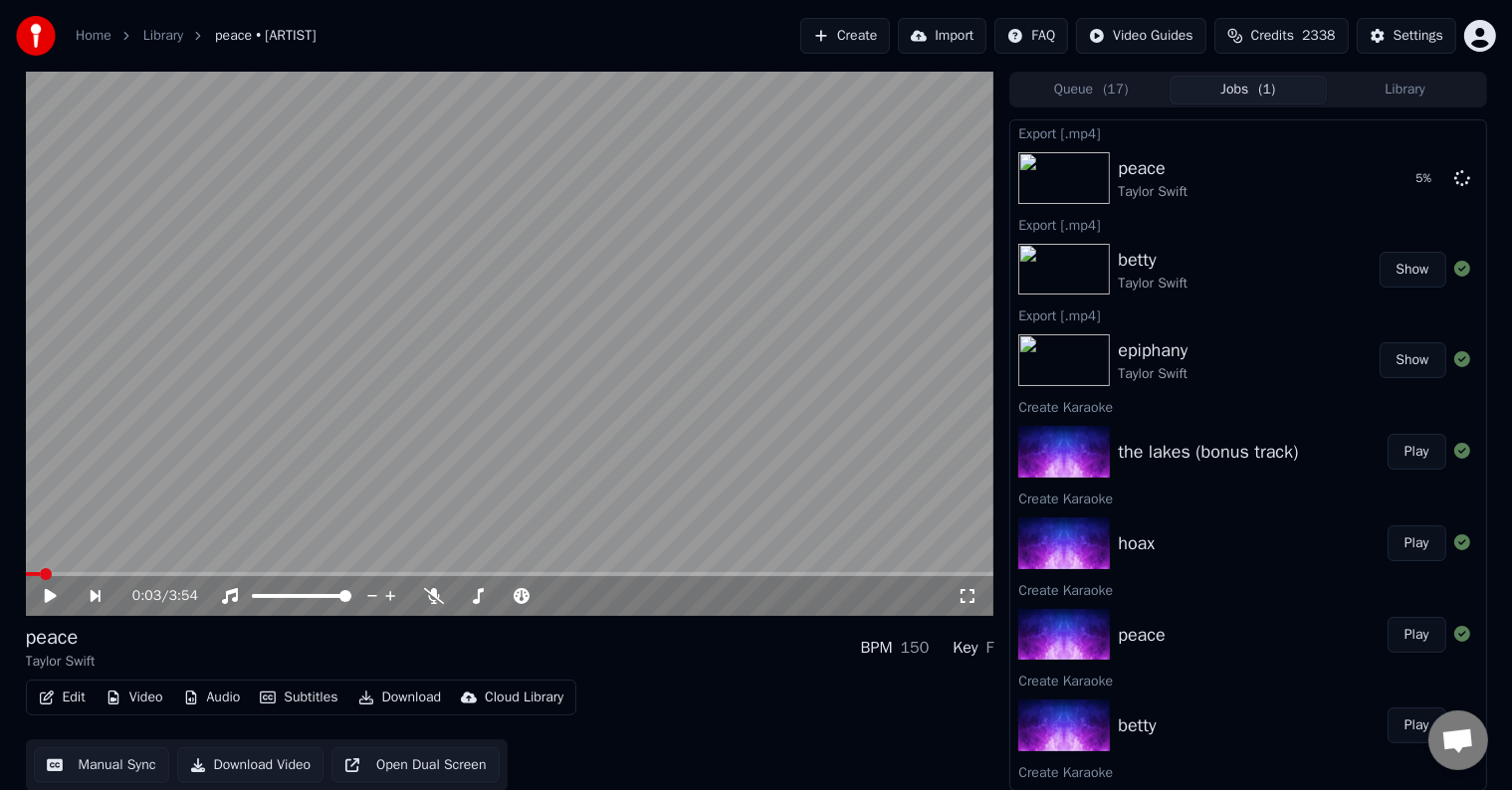 click on "Play" at bounding box center (1416, 543) 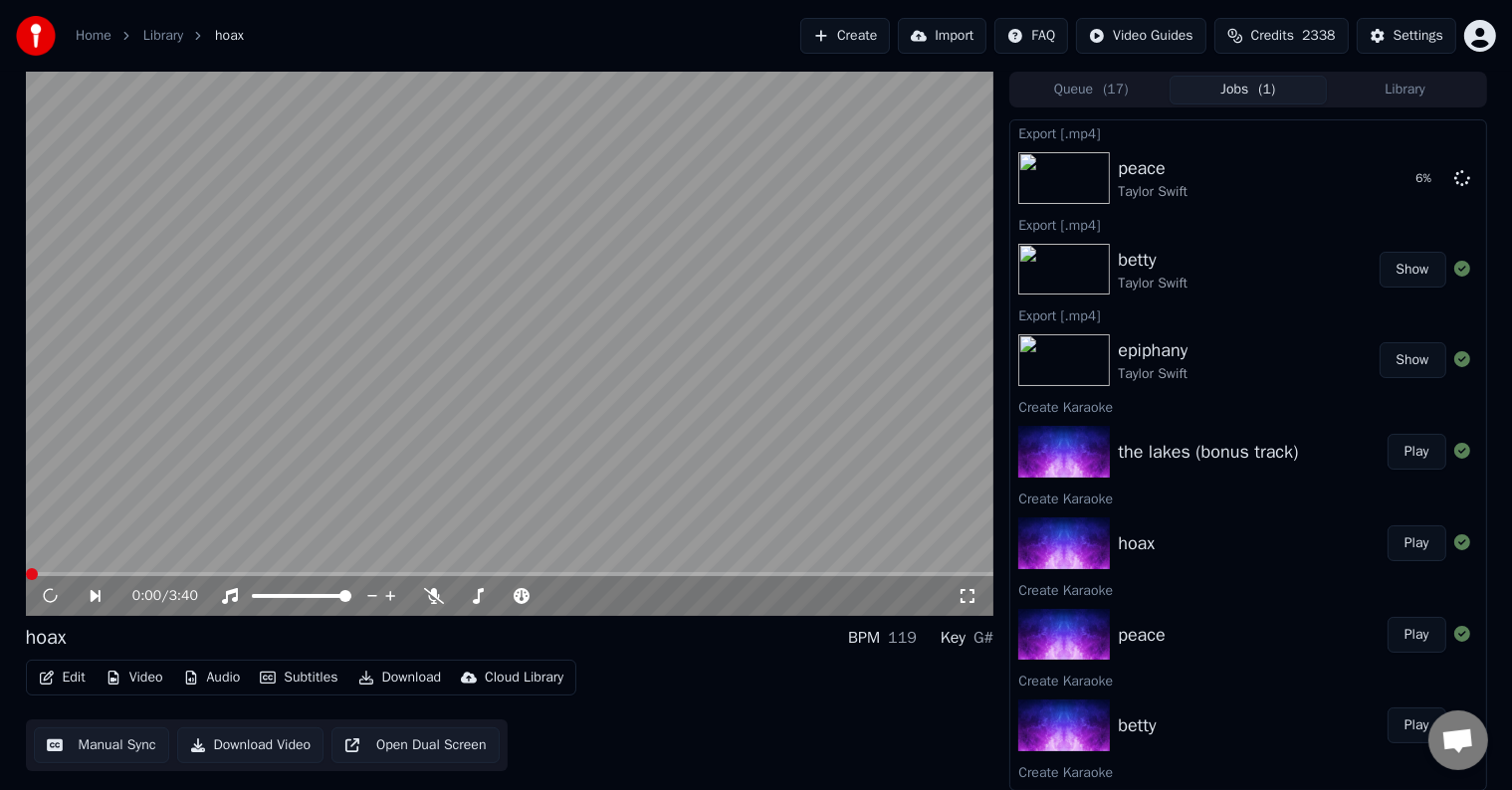 click on "Edit Video Audio Subtitles Download Cloud Library" at bounding box center [302, 678] 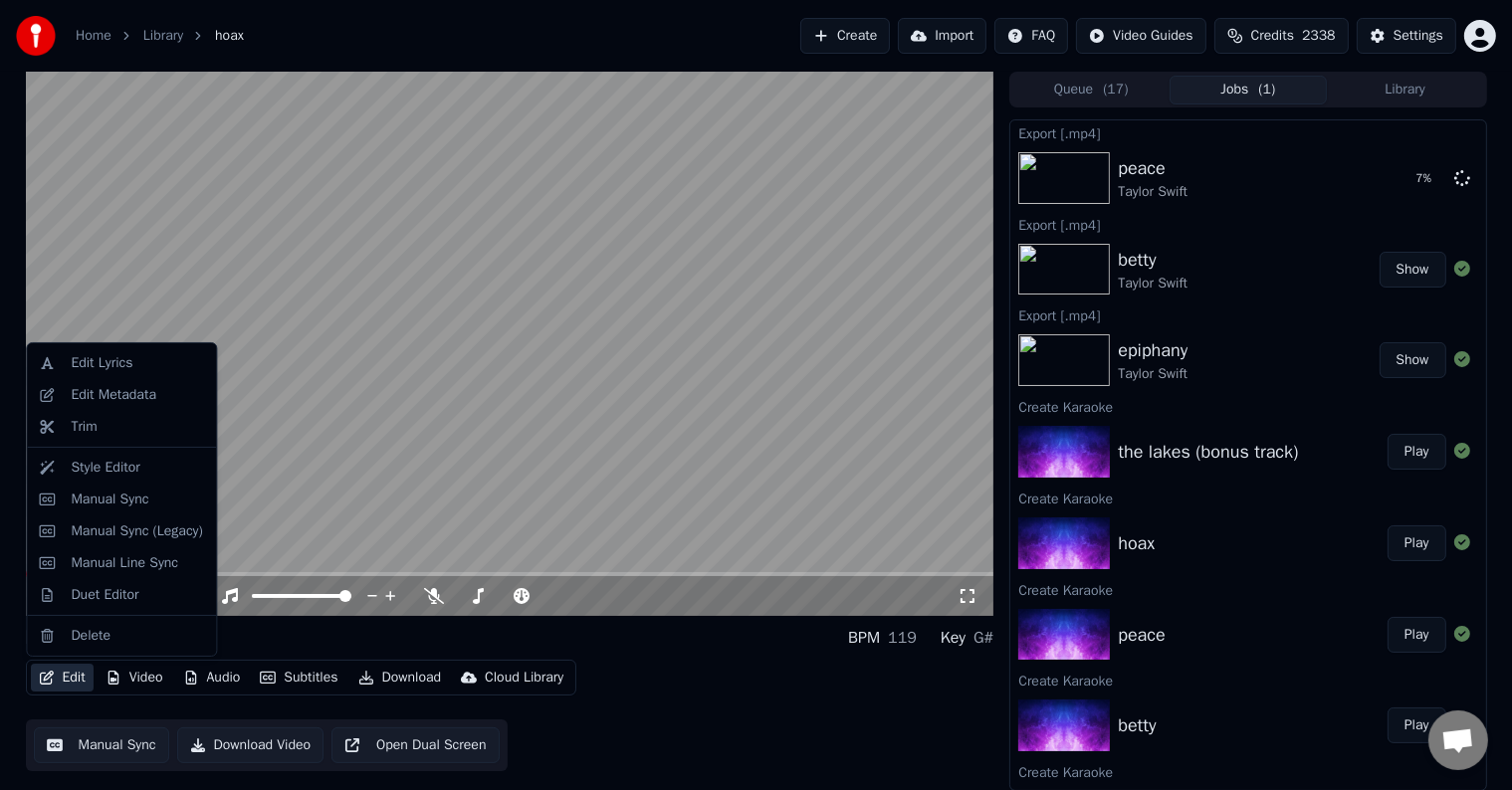 click 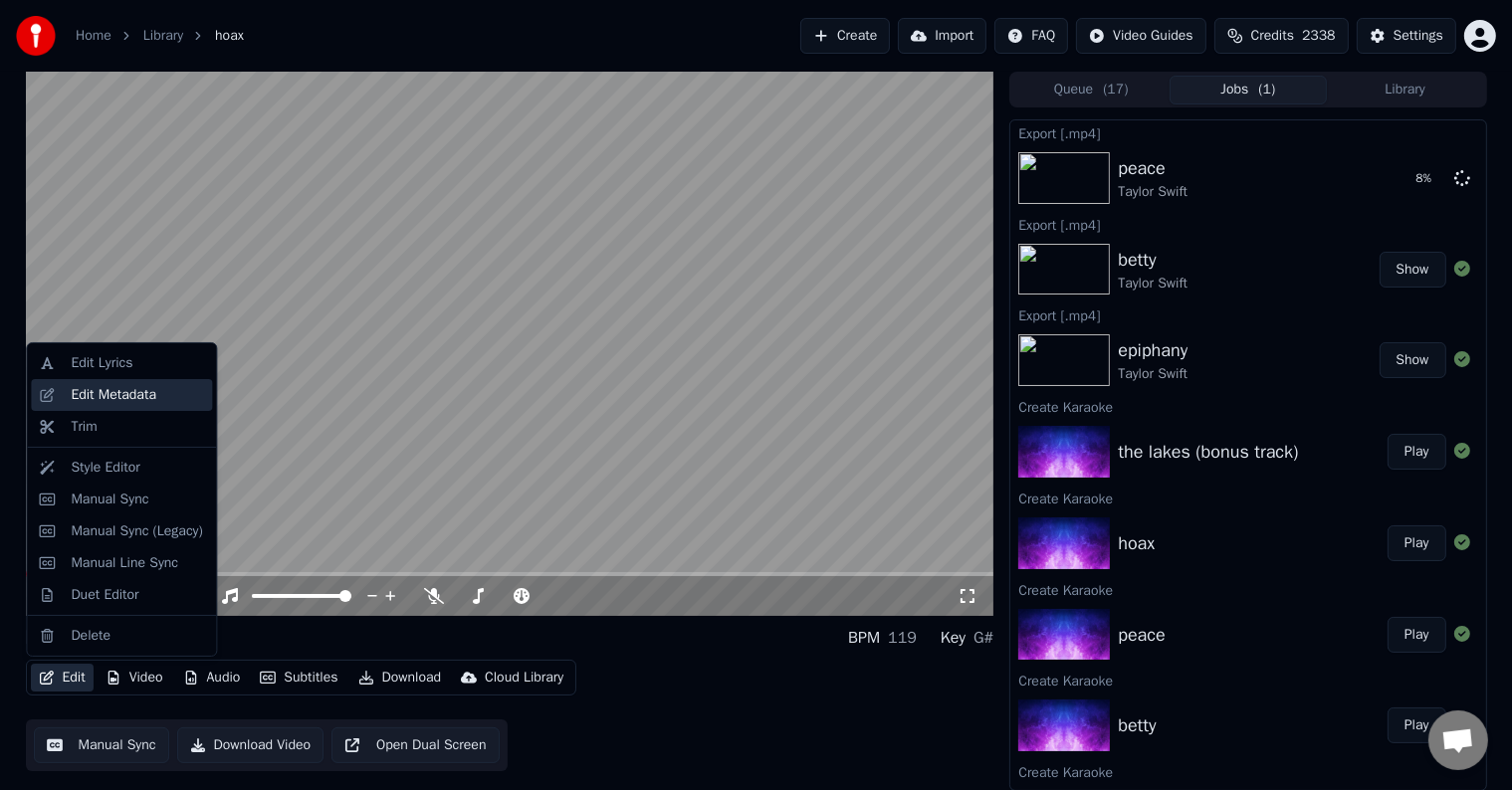 click on "Edit Metadata" at bounding box center (113, 395) 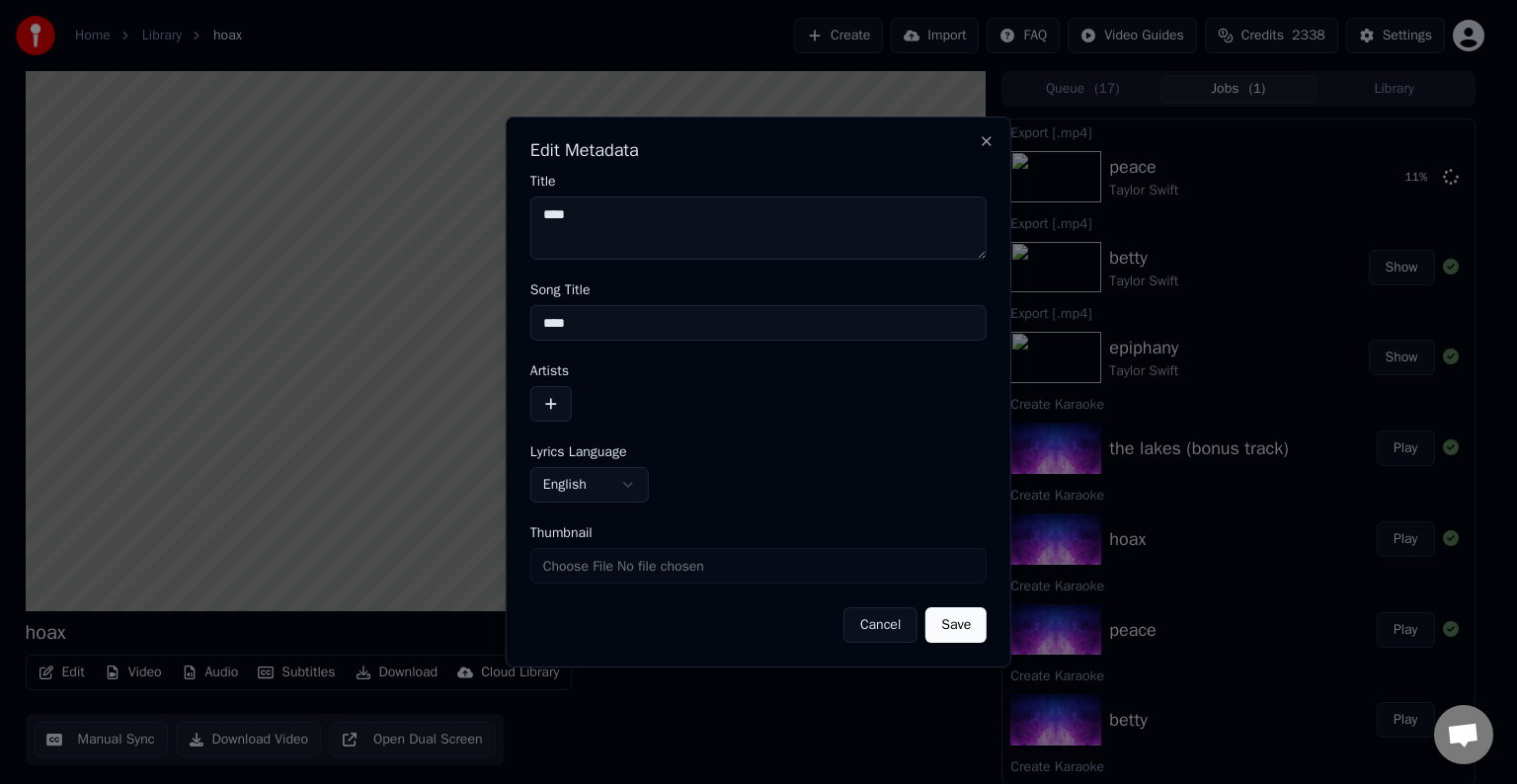 click at bounding box center [758, 404] 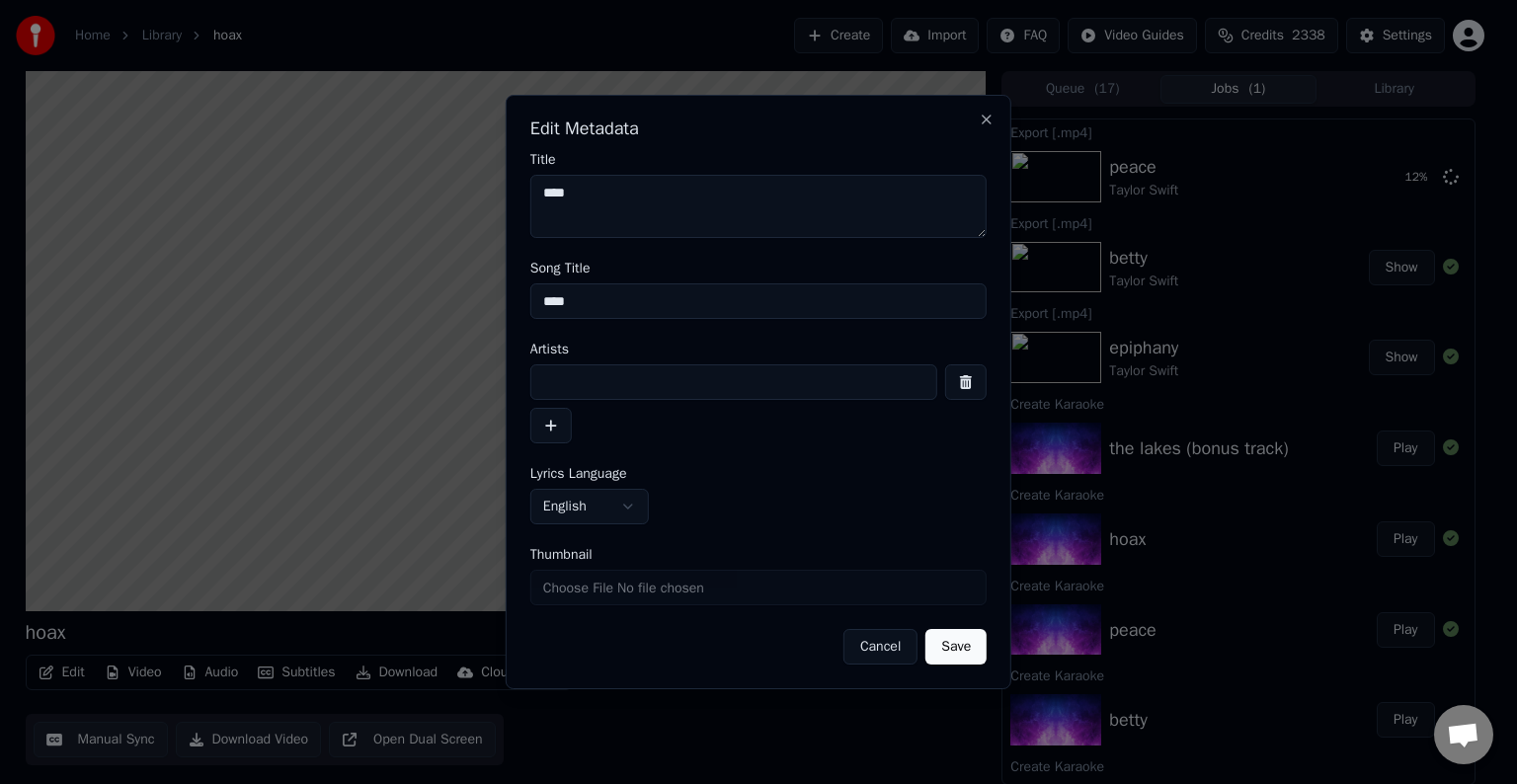 click at bounding box center [734, 382] 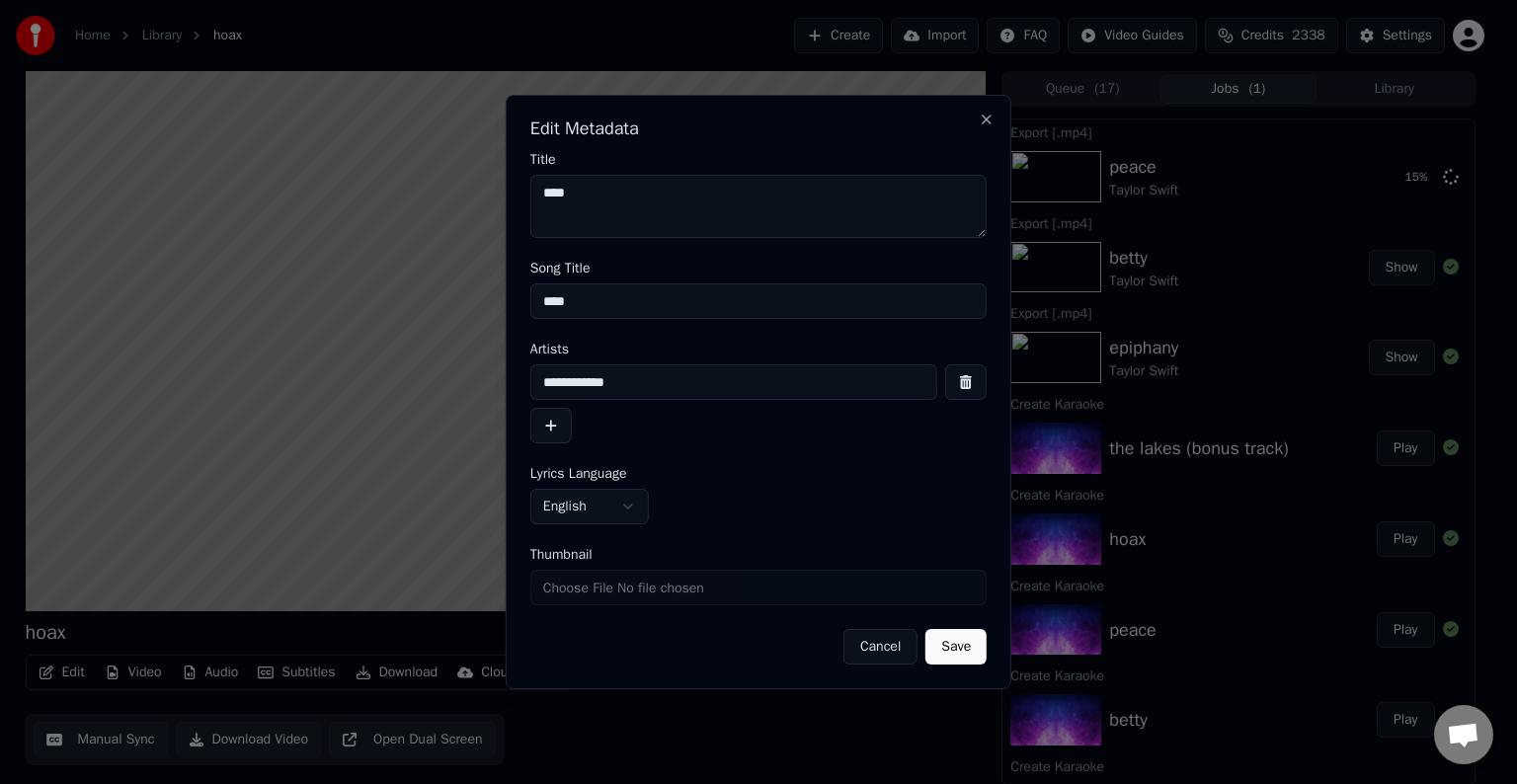 type on "**********" 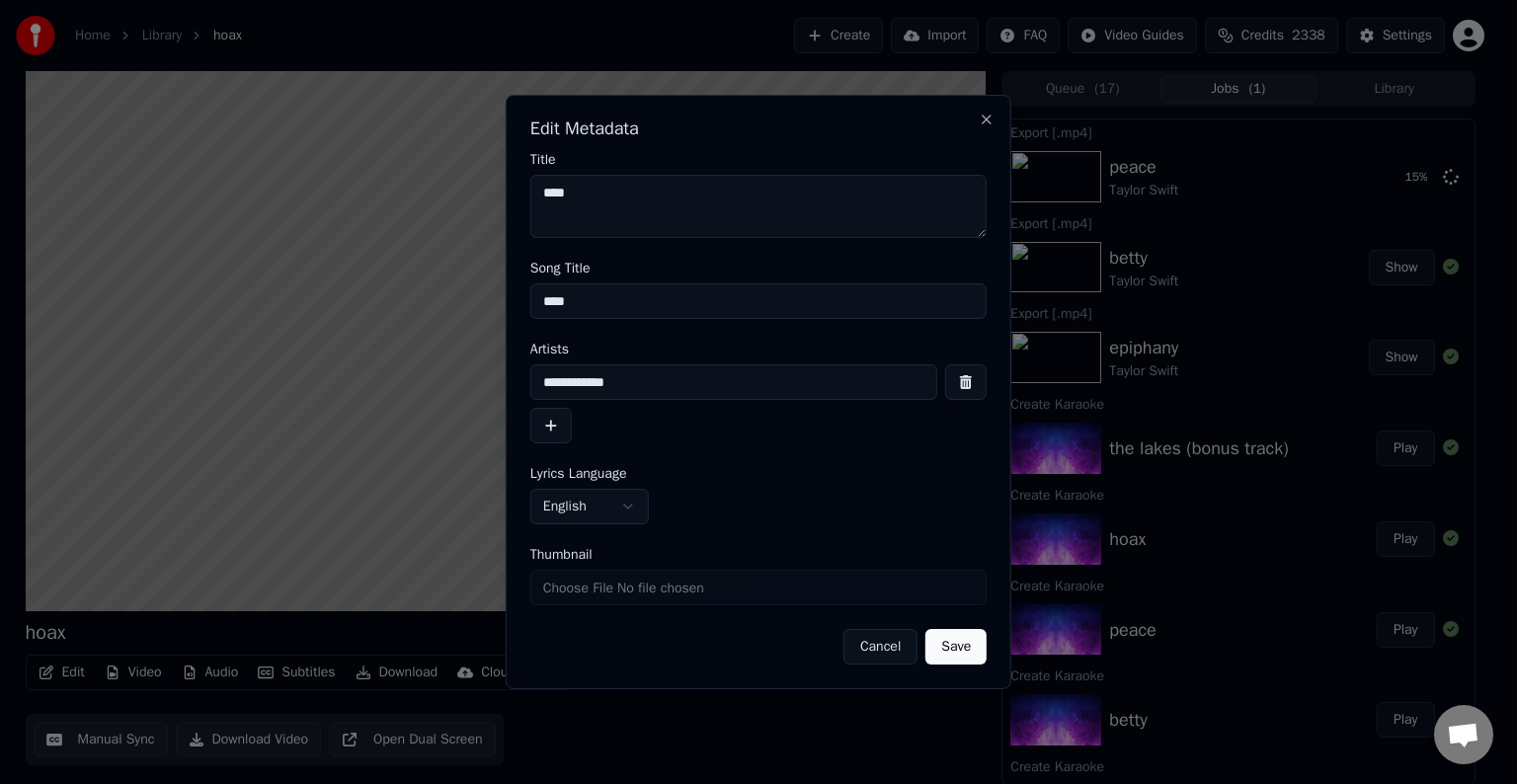 click on "Save" at bounding box center [956, 647] 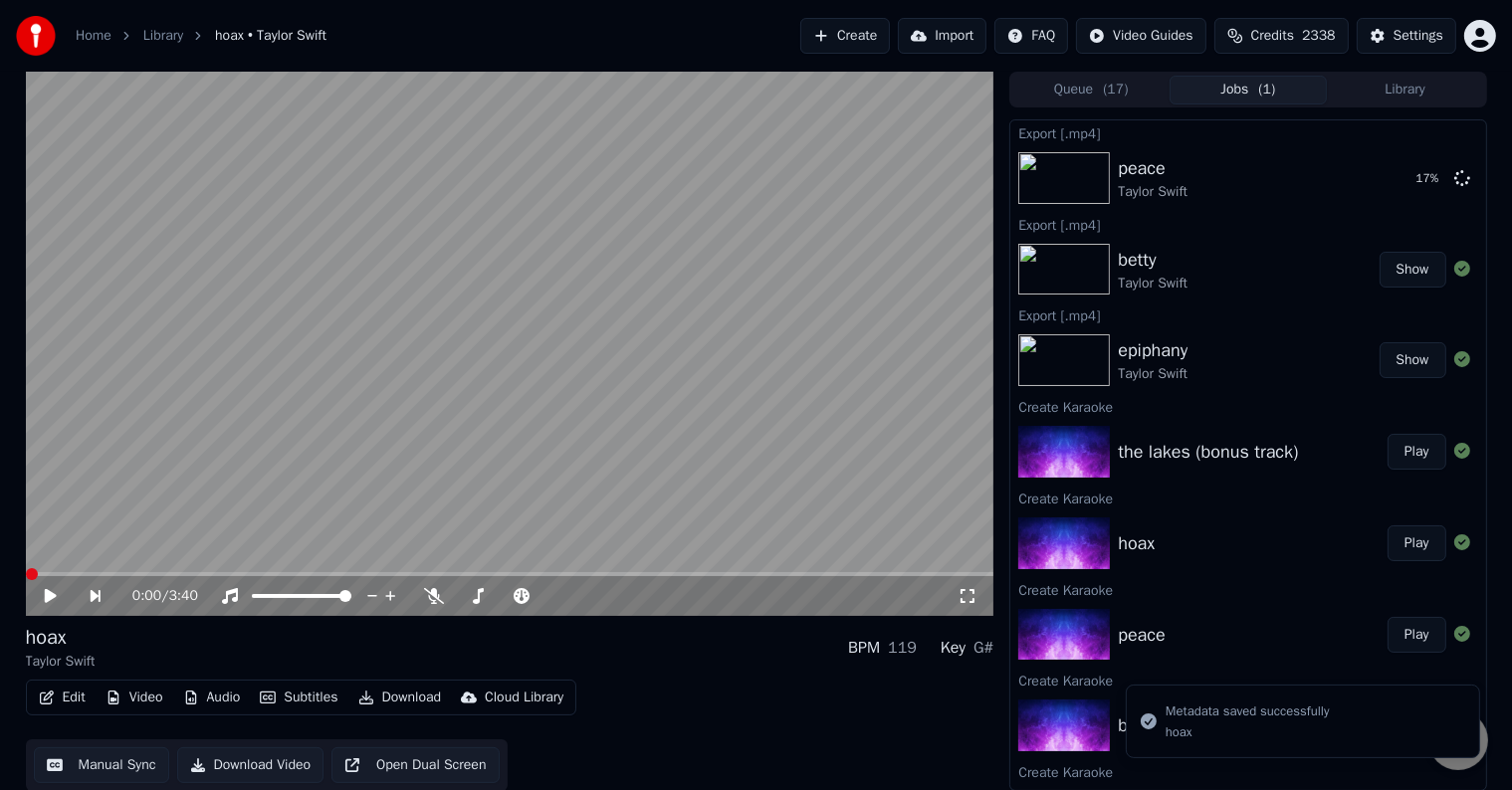click on "Edit" at bounding box center (62, 697) 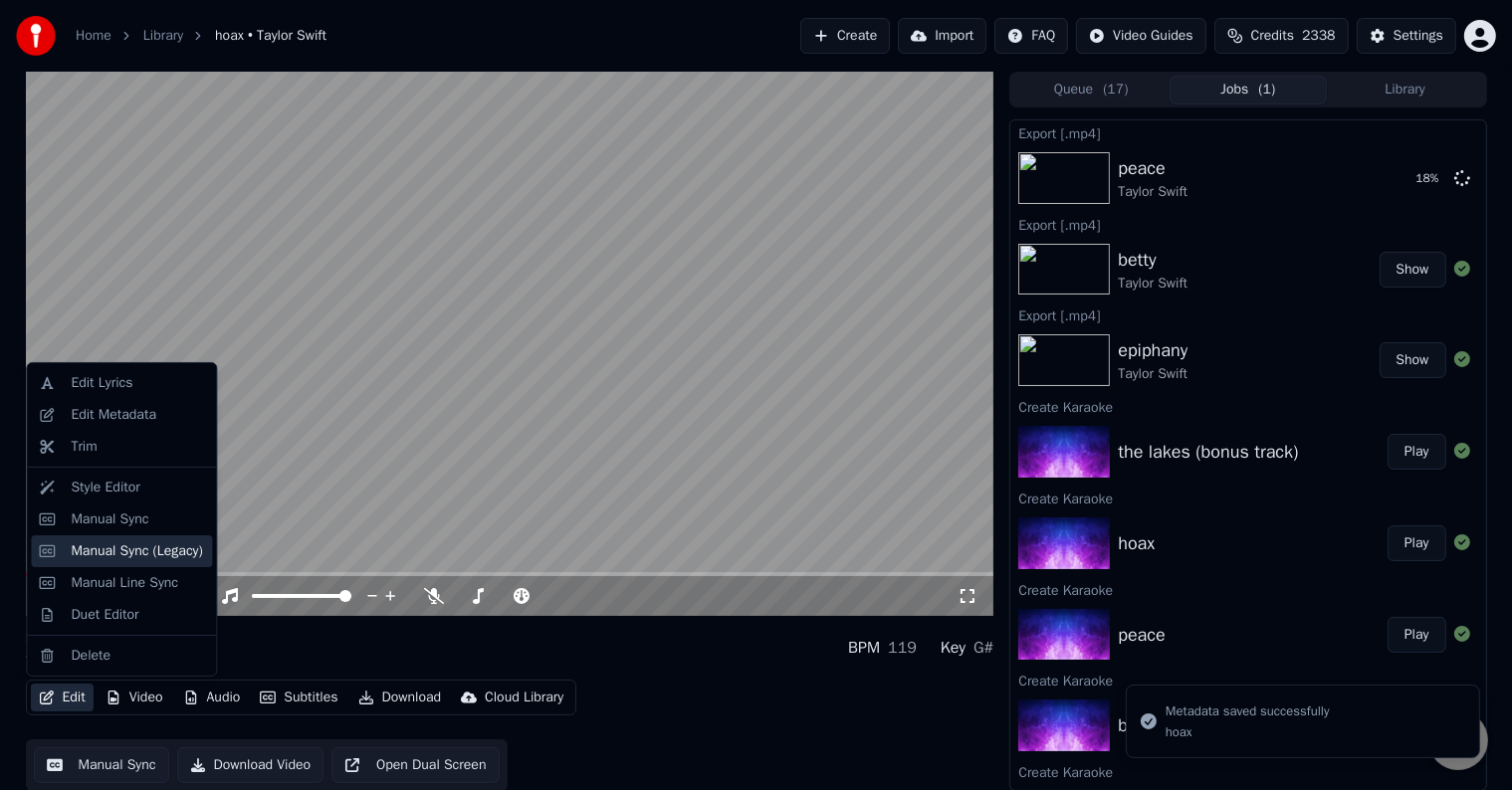 click on "Manual Sync (Legacy)" at bounding box center [136, 551] 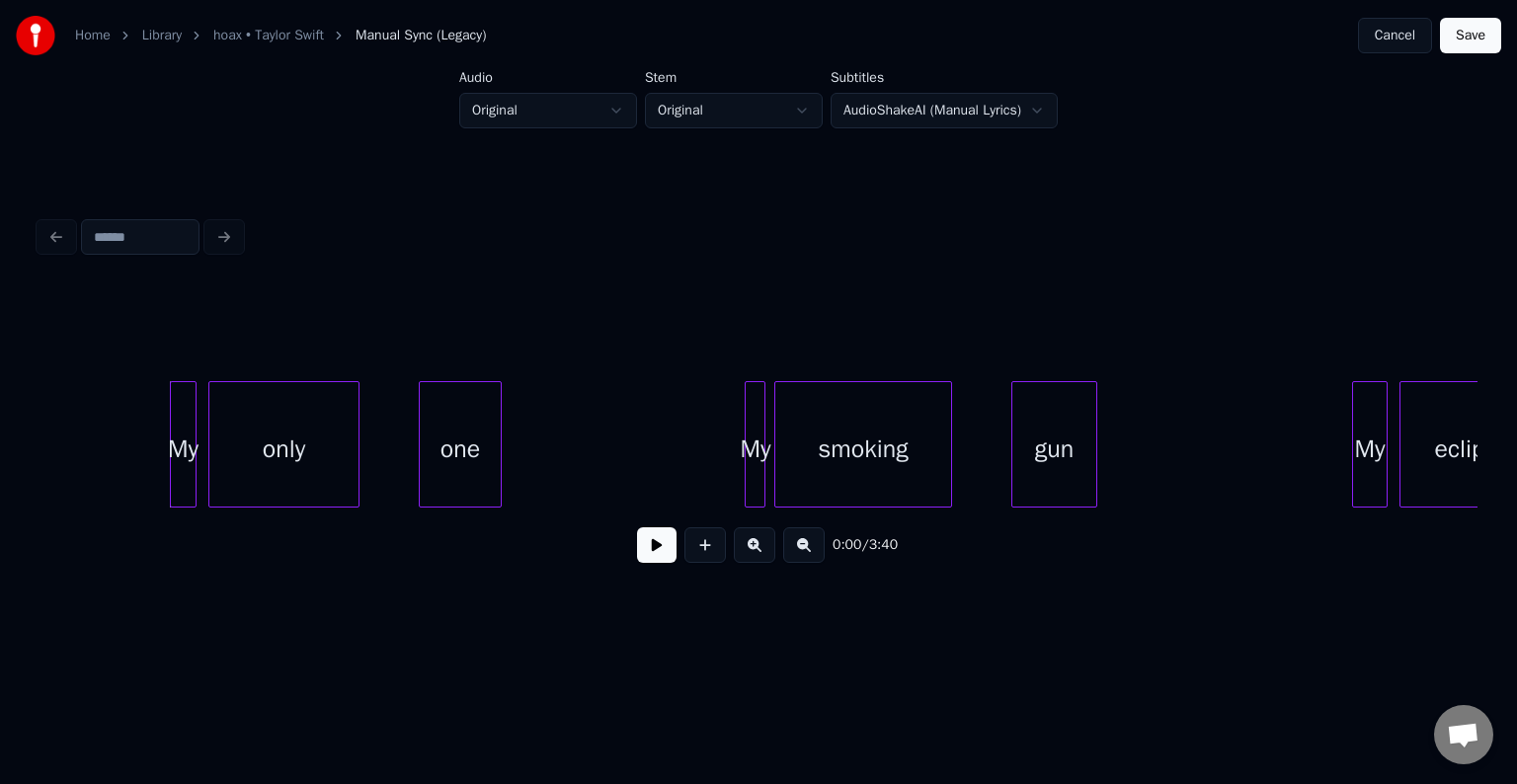 click at bounding box center (657, 545) 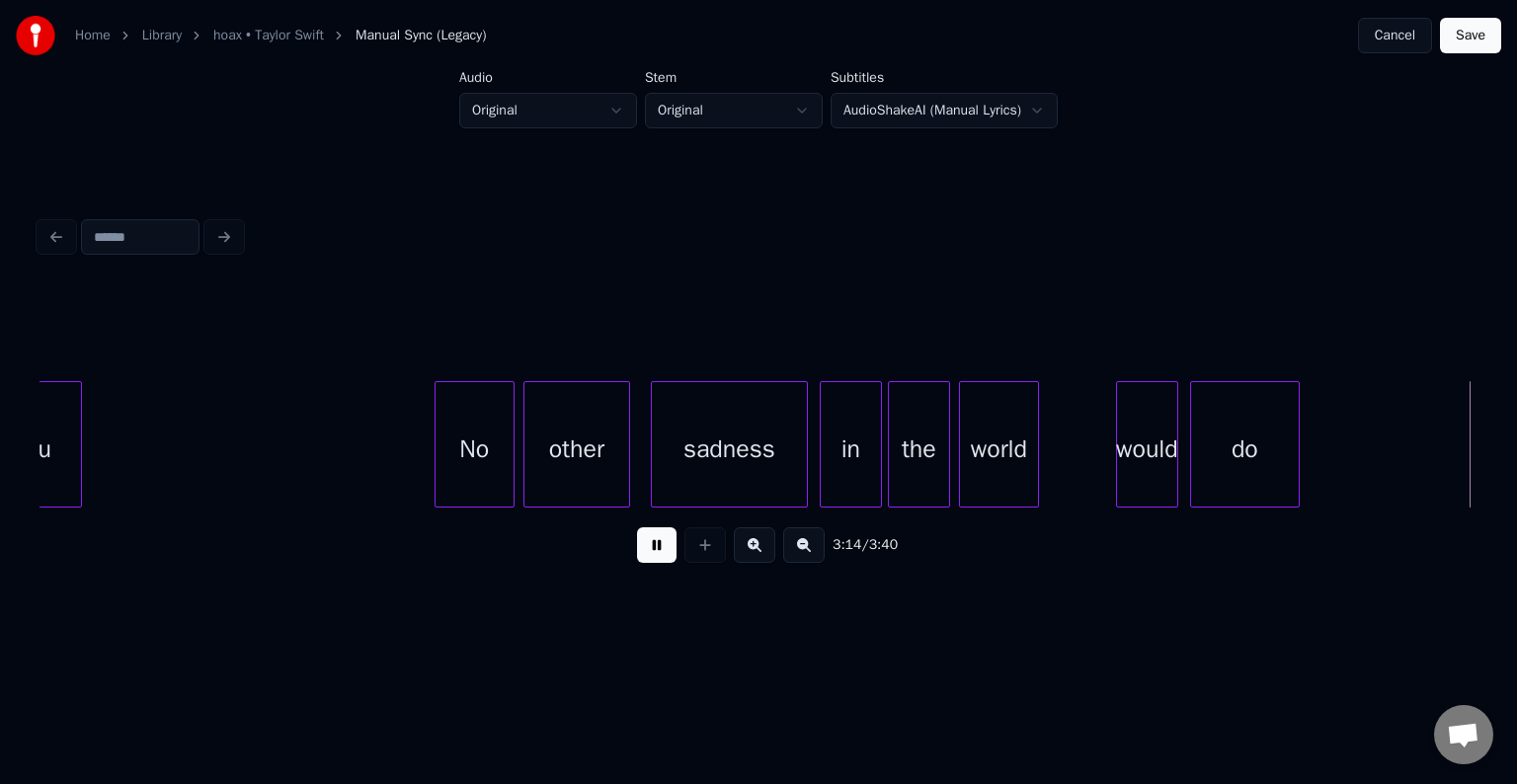 scroll, scrollTop: 0, scrollLeft: 28790, axis: horizontal 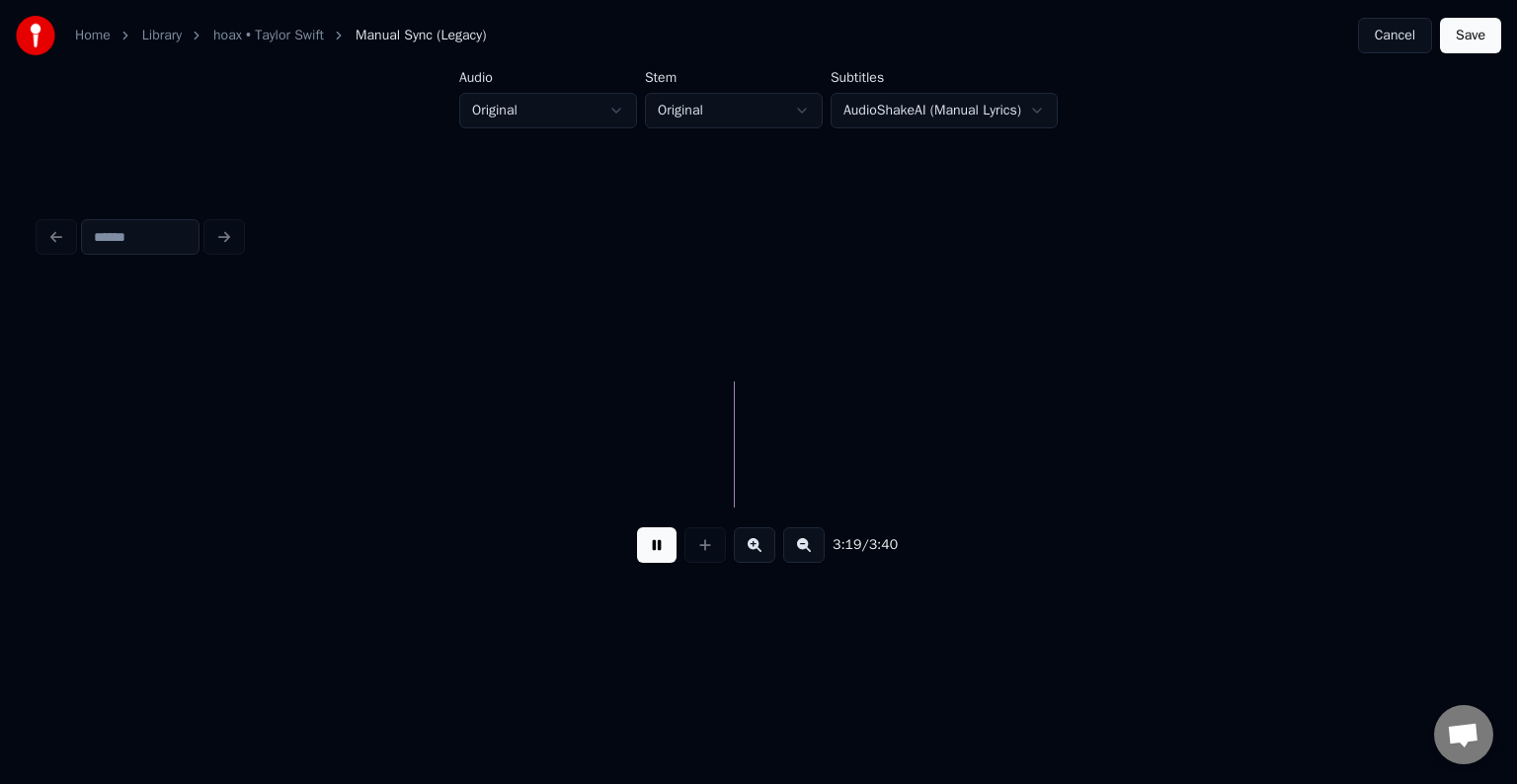 click at bounding box center (657, 545) 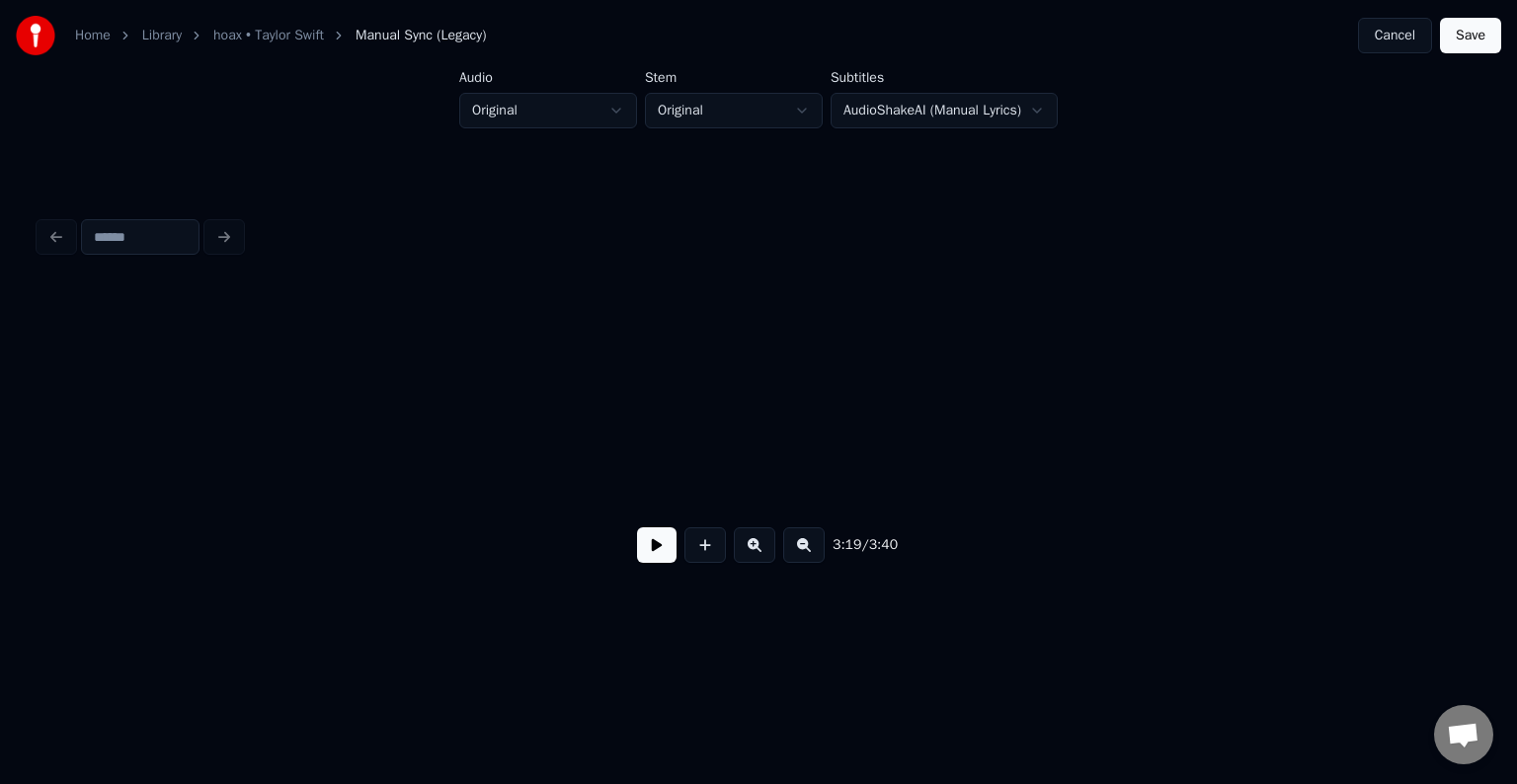 scroll, scrollTop: 0, scrollLeft: 31170, axis: horizontal 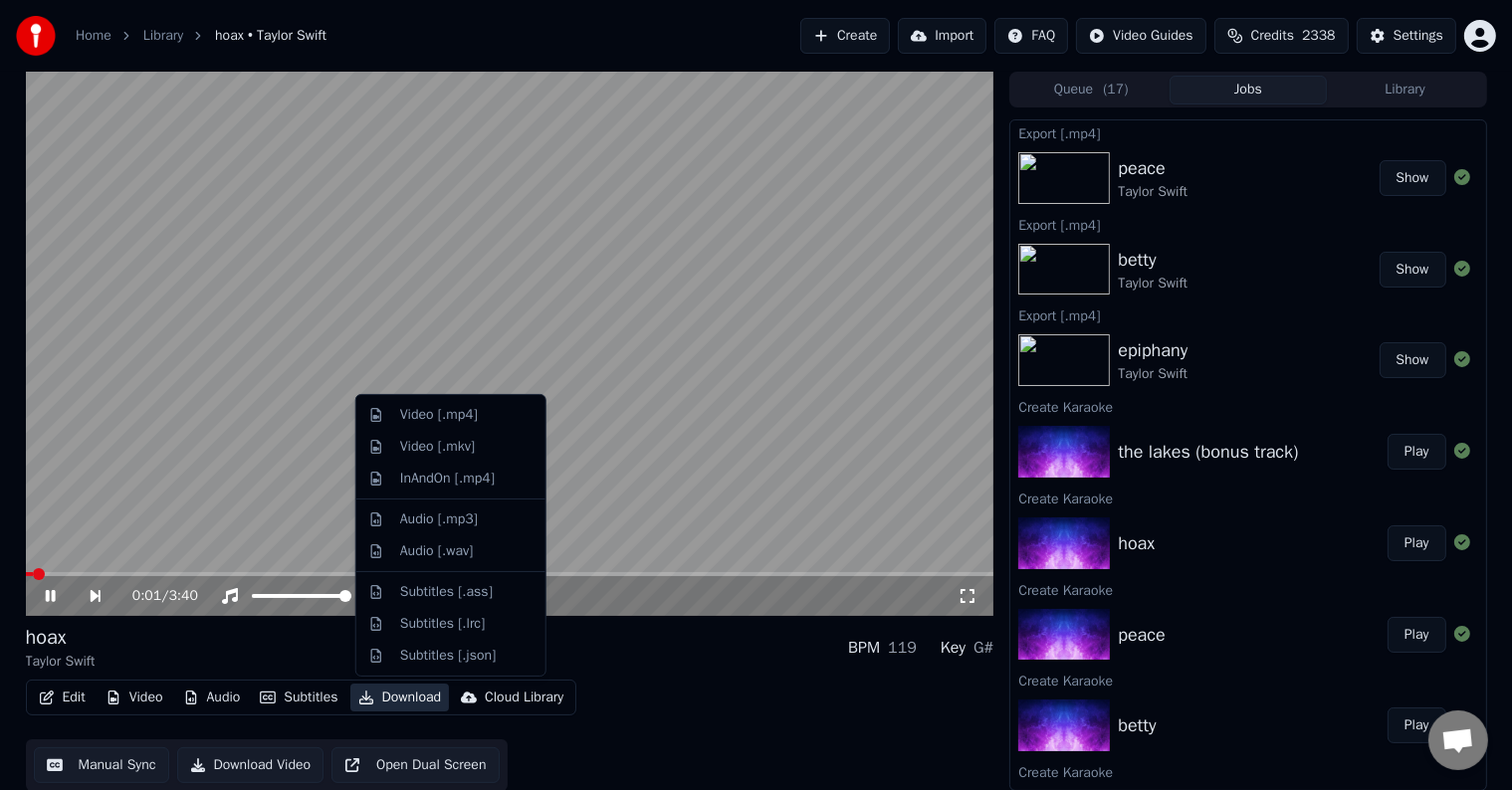 click on "Download" at bounding box center (400, 697) 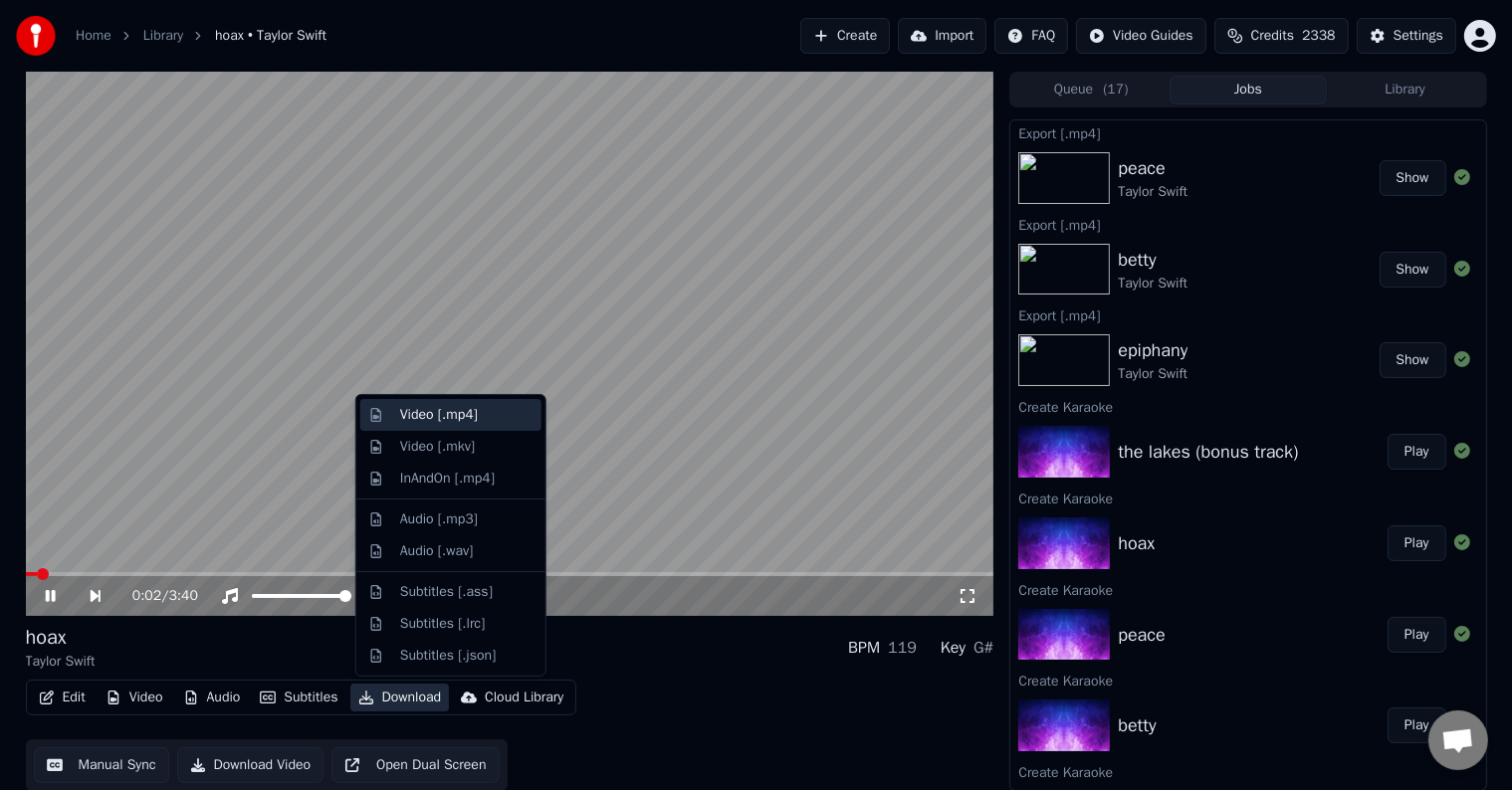 click on "Video [.mp4]" at bounding box center [439, 415] 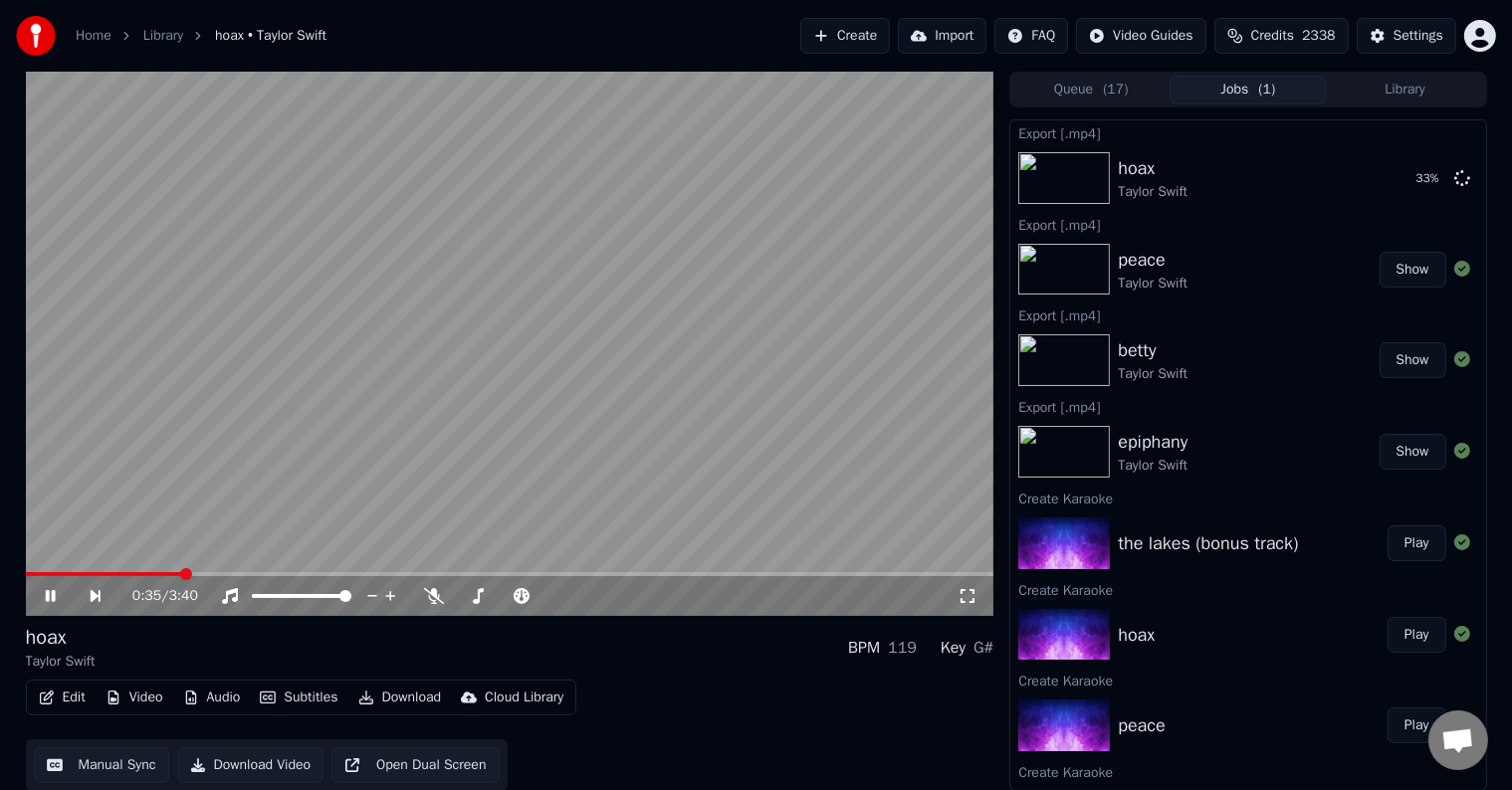 click on "Play" at bounding box center [1416, 543] 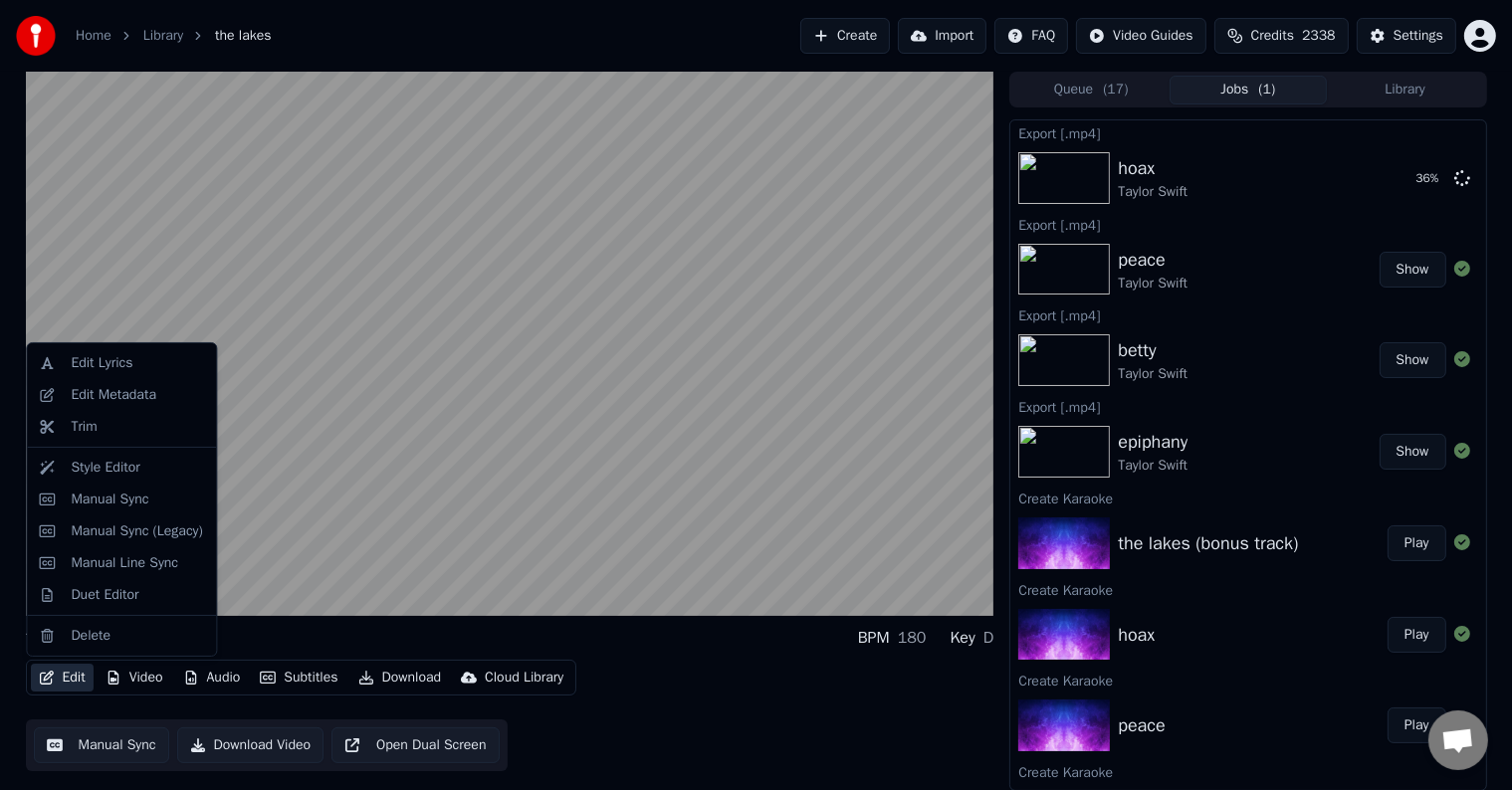 click on "Edit" at bounding box center (62, 678) 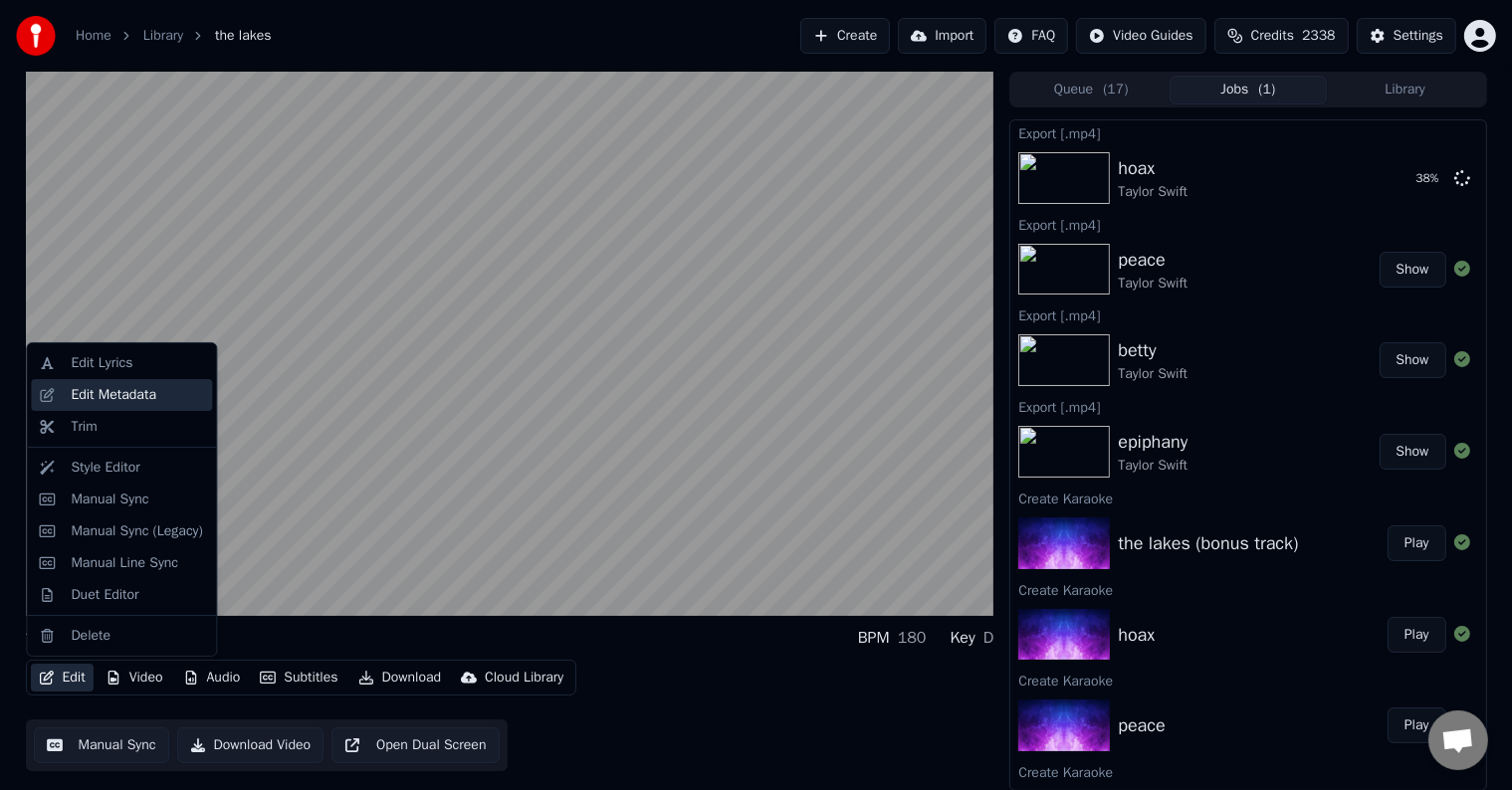click on "Edit Metadata" at bounding box center (113, 395) 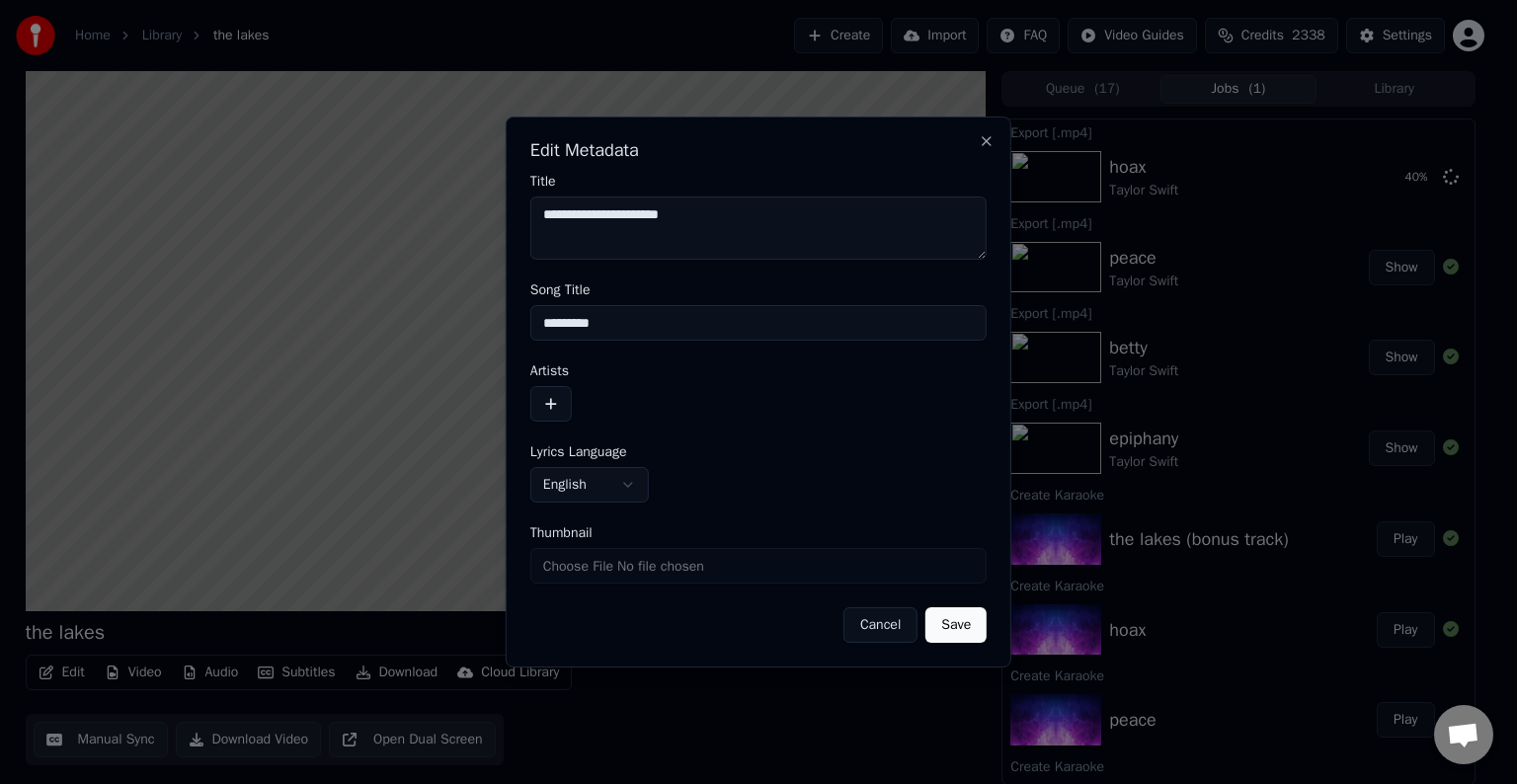 click at bounding box center (551, 404) 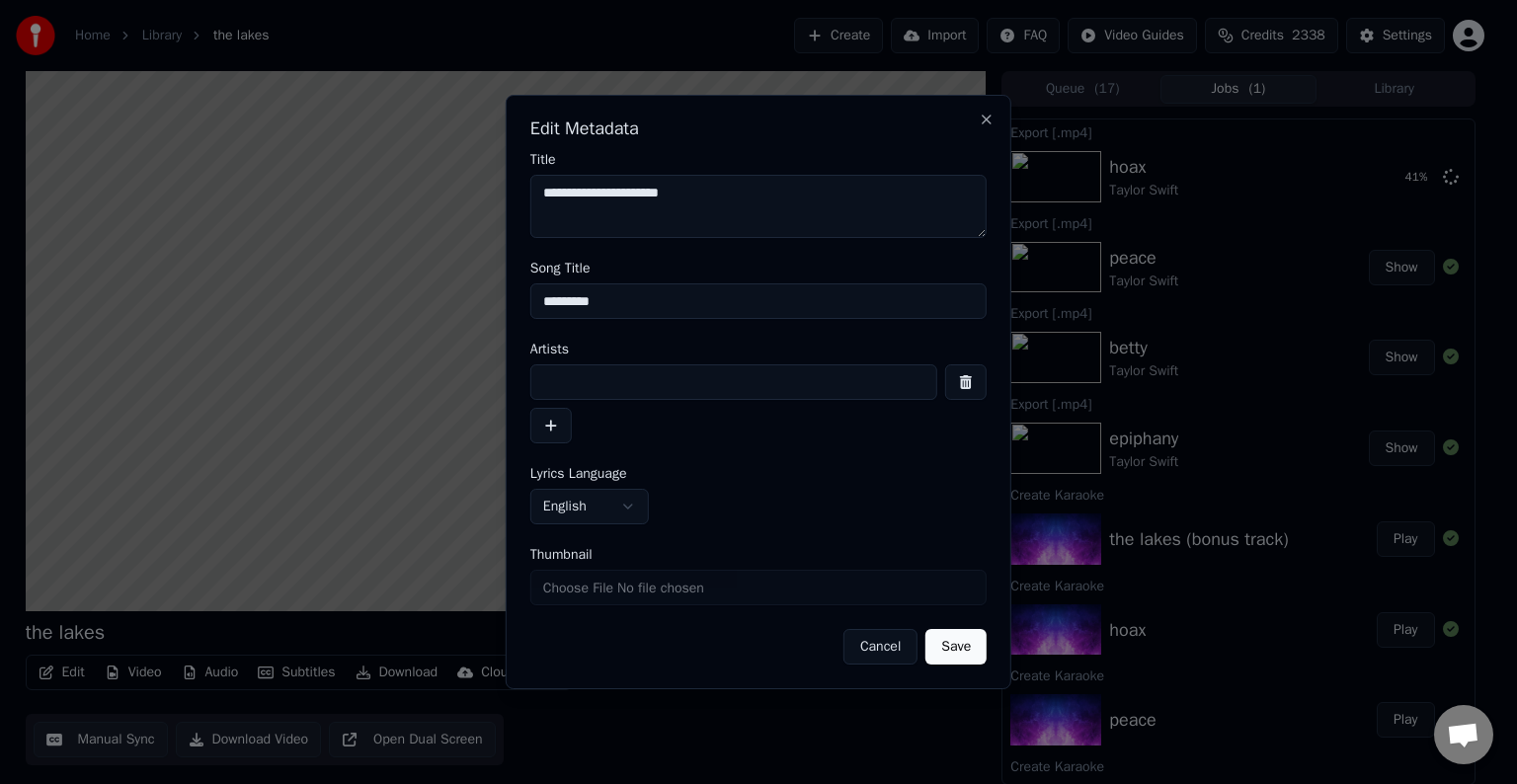 click at bounding box center [734, 382] 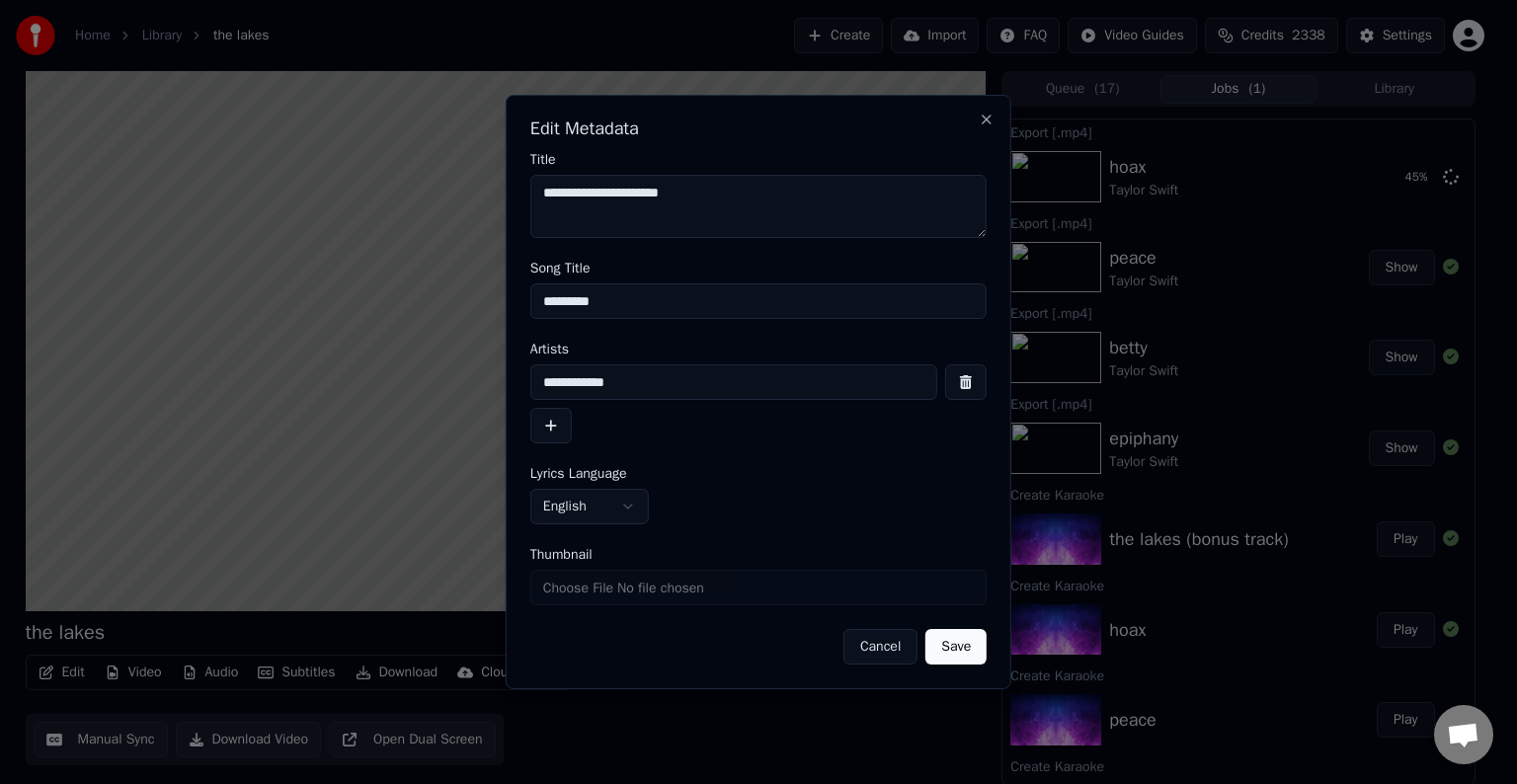 type on "**********" 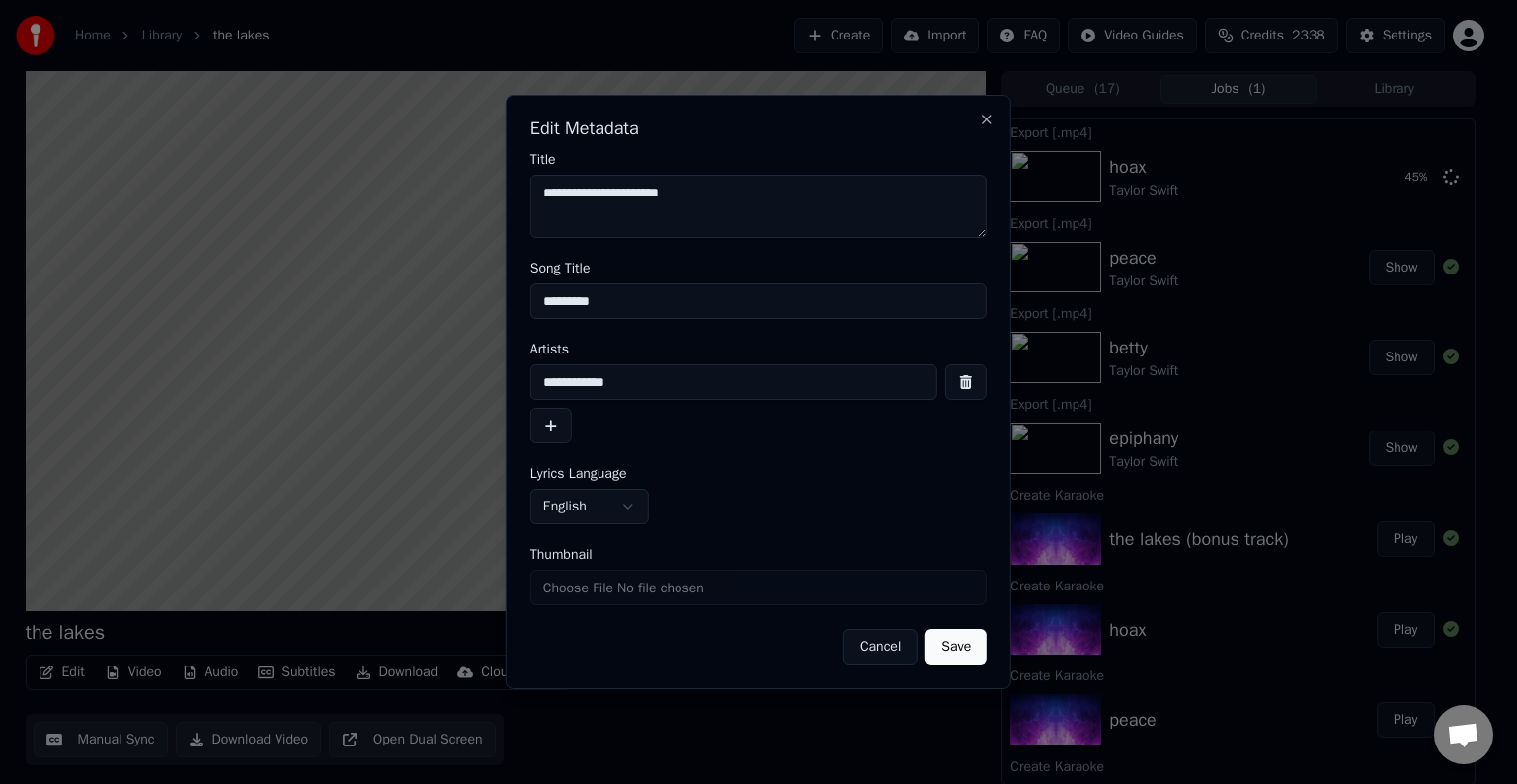 click on "Save" at bounding box center [956, 647] 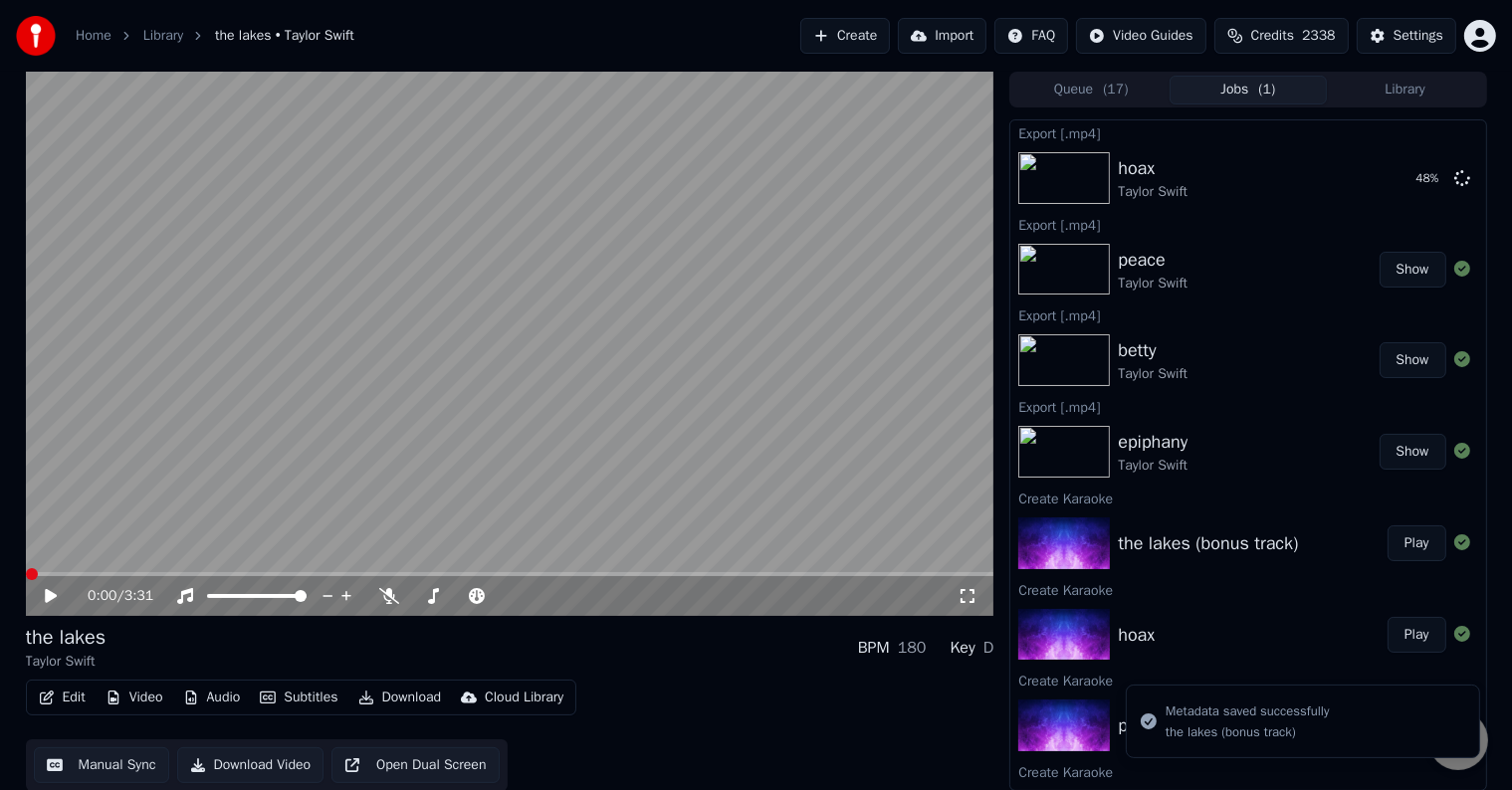 click on "Edit" at bounding box center (62, 697) 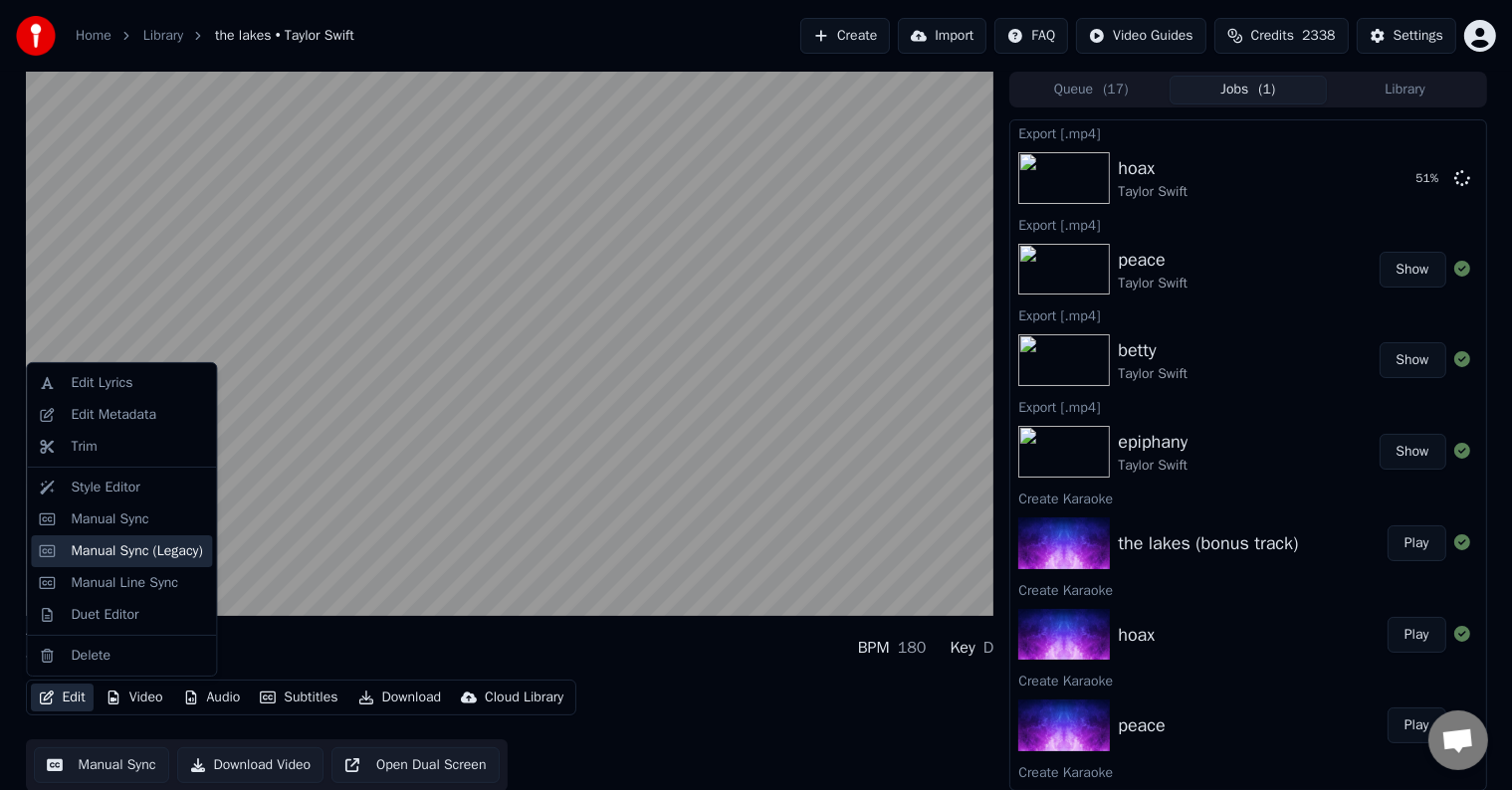 click on "Manual Sync (Legacy)" at bounding box center (136, 551) 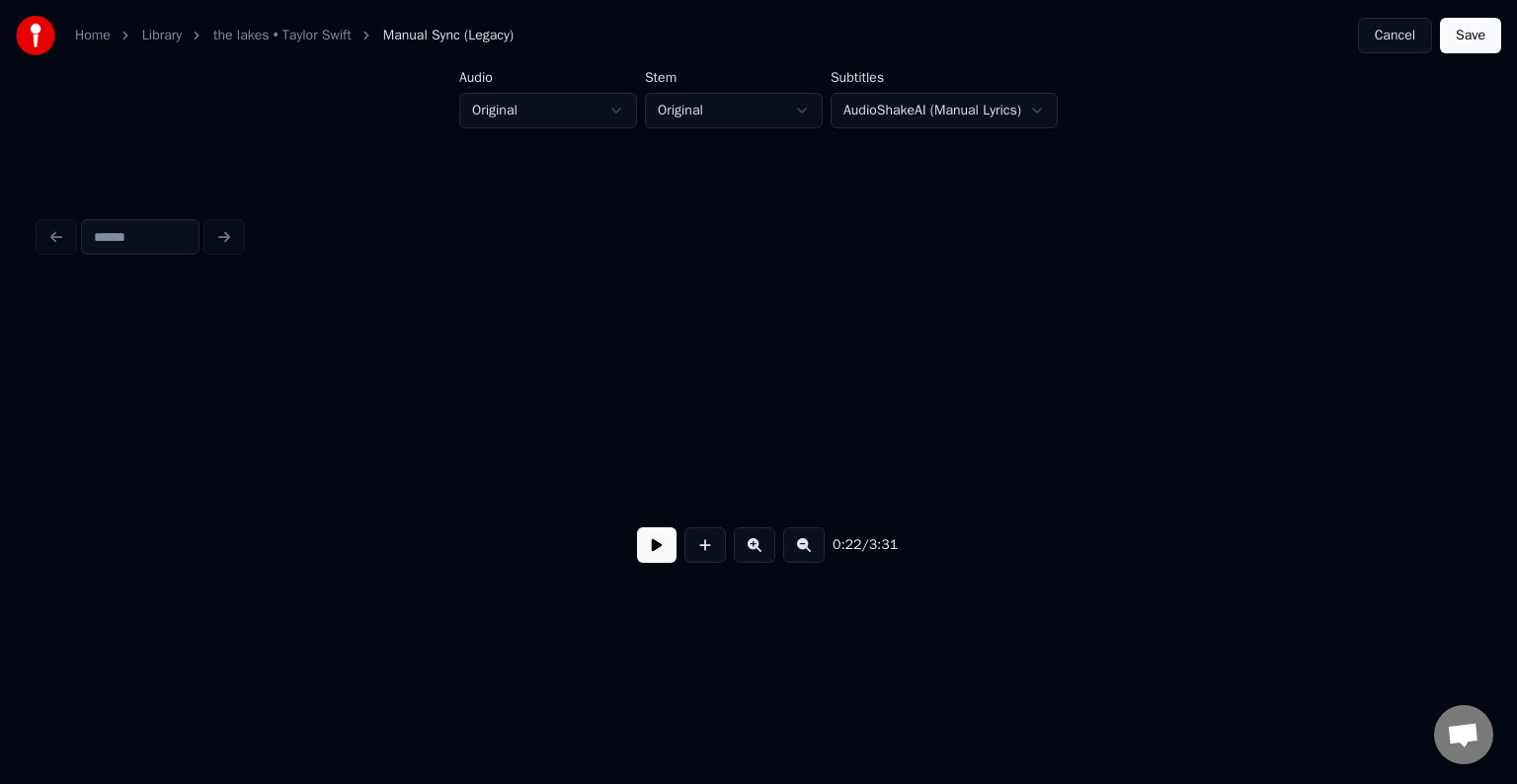 scroll, scrollTop: 0, scrollLeft: 3318, axis: horizontal 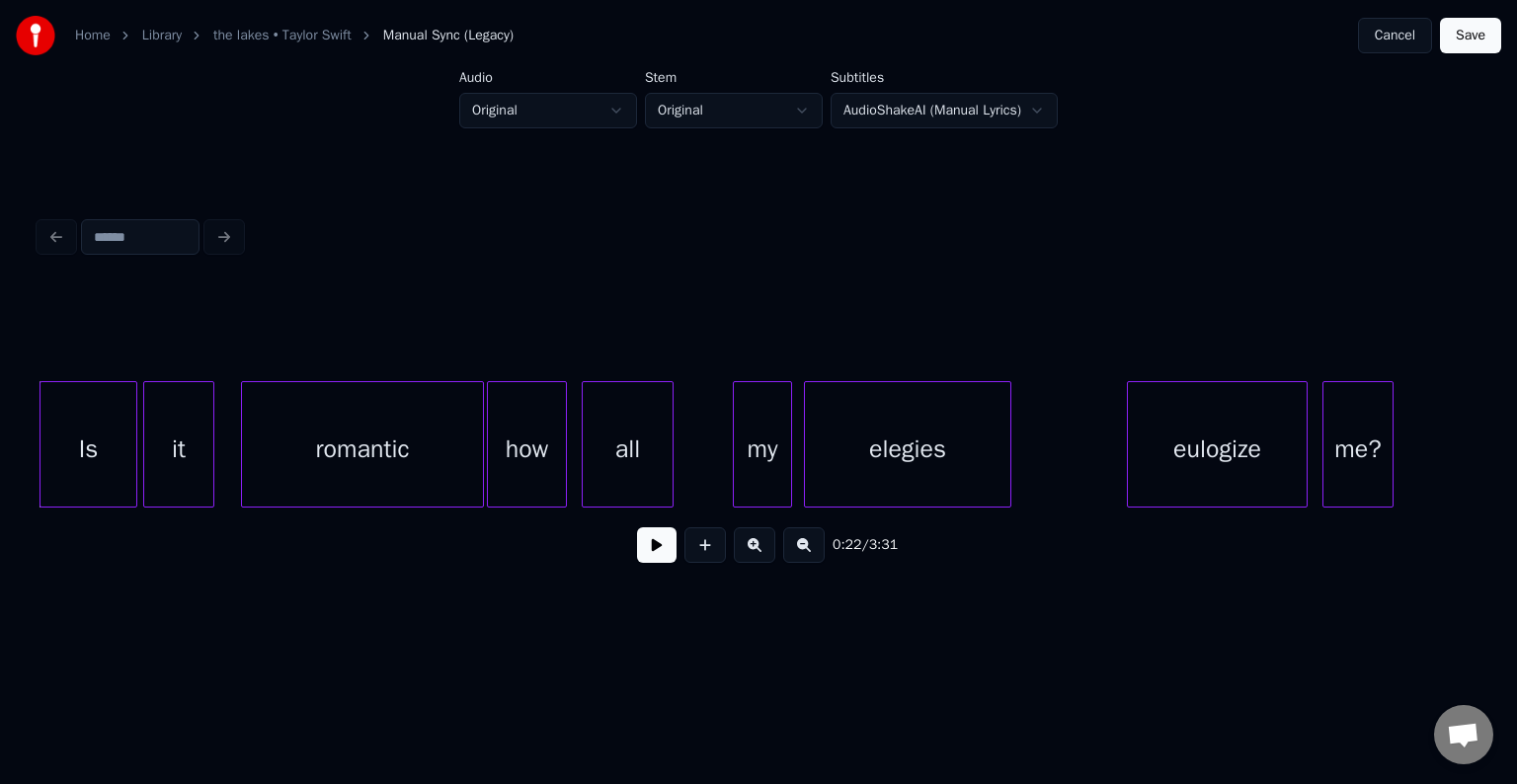 click at bounding box center (657, 545) 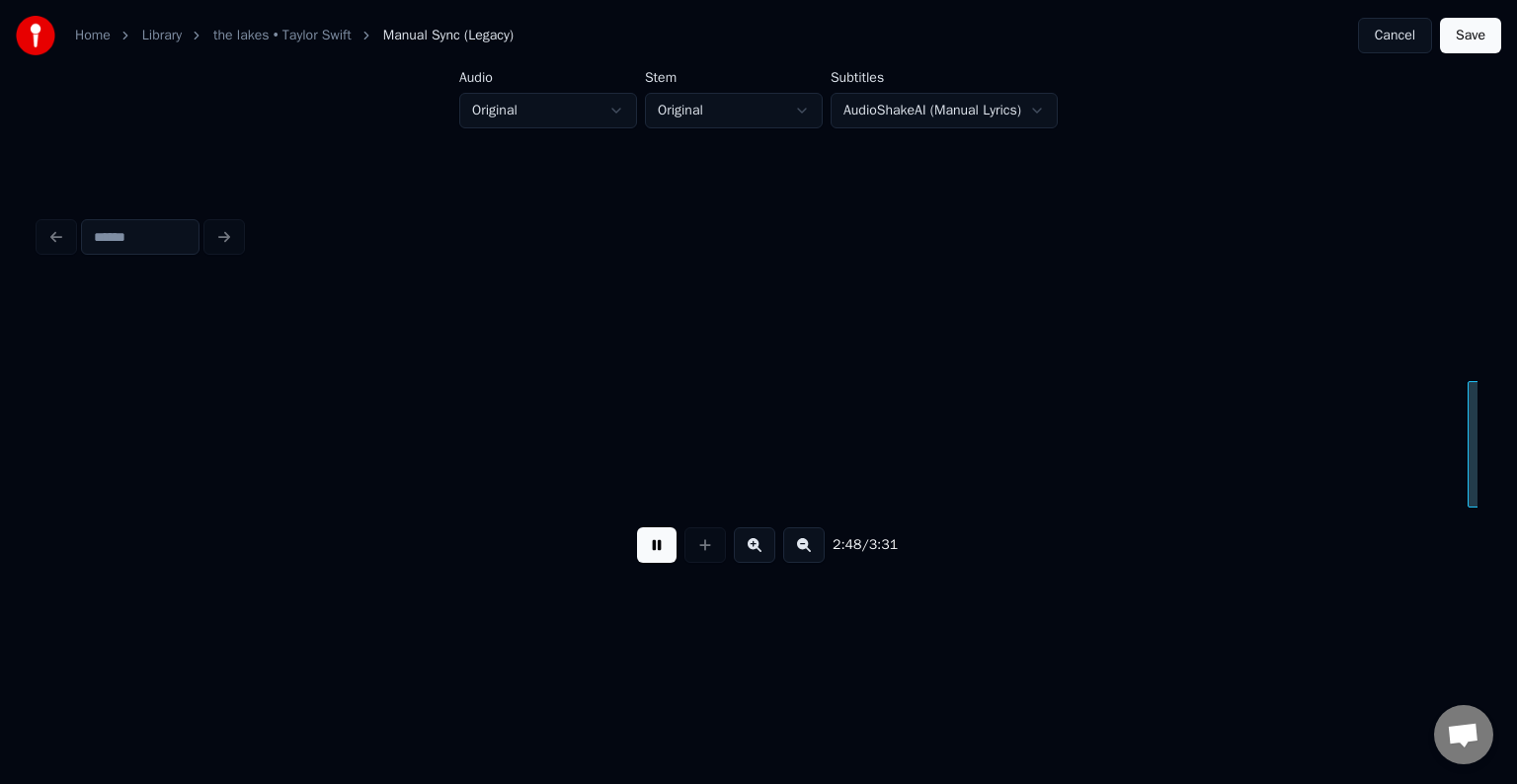 scroll, scrollTop: 0, scrollLeft: 24910, axis: horizontal 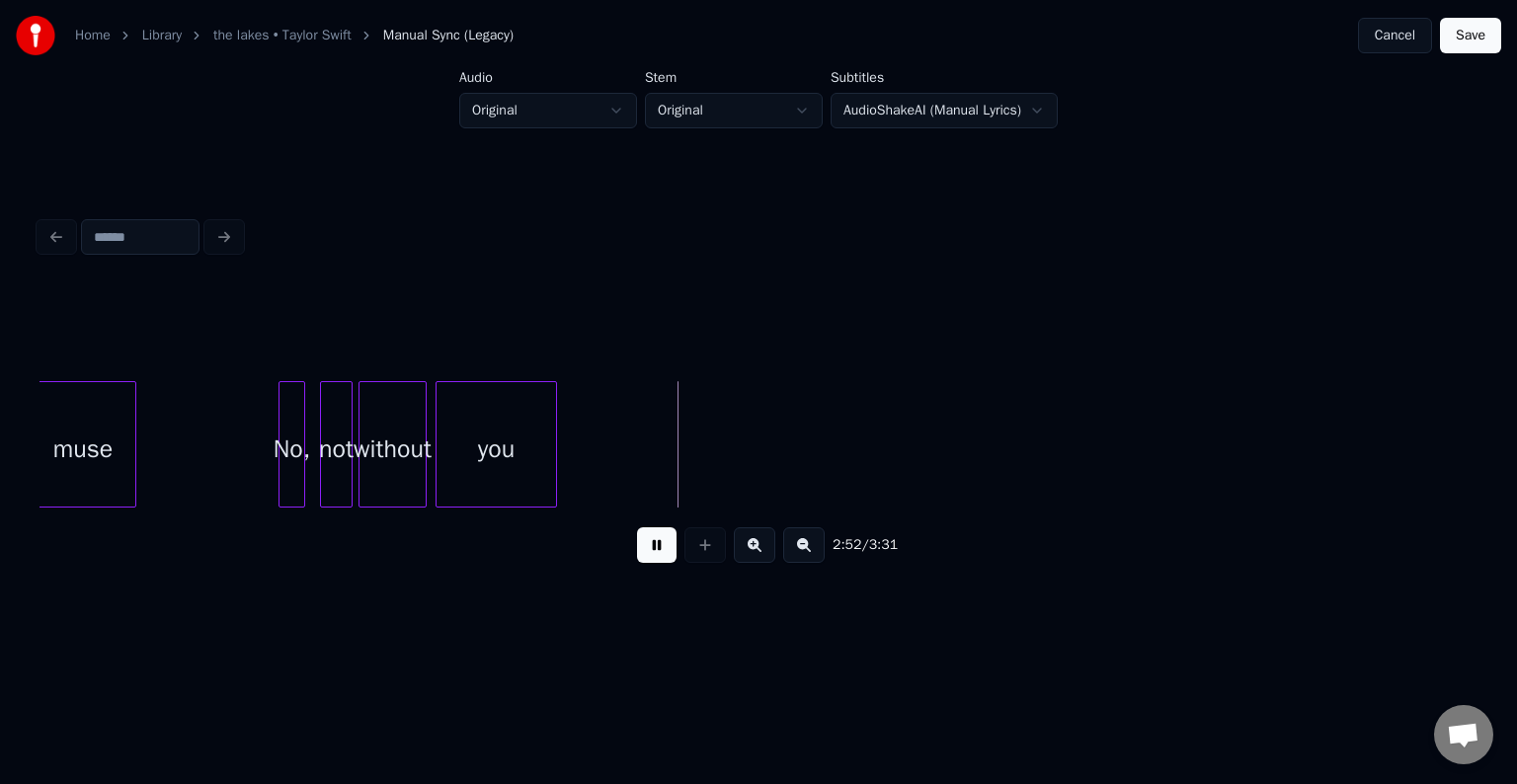 click at bounding box center [657, 545] 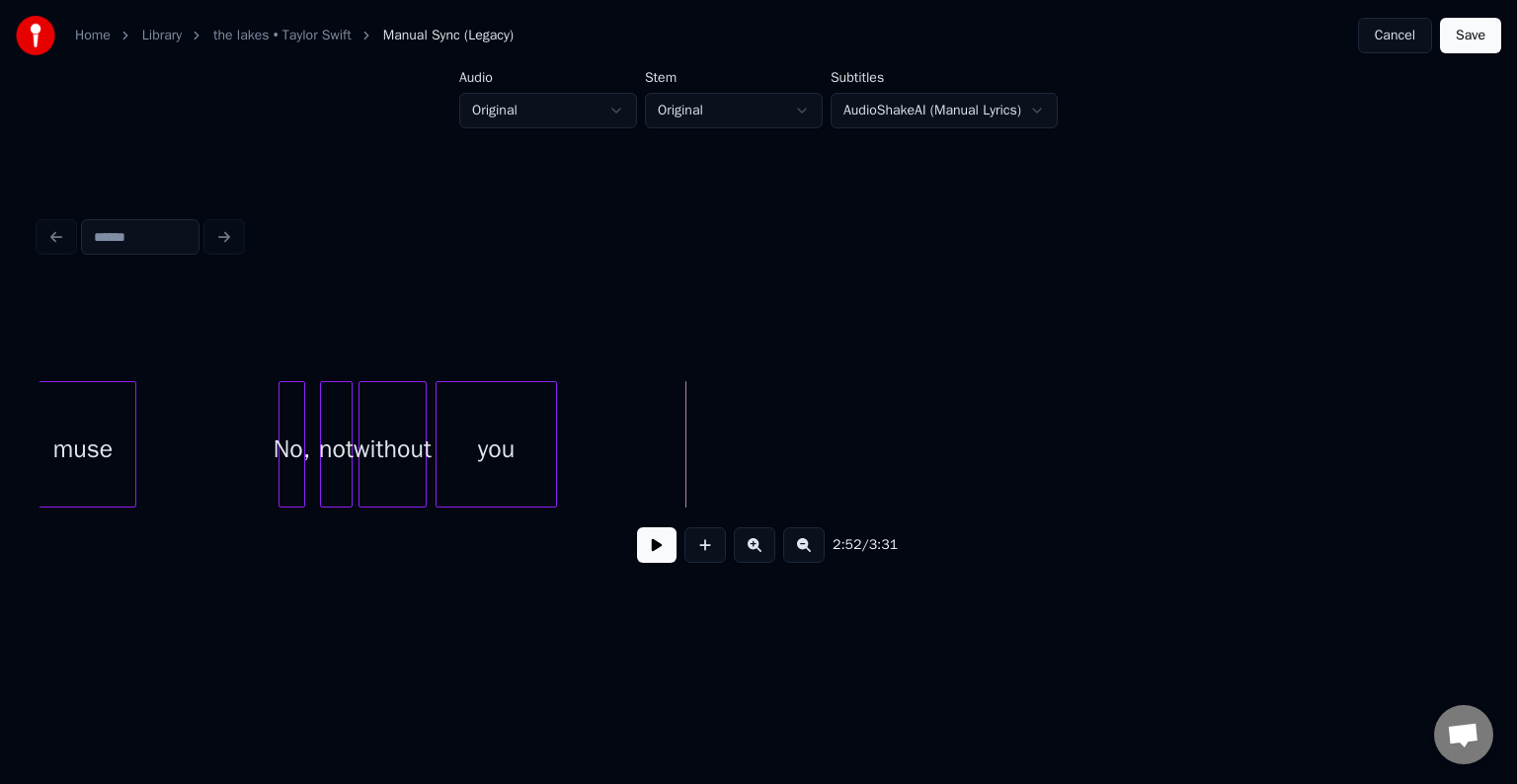 click on "muse No, not without you" at bounding box center [758, 444] 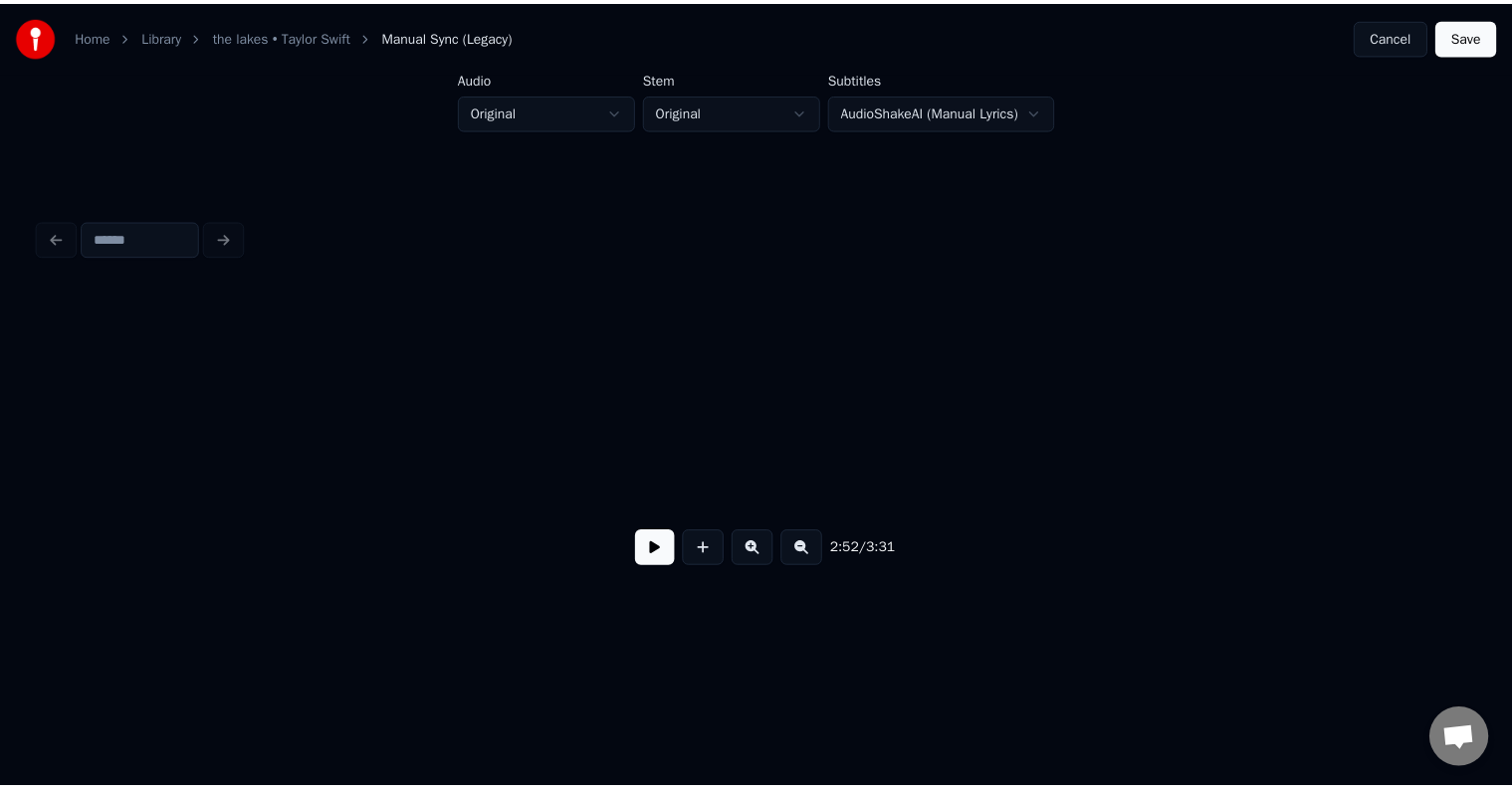 scroll, scrollTop: 0, scrollLeft: 30183, axis: horizontal 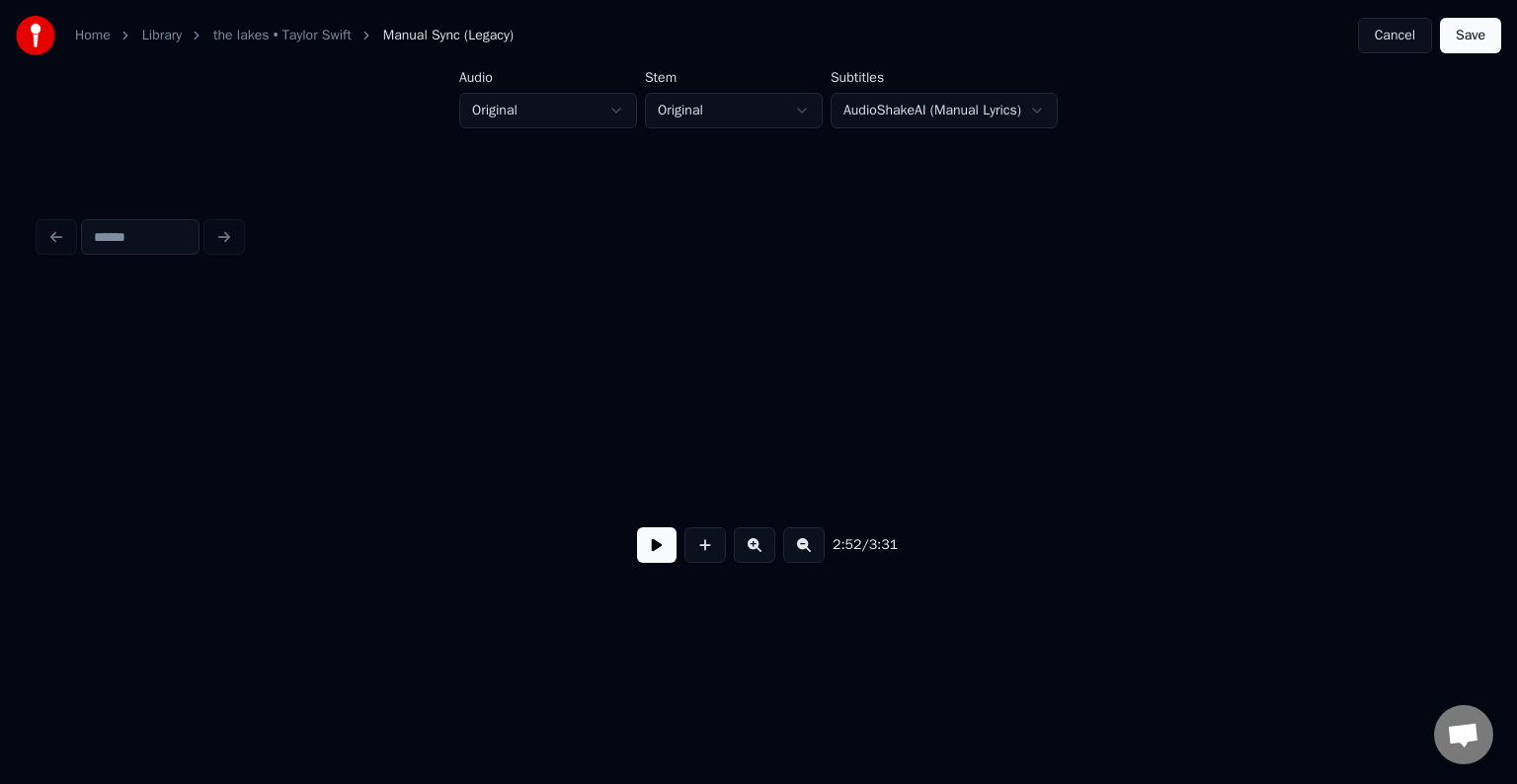 click on "Save" at bounding box center [1471, 36] 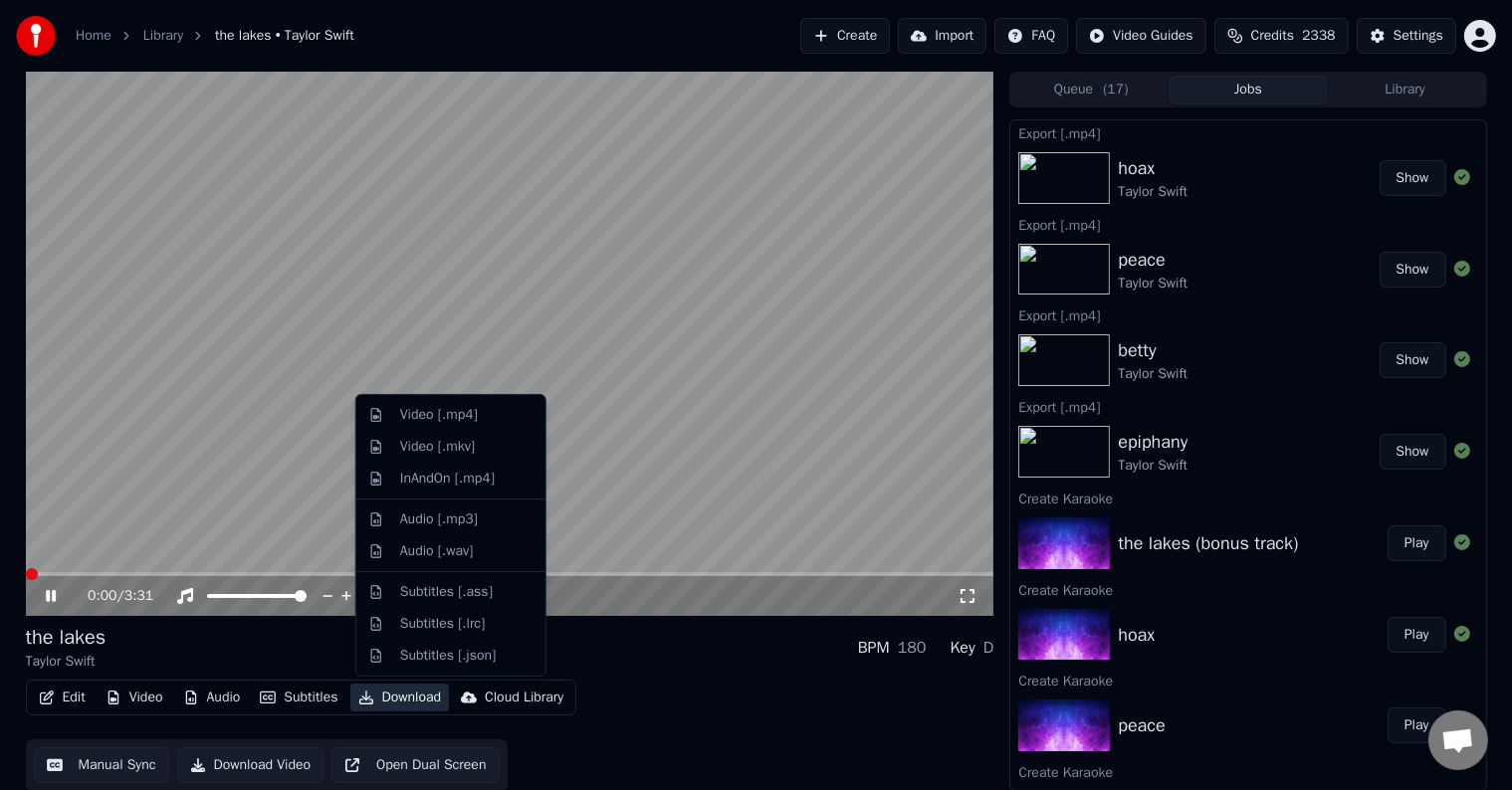 click on "Download" at bounding box center [400, 697] 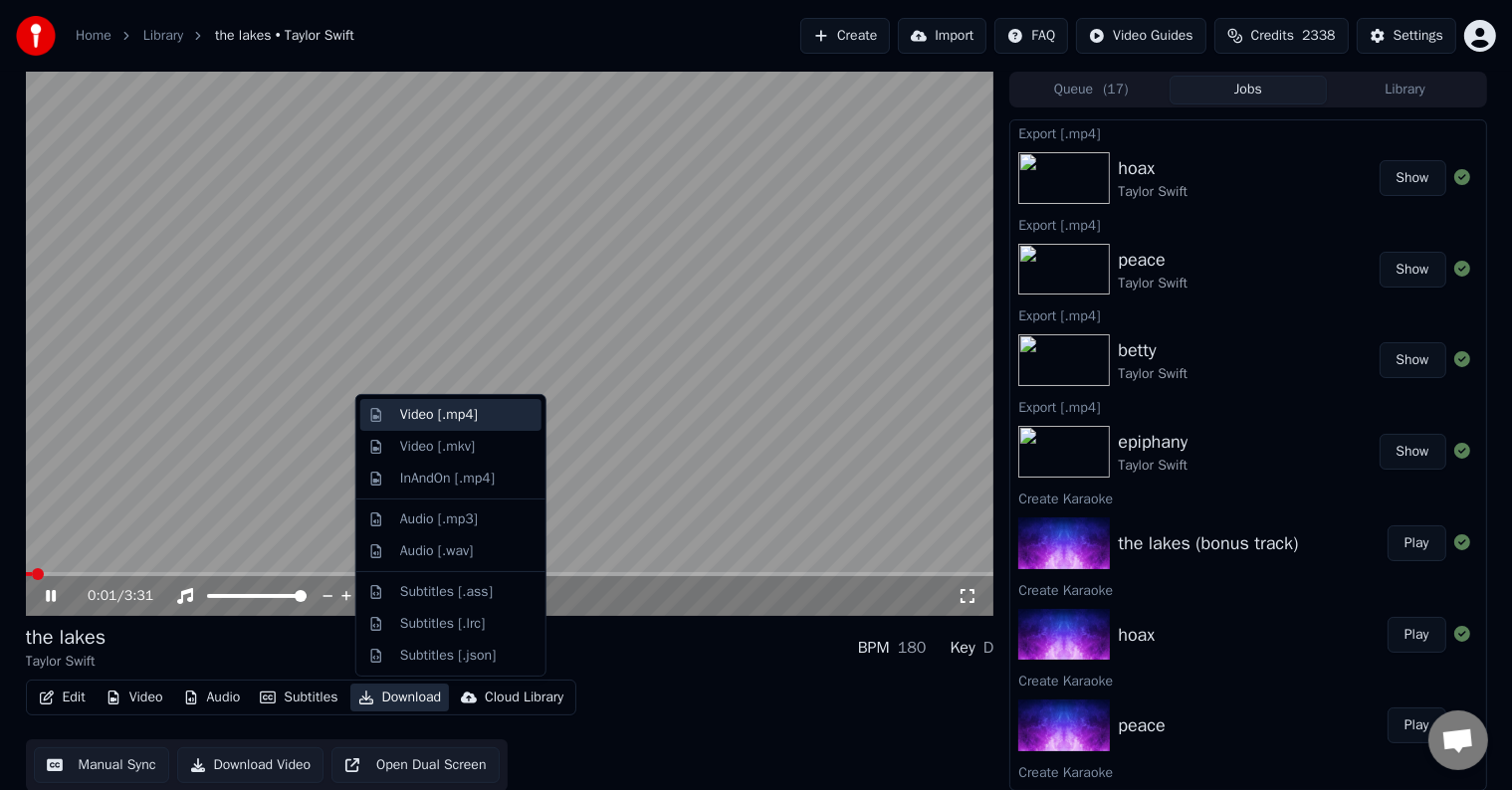 click on "Video [.mp4]" at bounding box center [439, 415] 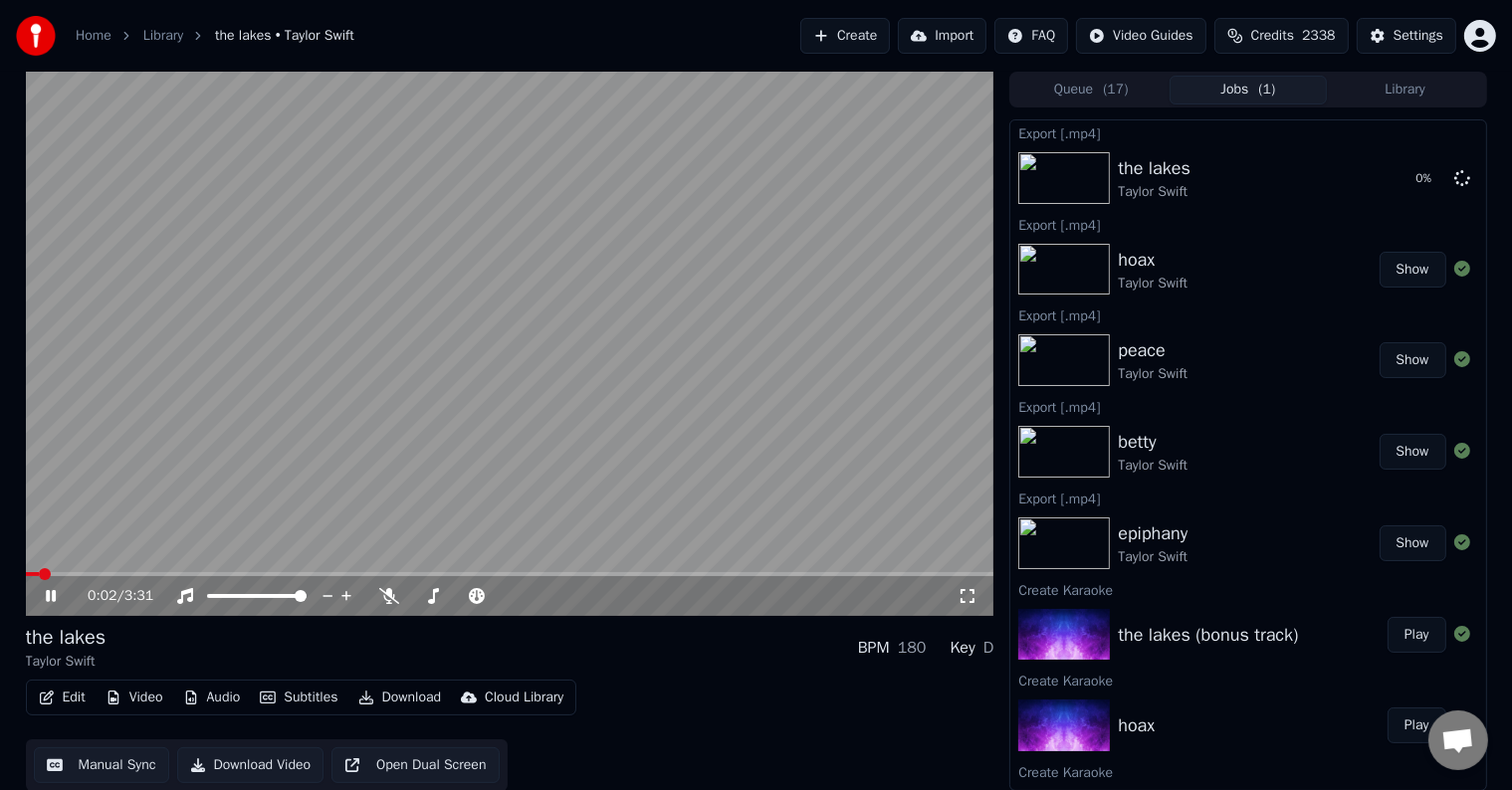 click 